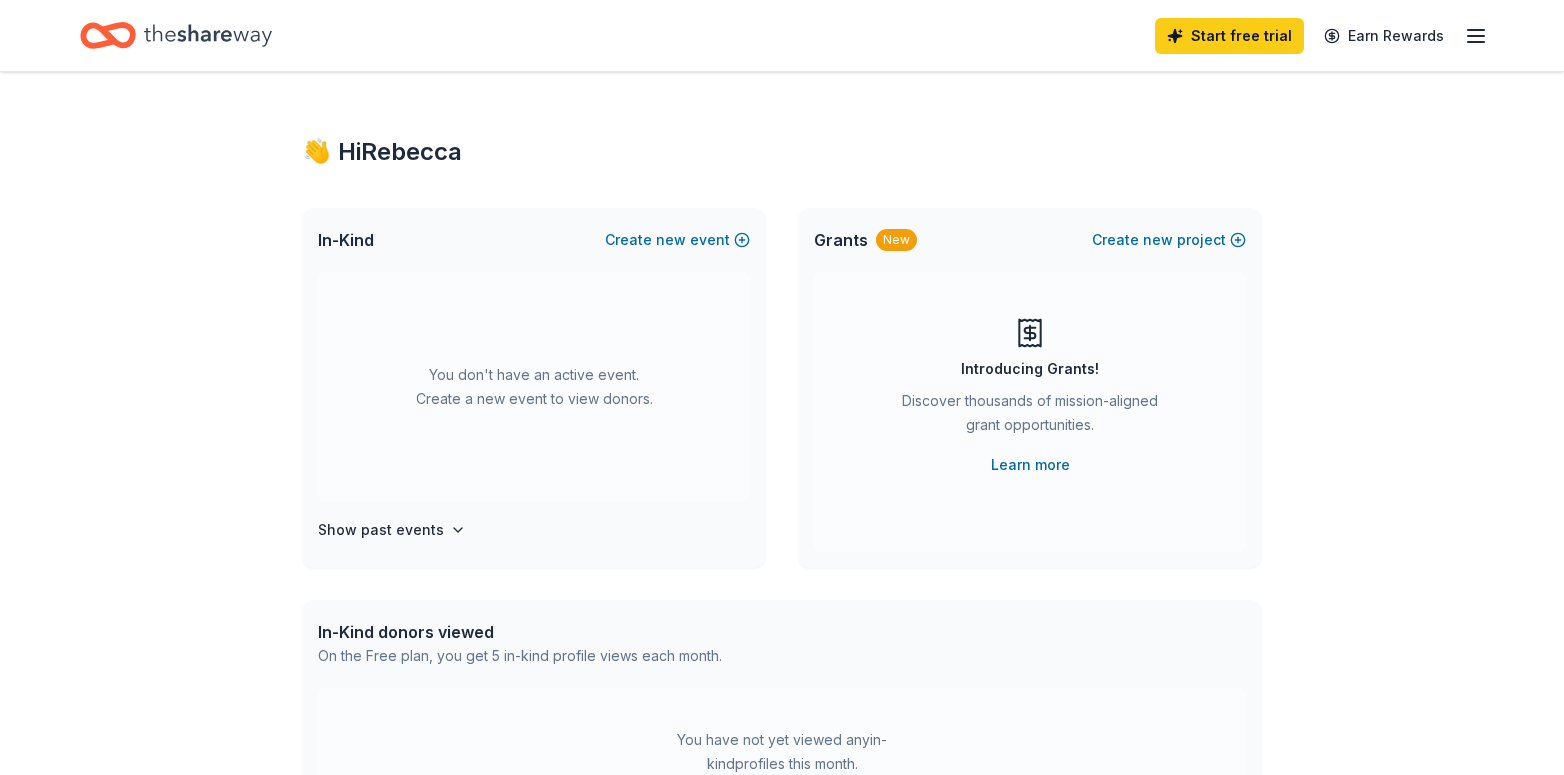 scroll, scrollTop: 0, scrollLeft: 0, axis: both 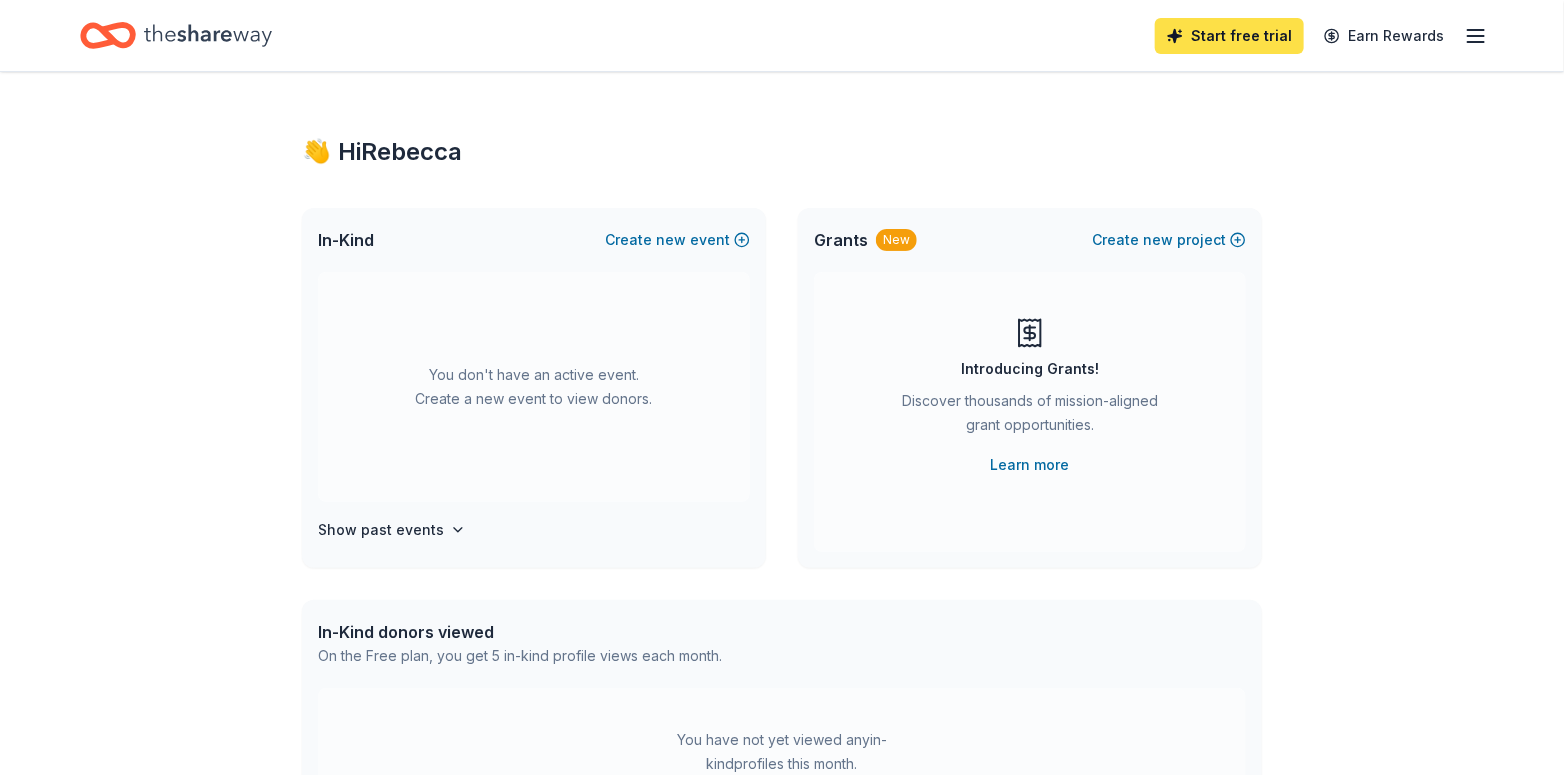 click on "Start free  trial" at bounding box center (1229, 36) 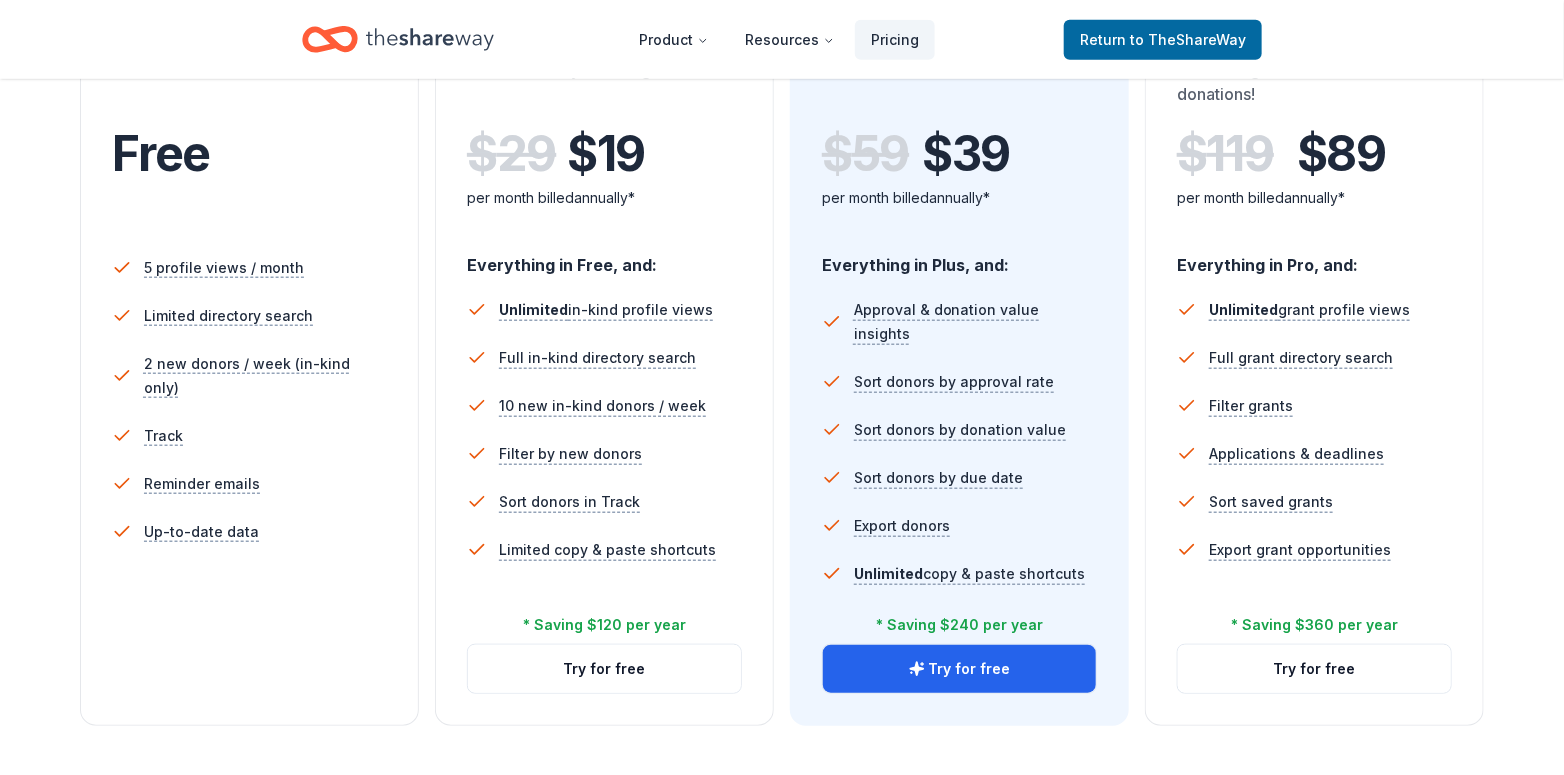 scroll, scrollTop: 444, scrollLeft: 0, axis: vertical 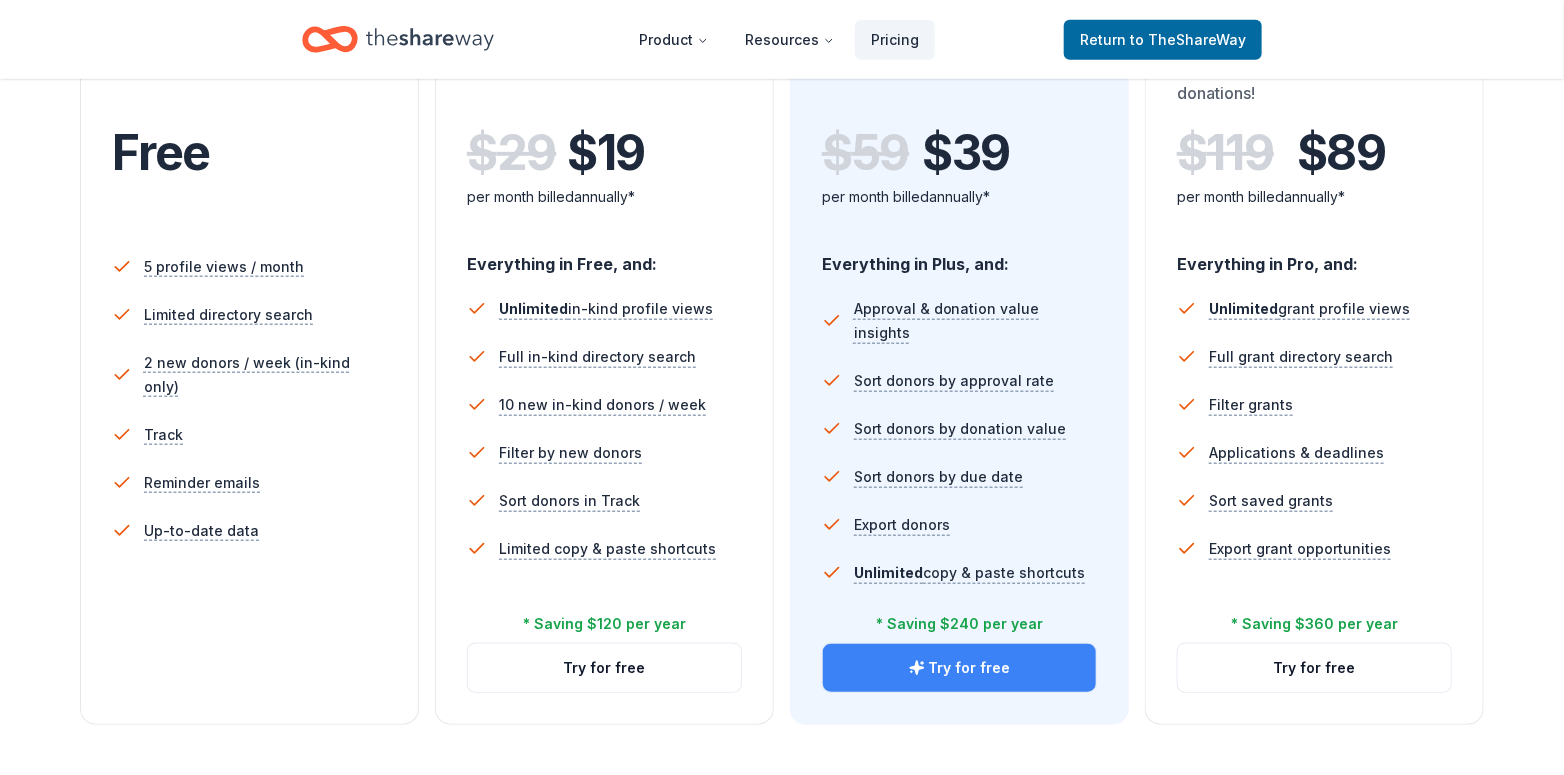 click on "Try for free" at bounding box center (959, 668) 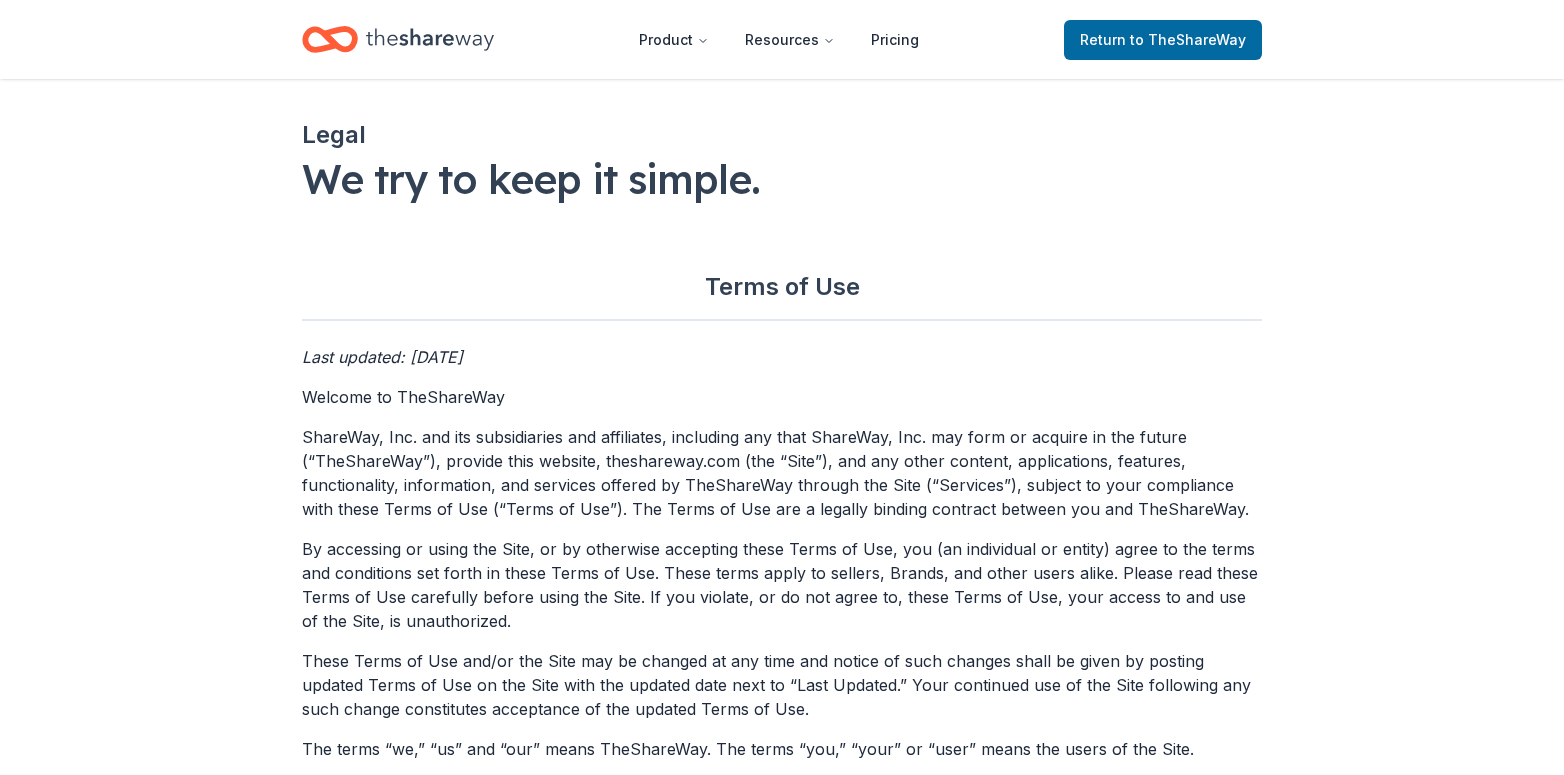 scroll, scrollTop: 0, scrollLeft: 0, axis: both 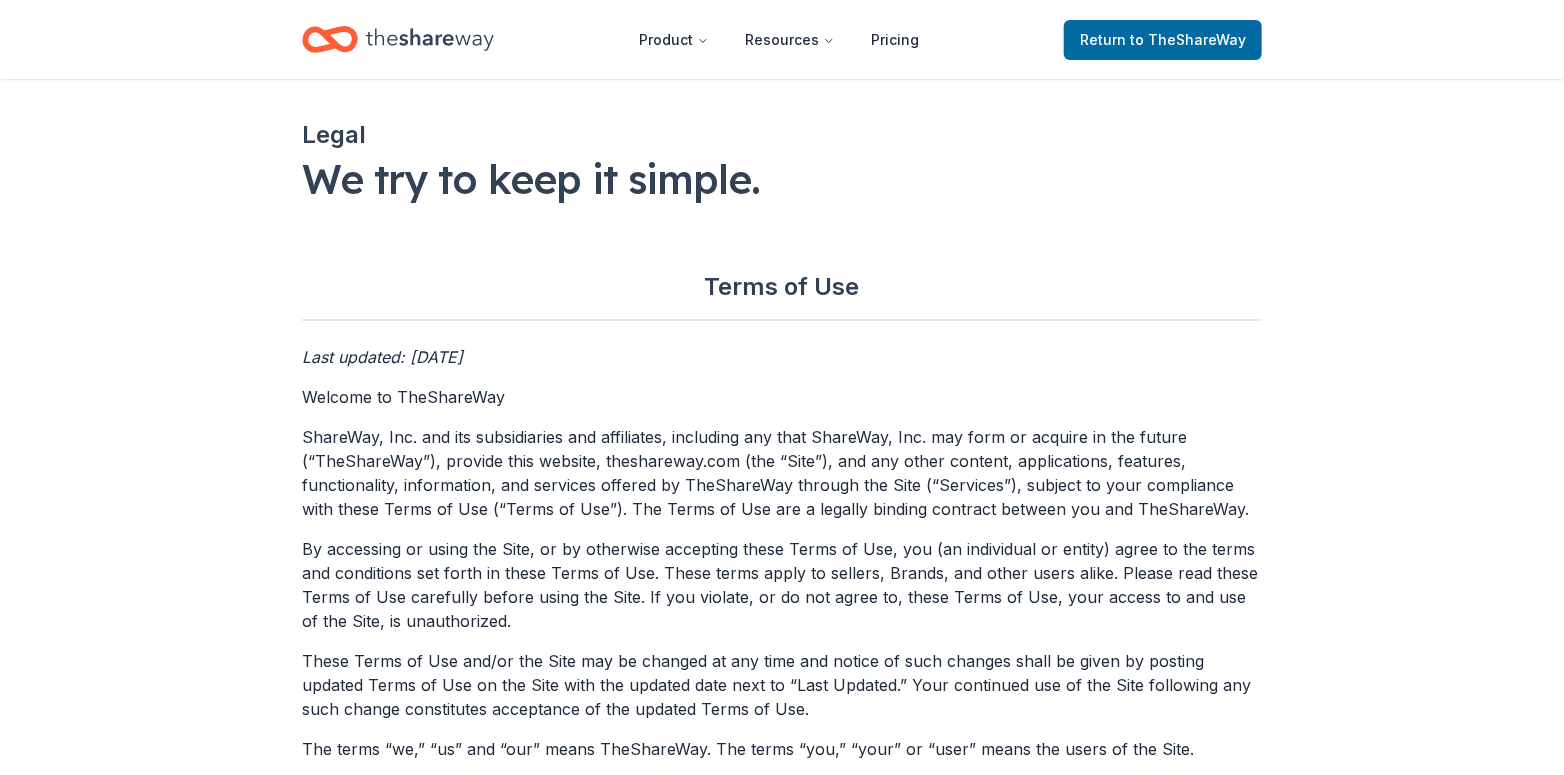 click on "Terms of Use" at bounding box center (782, 296) 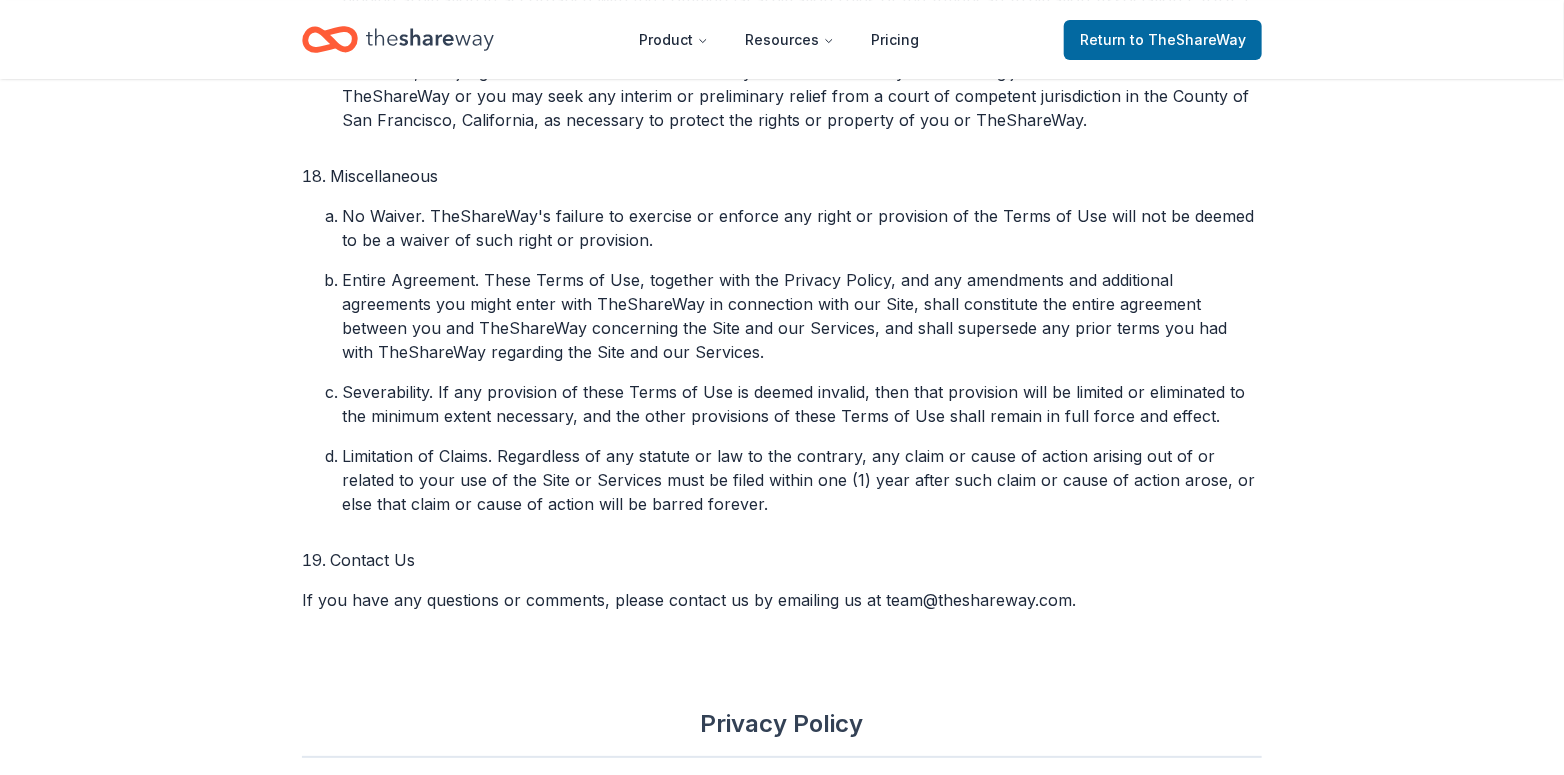 scroll, scrollTop: 6468, scrollLeft: 0, axis: vertical 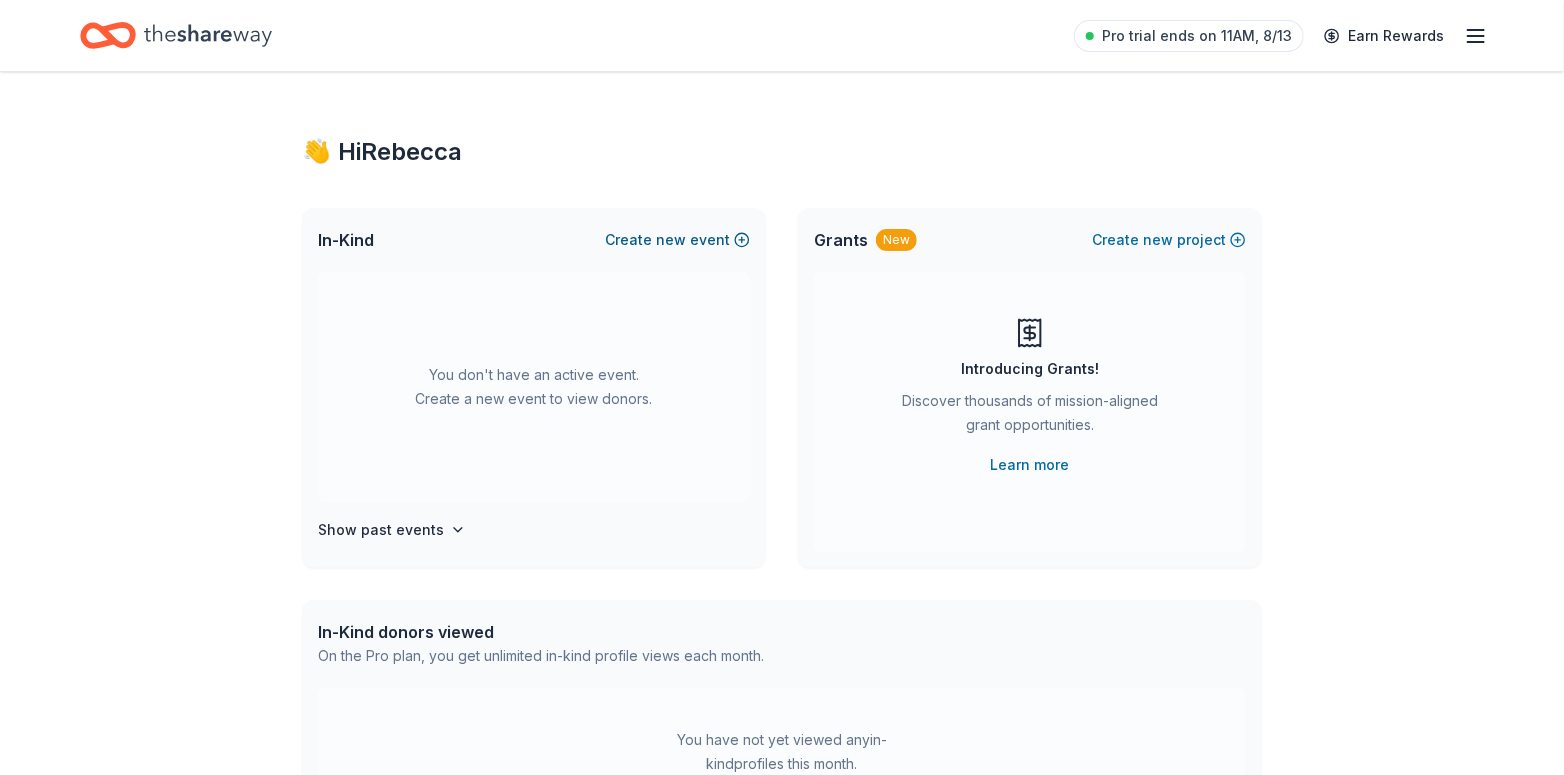 click on "new" at bounding box center (671, 240) 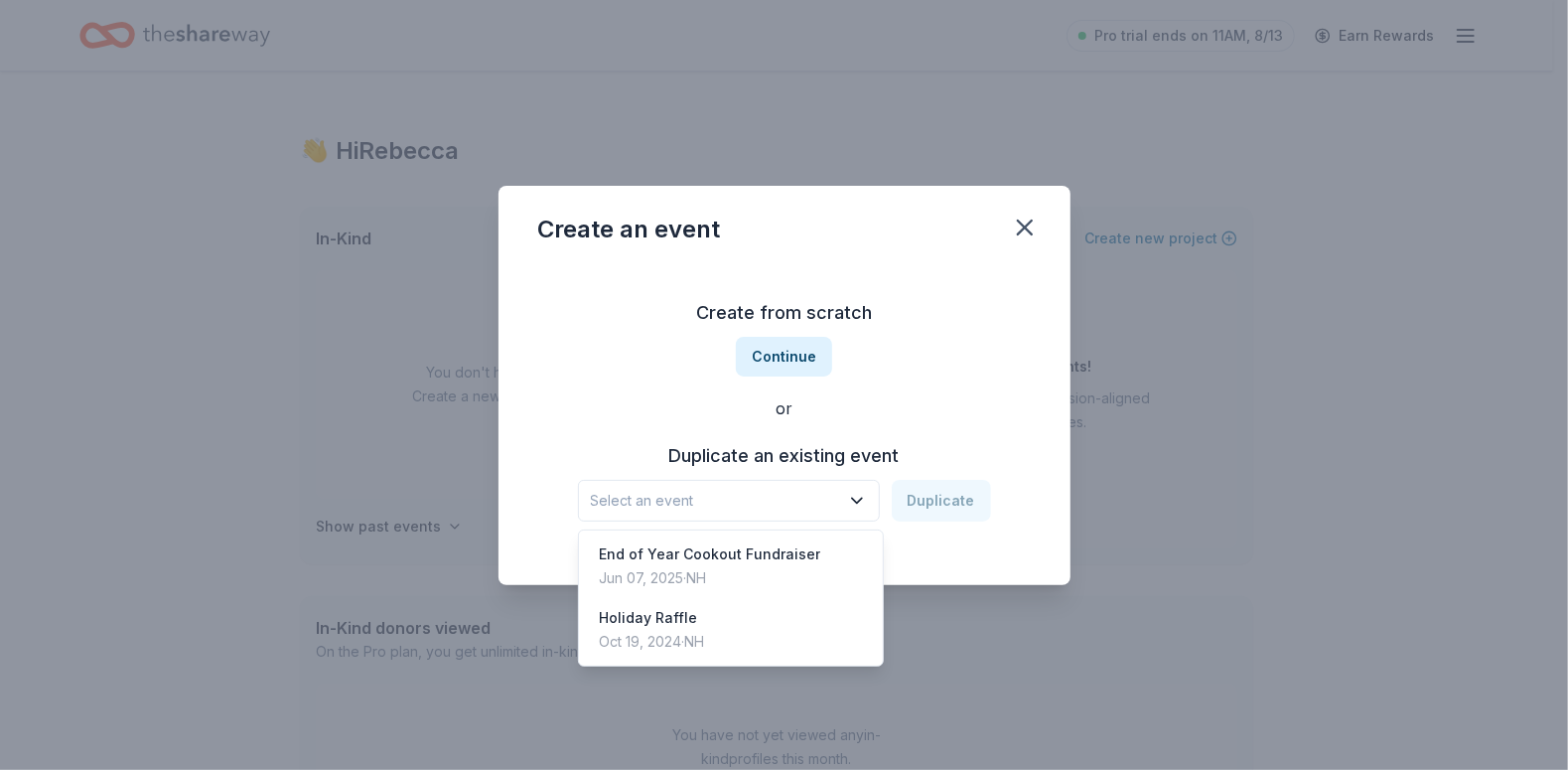 click on "Select an event" at bounding box center (715, 501) 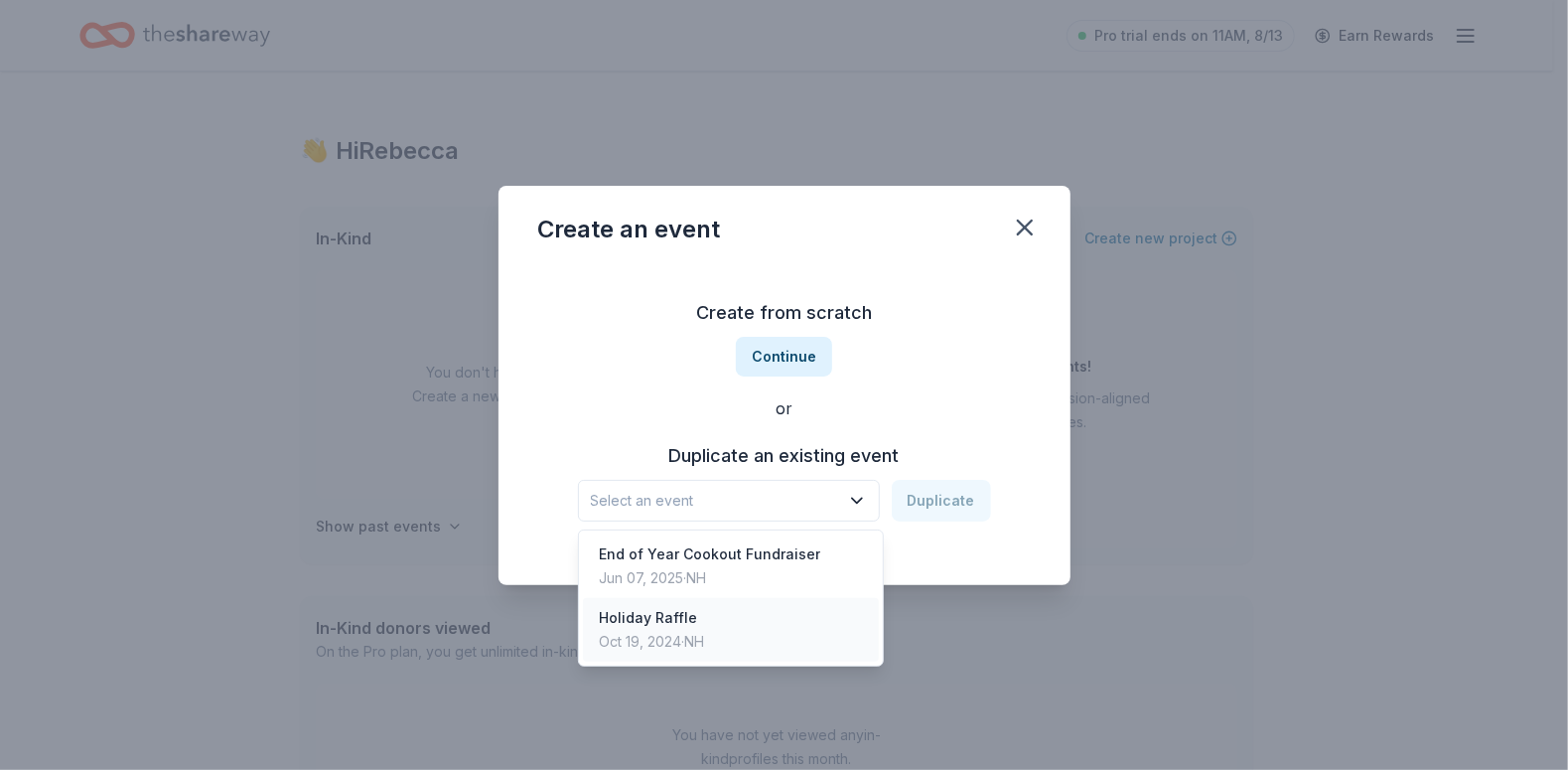 click on "[DATE]  ·  [STATE]" at bounding box center (651, 642) 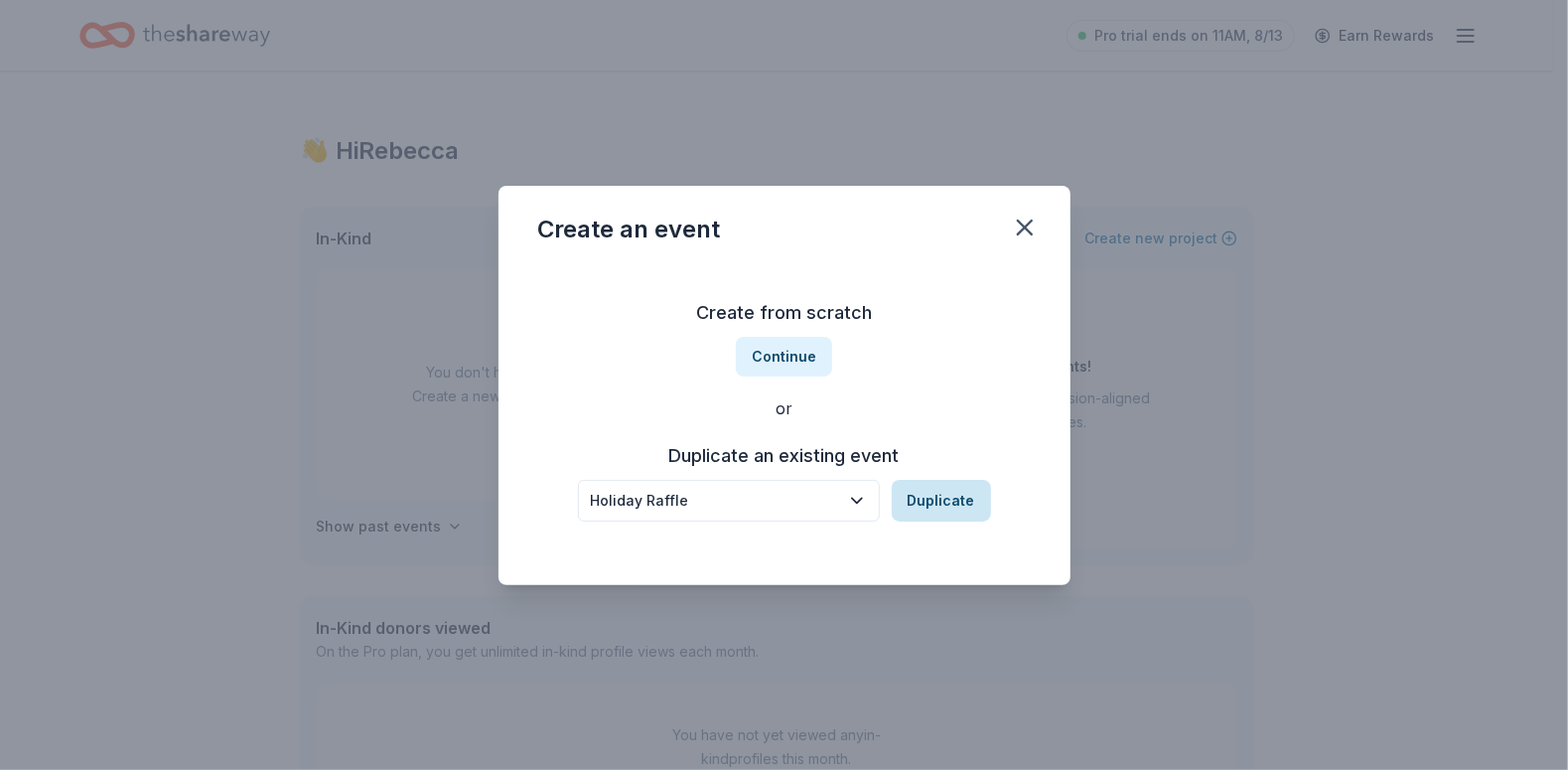 click on "Duplicate" at bounding box center [941, 501] 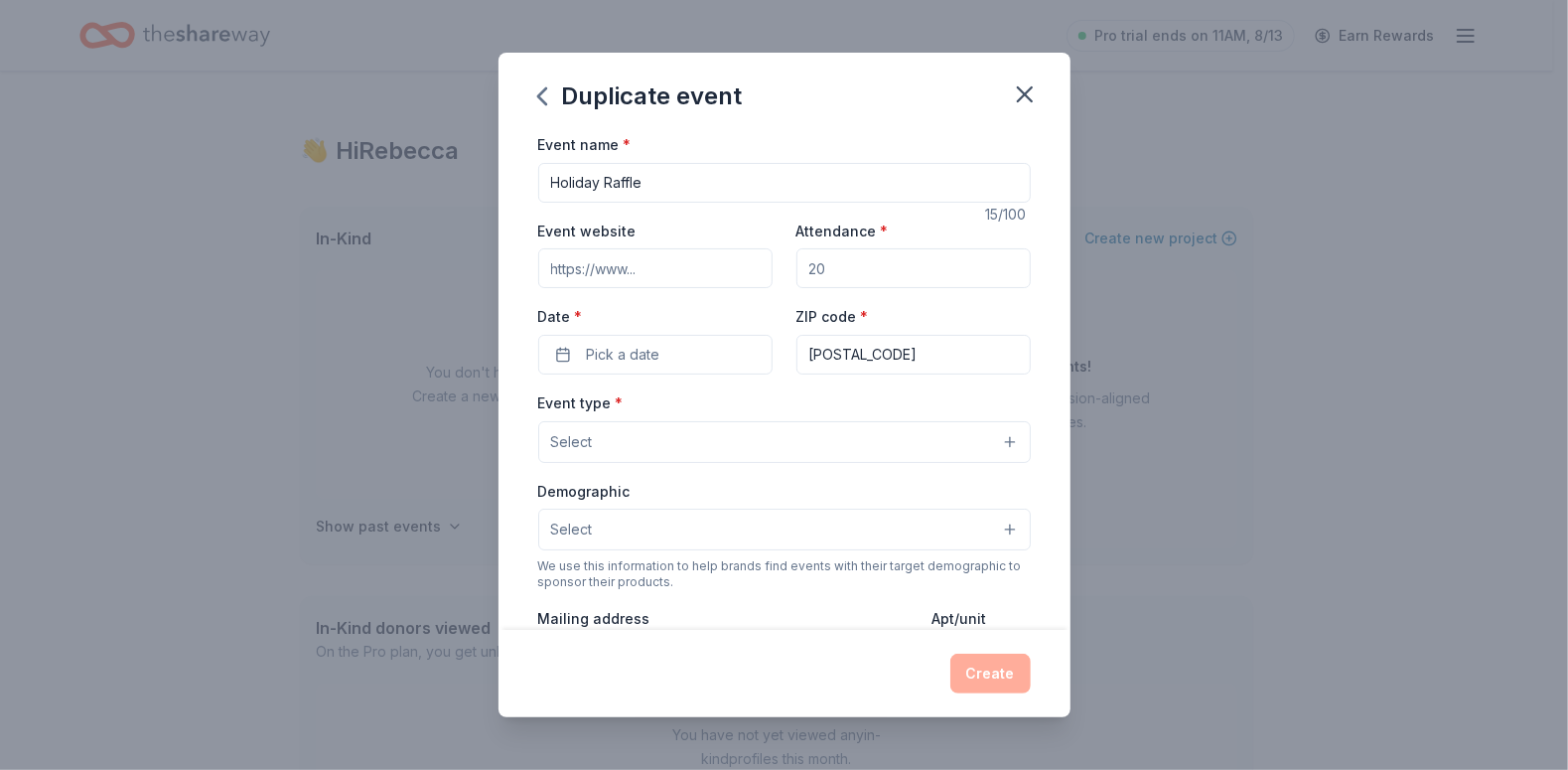 click on "Attendance *" at bounding box center [914, 268] 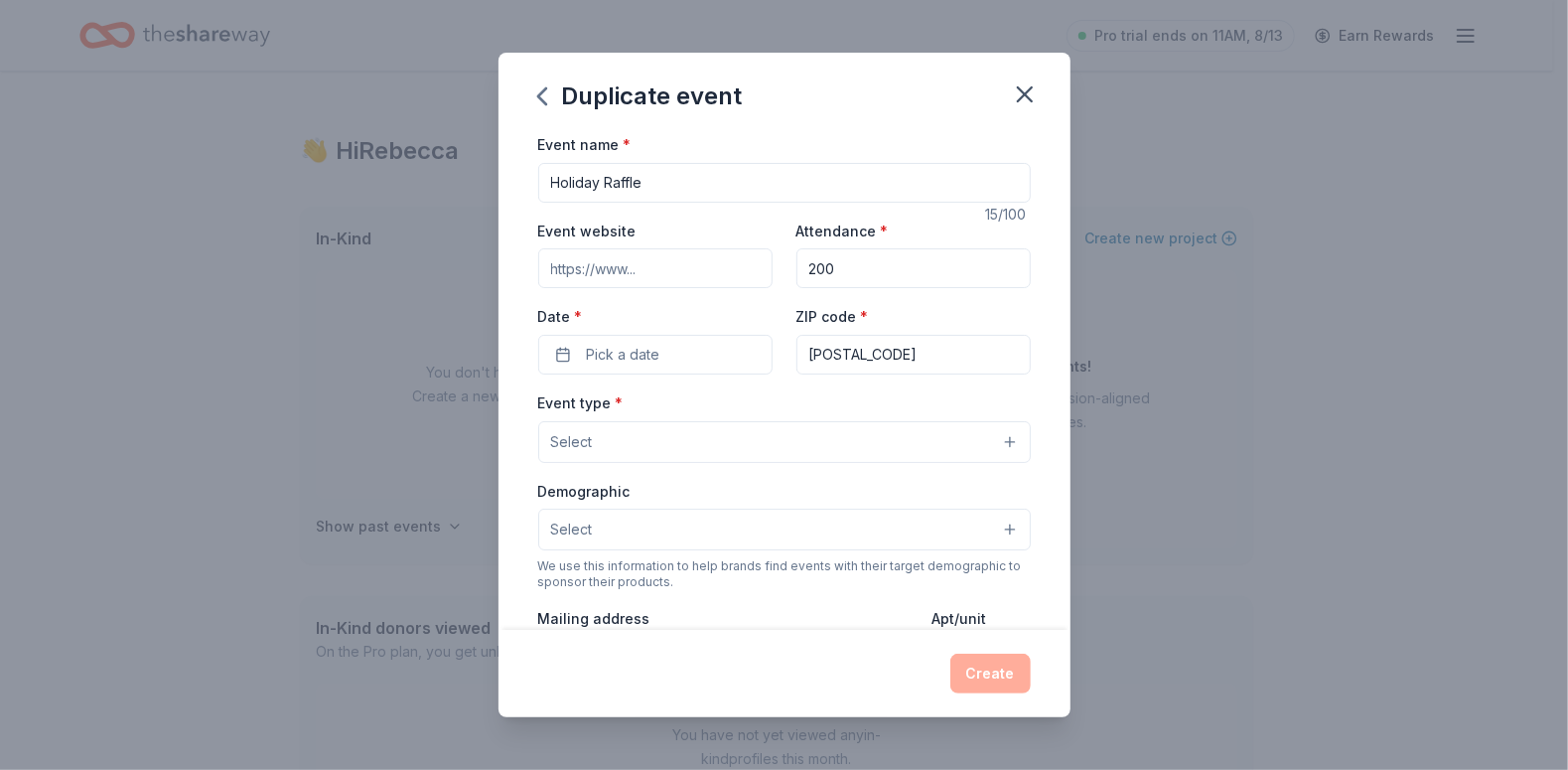 type on "200" 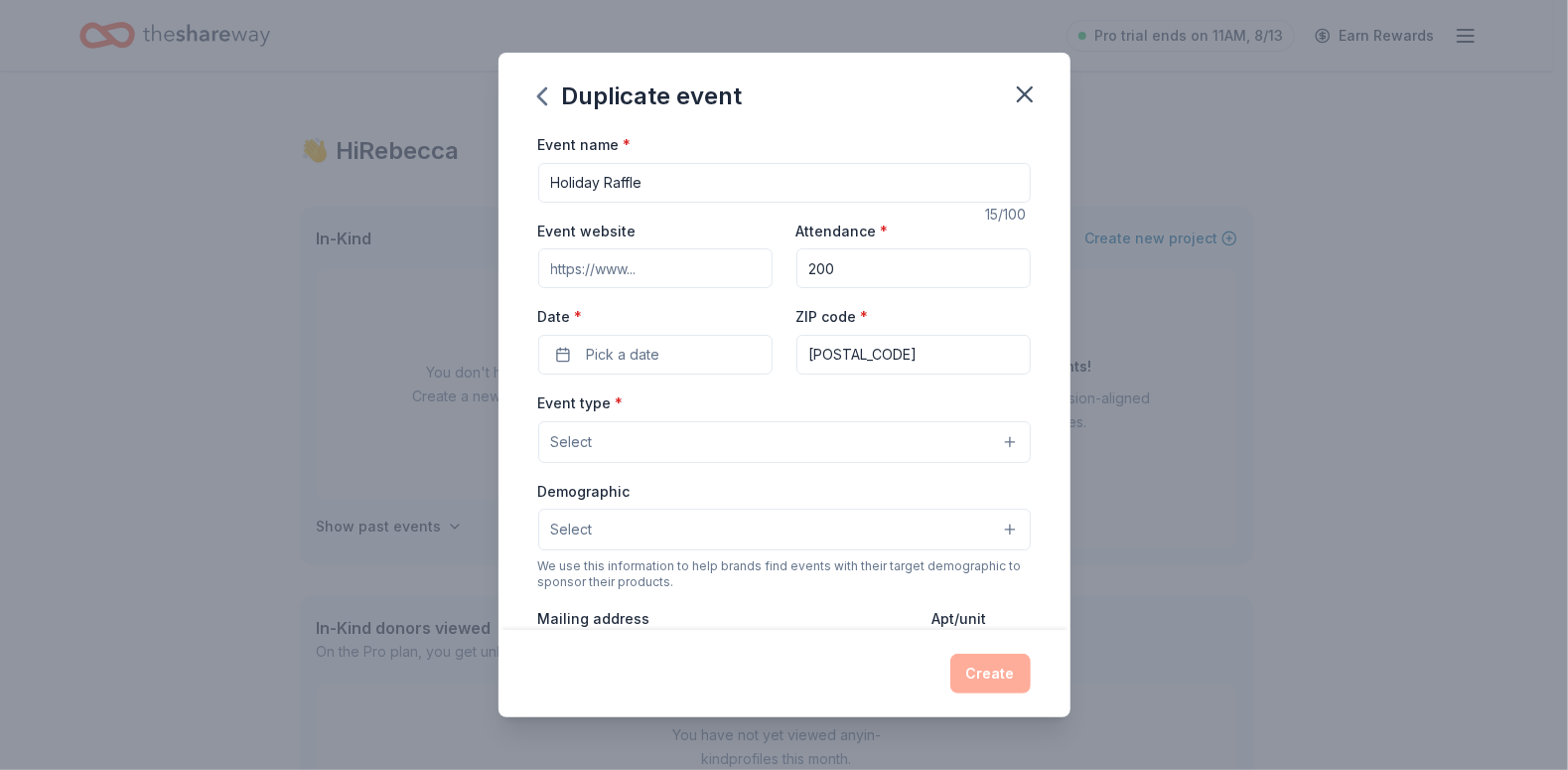 paste on "https://www.facebook.com/profile.php?id=61561407524699" 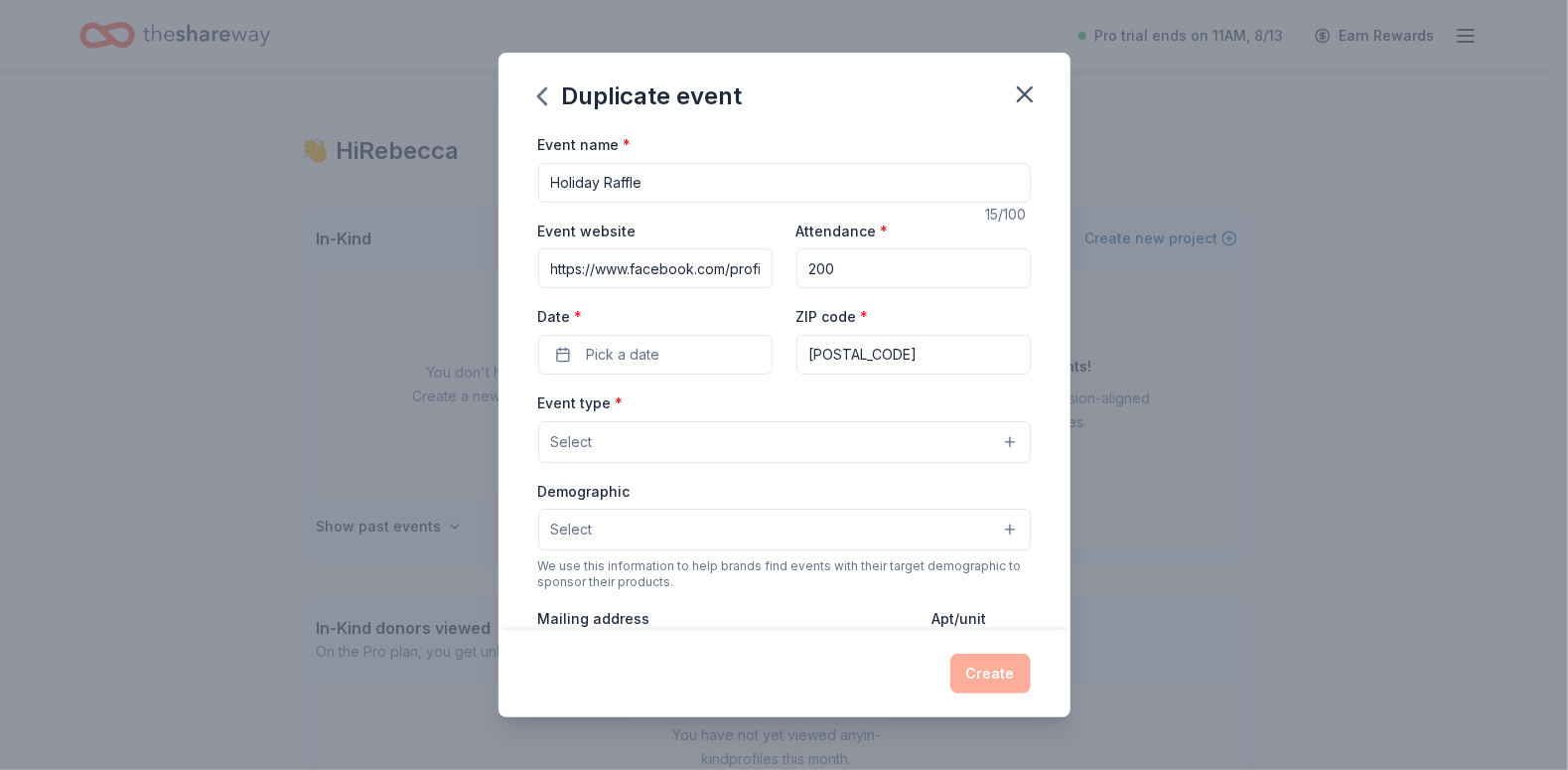 scroll, scrollTop: 0, scrollLeft: 194, axis: horizontal 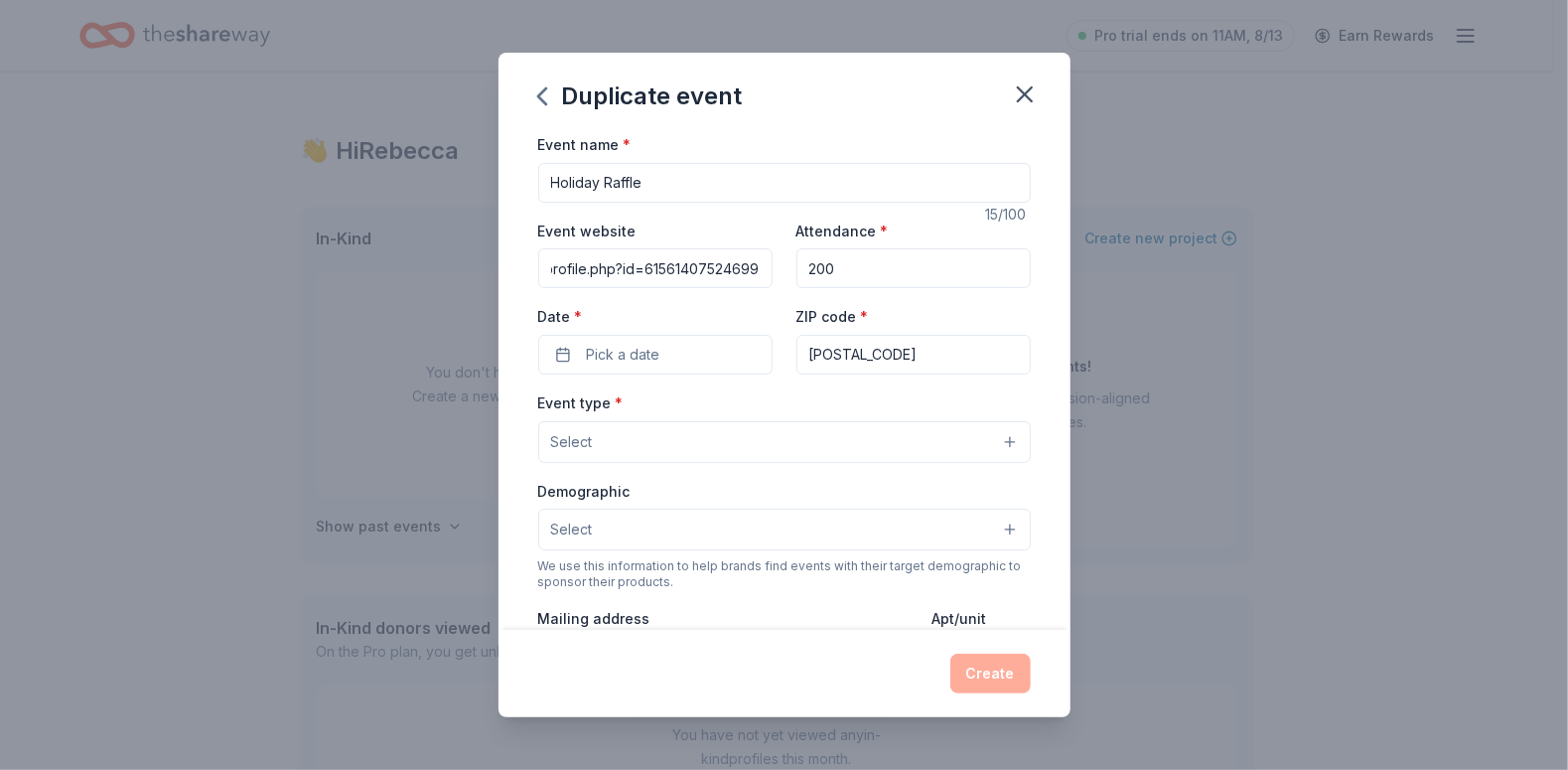 type on "https://www.facebook.com/profile.php?id=61561407524699" 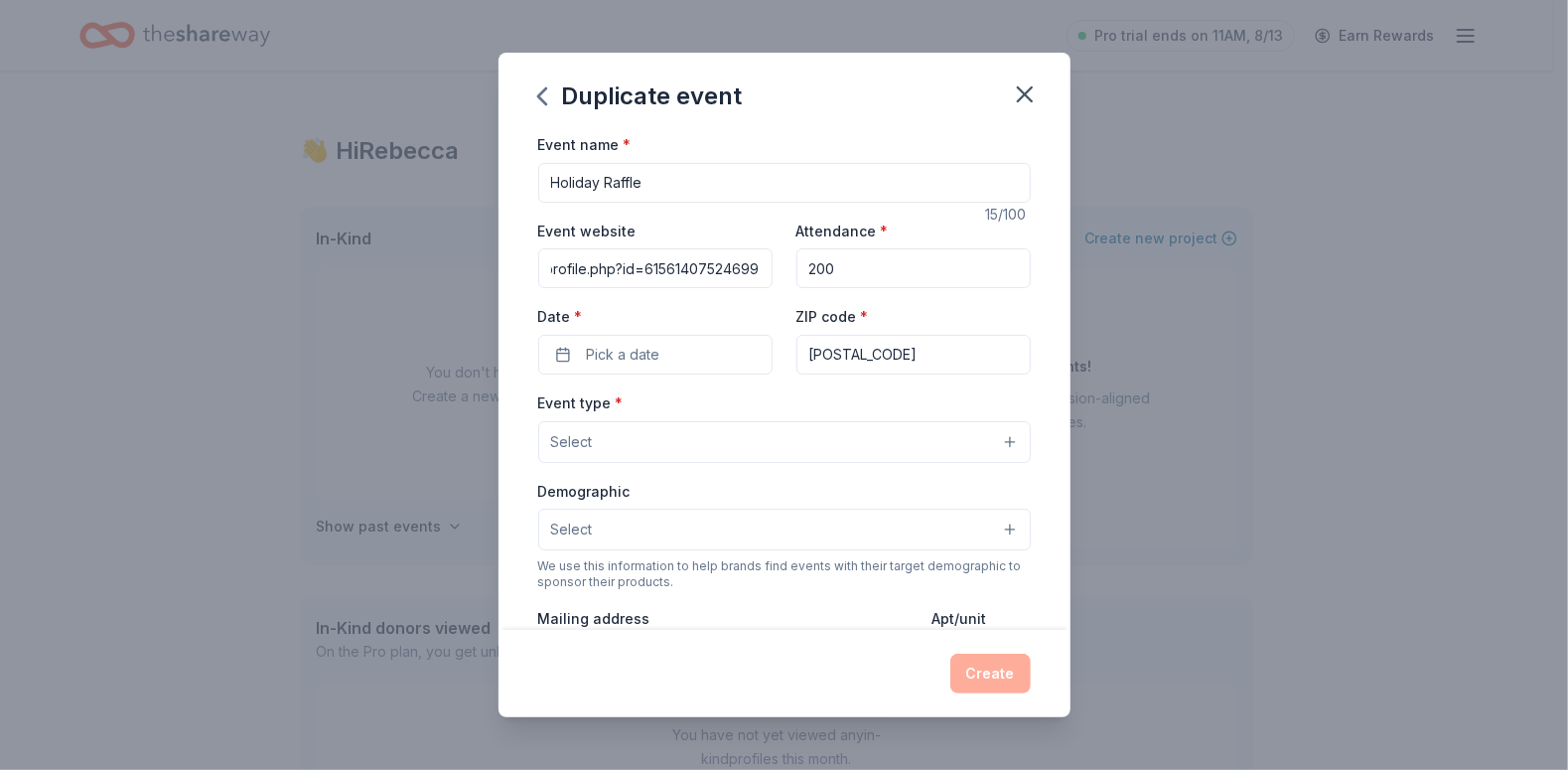 scroll, scrollTop: 0, scrollLeft: 0, axis: both 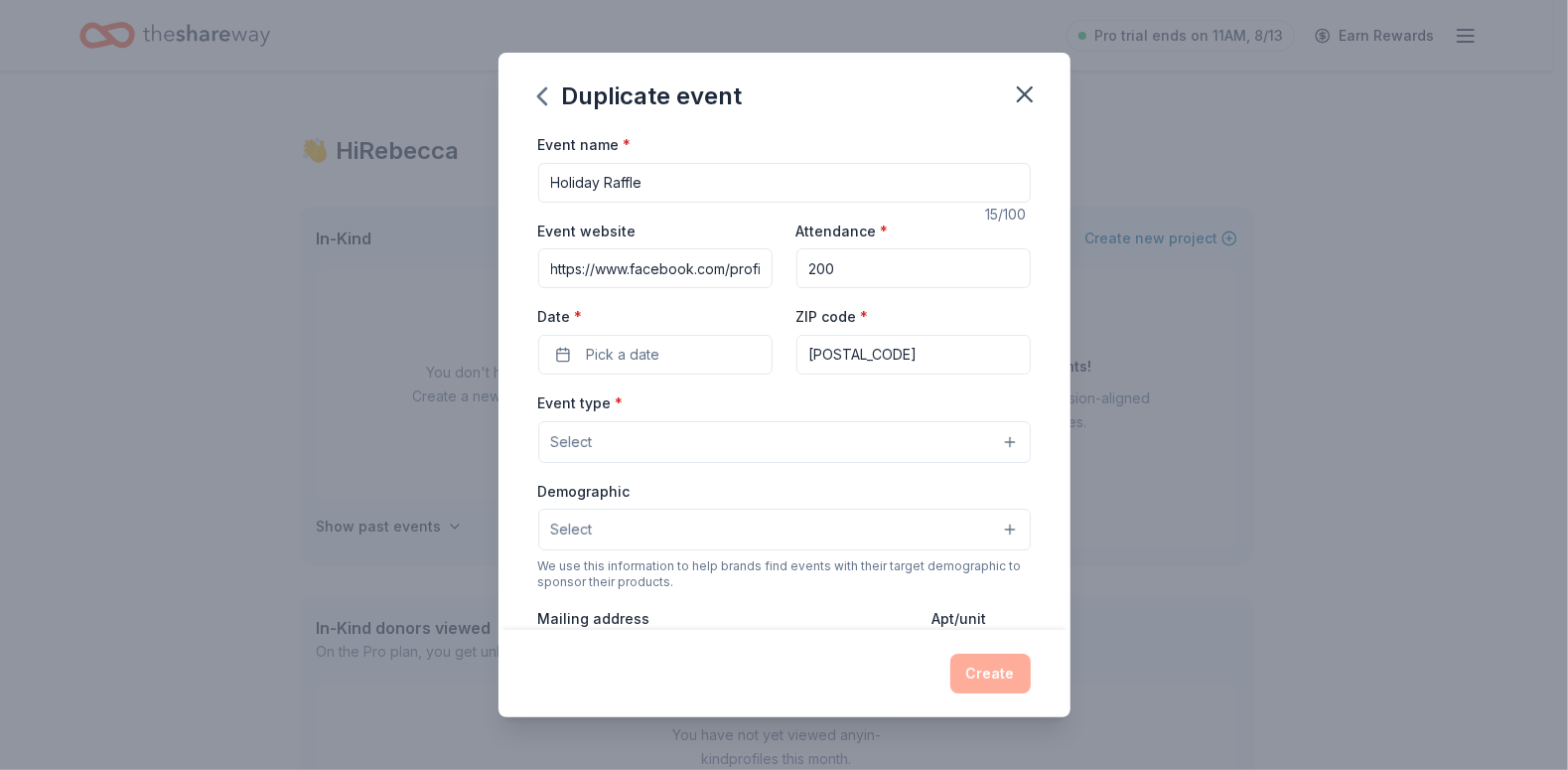 click on "Select" at bounding box center [784, 442] 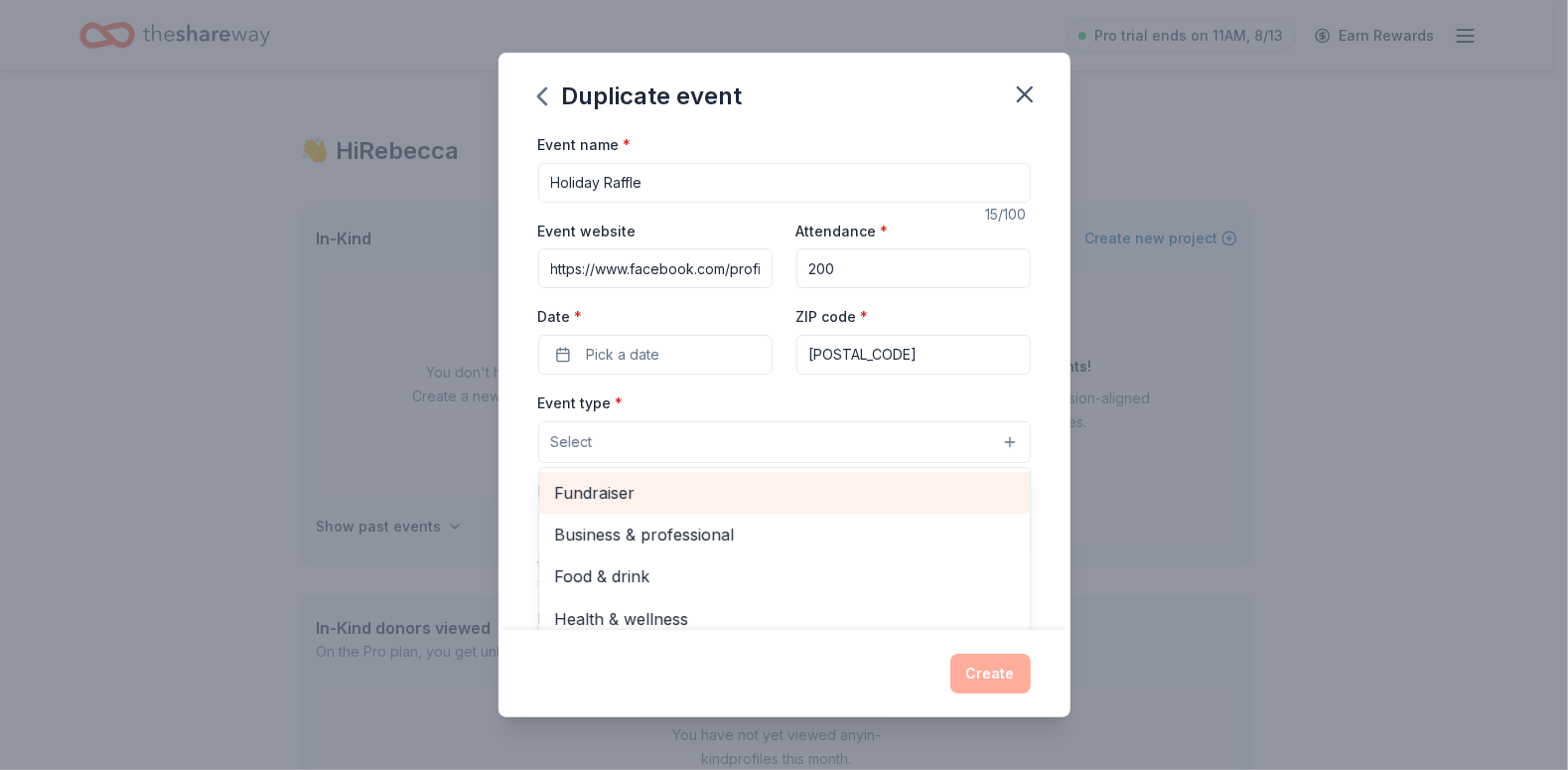 click on "Fundraiser" at bounding box center (784, 493) 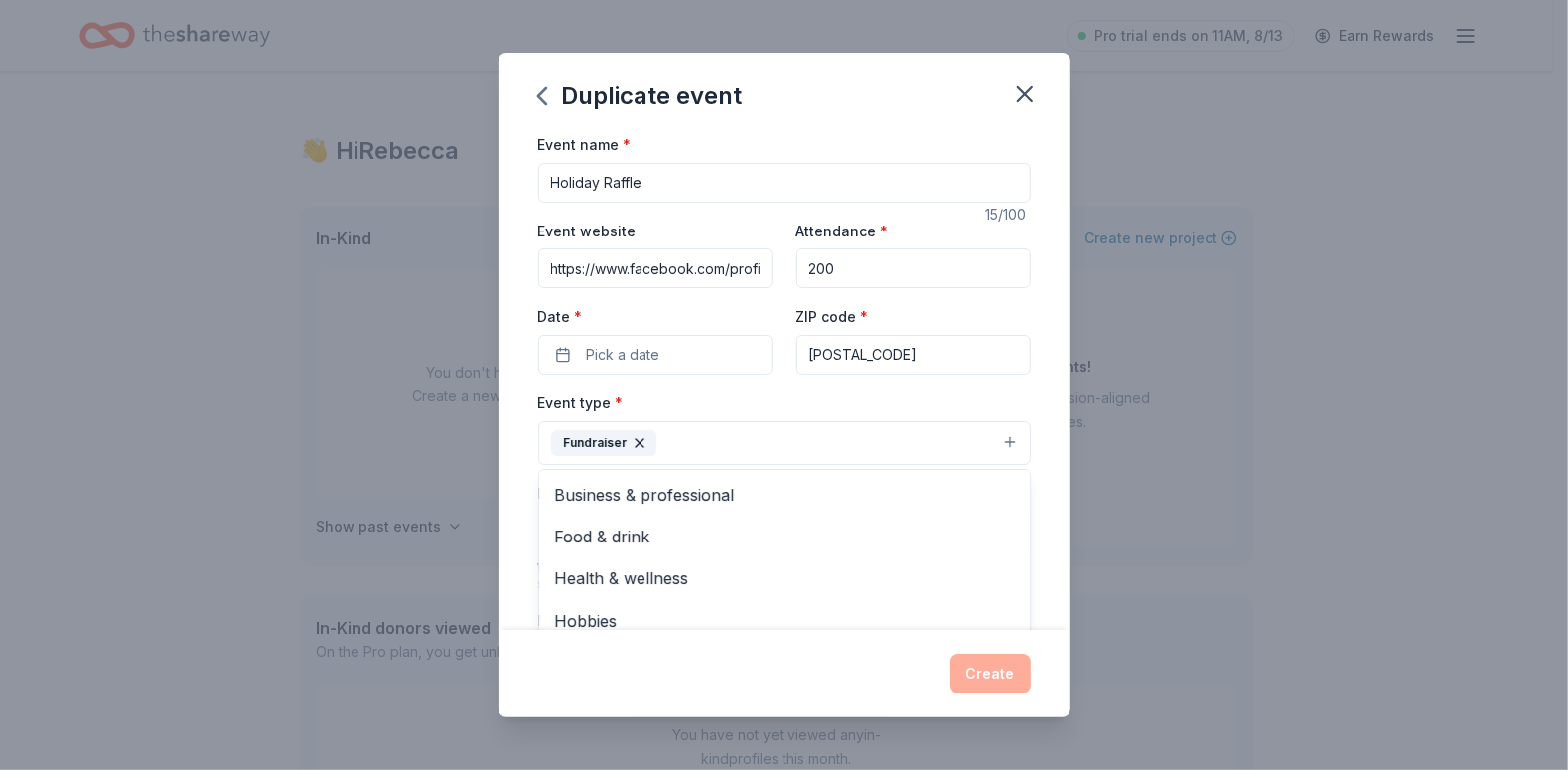 click on "Event name * Holiday Raffle 15 /100 Event website https://www.facebook.com/profile.php?id=61561407524699 Attendance * 200 Date * Pick a date ZIP code * 03224 Event type * Fundraiser Business & professional Food & drink Health & wellness Hobbies Music Performing & visual arts Demographic Select We use this information to help brands find events with their target demographic to sponsor their products. Mailing address Apt/unit Description What are you looking for? * Auction & raffle Meals Snacks Desserts Alcohol Beverages Send me reminders Email me reminders of donor application deadlines Recurring event" at bounding box center (784, 592) 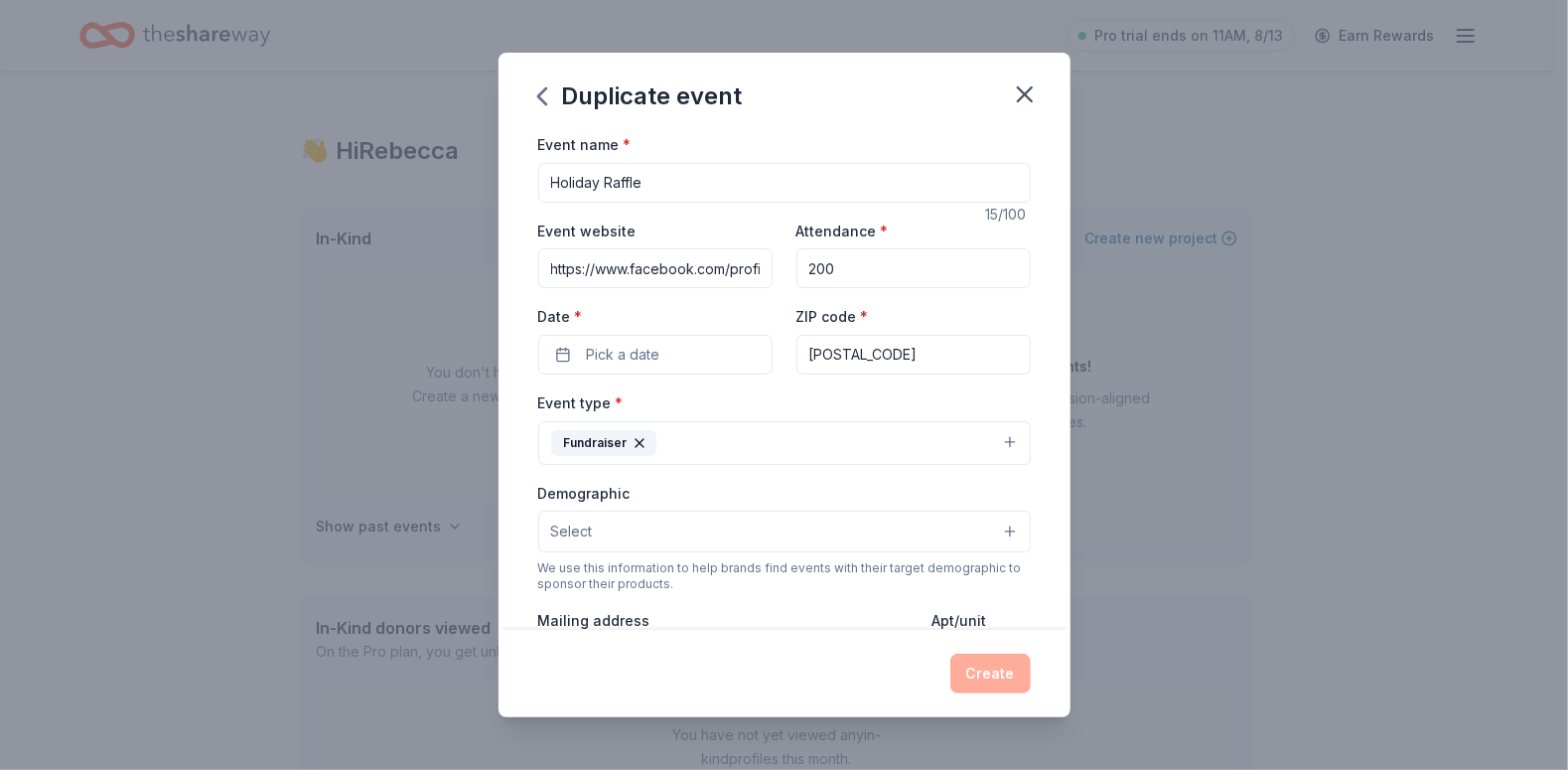 click on "Pick a date" at bounding box center (624, 355) 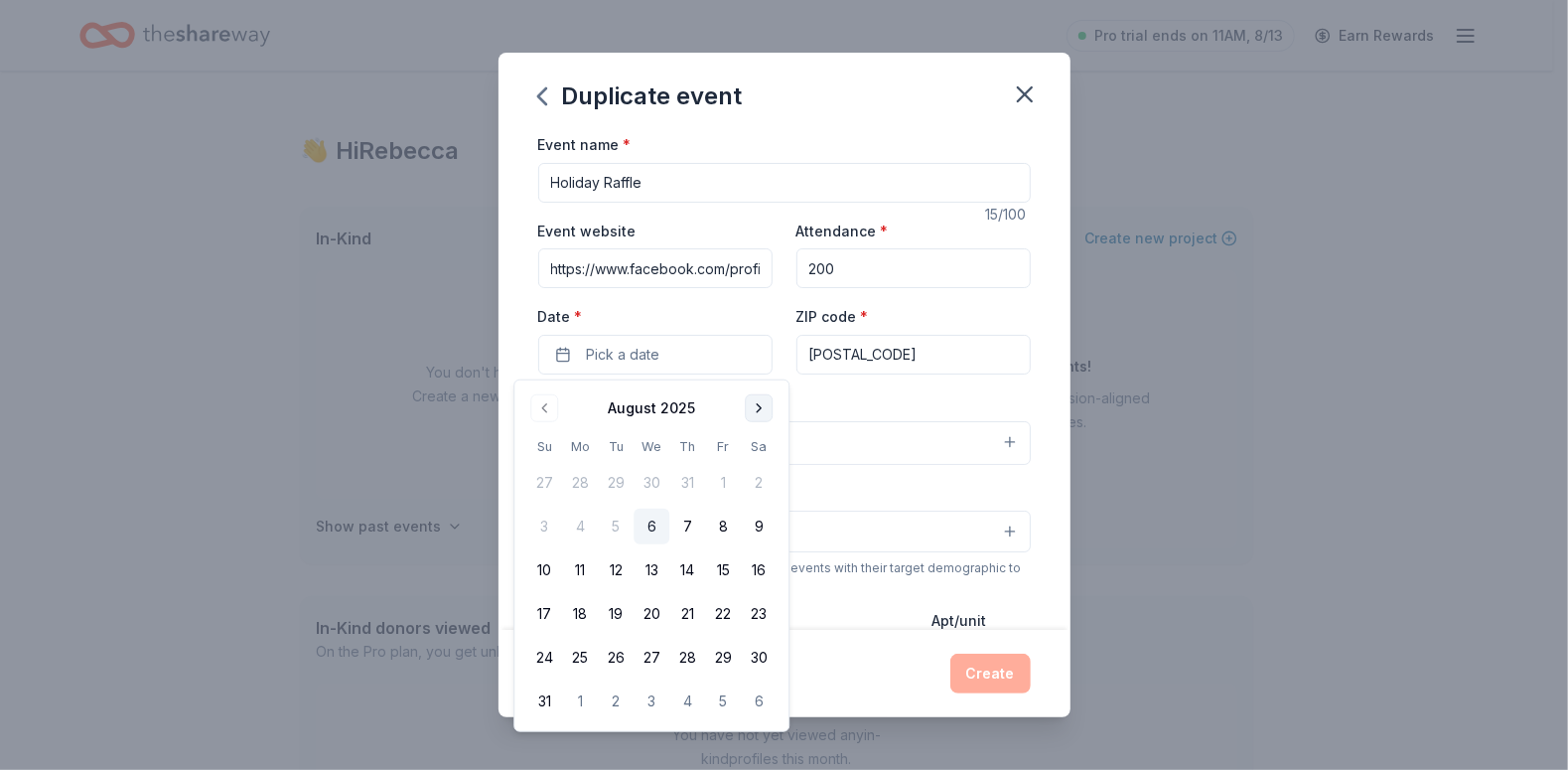 click at bounding box center [759, 408] 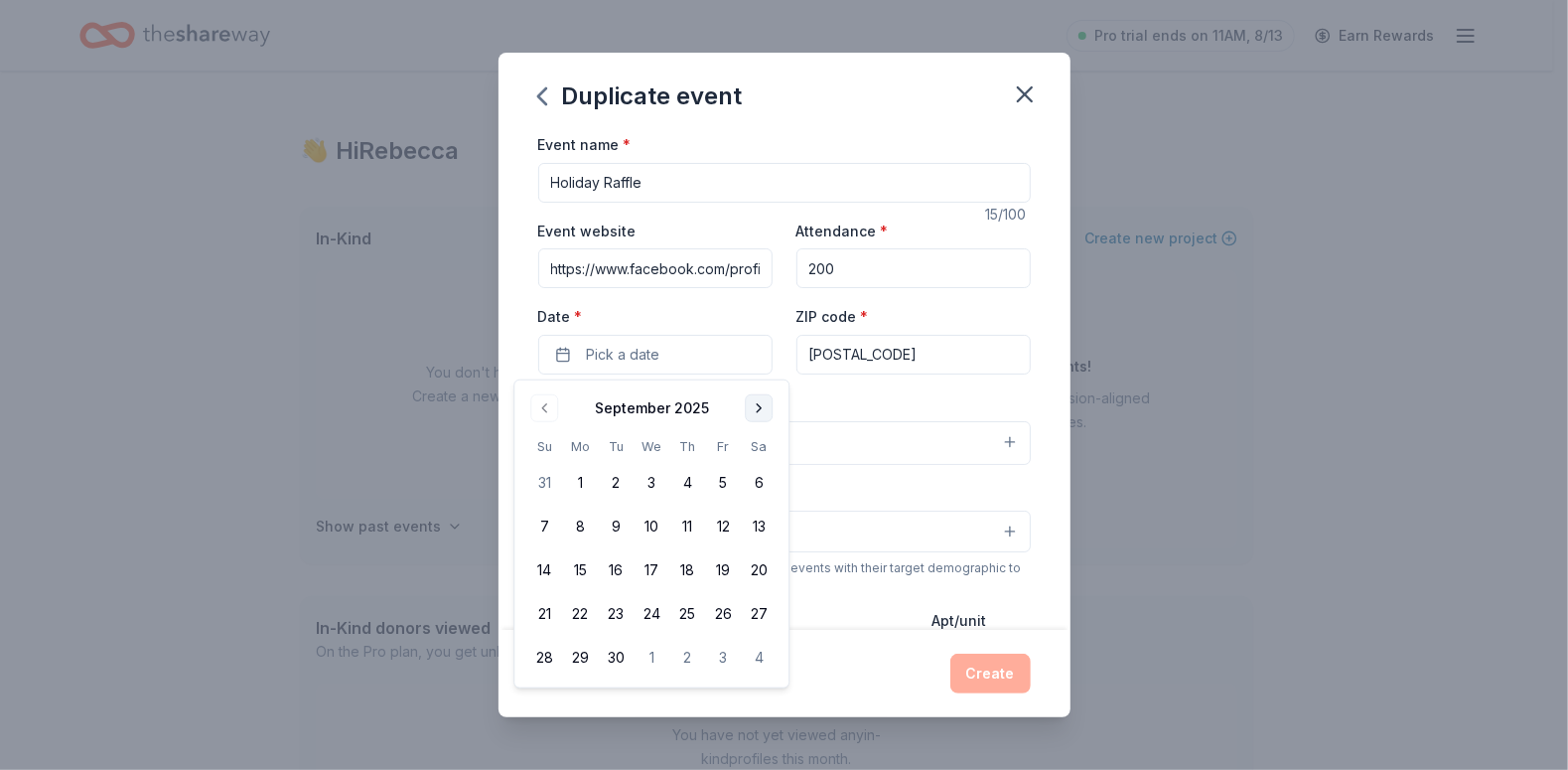 click at bounding box center (759, 408) 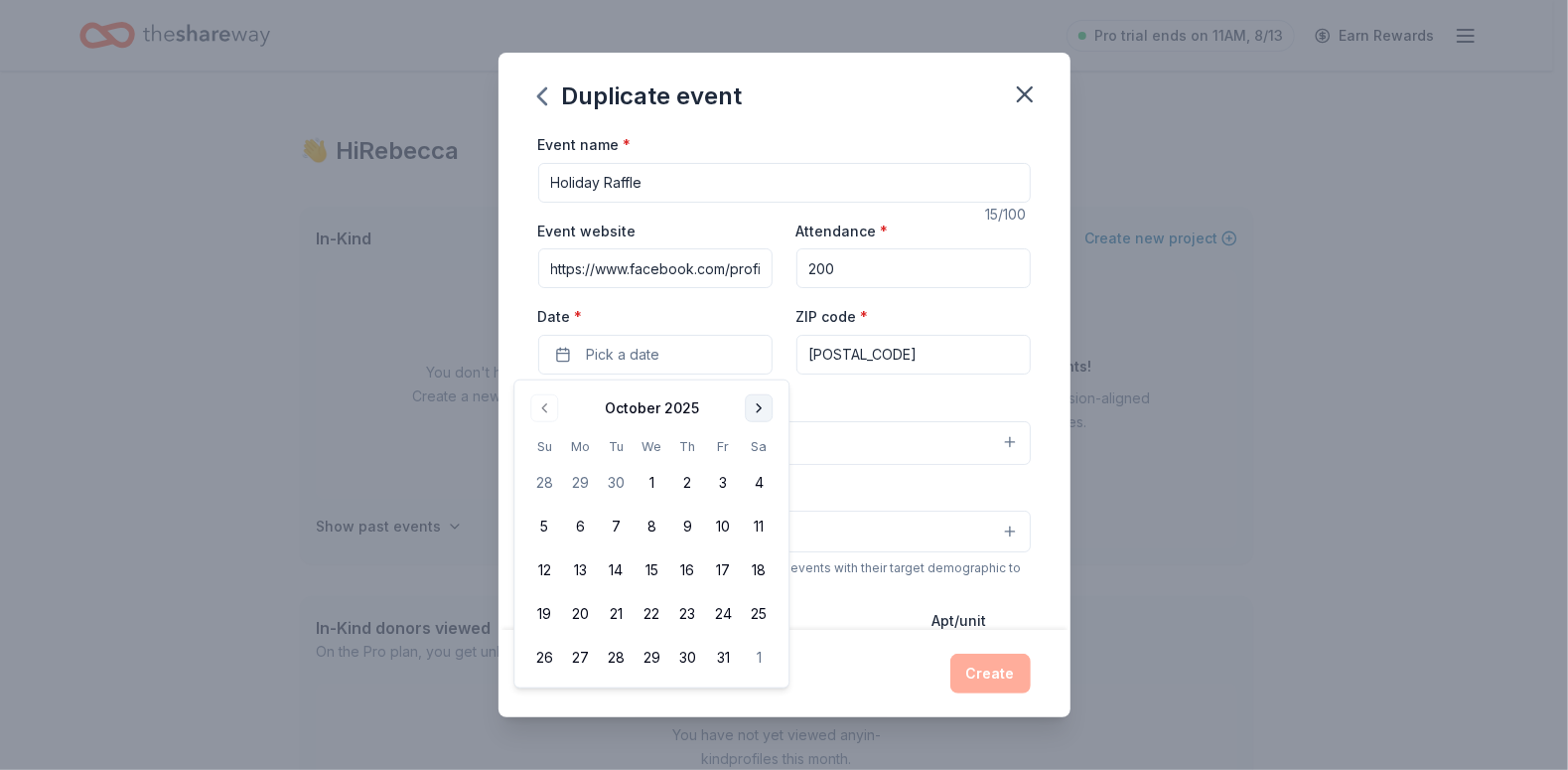 click at bounding box center [759, 408] 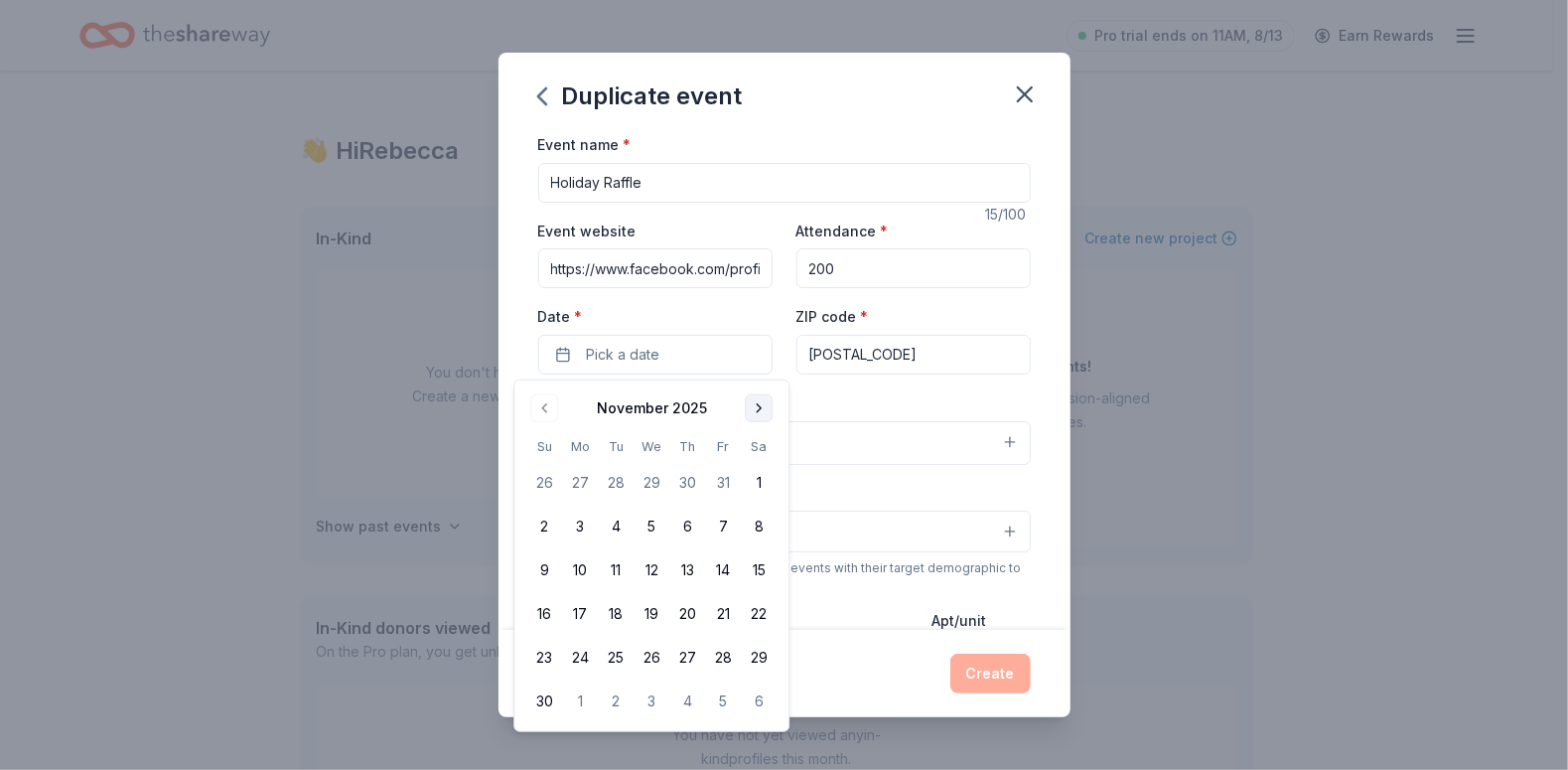 click at bounding box center (759, 408) 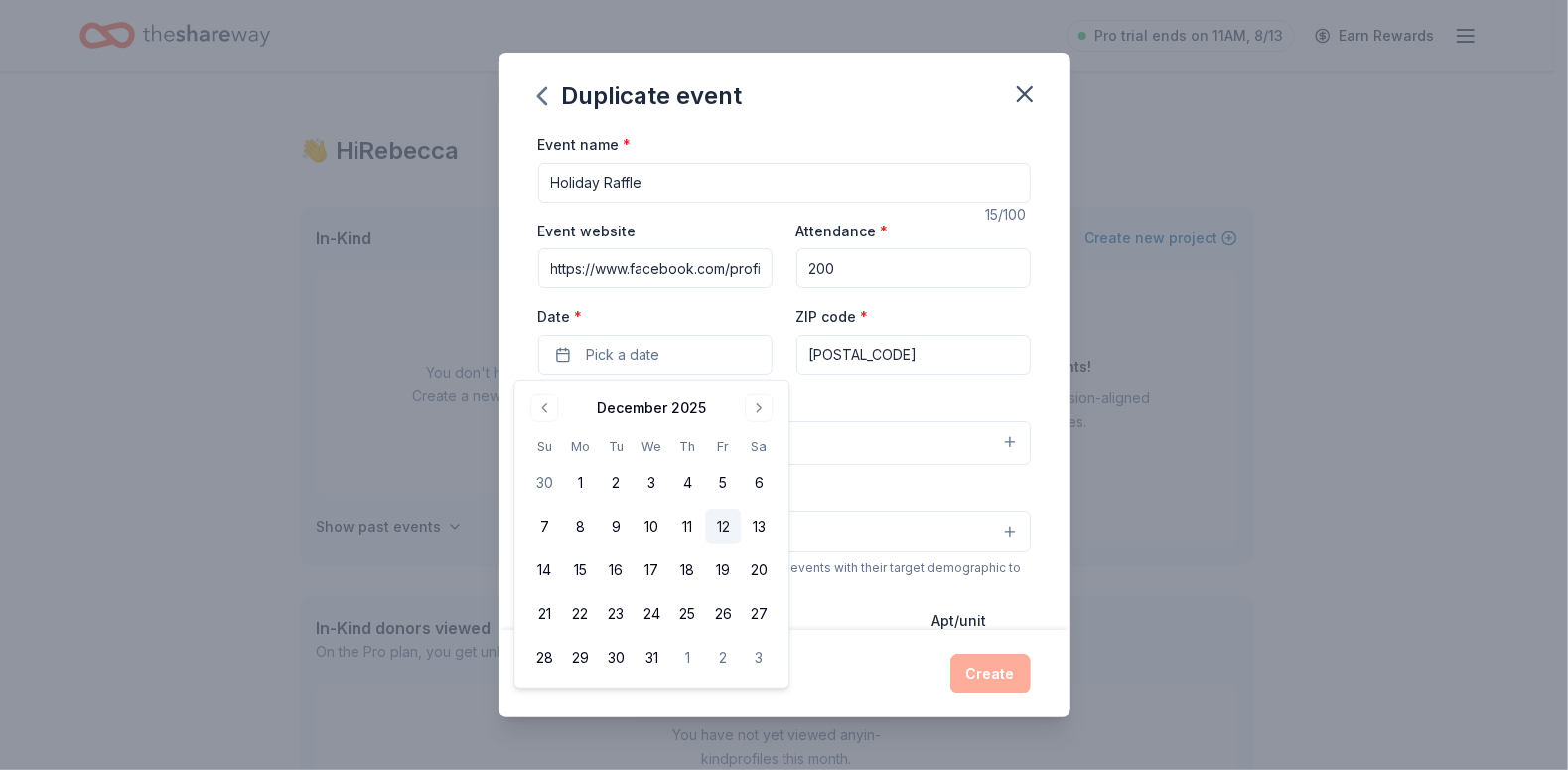 click on "12" at bounding box center (723, 527) 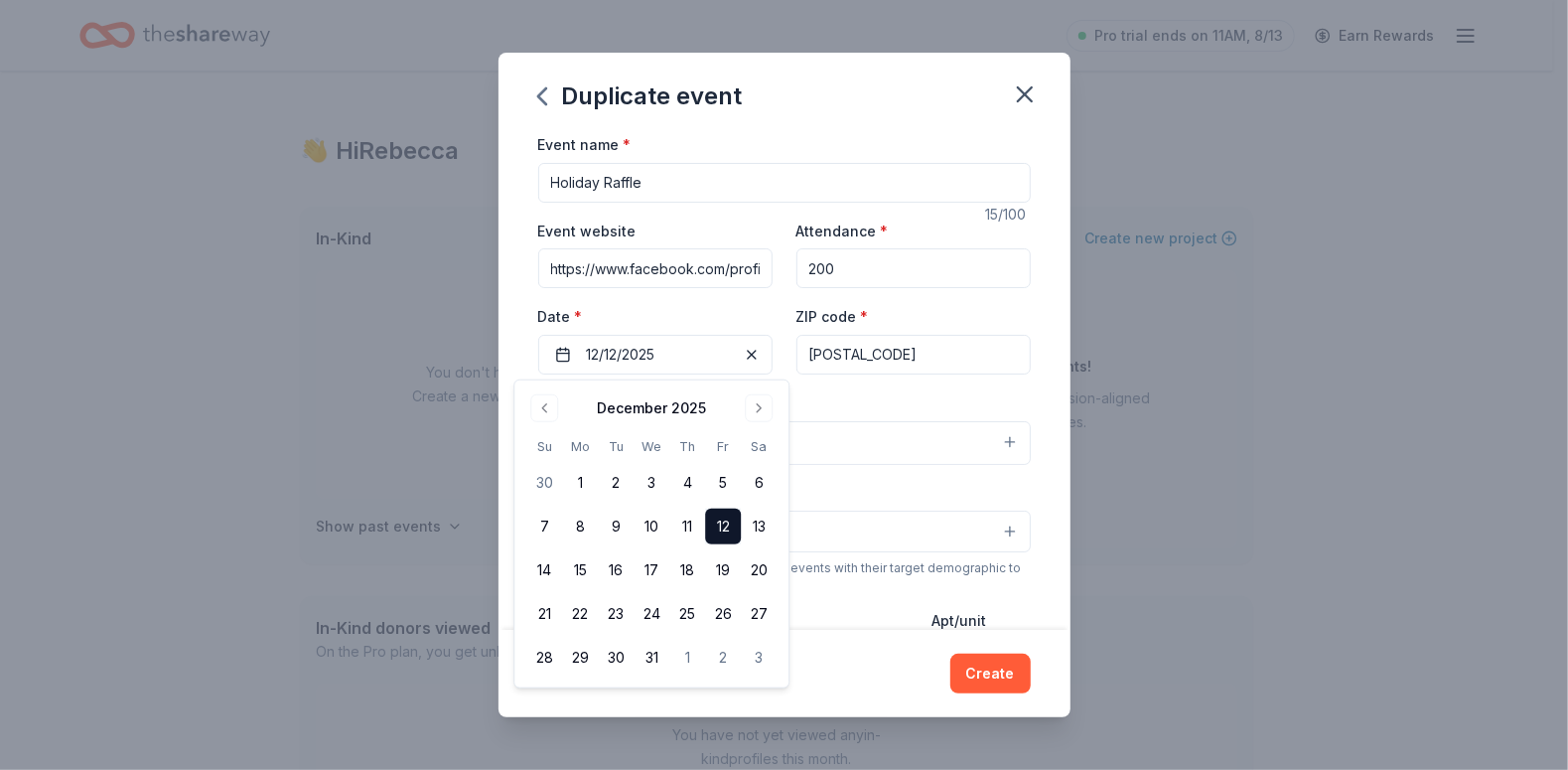 click on "Create" at bounding box center (784, 674) 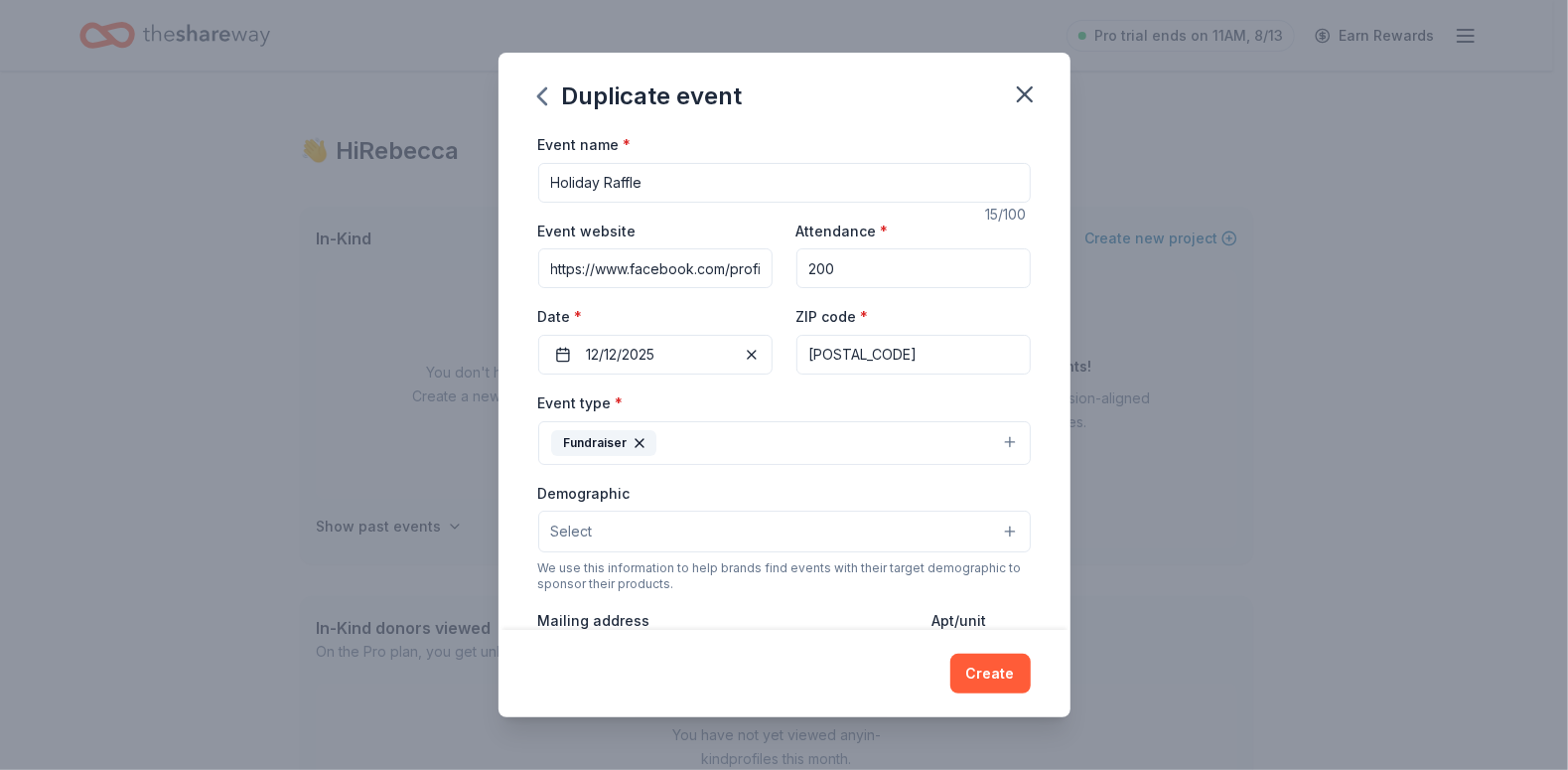 scroll, scrollTop: 374, scrollLeft: 0, axis: vertical 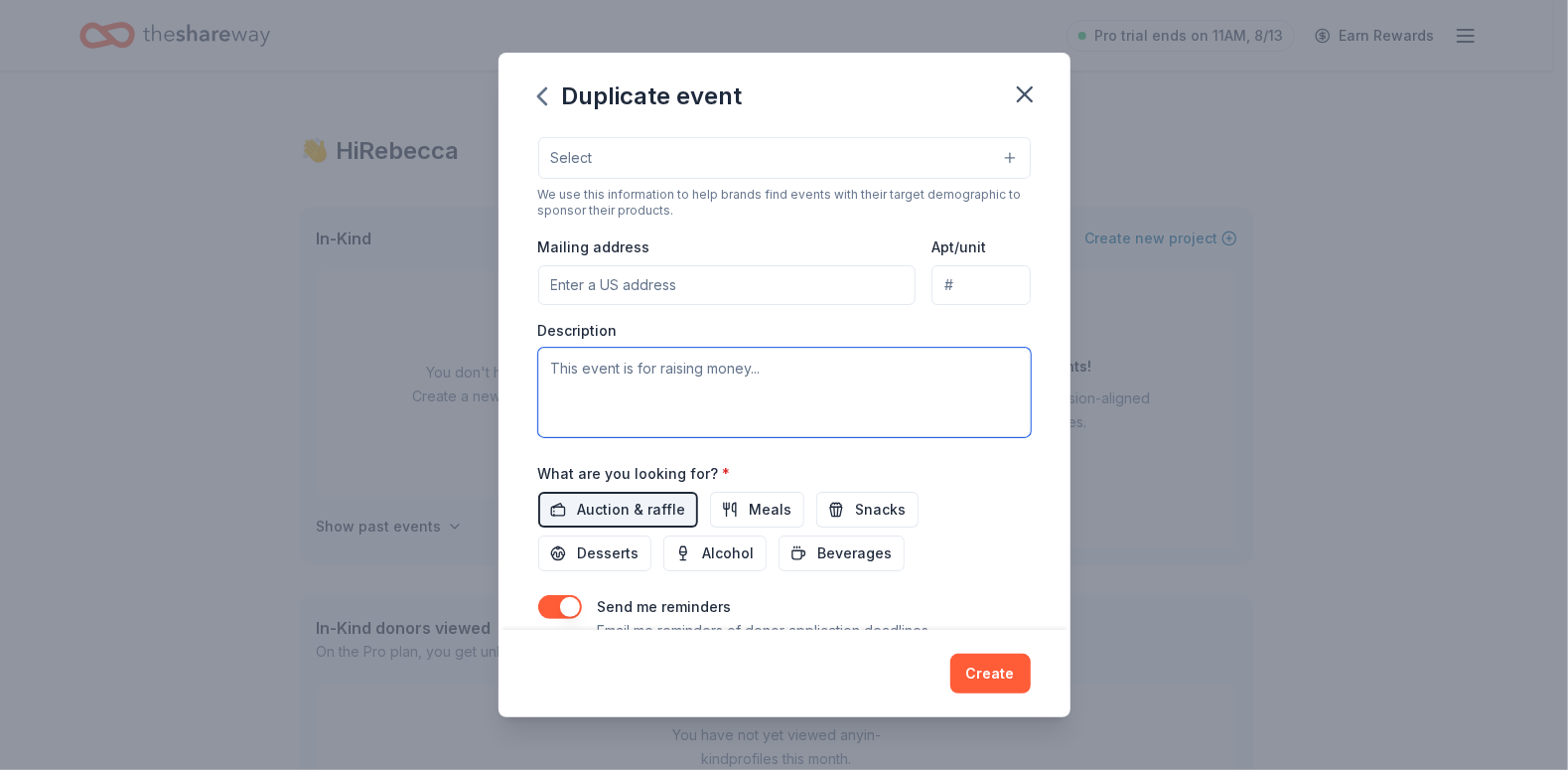 click at bounding box center (784, 392) 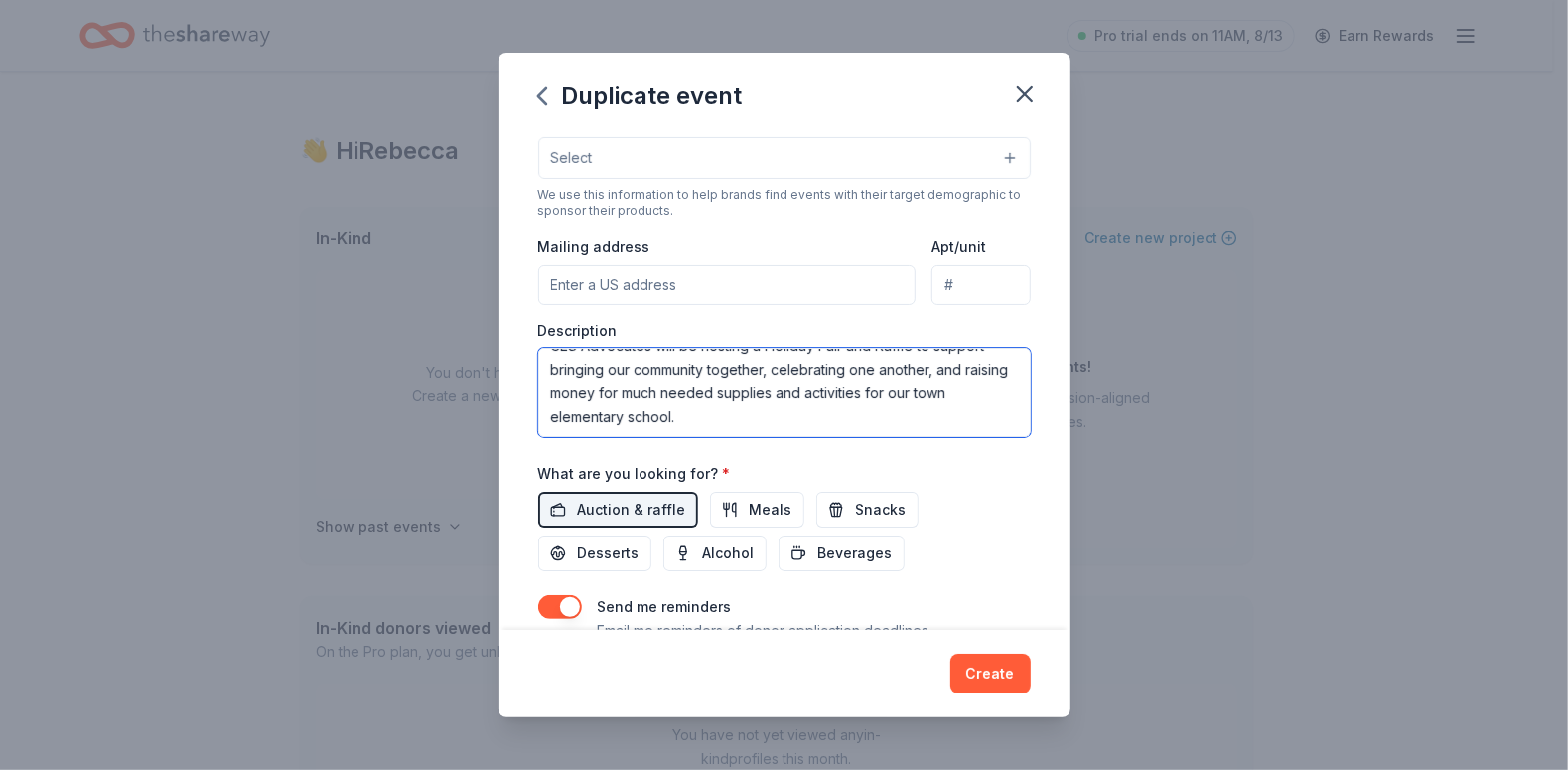 scroll, scrollTop: 23, scrollLeft: 0, axis: vertical 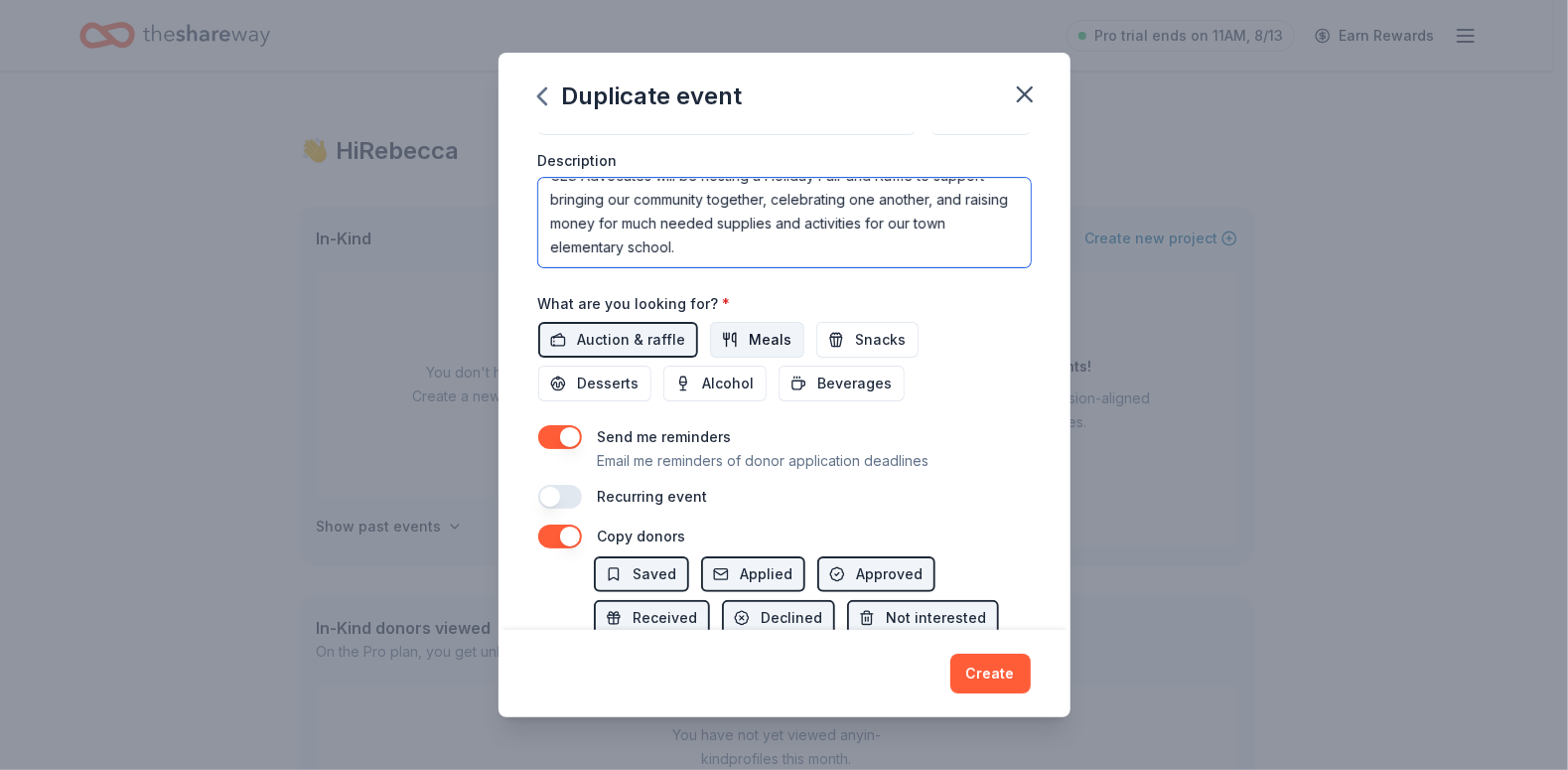 type on "CES Advocates will be hosting a Holiday Fair and Raffle to support bringing our community together, celebrating one another, and raising money for much needed supplies and activities for our town elementary school." 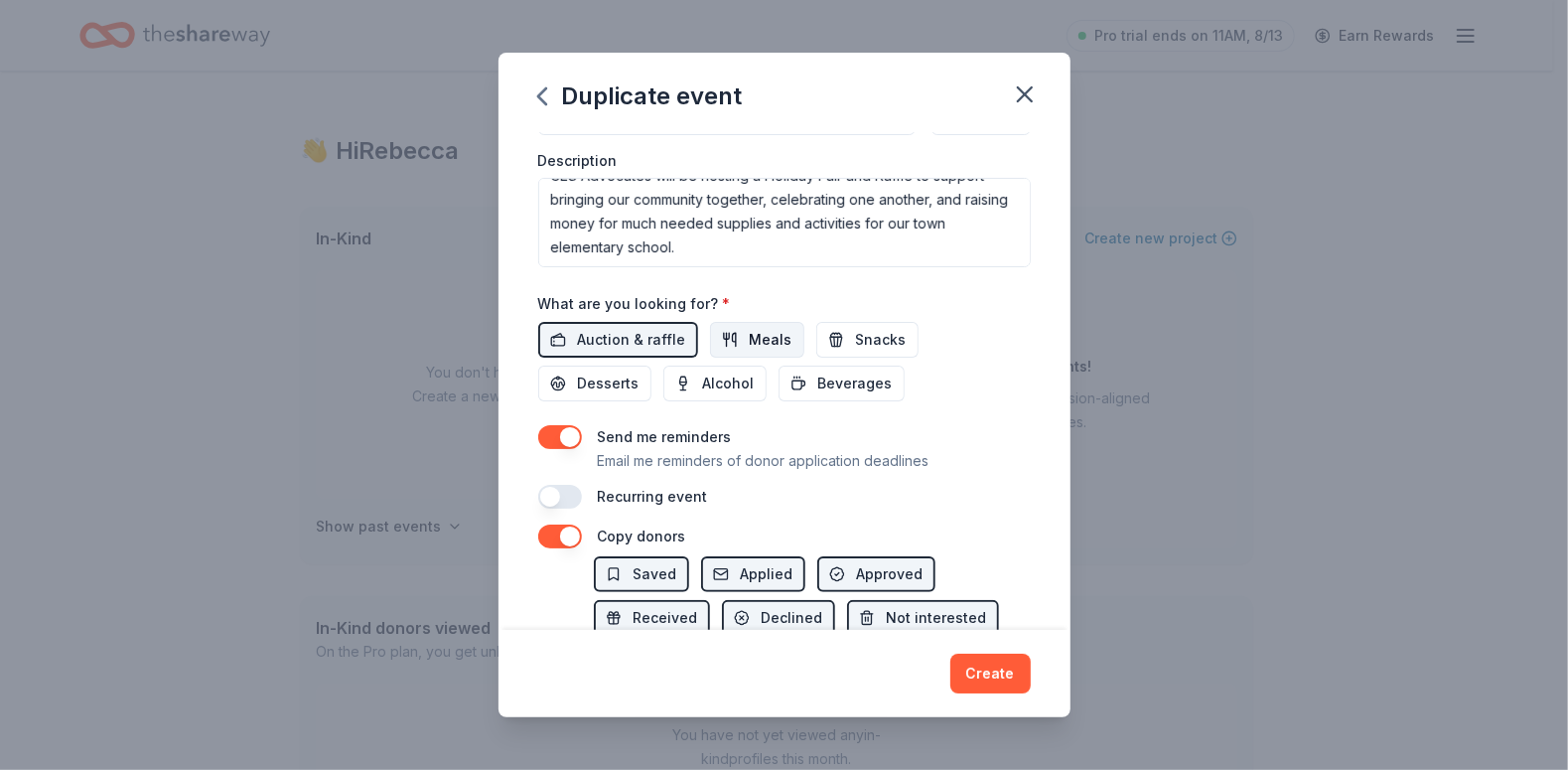 click on "Meals" at bounding box center (771, 340) 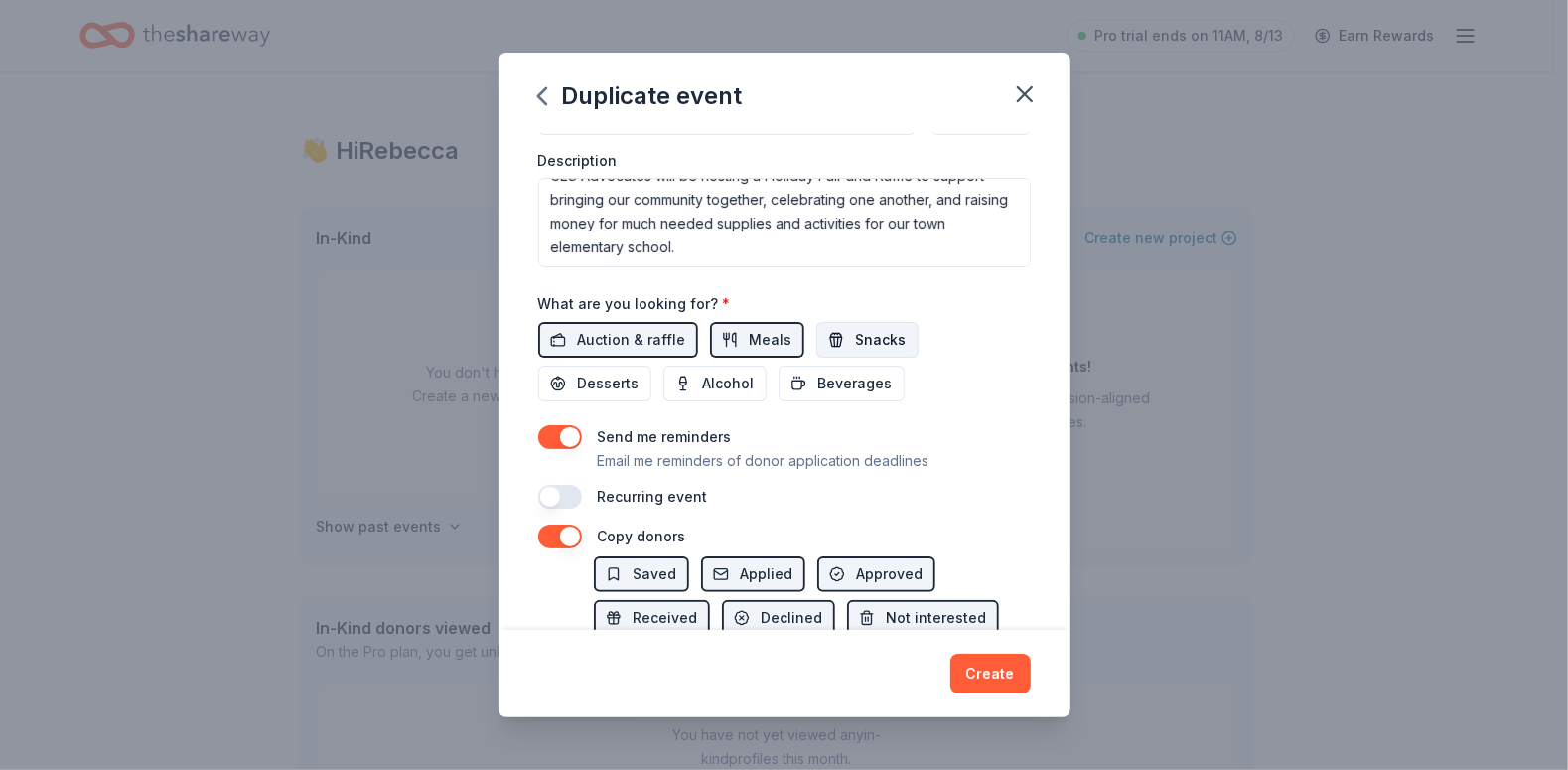click on "Snacks" at bounding box center [867, 340] 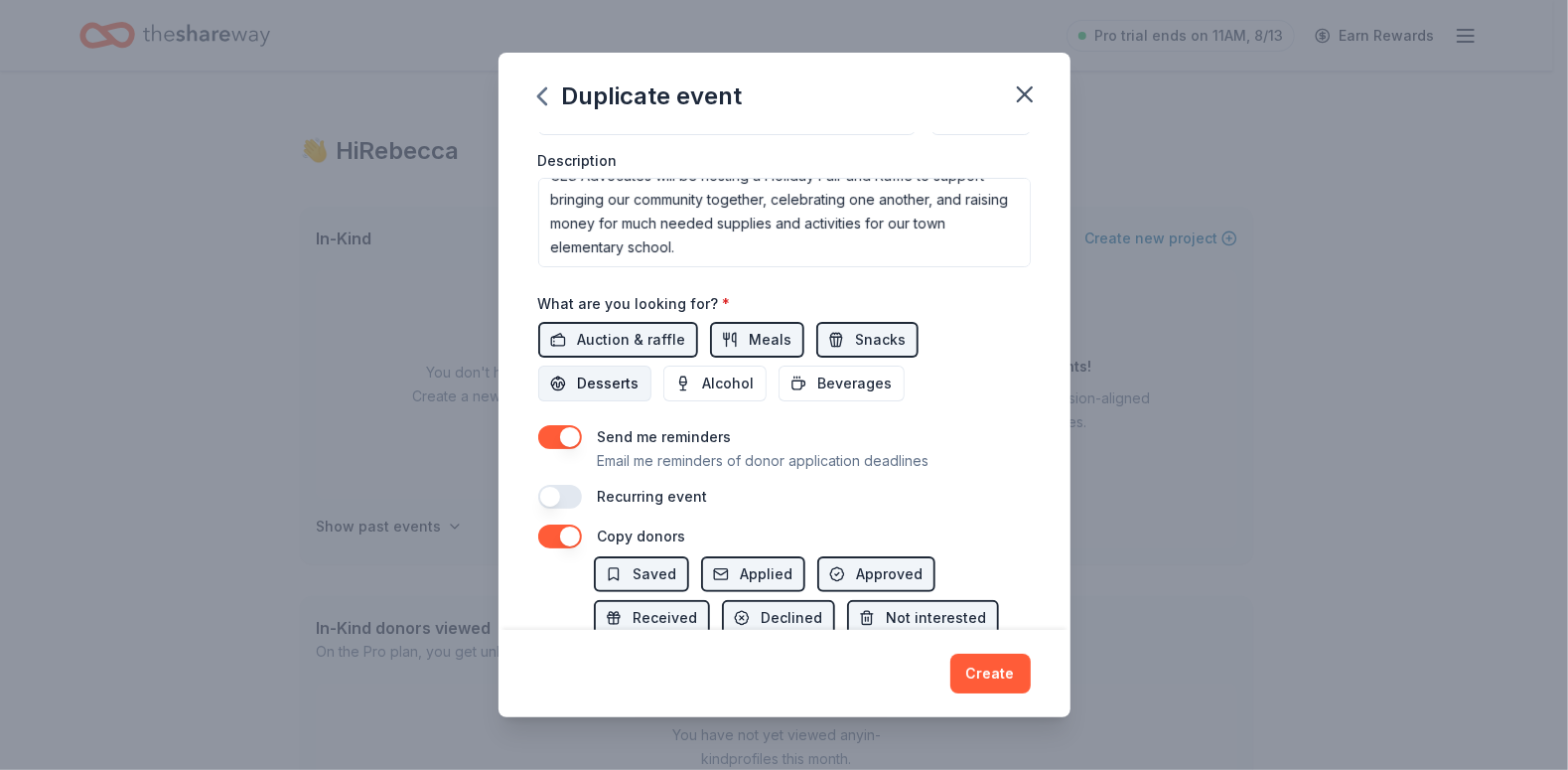 click on "Desserts" at bounding box center [609, 384] 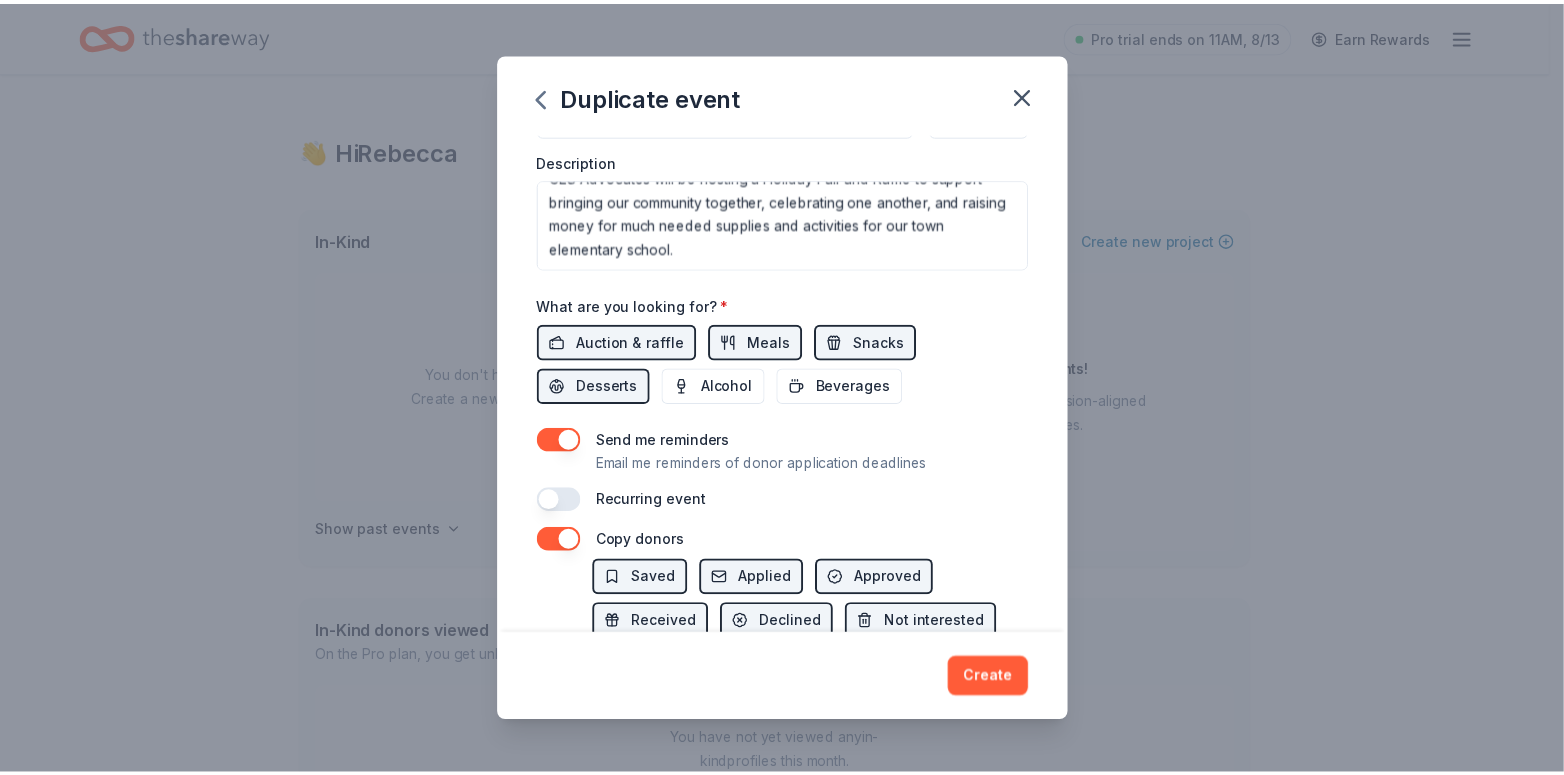 scroll, scrollTop: 677, scrollLeft: 0, axis: vertical 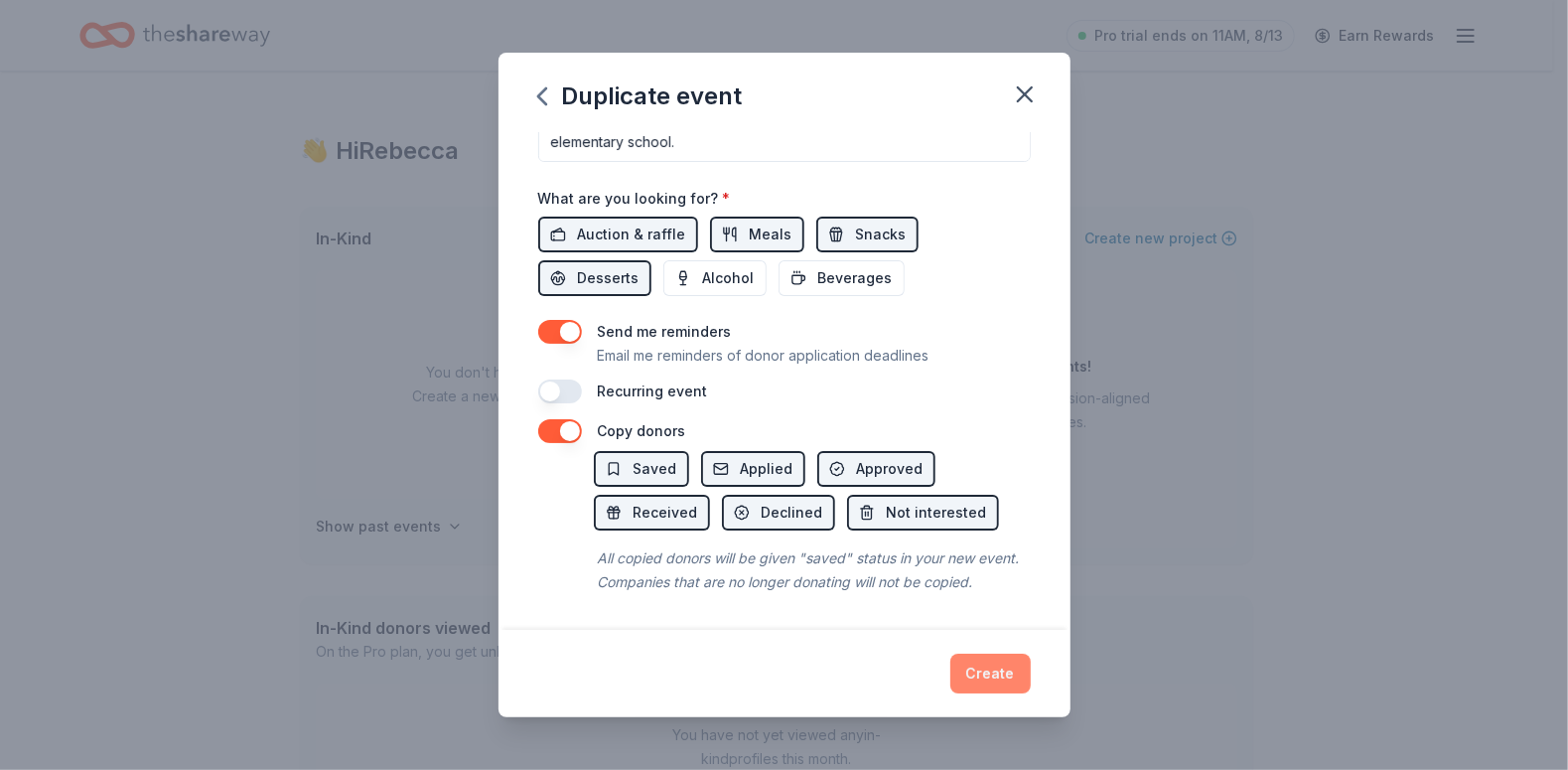 click on "Create" at bounding box center [990, 674] 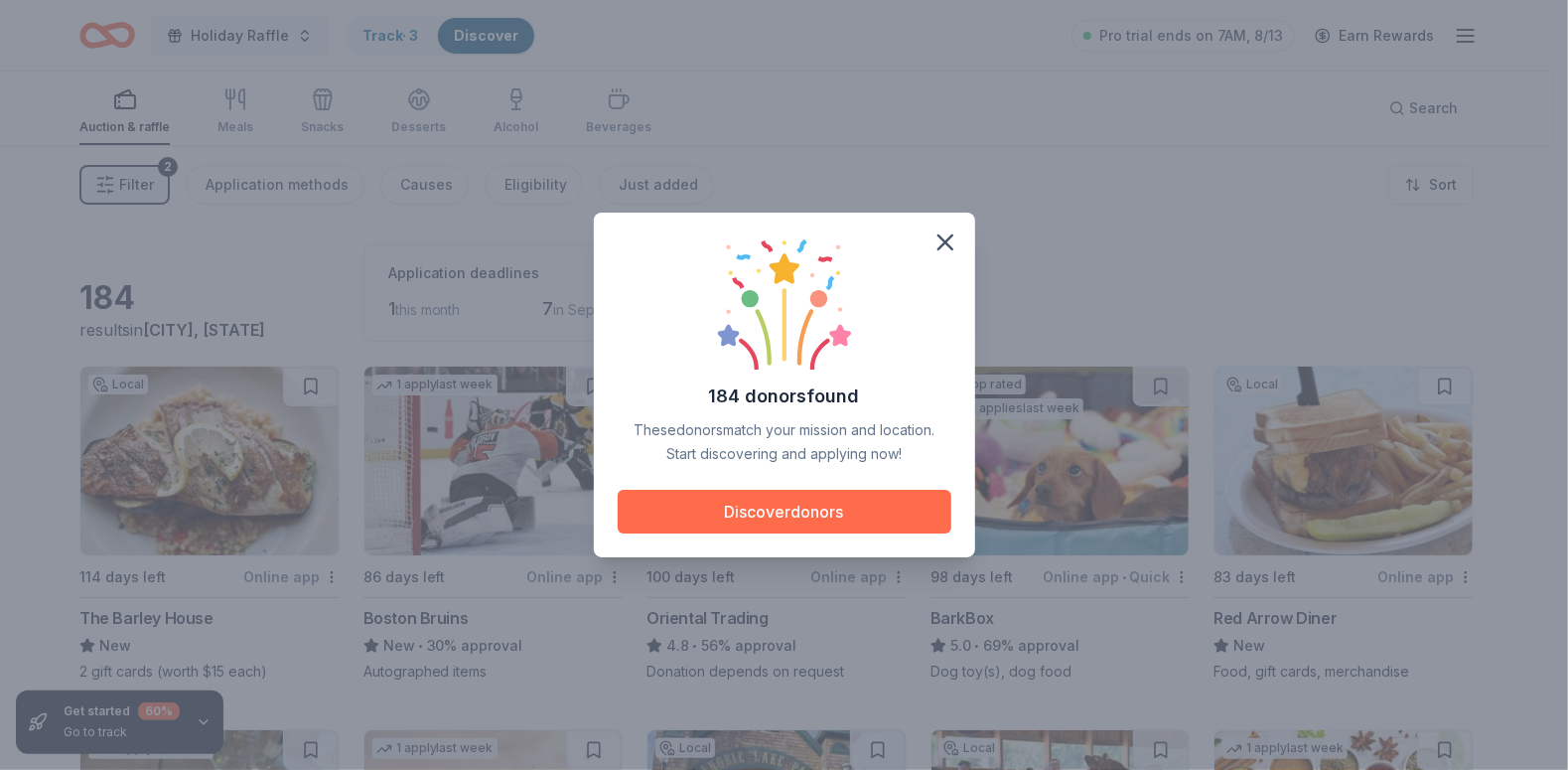 click on "Discover  donors" at bounding box center (784, 512) 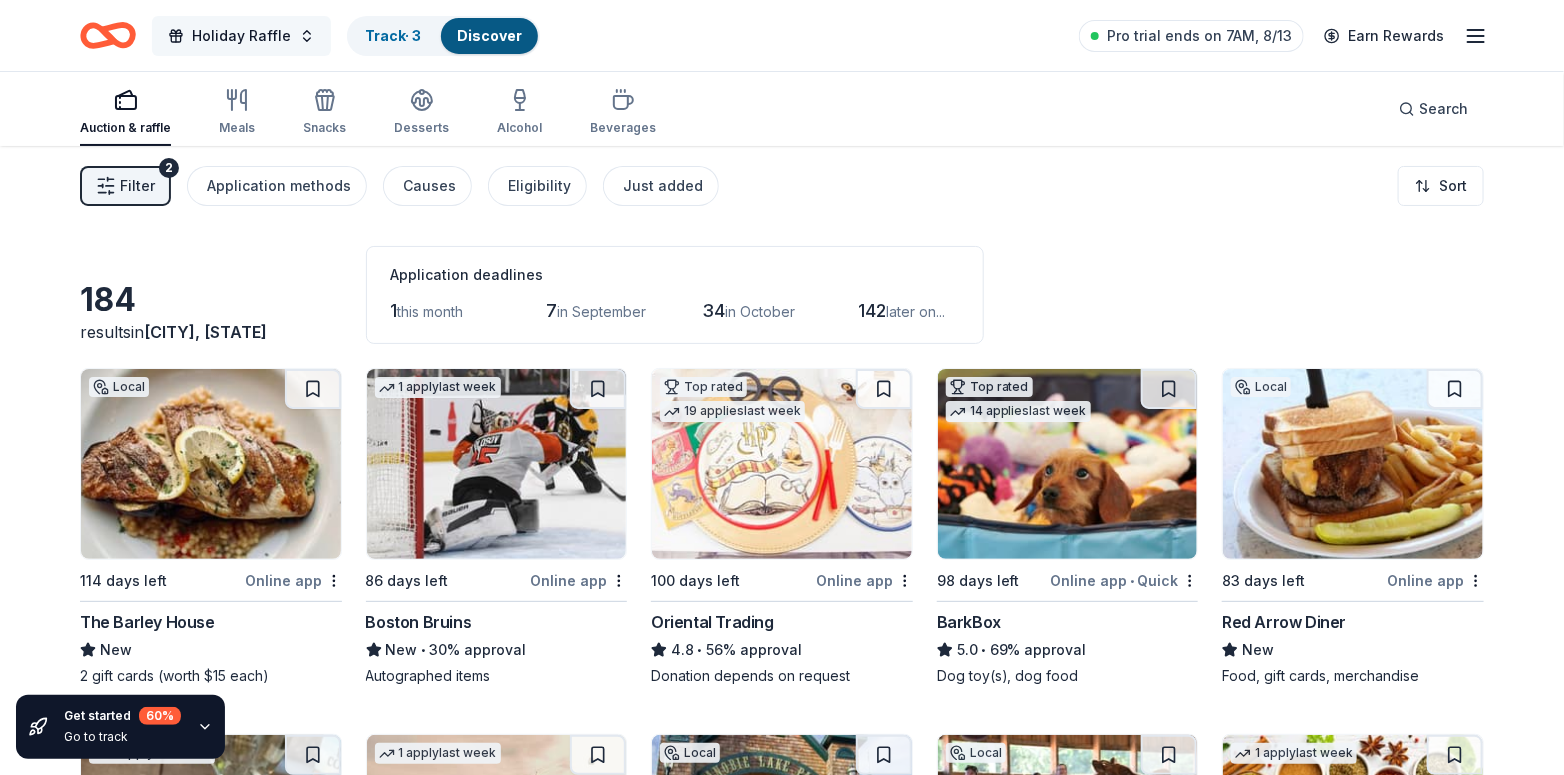 click on "Holiday Raffle" at bounding box center [241, 36] 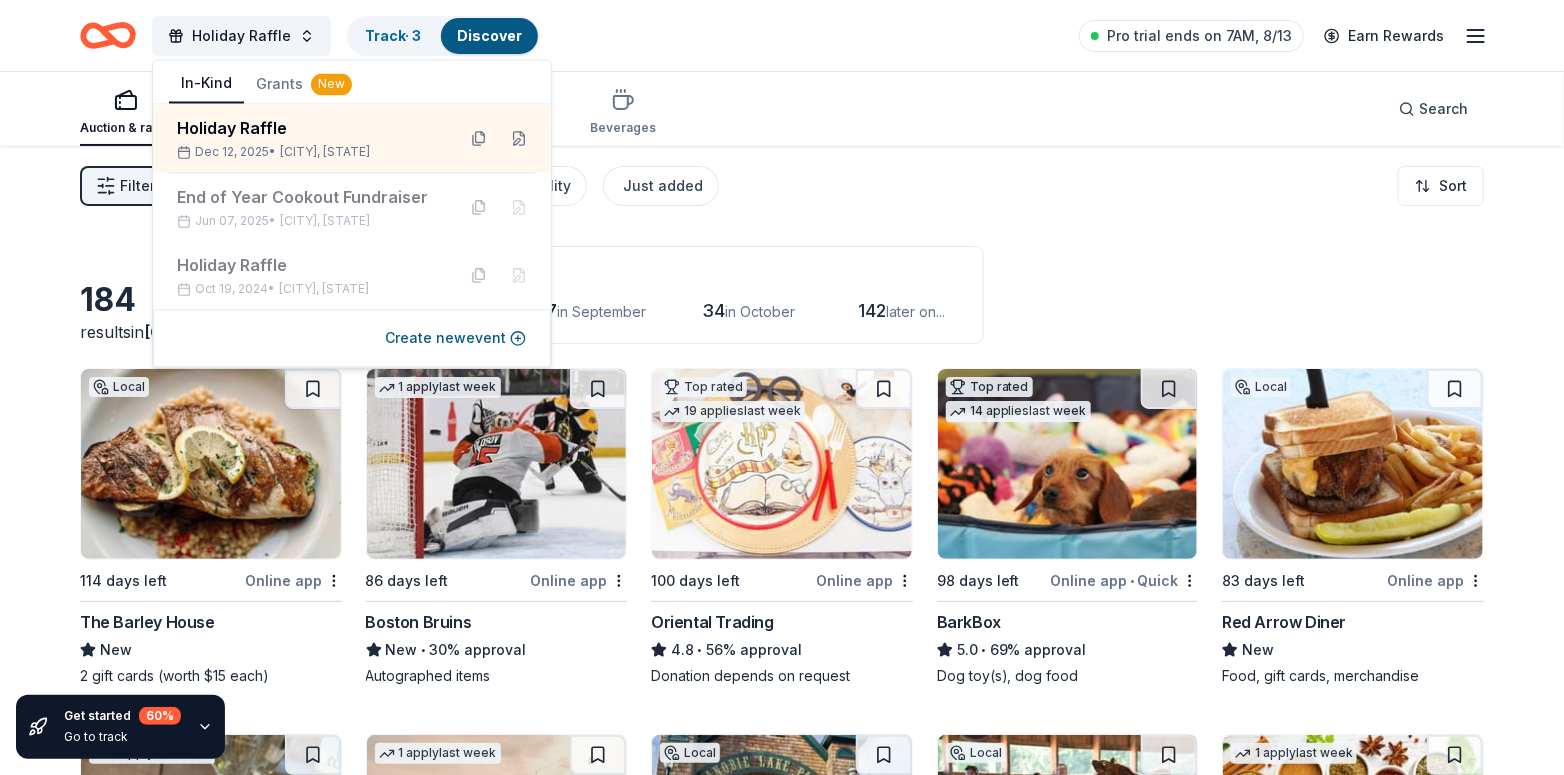 click on "Holiday Raffle  Track  · 3 Discover Pro trial ends on 7AM, 8/13 Earn Rewards" at bounding box center (782, 35) 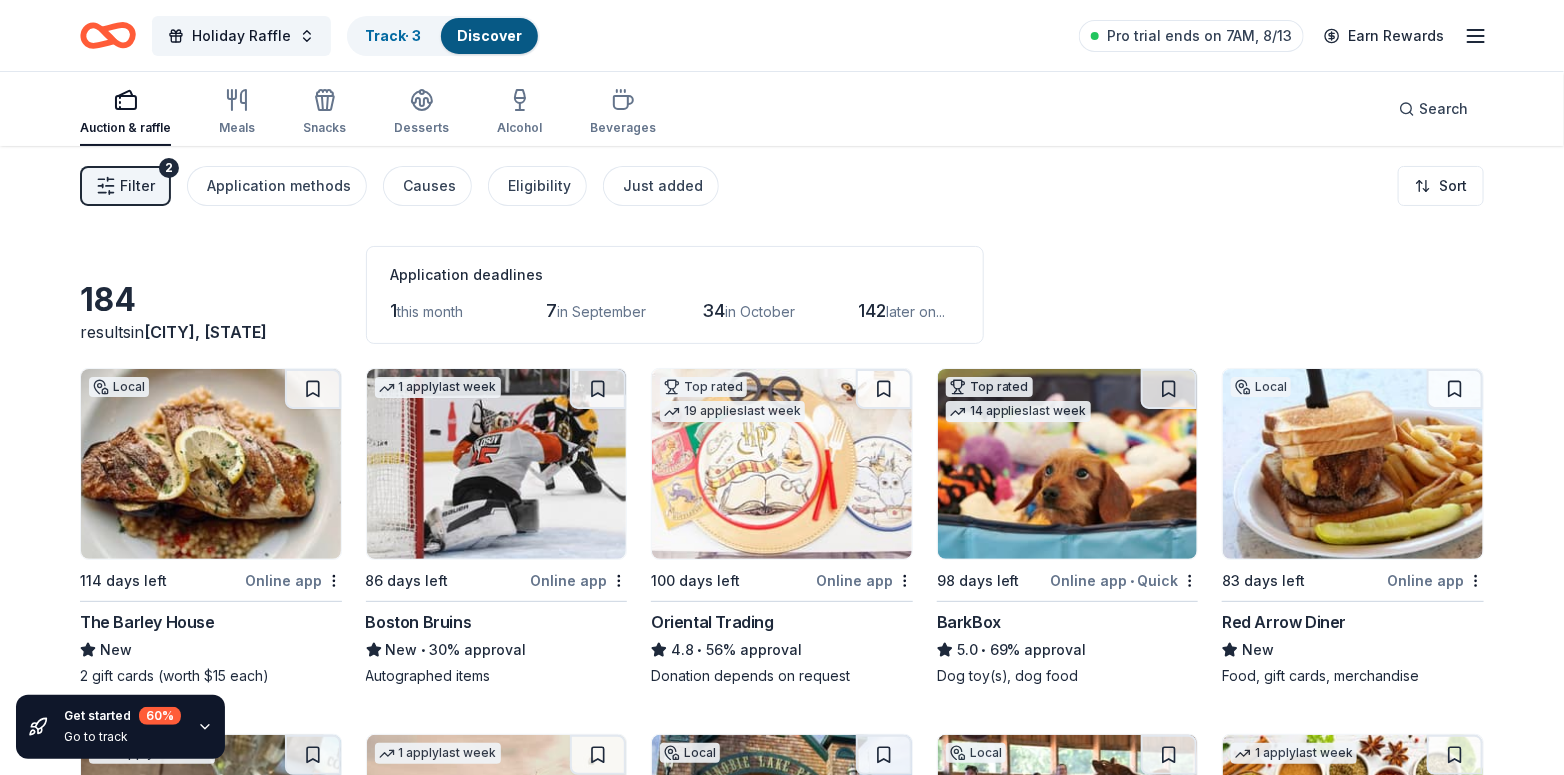 scroll, scrollTop: 144, scrollLeft: 0, axis: vertical 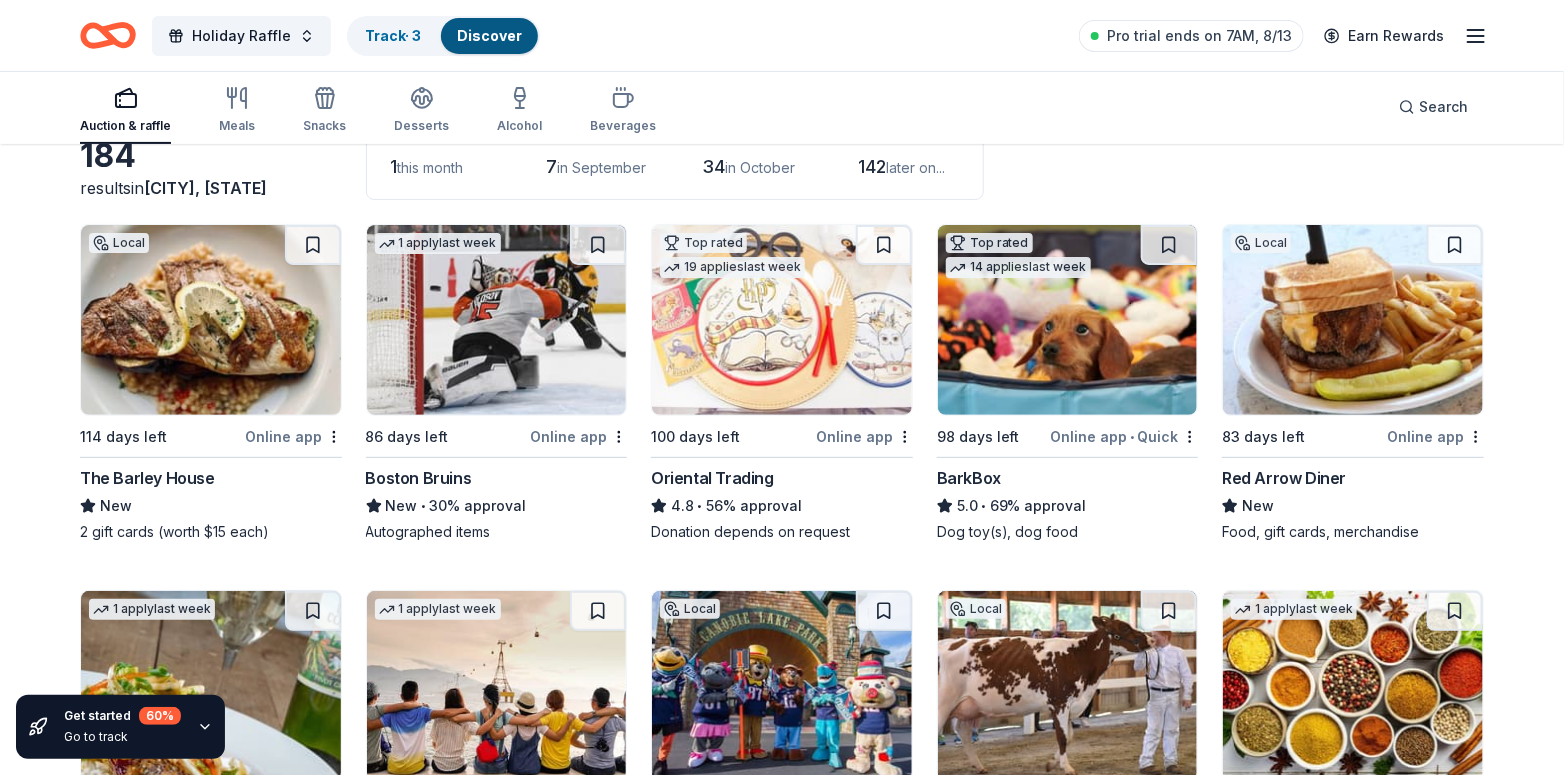 click on "New" at bounding box center (211, 506) 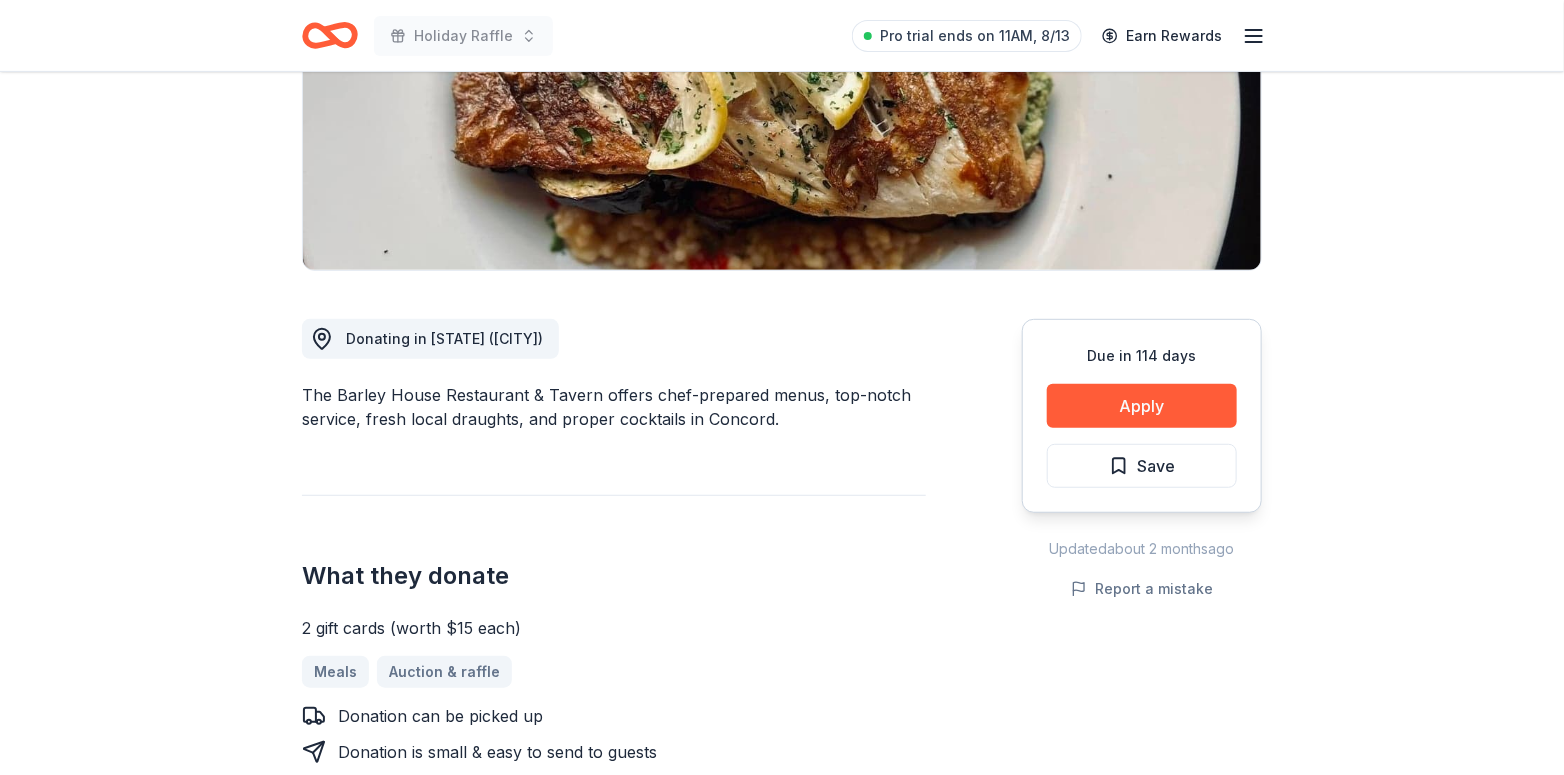 scroll, scrollTop: 380, scrollLeft: 0, axis: vertical 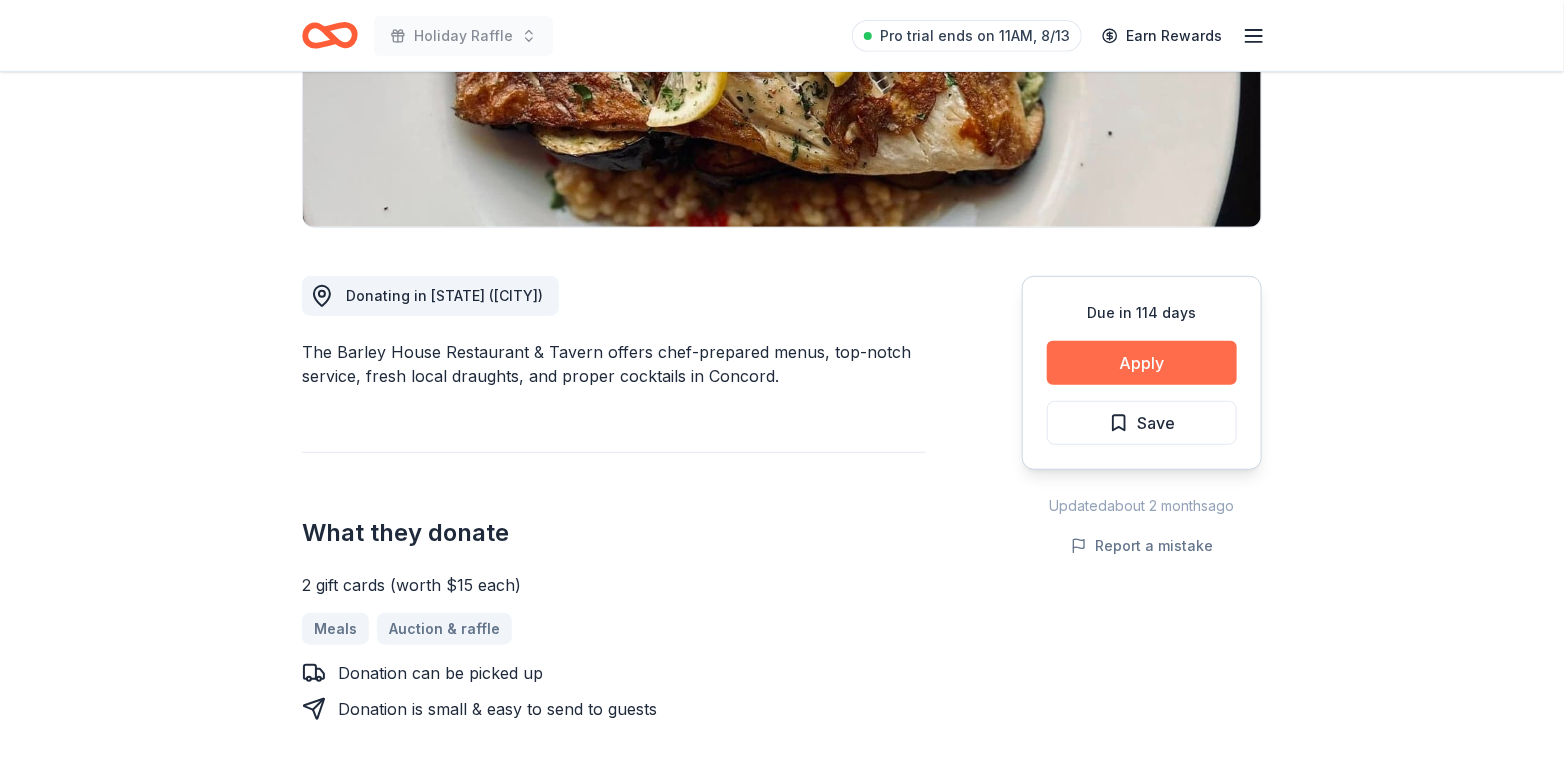 click on "Apply" at bounding box center [1142, 363] 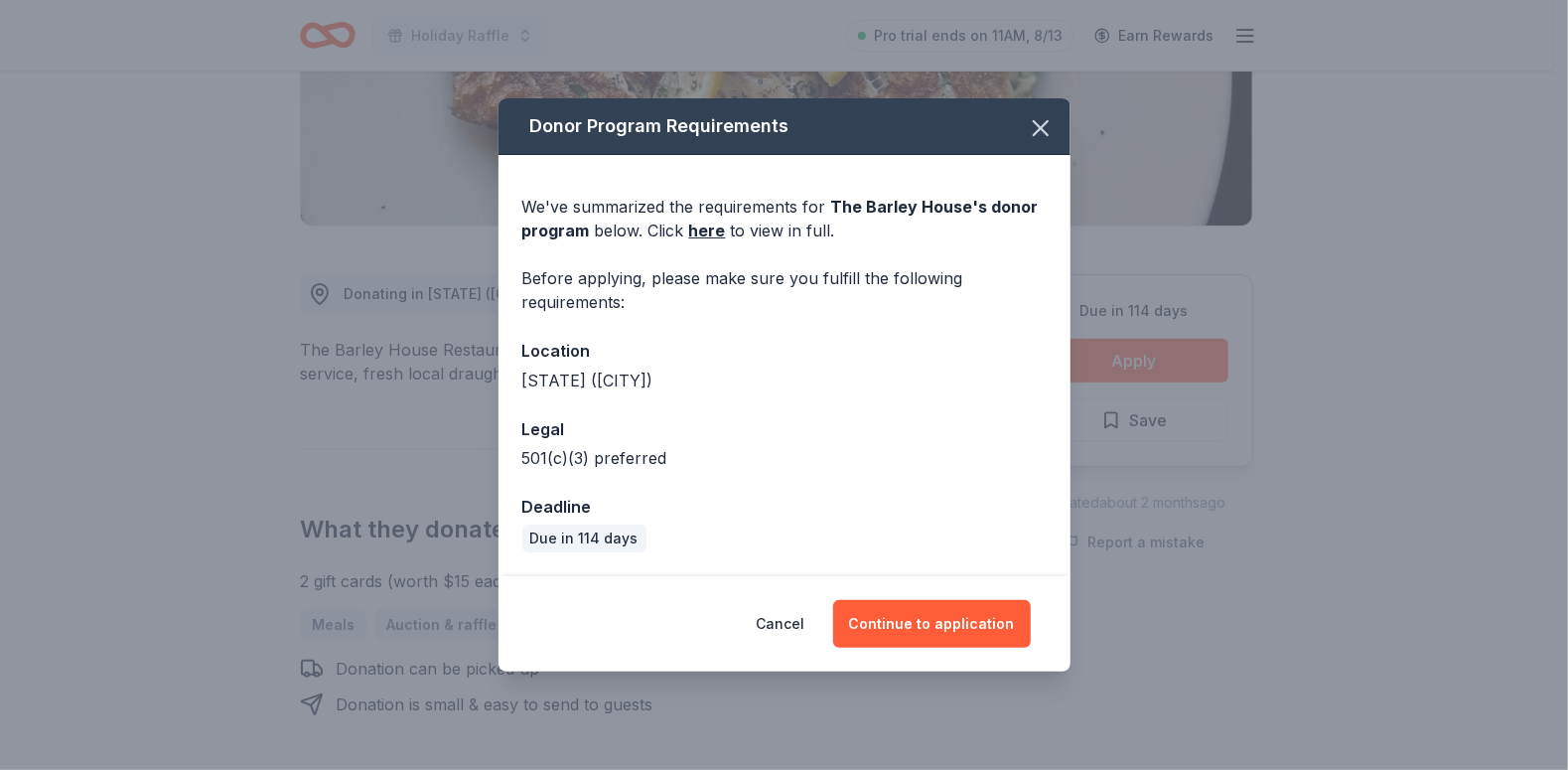 click on "Donor Program Requirements We've summarized the requirements for The Barley House's donor program below. Click here to view in full. Before applying, please make sure you fulfill the following requirements: Location [STATE] ([CITY]) Legal 501(c)(3) preferred Deadline Due in 114 days Cancel Continue to application" at bounding box center (784, 385) 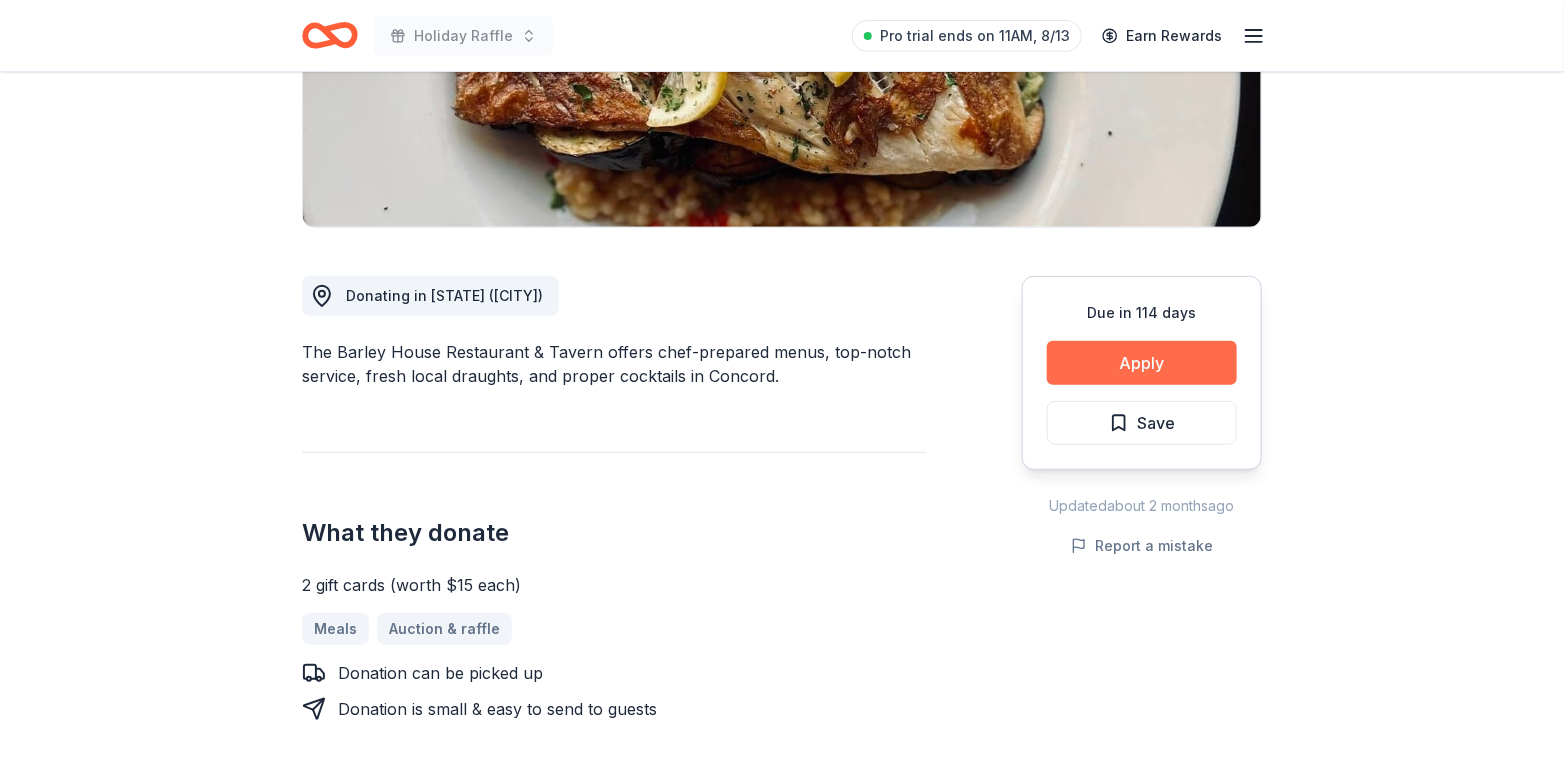 click on "Apply" at bounding box center (1142, 363) 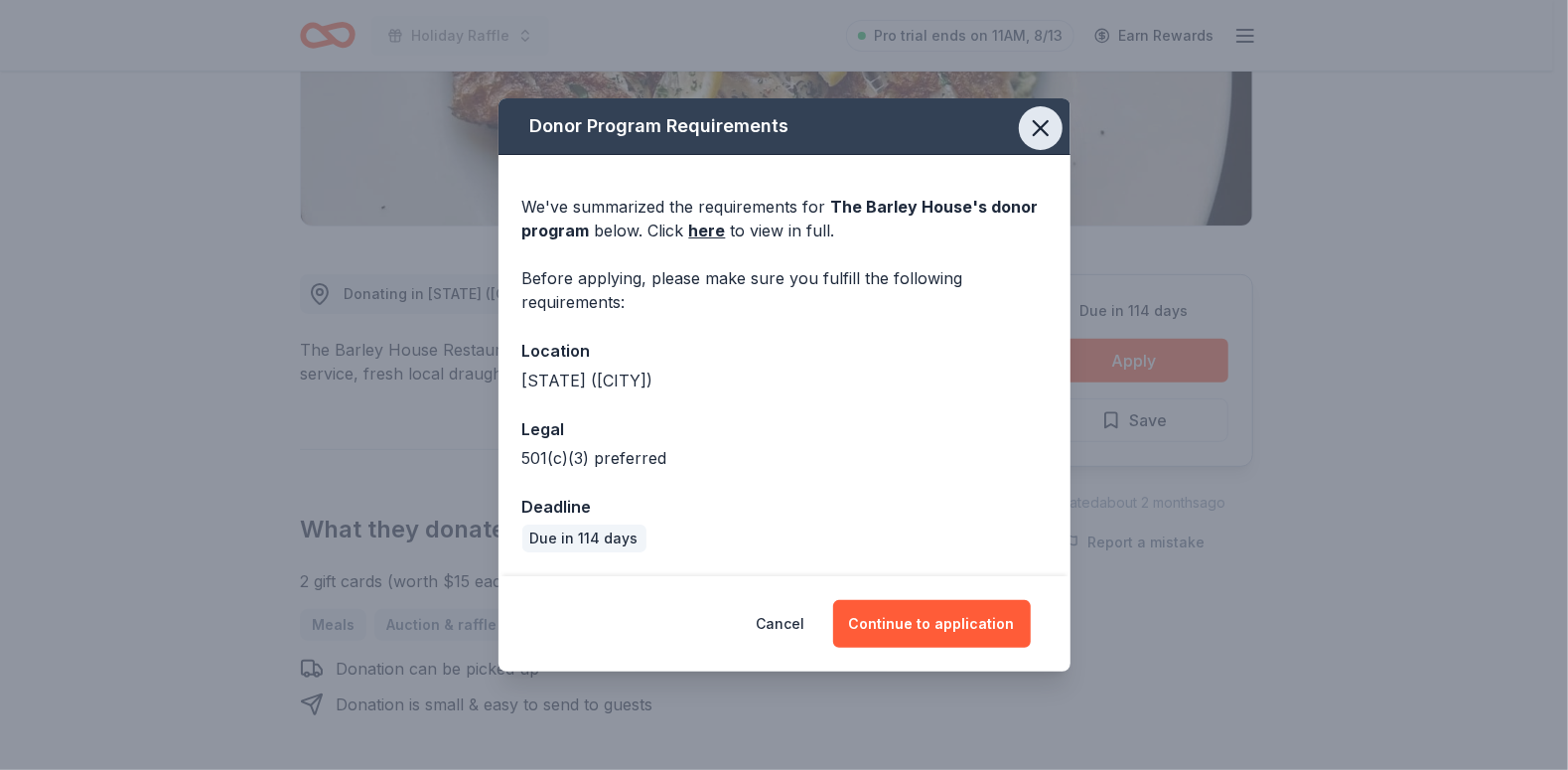 click at bounding box center (1041, 128) 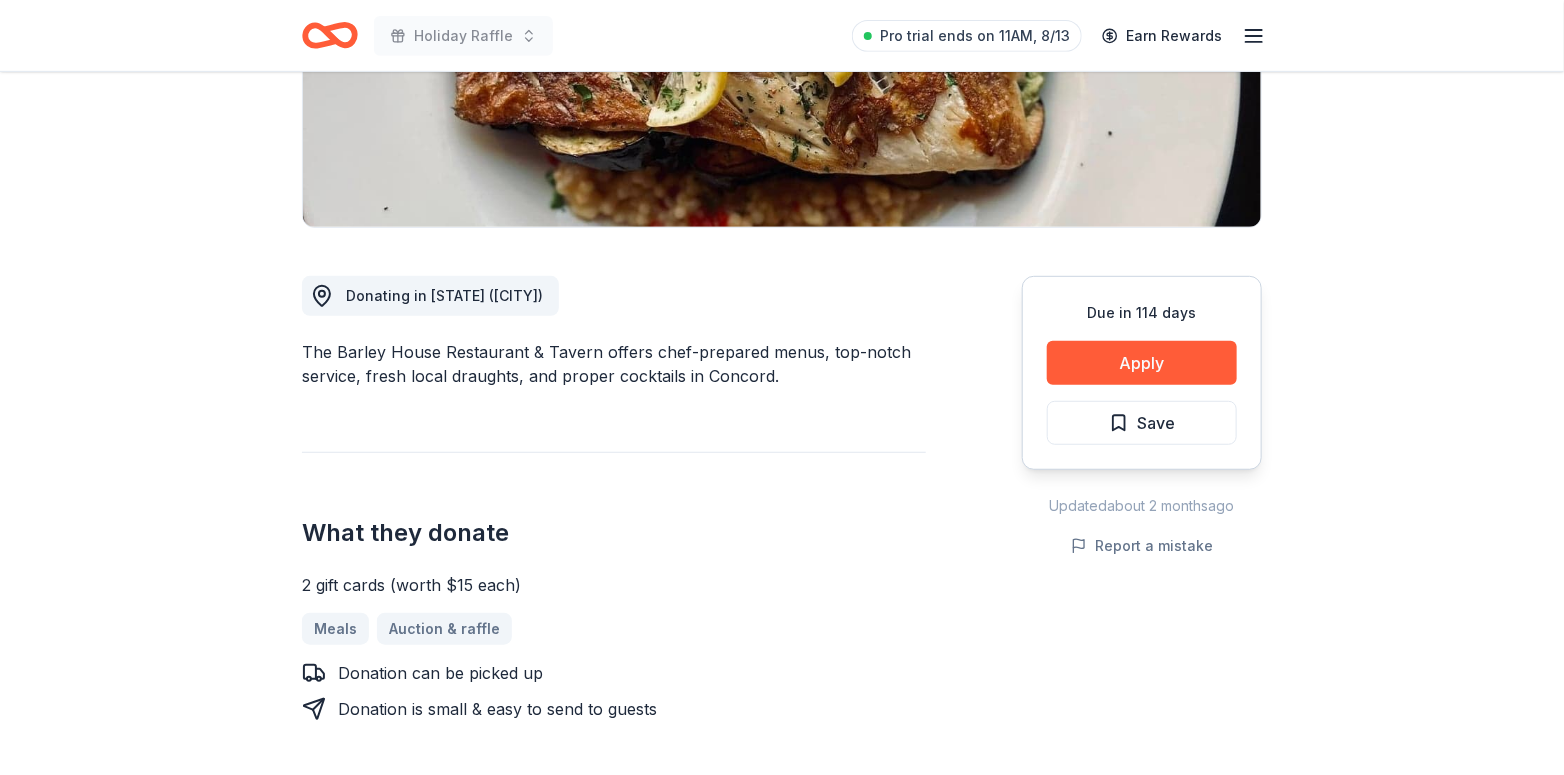 scroll, scrollTop: 0, scrollLeft: 0, axis: both 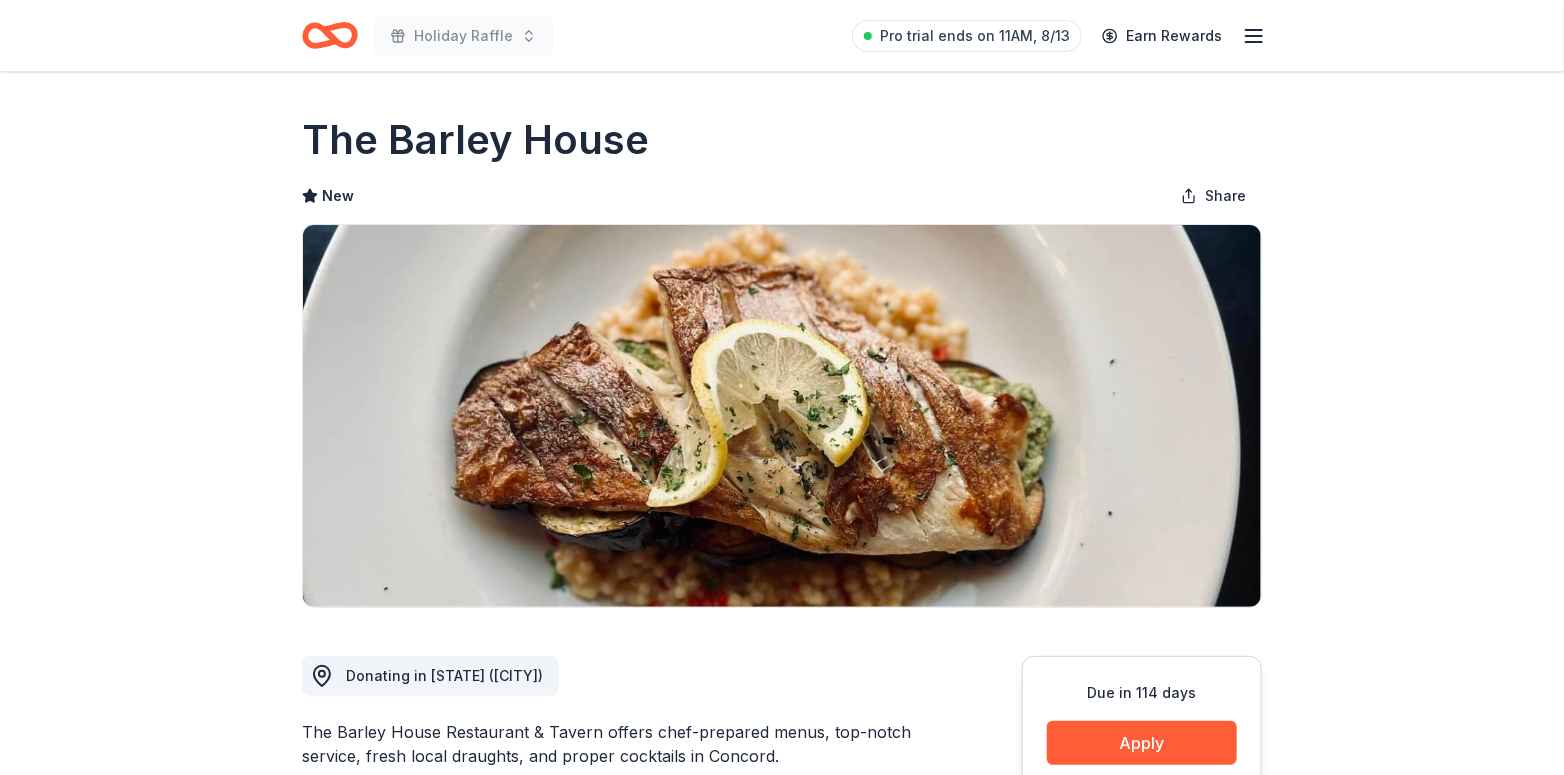 click 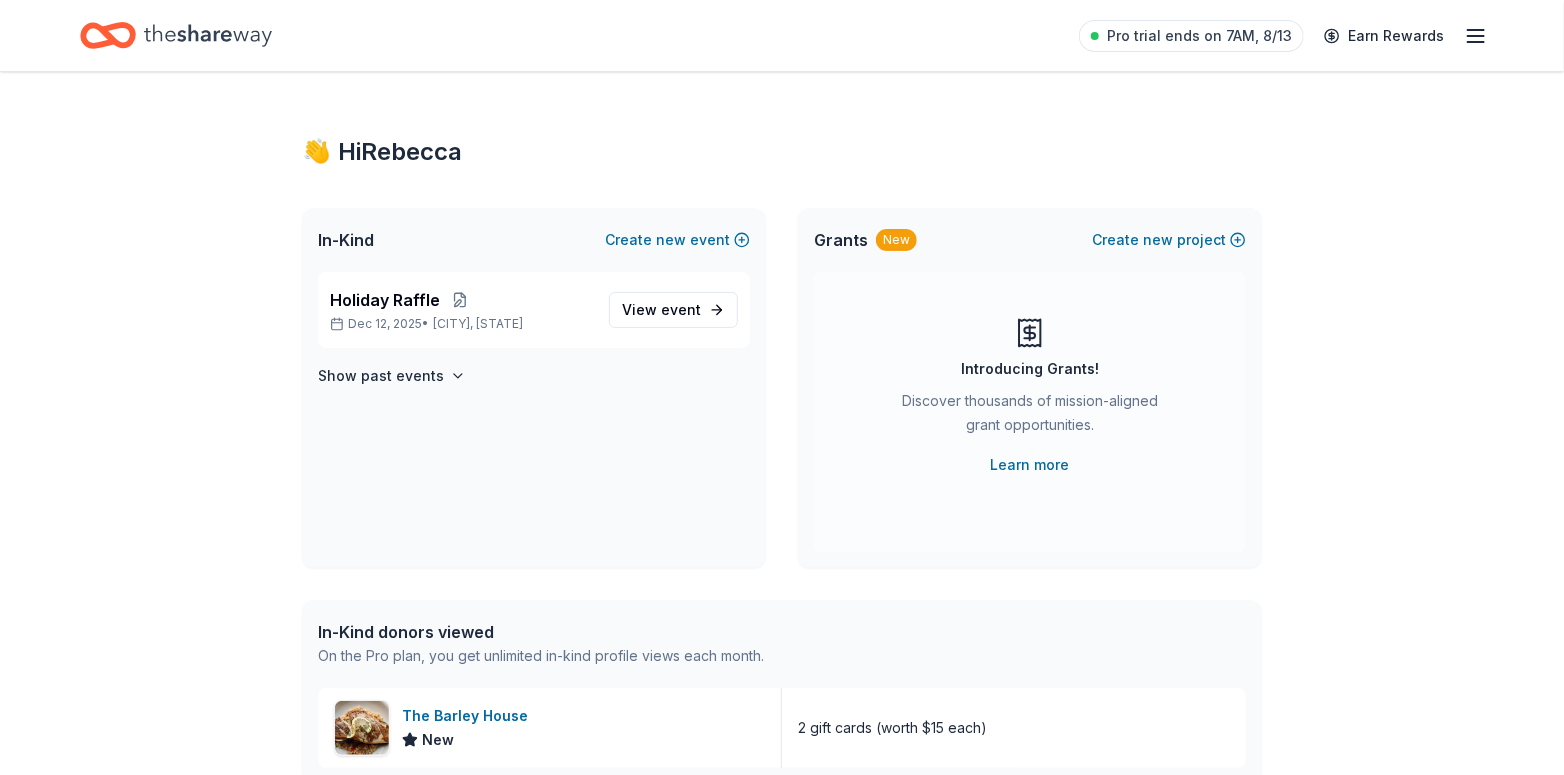 click 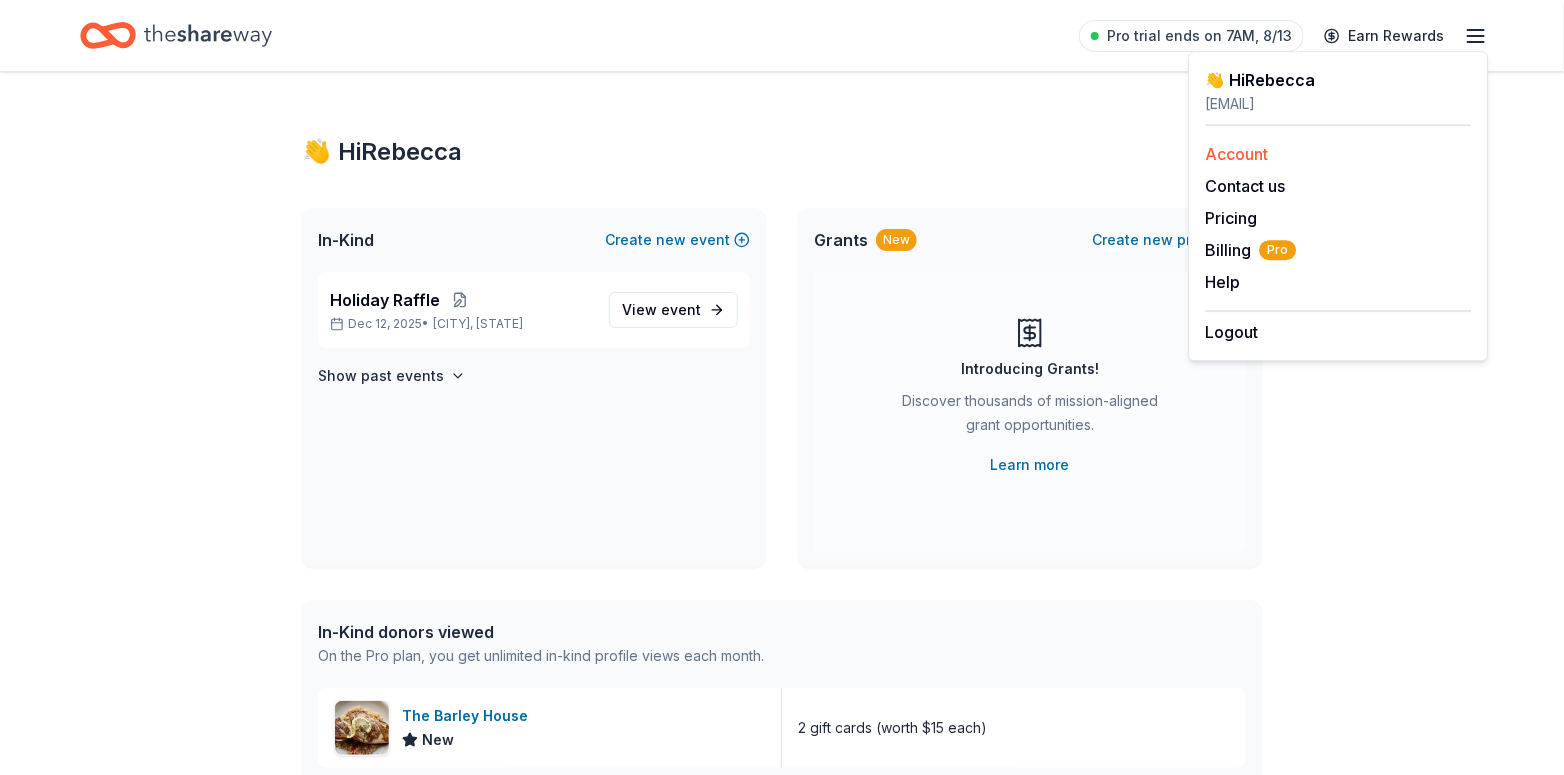 click on "Account" at bounding box center [1338, 154] 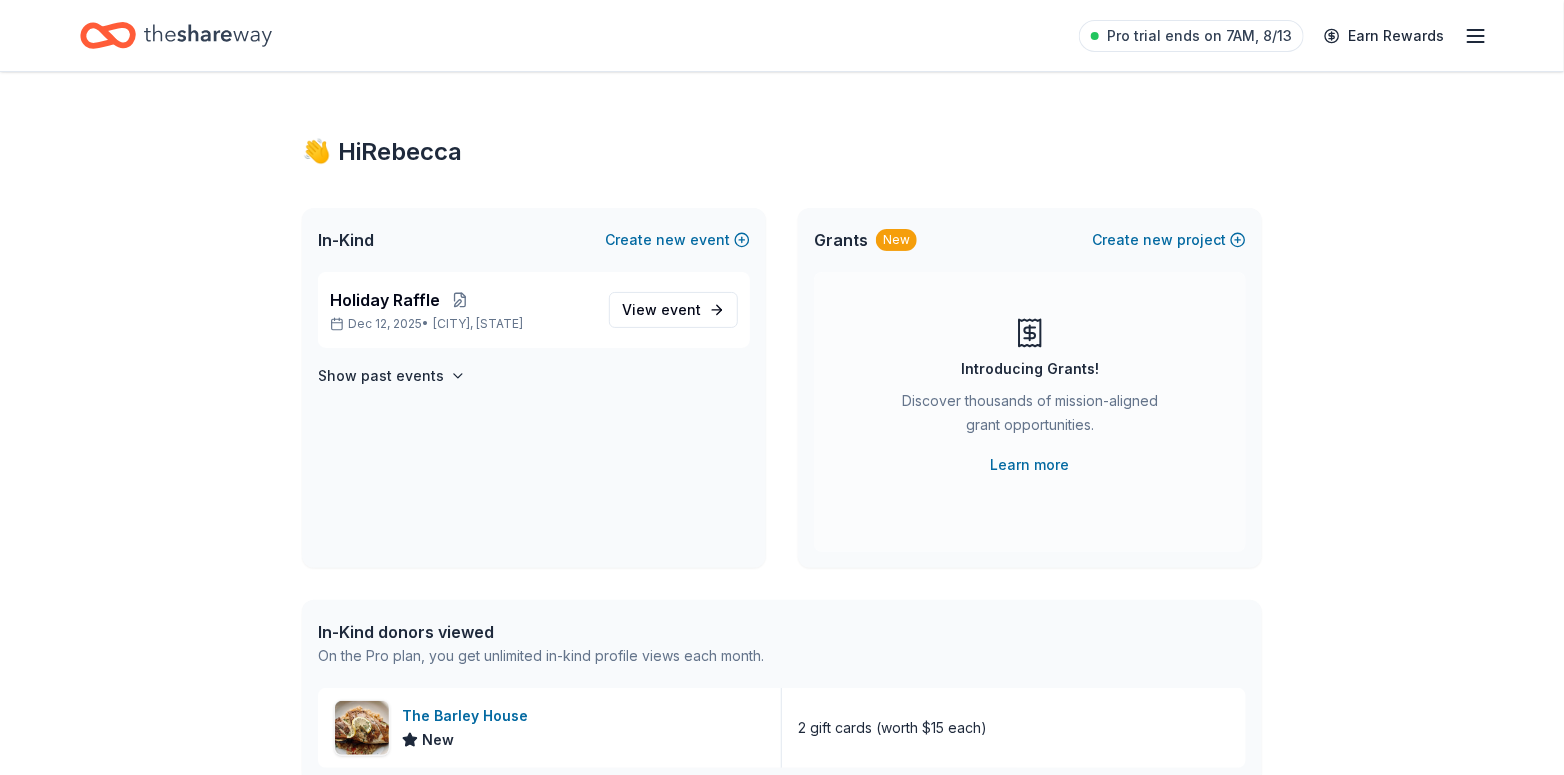 click on "👋 Hi  Rebecca In-Kind Create  new  event   Holiday Raffle  Dec 12, 2025  •  Canterbury, NH View   event   Show past events Grants New Create  new  project   Introducing Grants! Discover thousands of mission-aligned grant opportunities. Learn more In-Kind donors viewed On the Pro plan, you get unlimited in-kind profile views each month. The Barley House New 2 gift cards (worth $15 each) Grants viewed On the Pro plan, you get 5 grant profile views each month. You have not yet viewed any  grant  profiles this month. Create a new  project   to view  grants ." at bounding box center [782, 612] 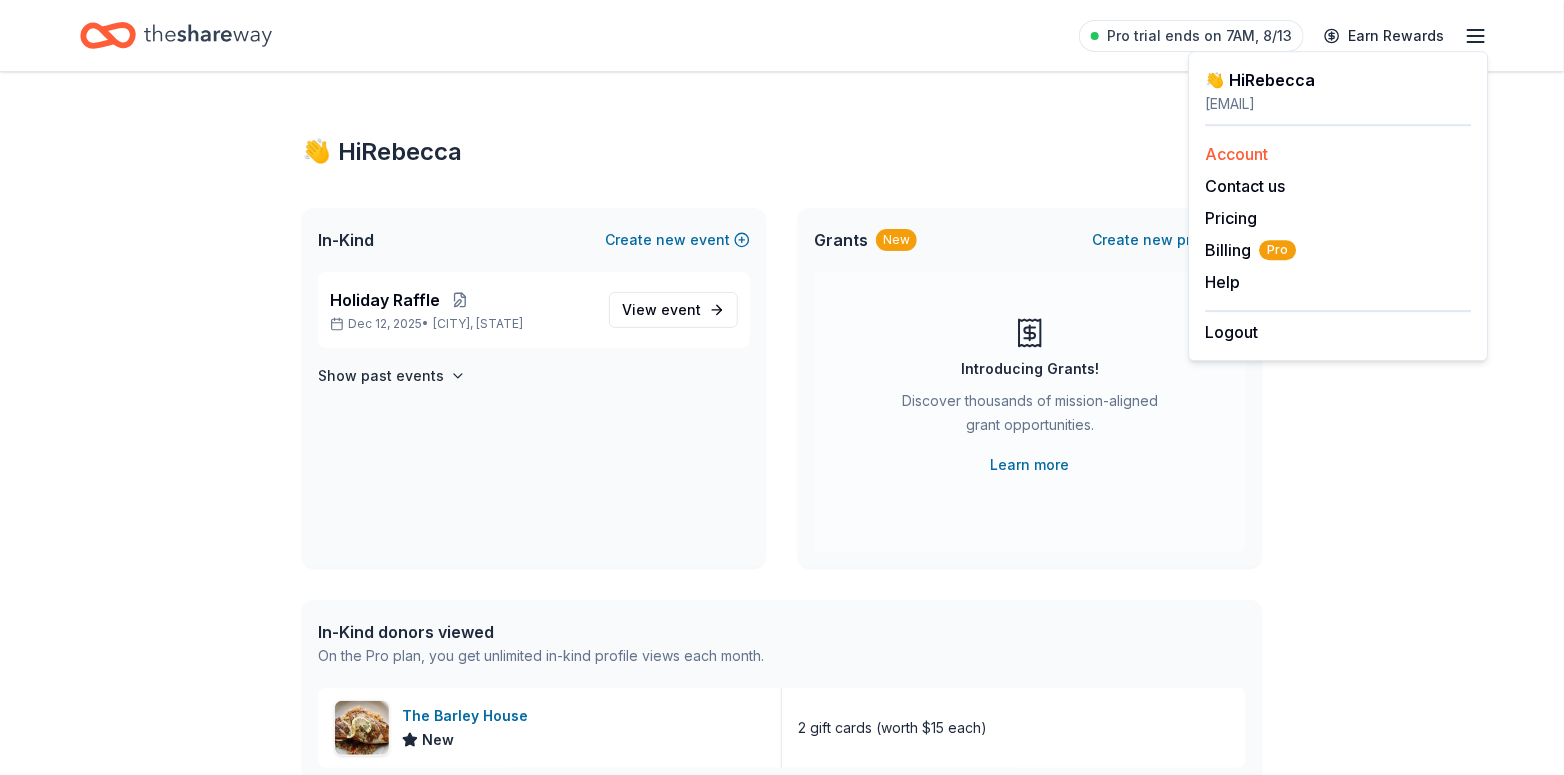 click on "Account" at bounding box center [1236, 154] 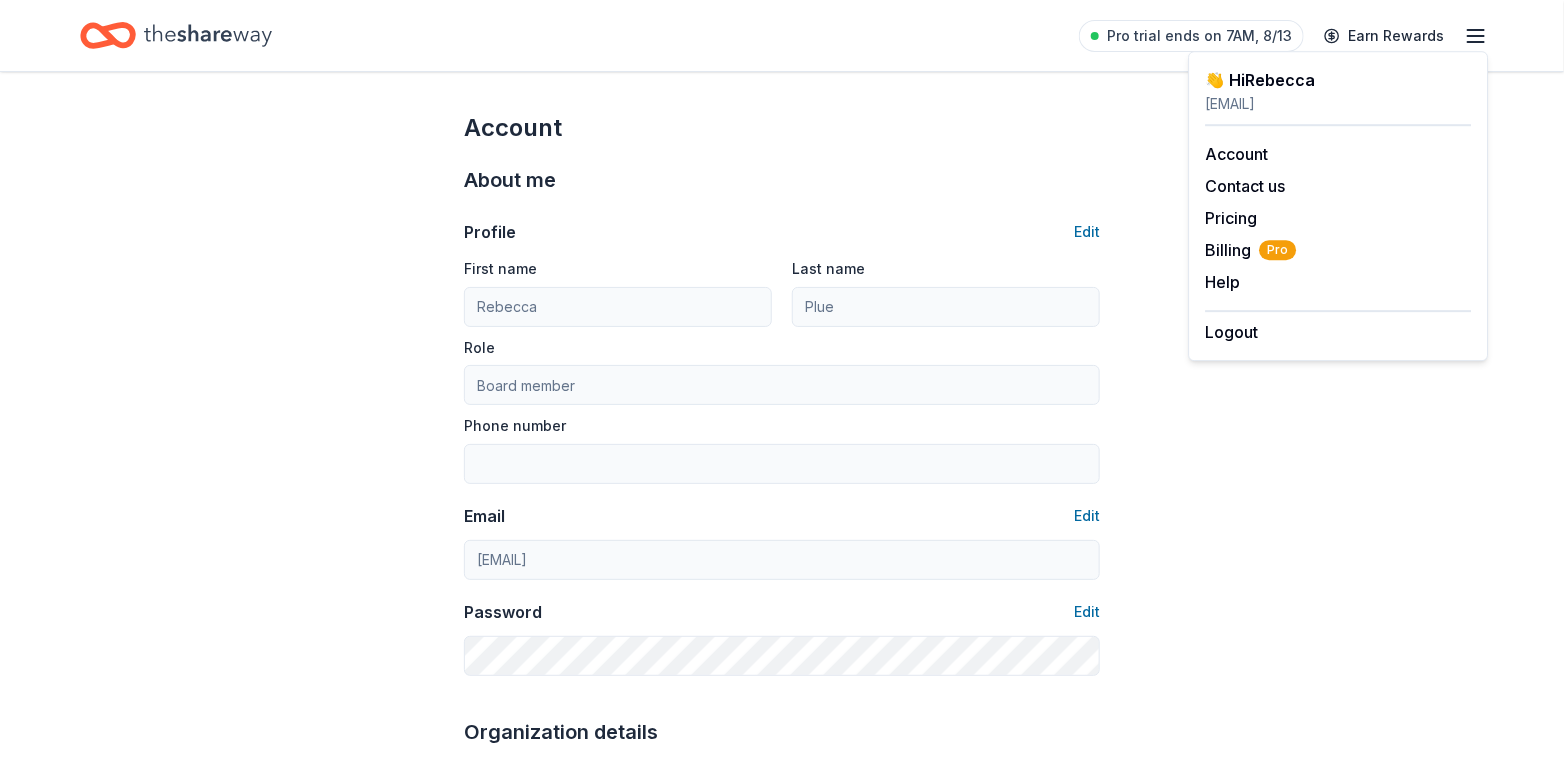 click on "Account" at bounding box center [782, 128] 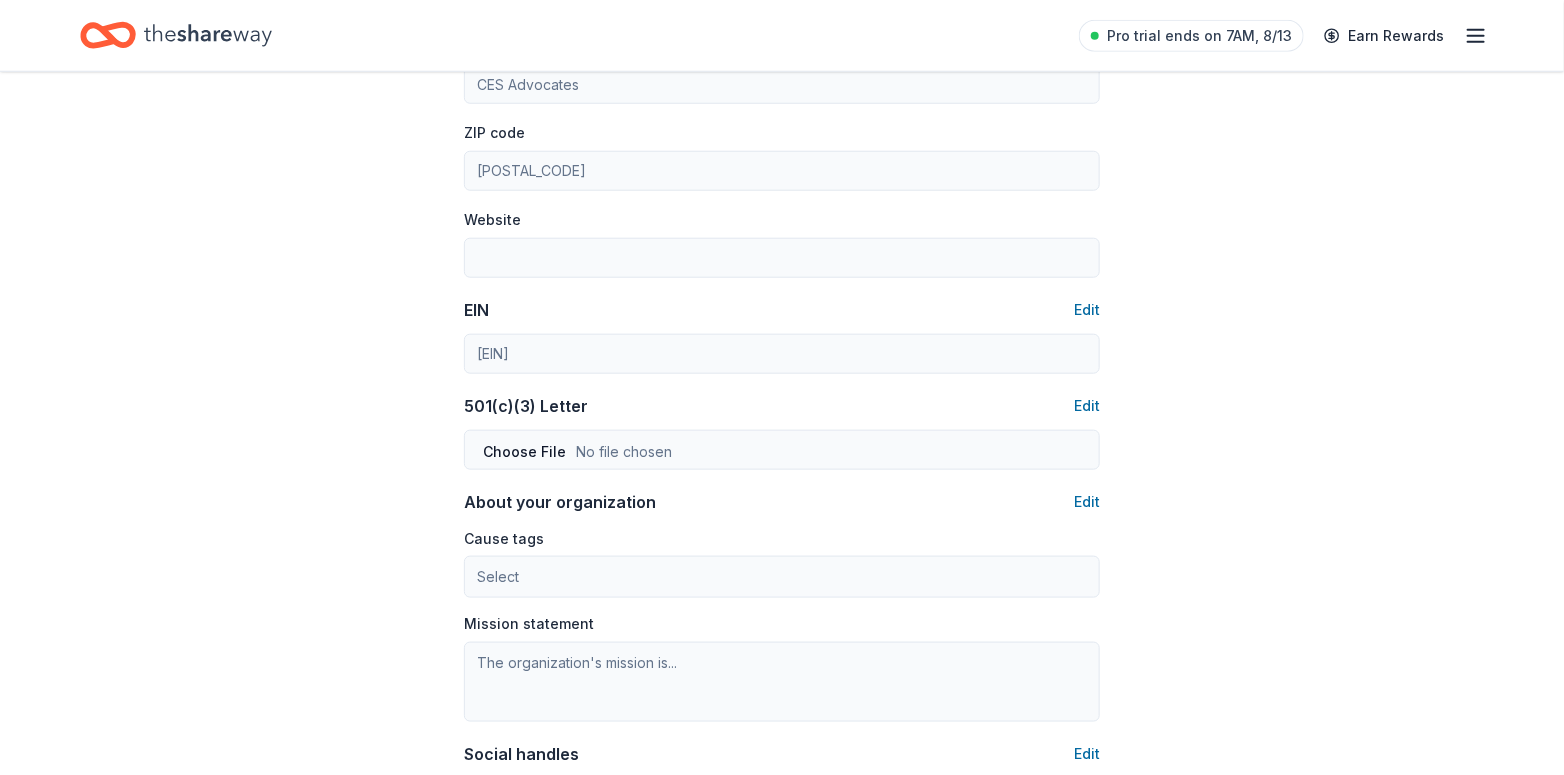 scroll, scrollTop: 775, scrollLeft: 0, axis: vertical 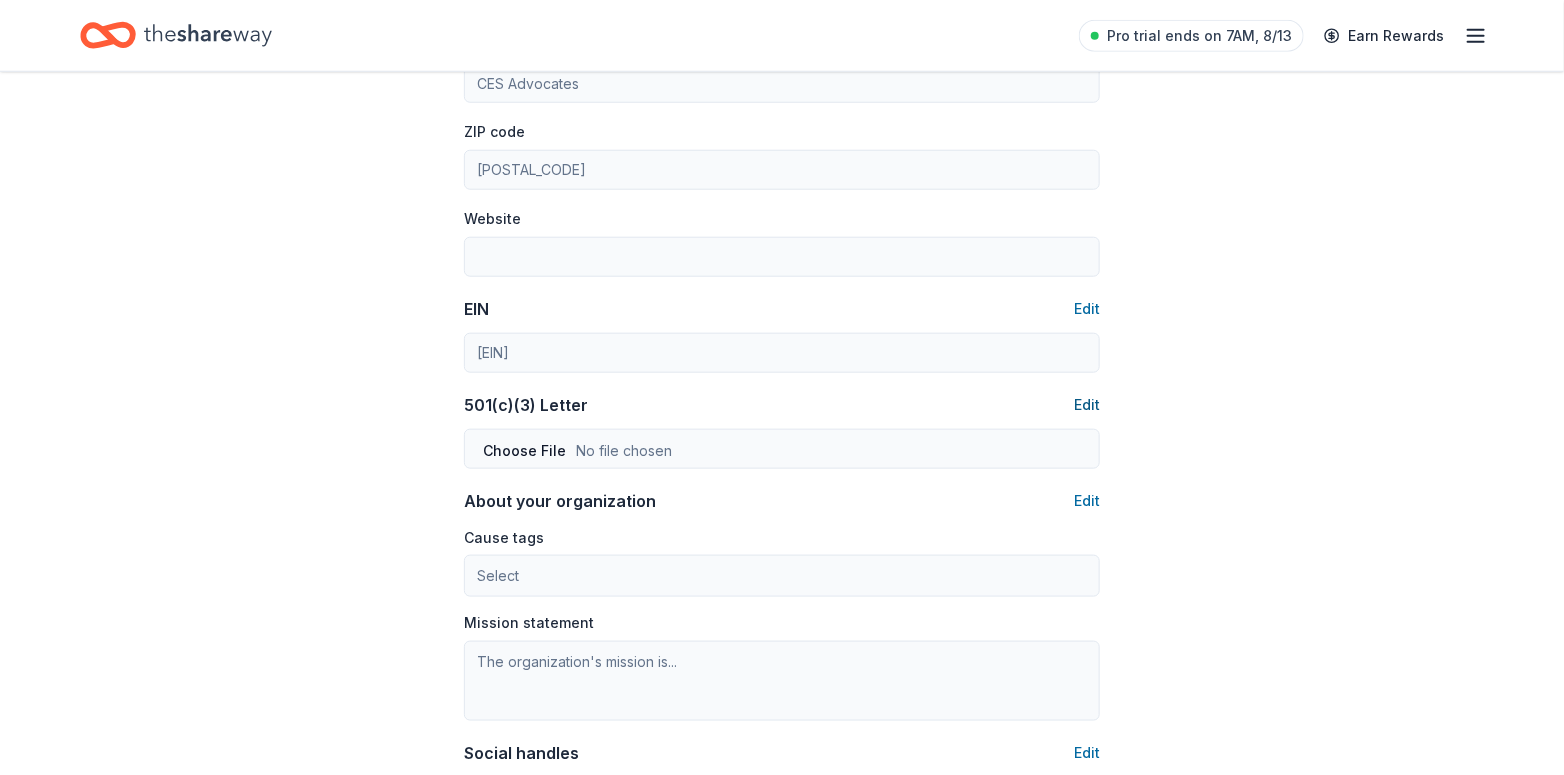 click on "Edit" at bounding box center [1087, 405] 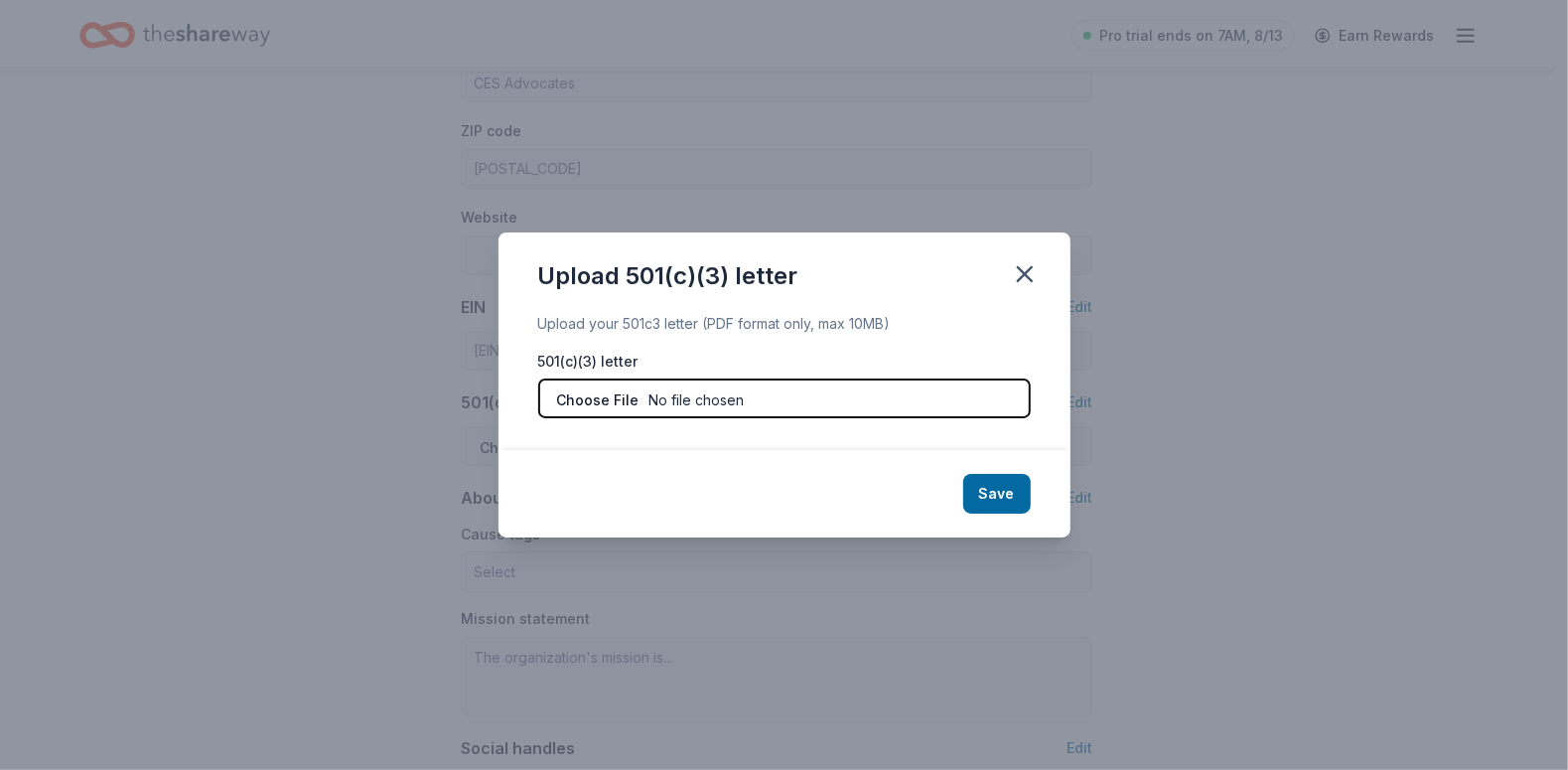 click at bounding box center (784, 398) 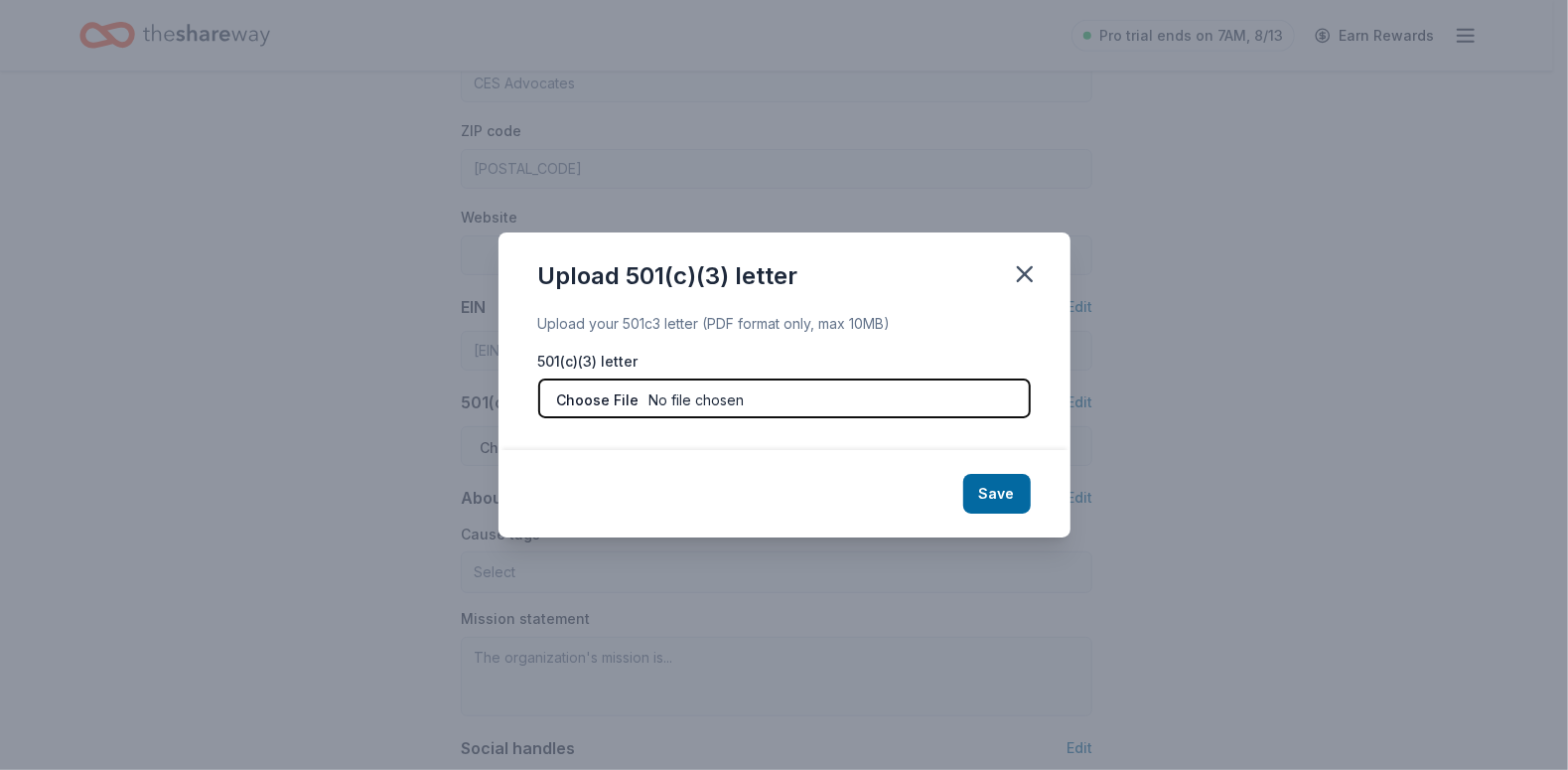 click at bounding box center [784, 398] 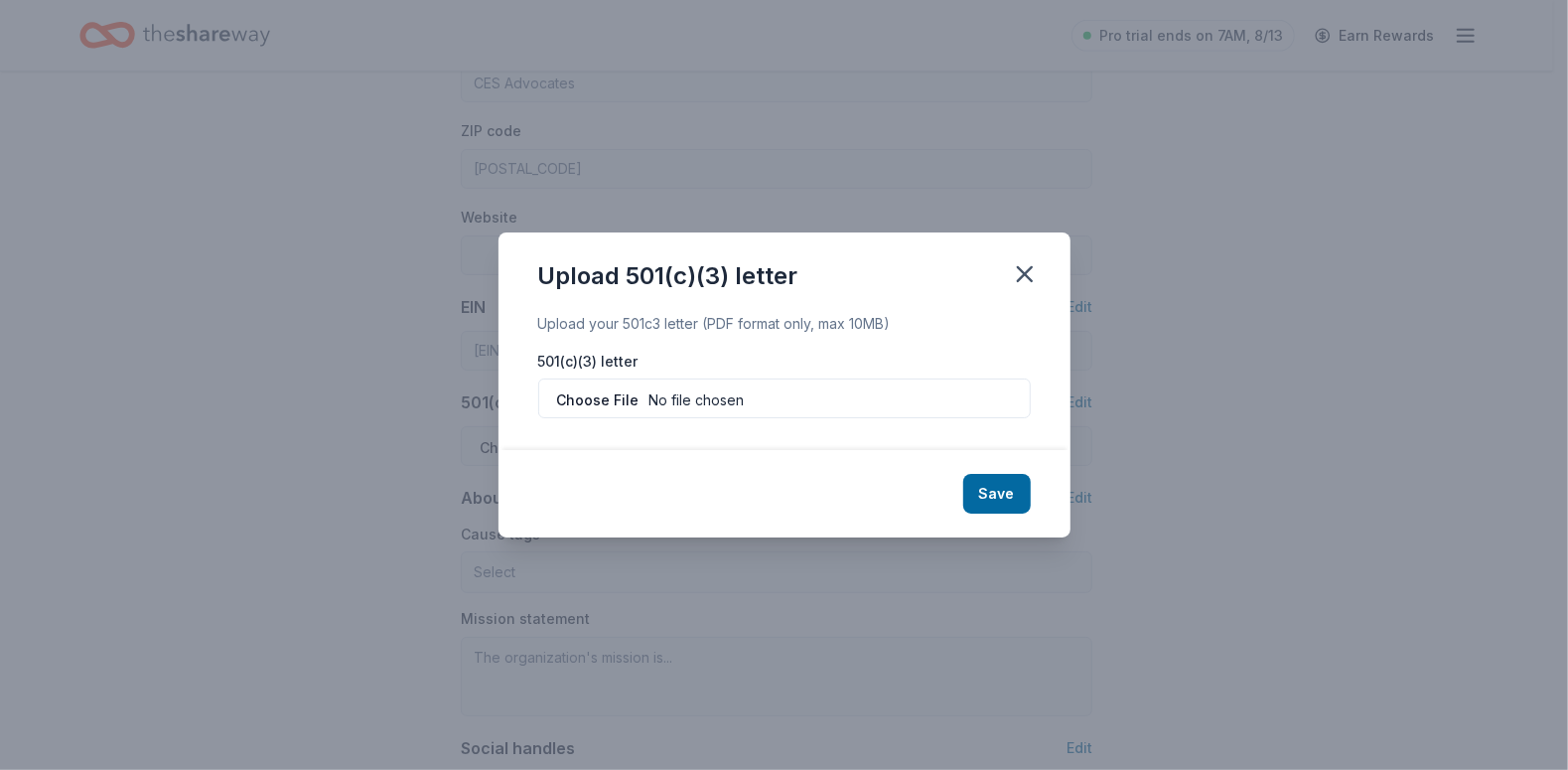click on "Upload 501(c)(3) letter Upload your 501c3 letter (PDF format only, max 10MB) 501(c)(3) letter Save" at bounding box center [784, 385] 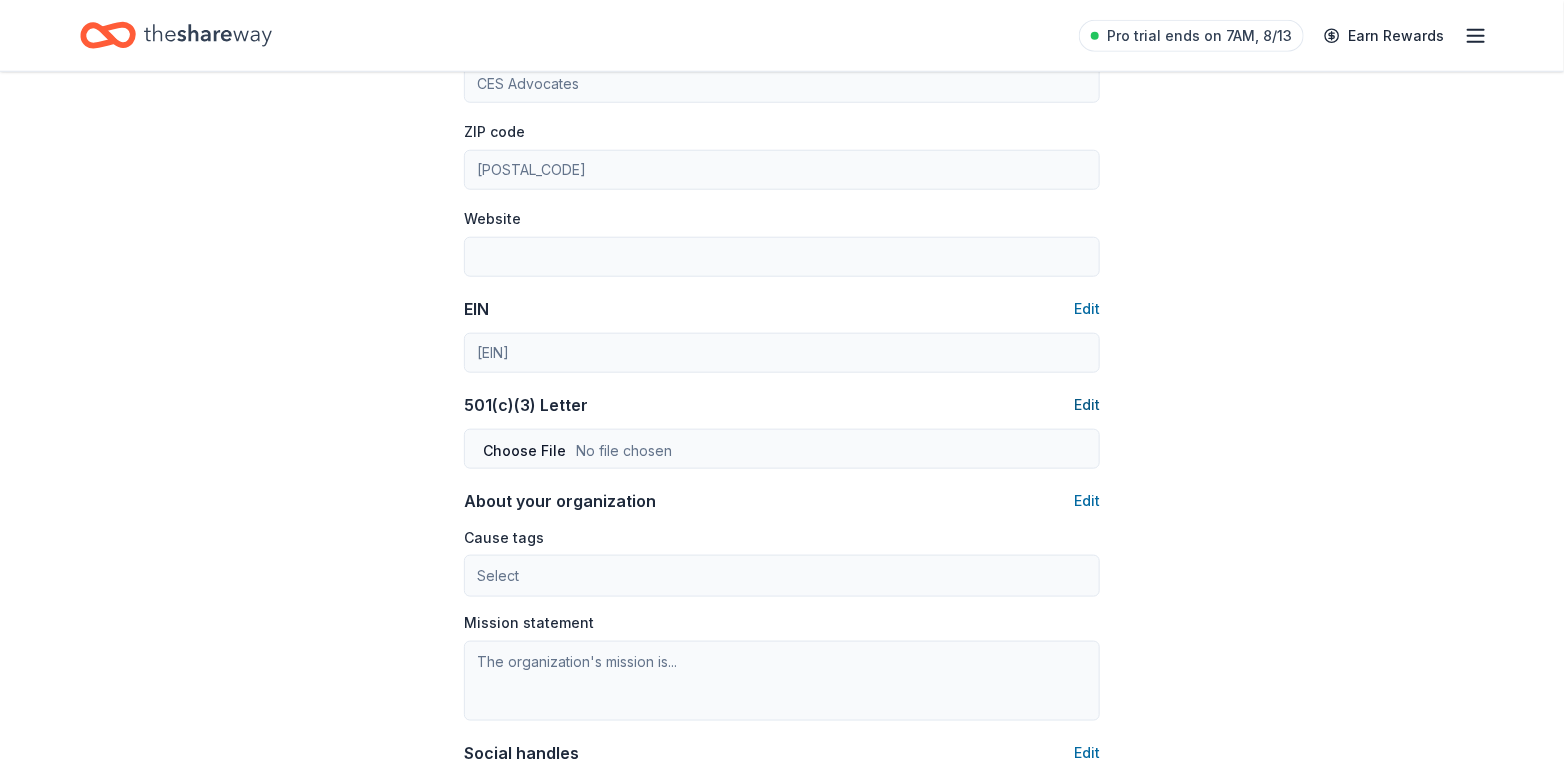 click on "Edit" at bounding box center (1087, 405) 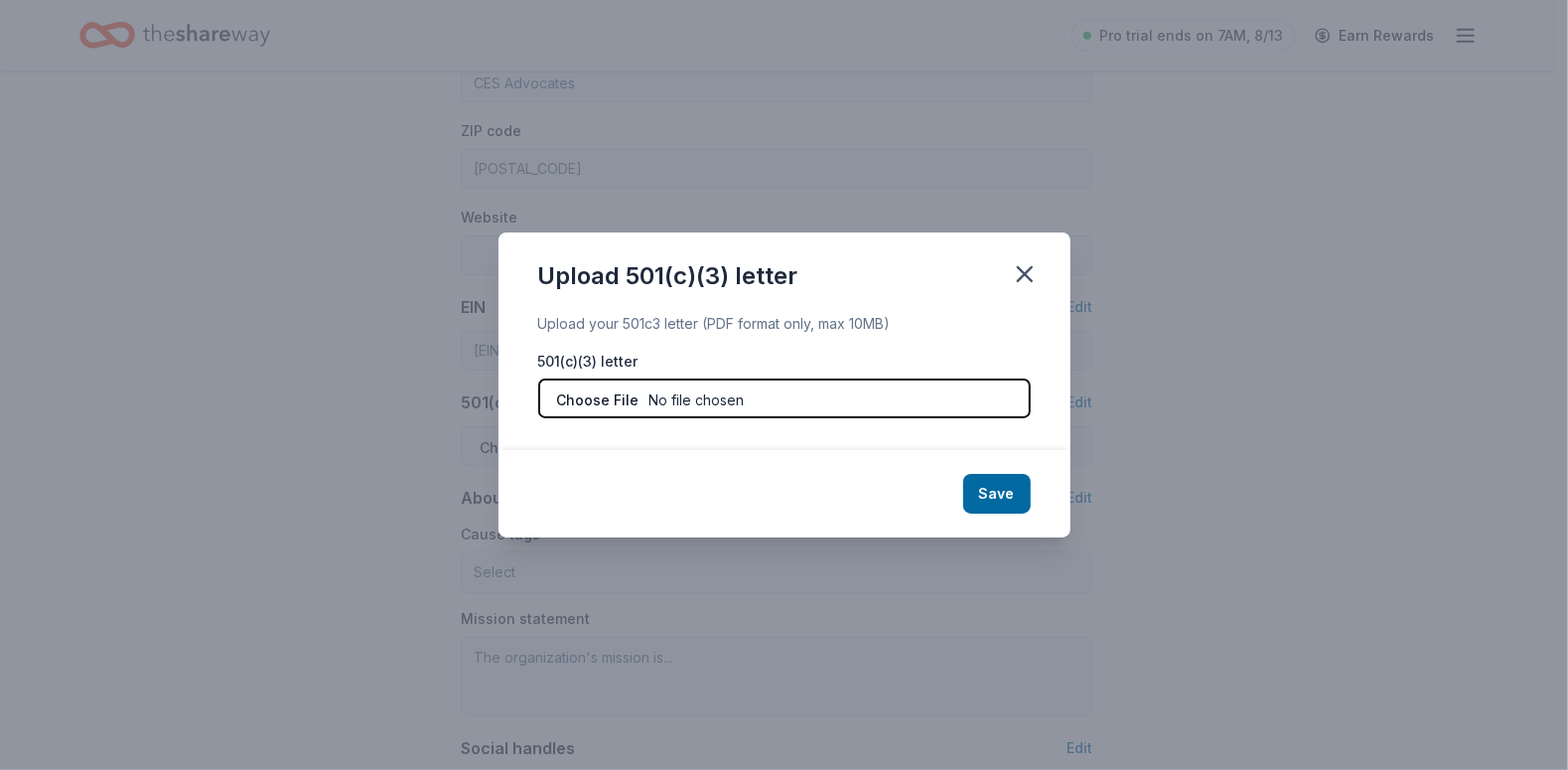click at bounding box center (784, 398) 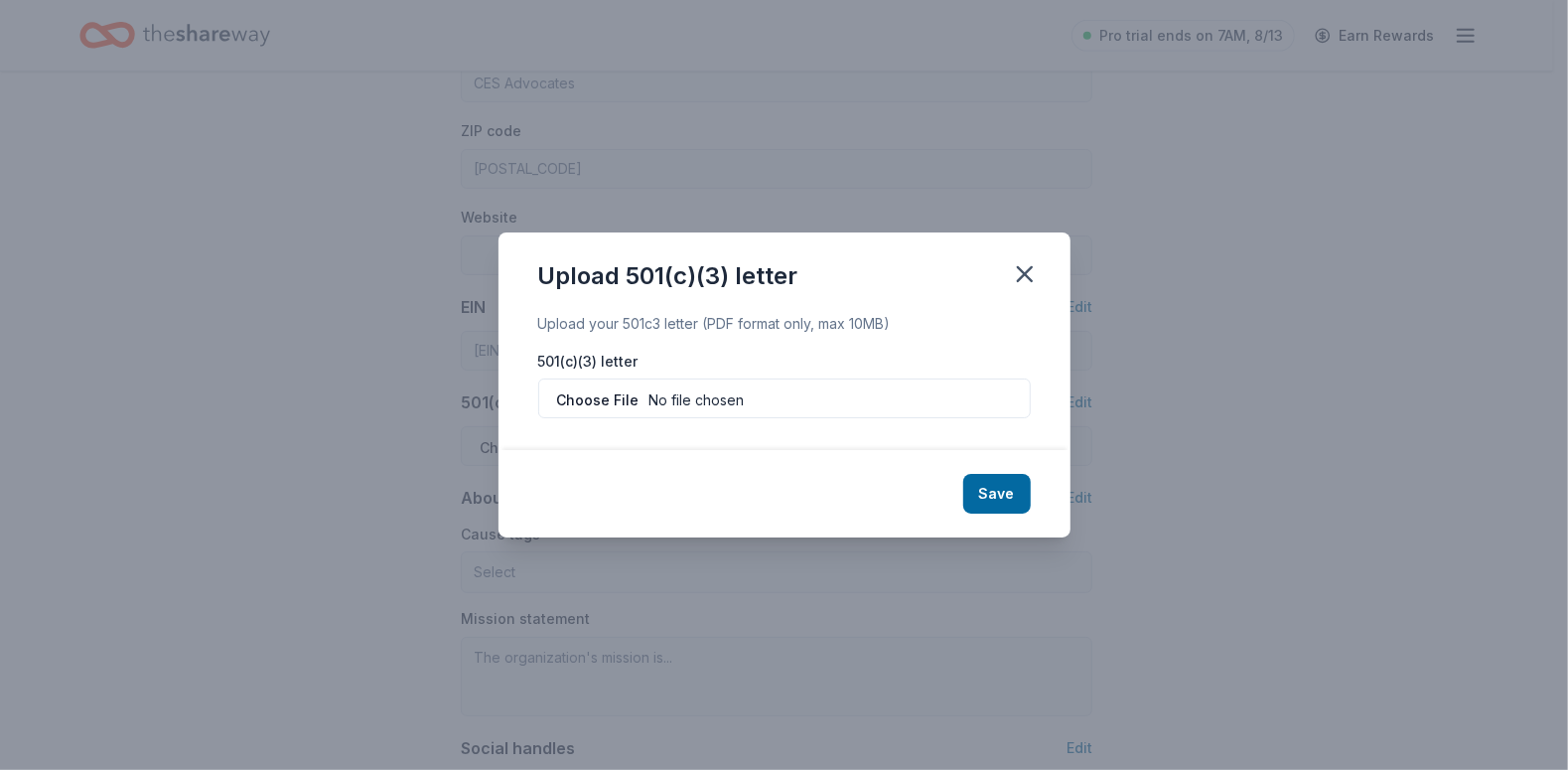 click on "Upload 501(c)(3) letter Upload your 501c3 letter (PDF format only, max 10MB) 501(c)(3) letter Save" at bounding box center [784, 385] 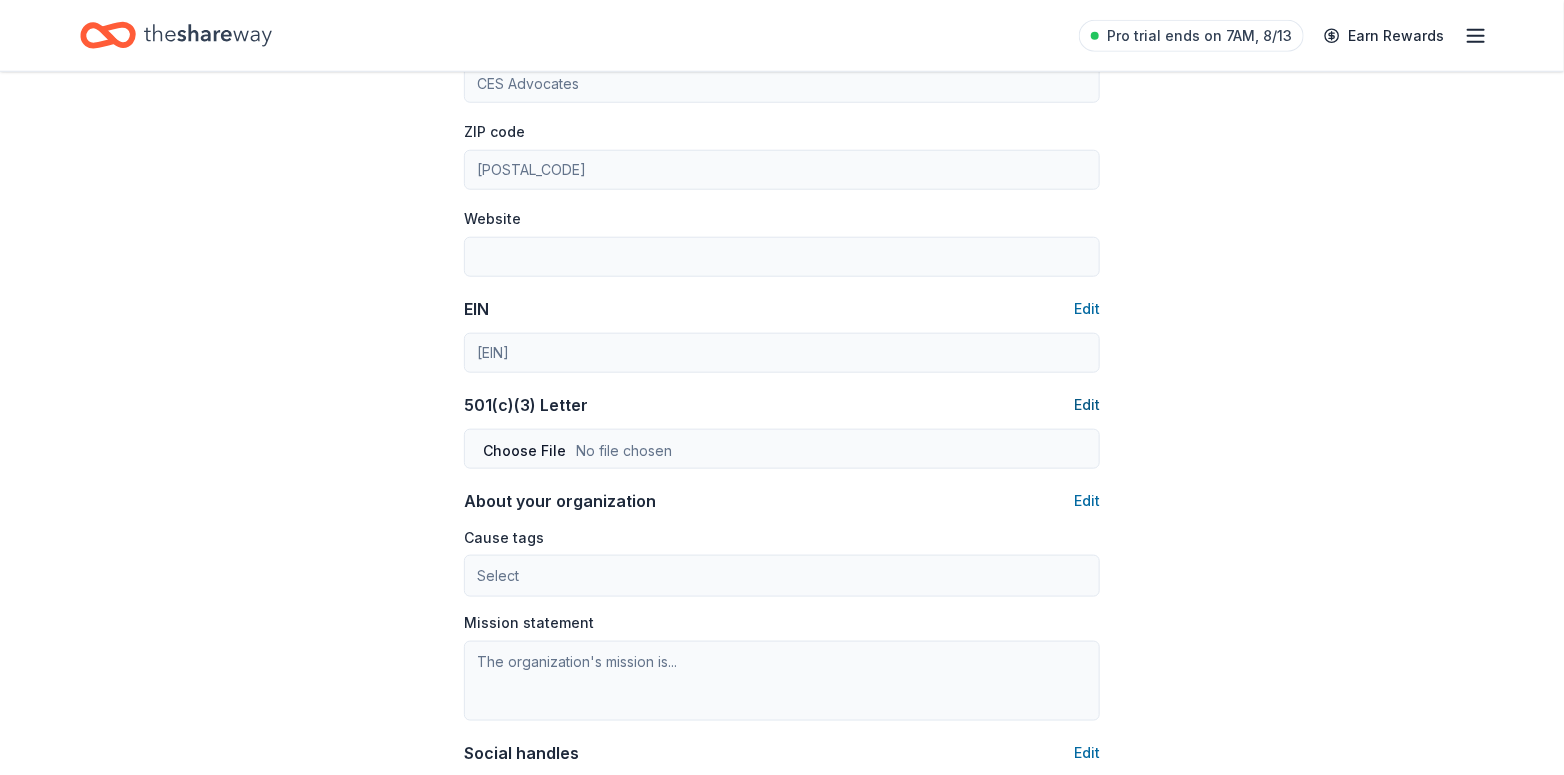 click on "Edit" at bounding box center [1087, 405] 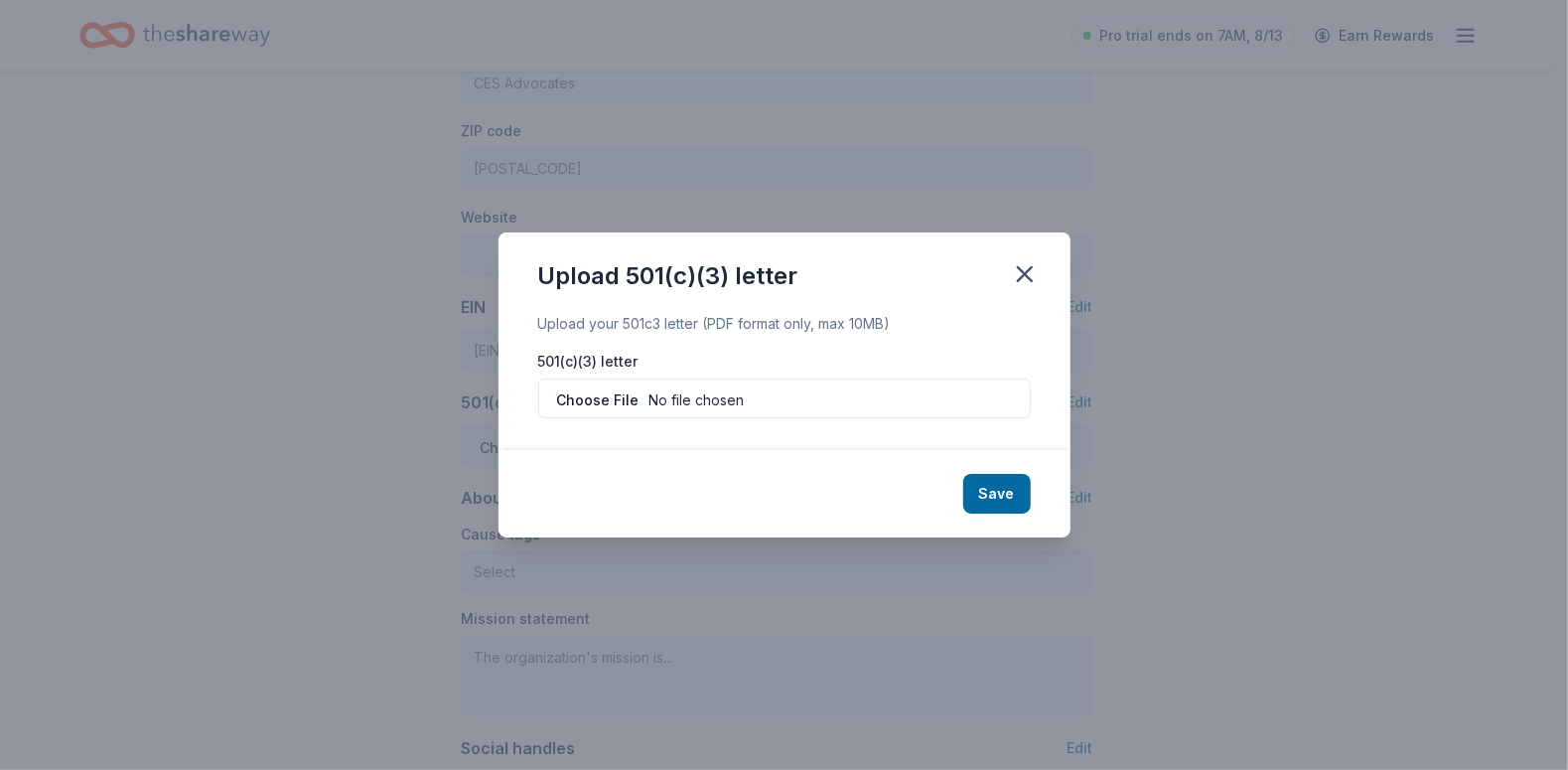 click on "Upload 501(c)(3) letter Upload your 501c3 letter (PDF format only, max 10MB) 501(c)(3) letter Save" at bounding box center (784, 385) 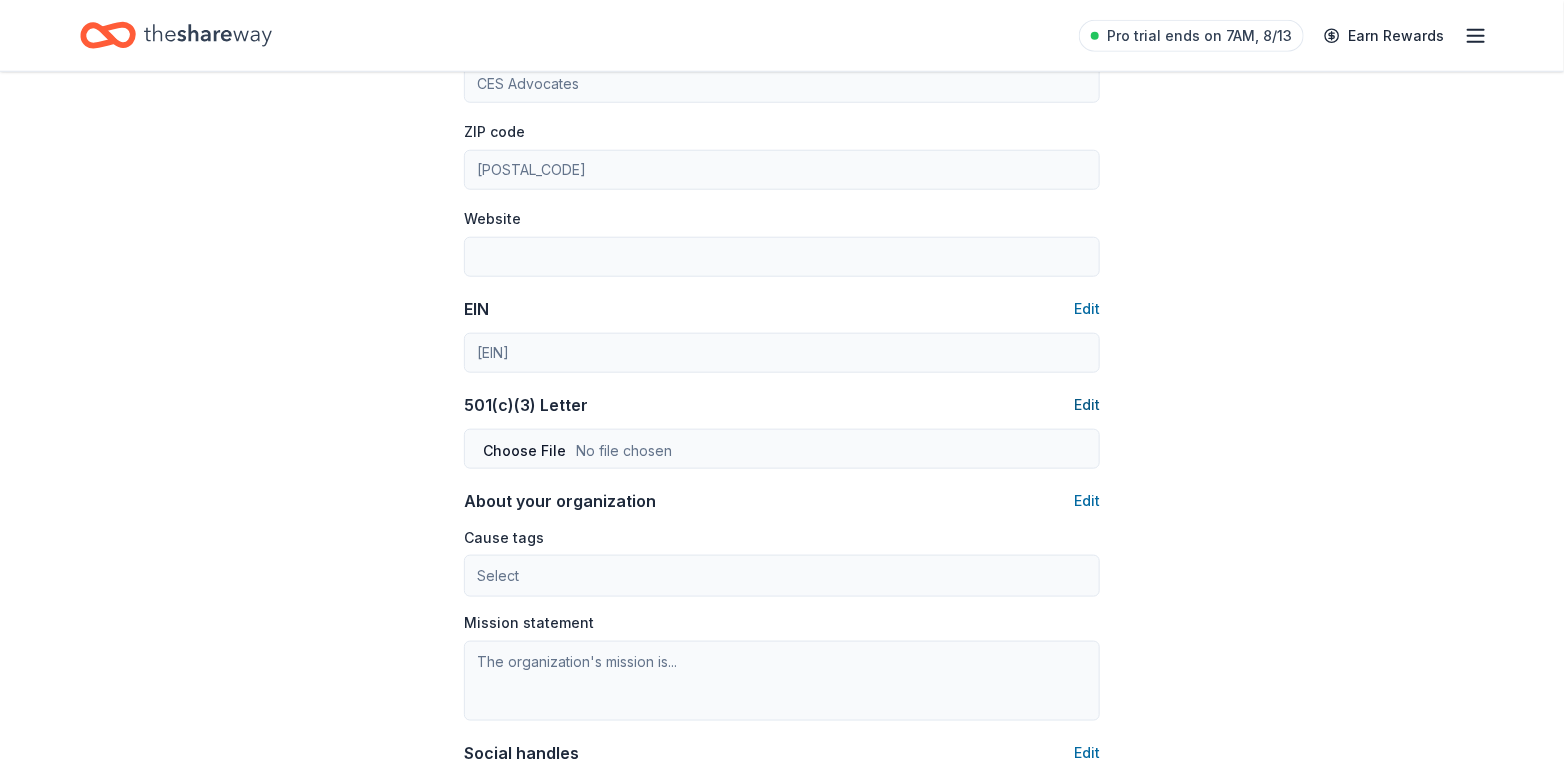 click on "Edit" at bounding box center [1087, 405] 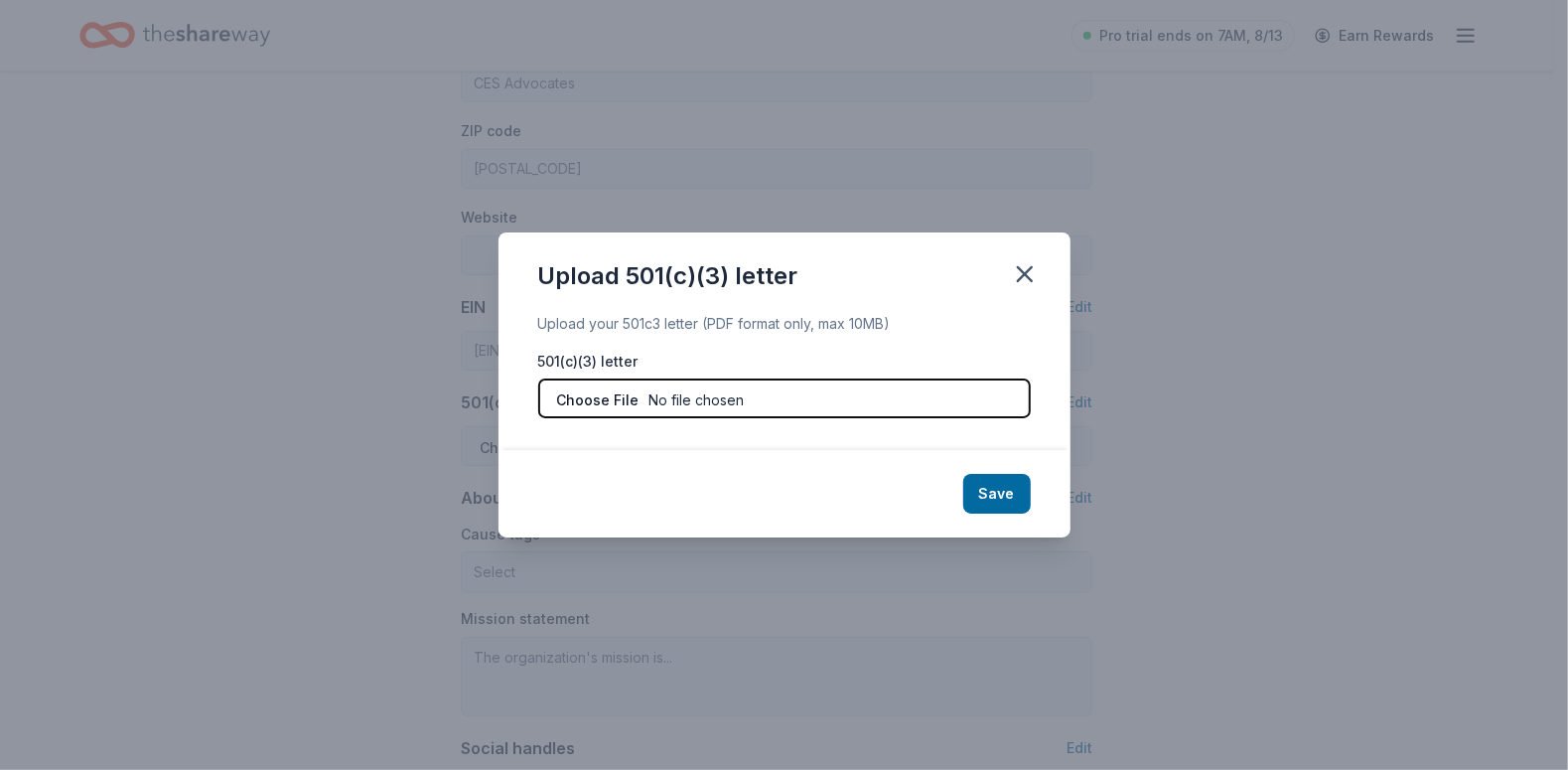 click at bounding box center [784, 398] 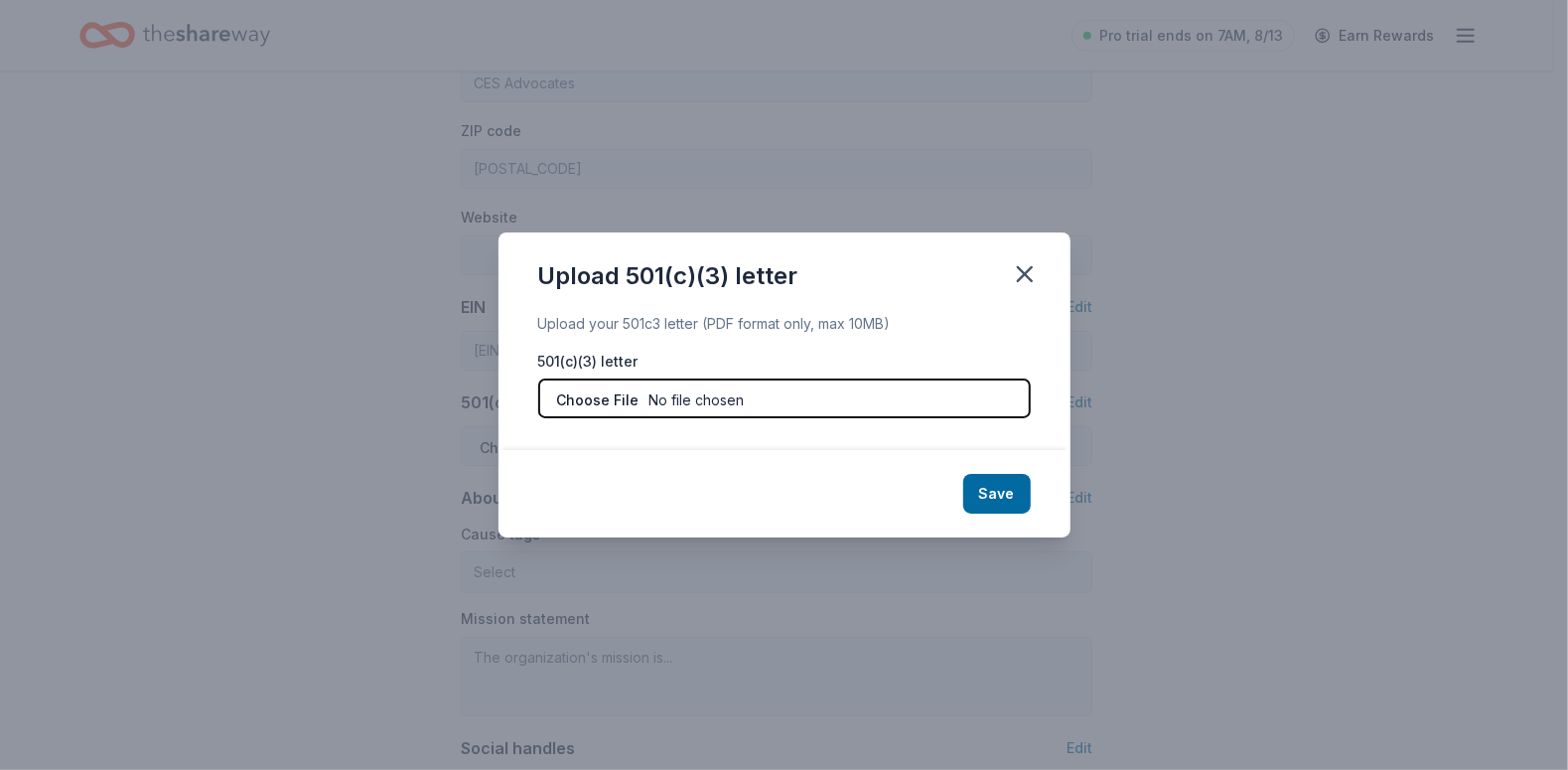 type on "C:\fakepath\CES Advocates 501c3 letter.pdf" 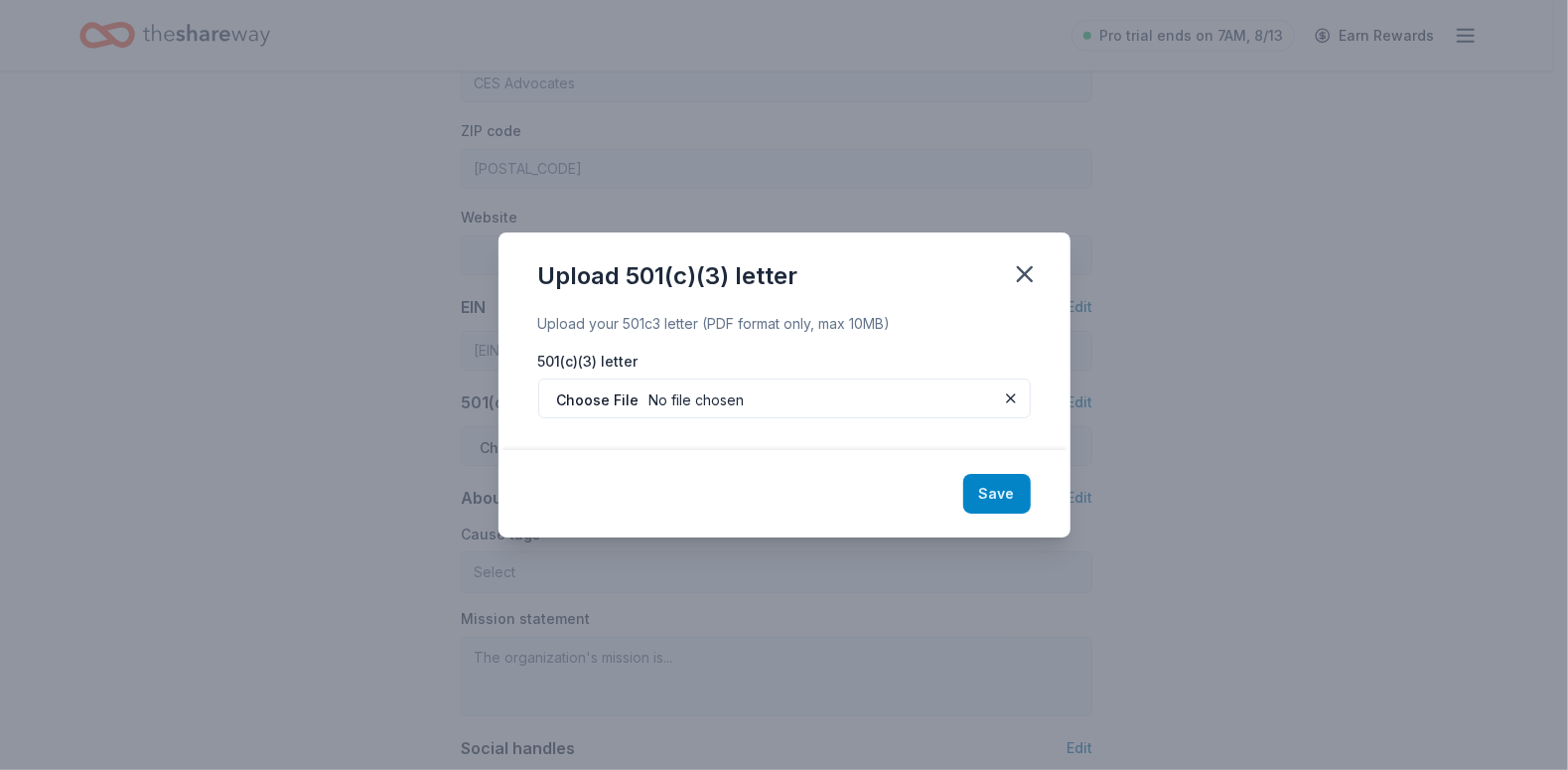 click on "Save" at bounding box center [997, 494] 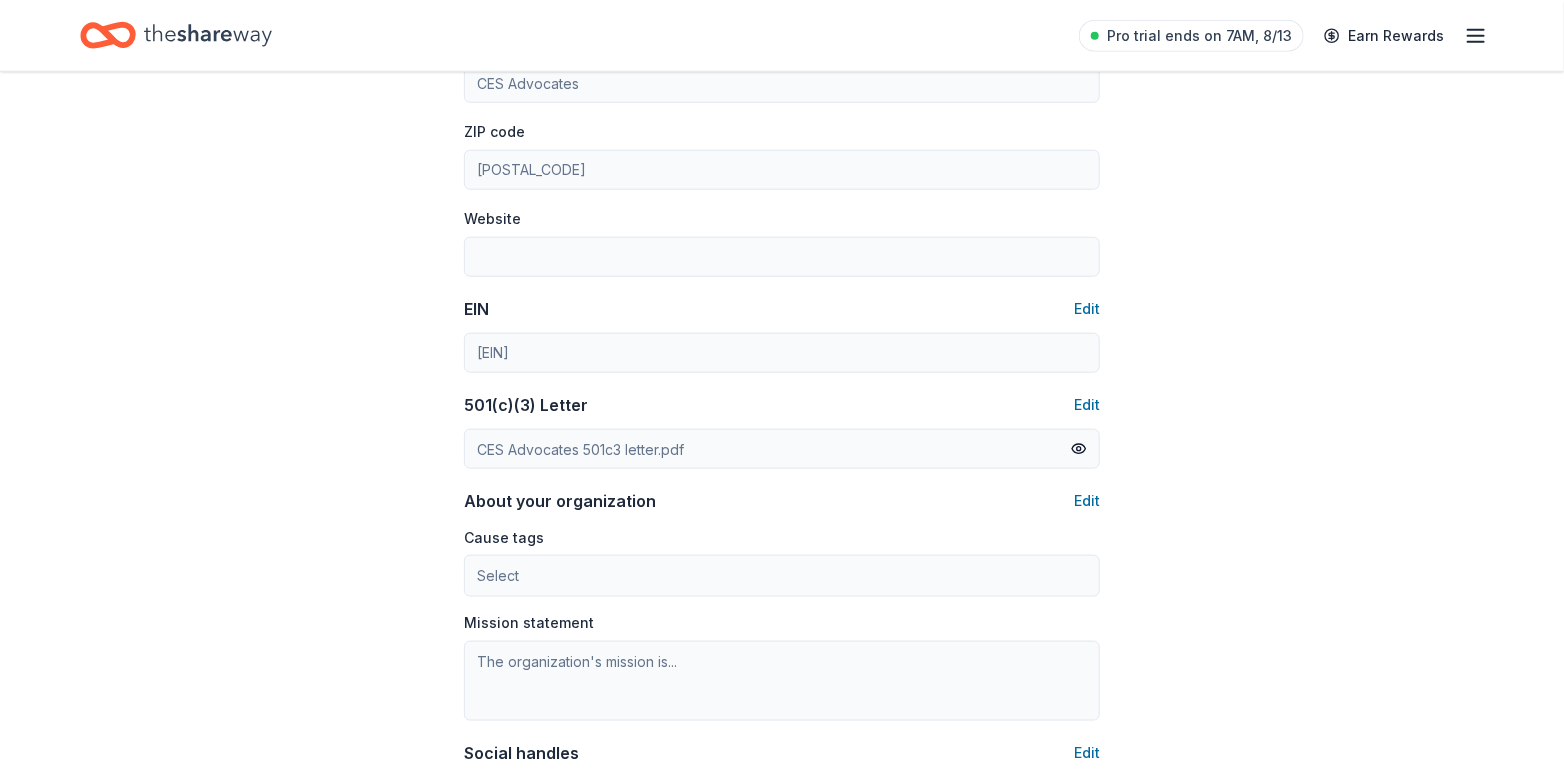 type 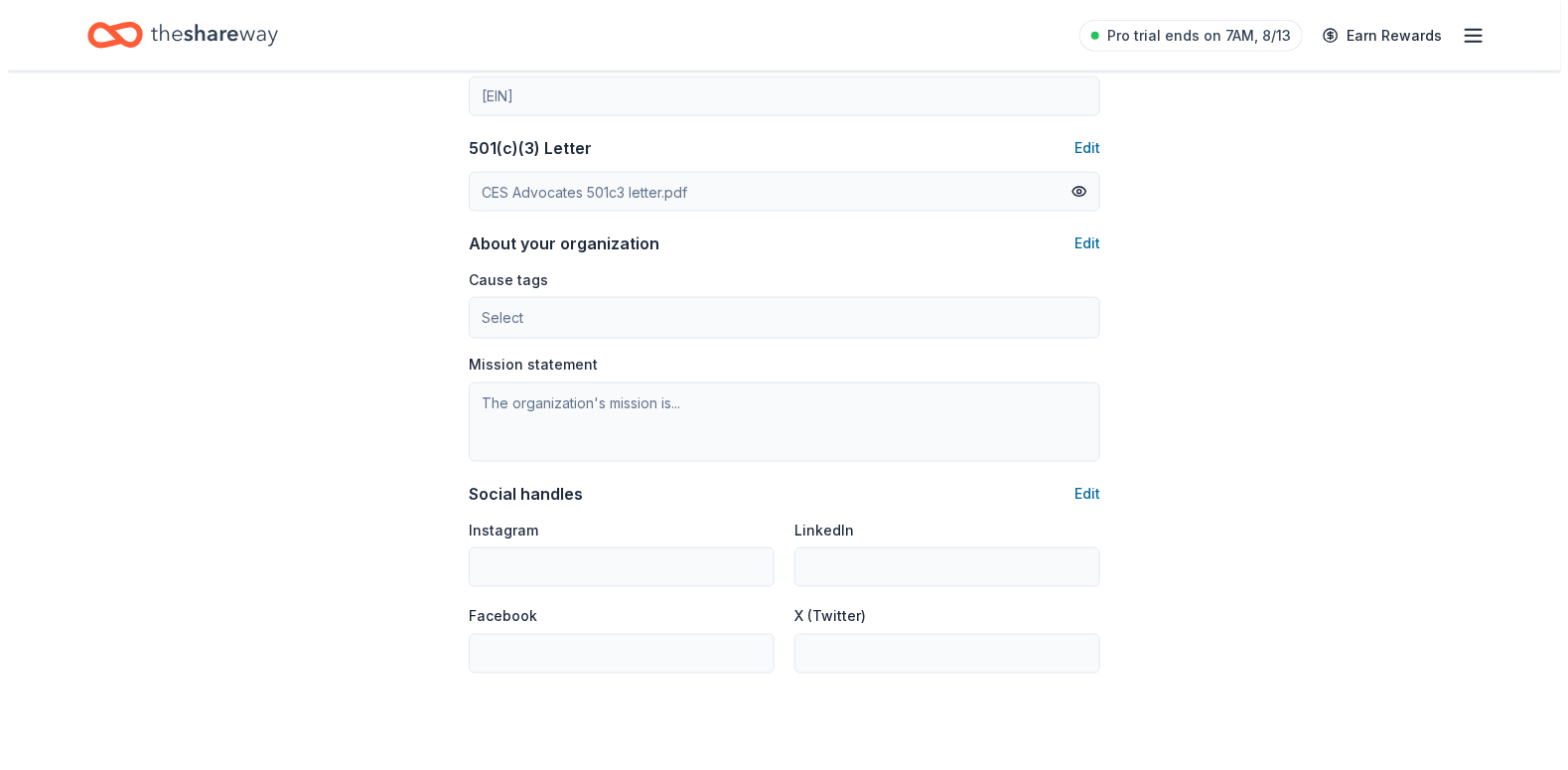 scroll, scrollTop: 1025, scrollLeft: 0, axis: vertical 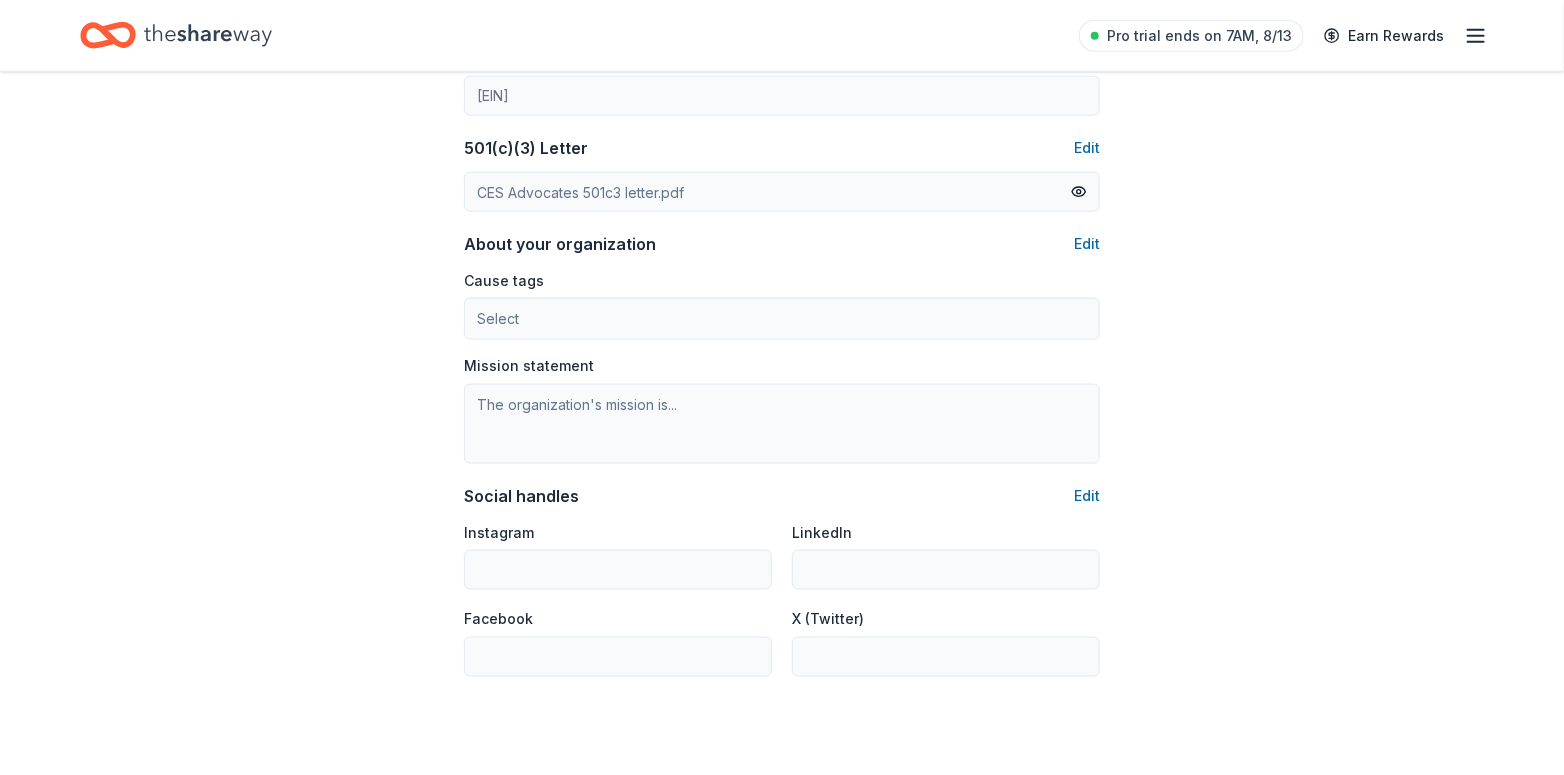 click on "Account About me Profile Edit First name Rebecca Last name Plue Role Board member Phone number Email Edit rebeccaturturro@gmail.com Password Edit Organization details Organization profile Edit Organization name CES Advocates ZIP code 03224 Website EIN Edit 99-2994816 501(c)(3) Letter Edit CES Advocates 501c3 letter.pdf About your organization Edit Cause tags Select Mission statement Social handles Edit Instagram LinkedIn Facebook X (Twitter)" at bounding box center (782, -68) 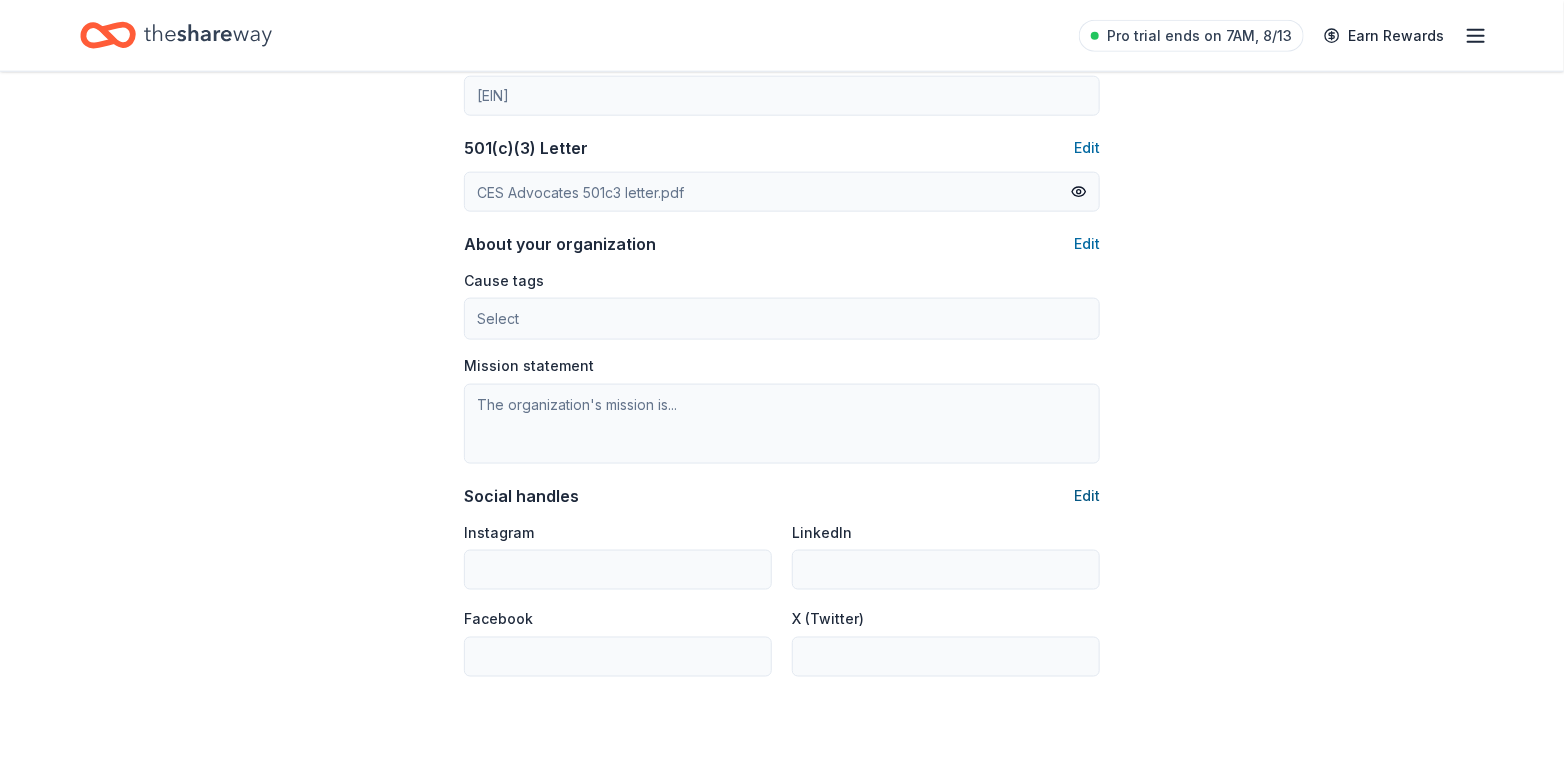 click on "Edit" at bounding box center (1087, 496) 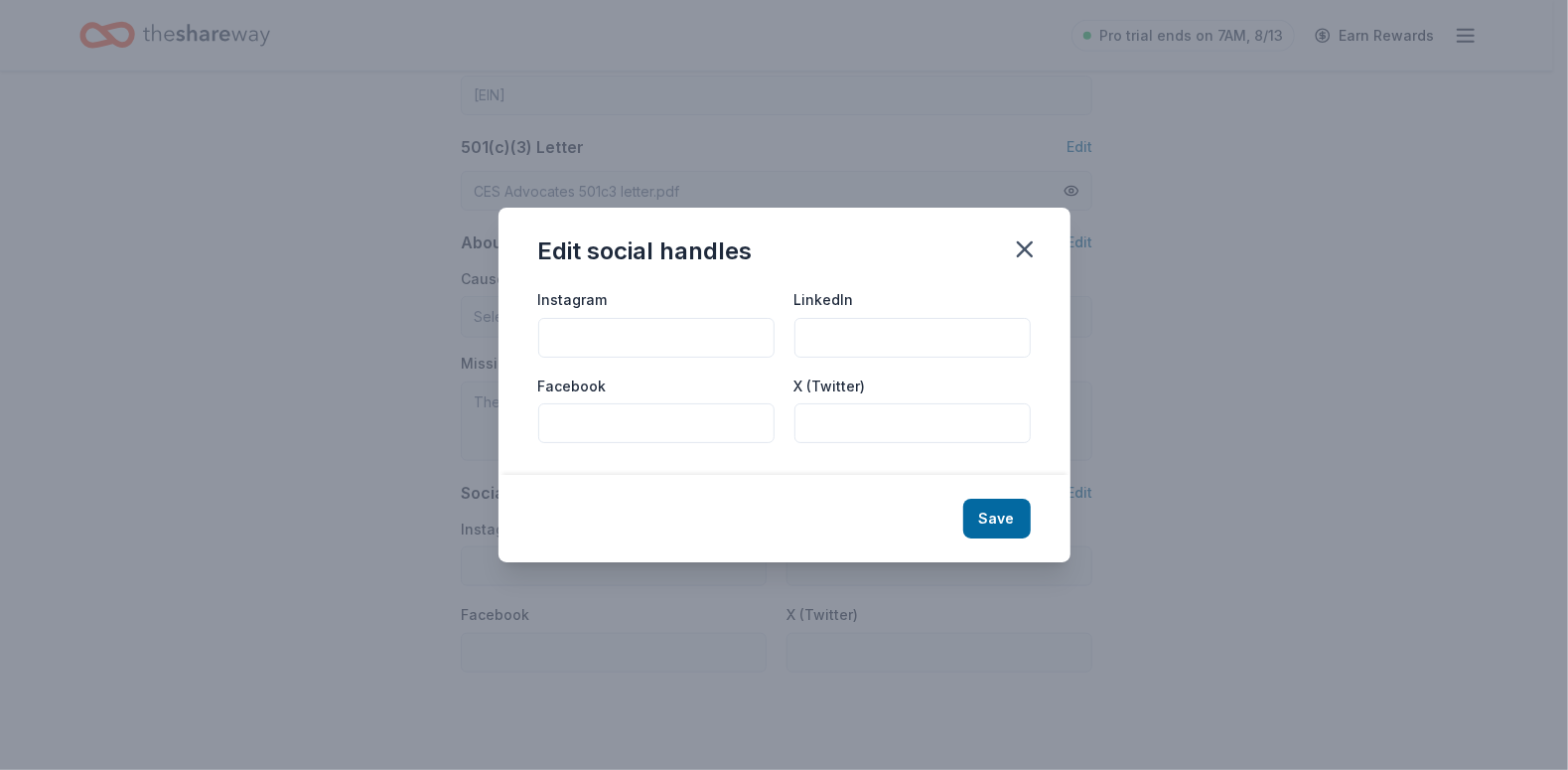 click on "Facebook" at bounding box center [656, 423] 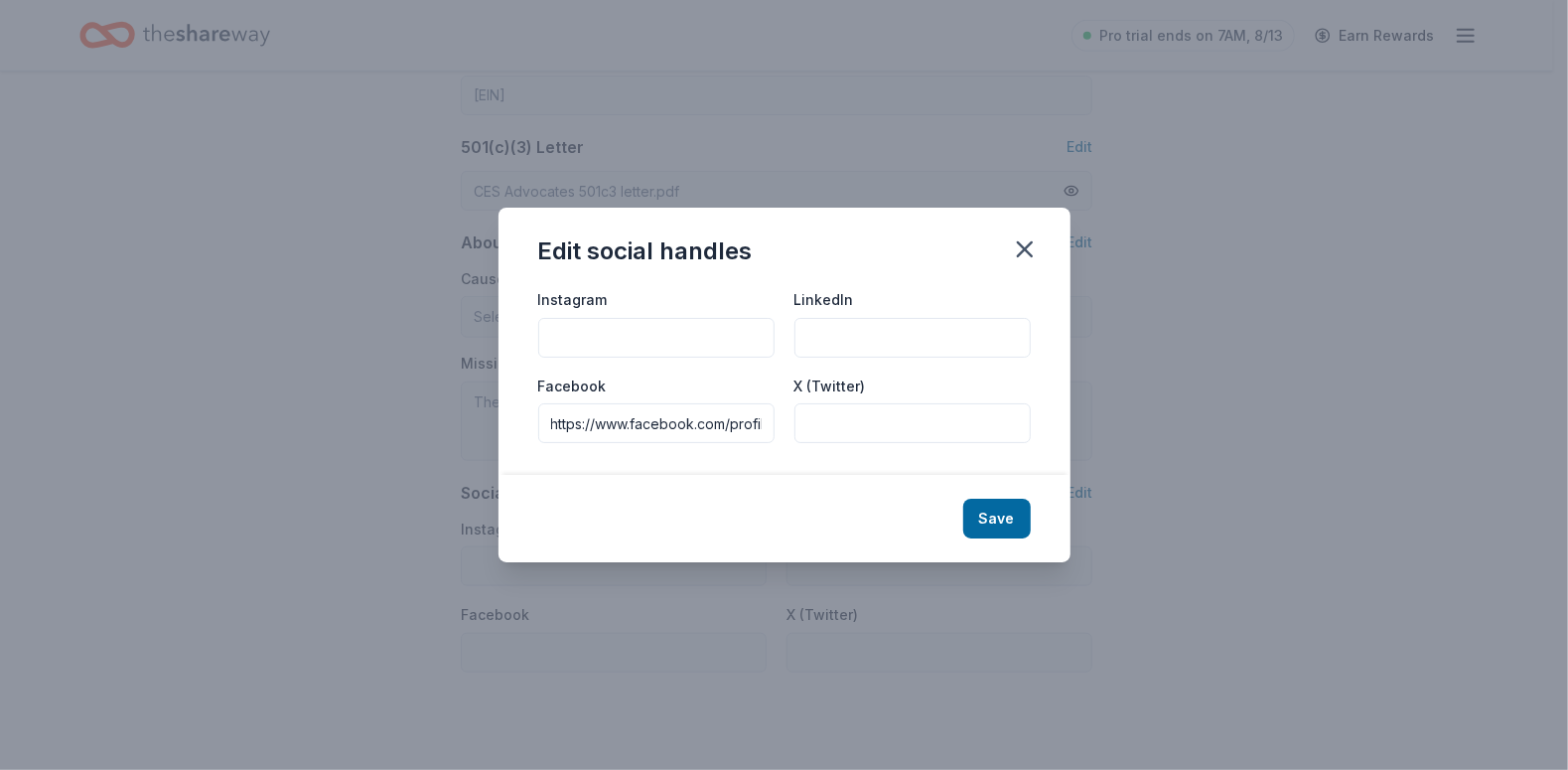 scroll, scrollTop: 0, scrollLeft: 185, axis: horizontal 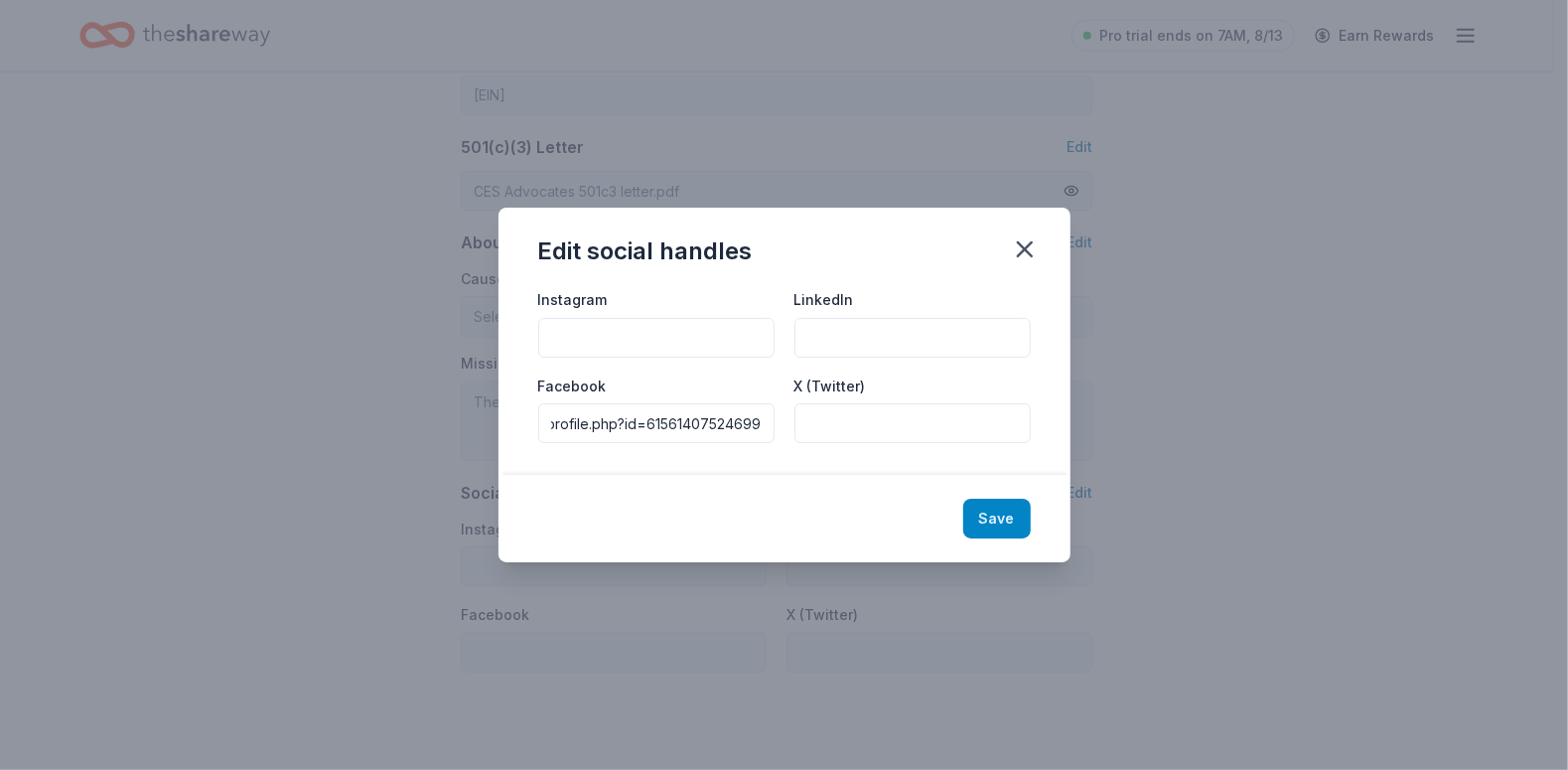 type on "https://www.facebook.com/profile.php?id=61561407524699" 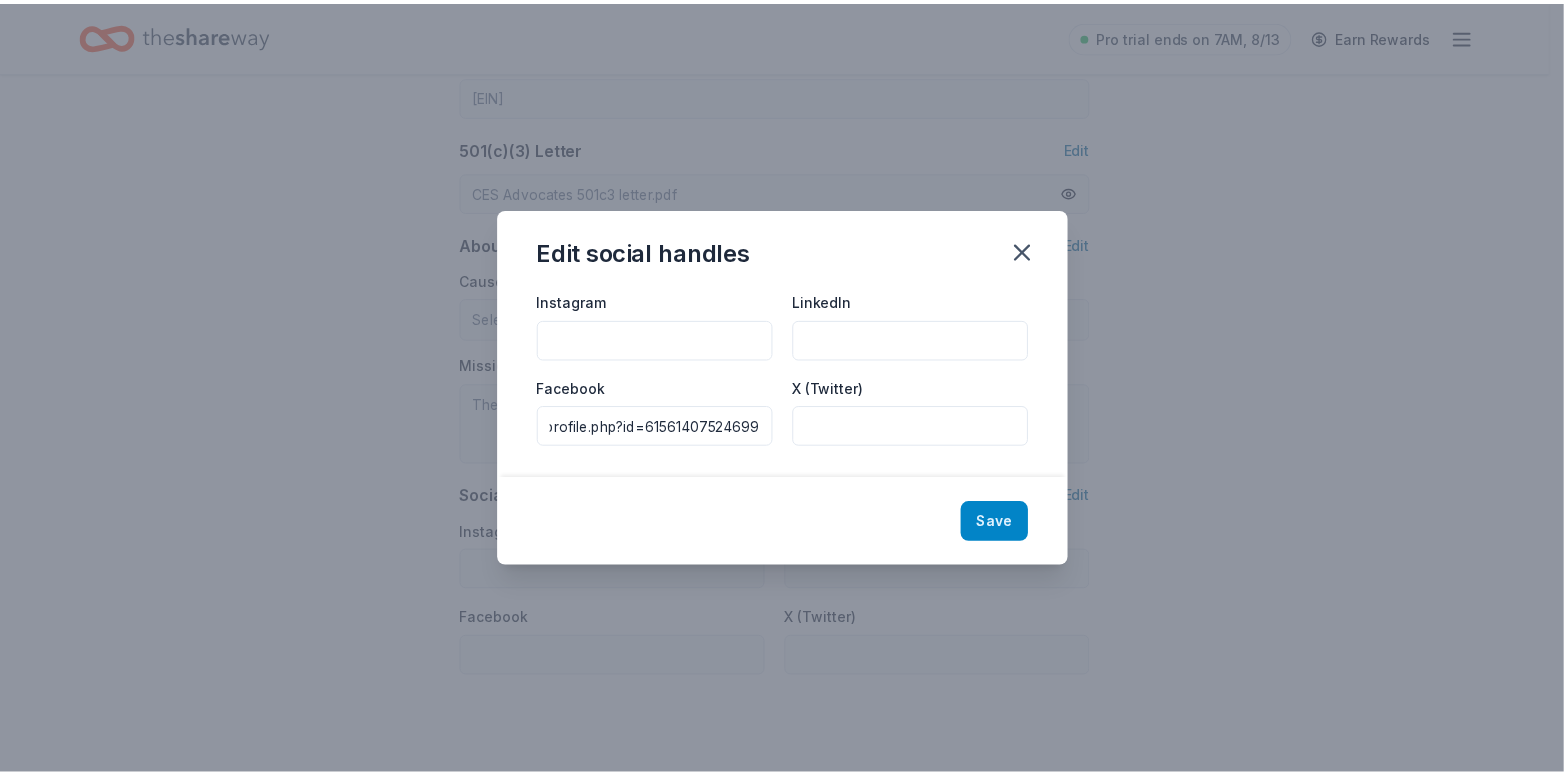 scroll, scrollTop: 0, scrollLeft: 0, axis: both 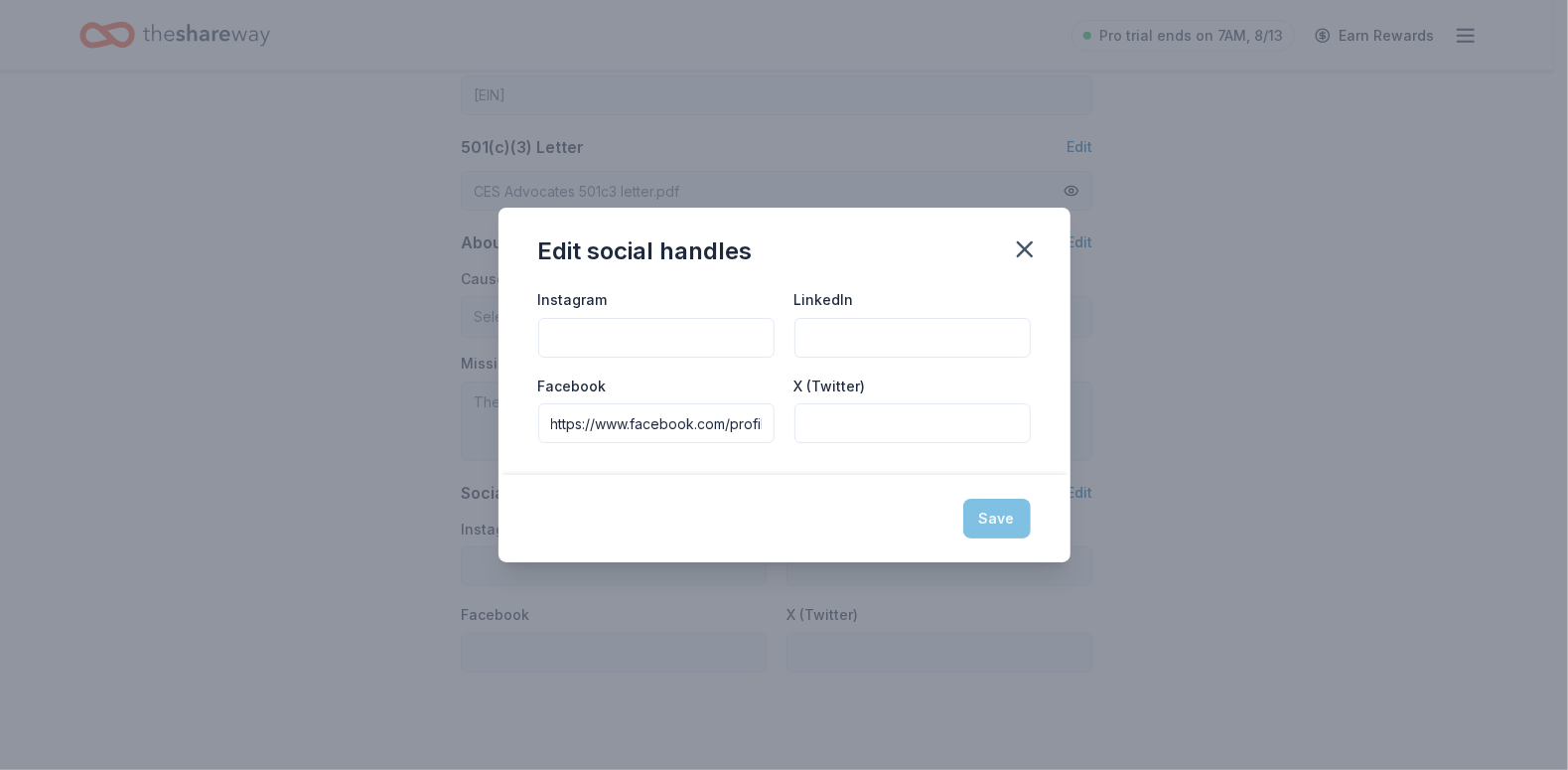 type on "https://www.facebook.com/profile.php?id=61561407524699" 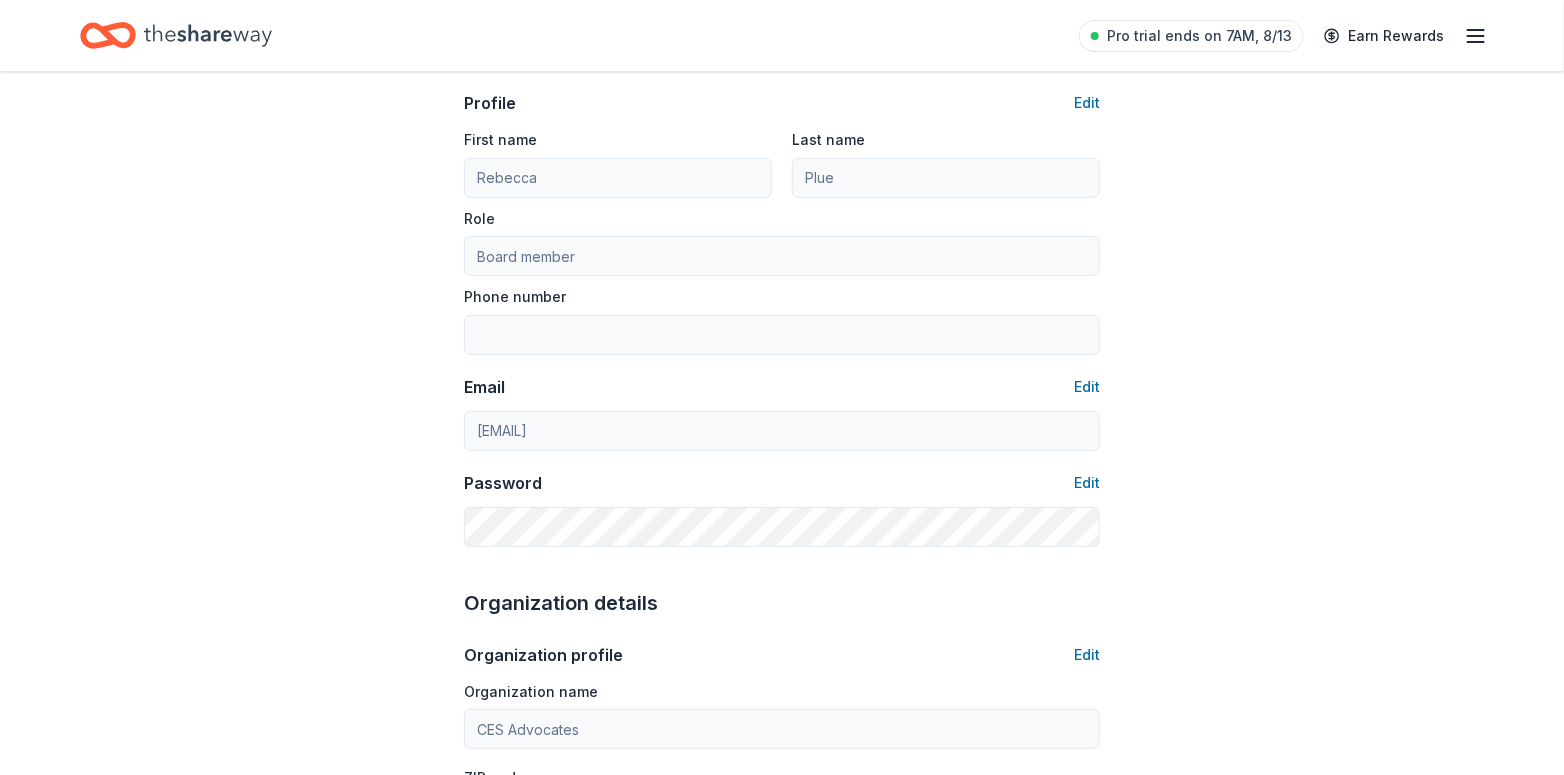 scroll, scrollTop: 0, scrollLeft: 0, axis: both 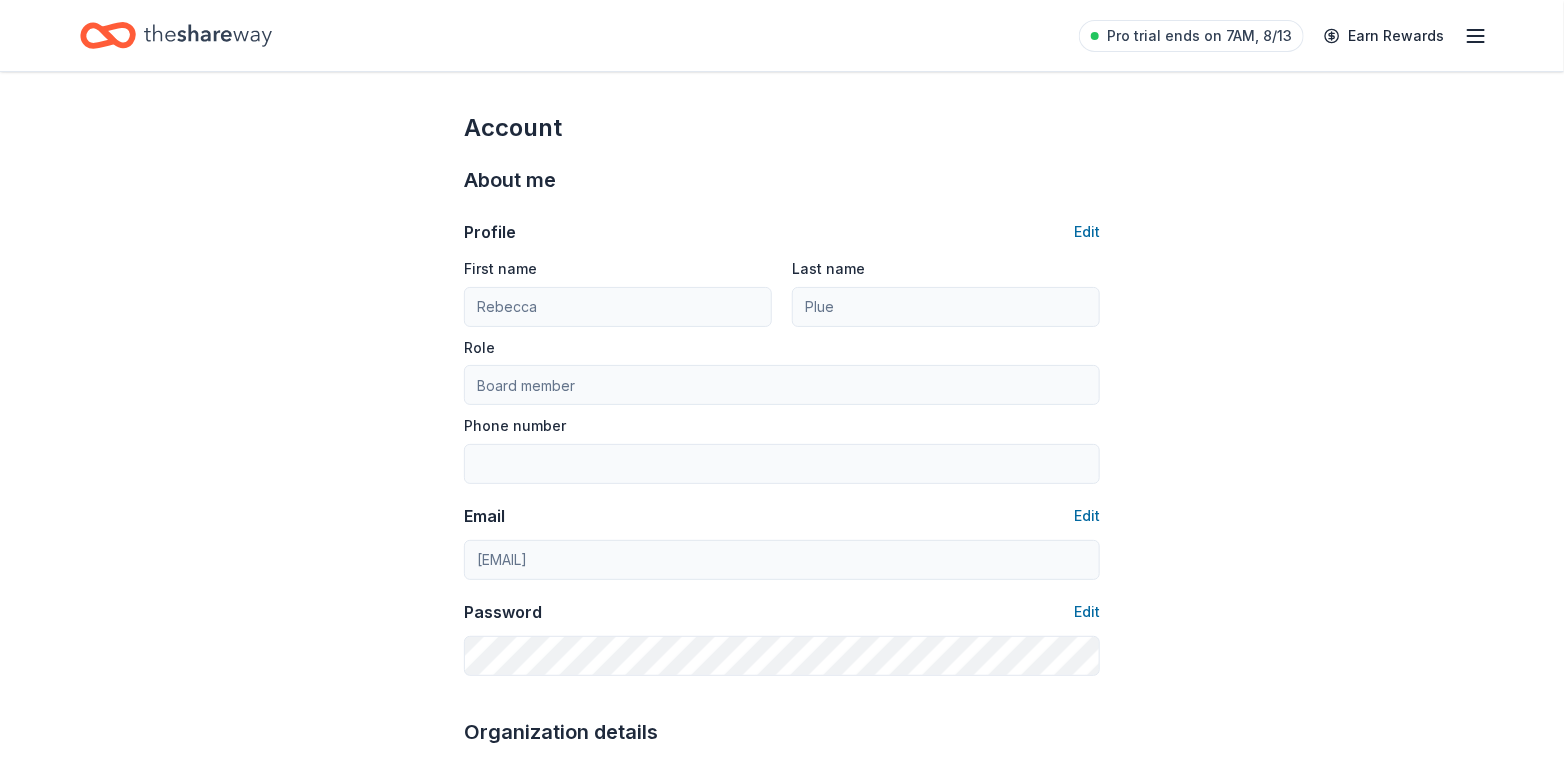 click 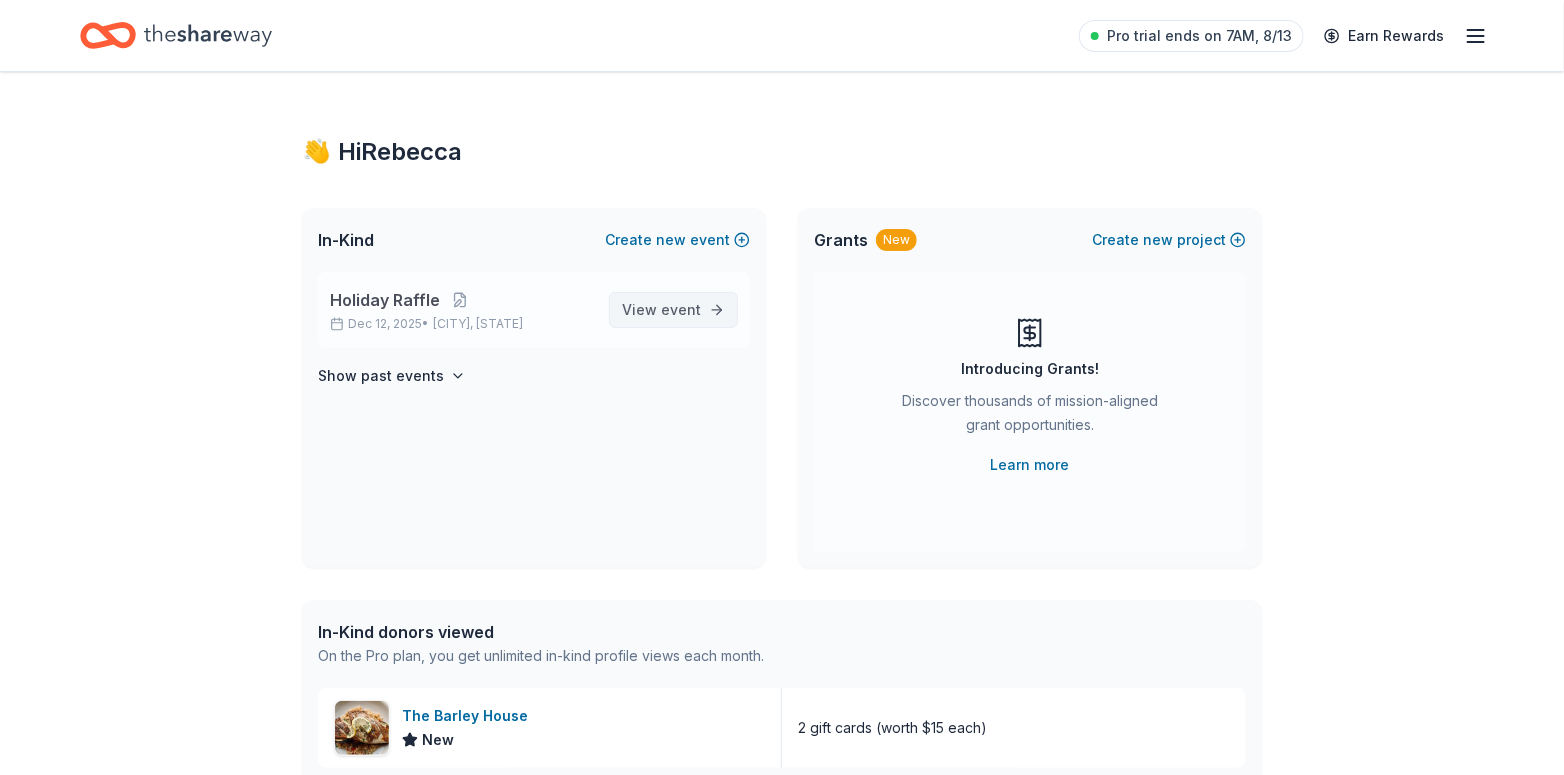 click on "event" at bounding box center [681, 309] 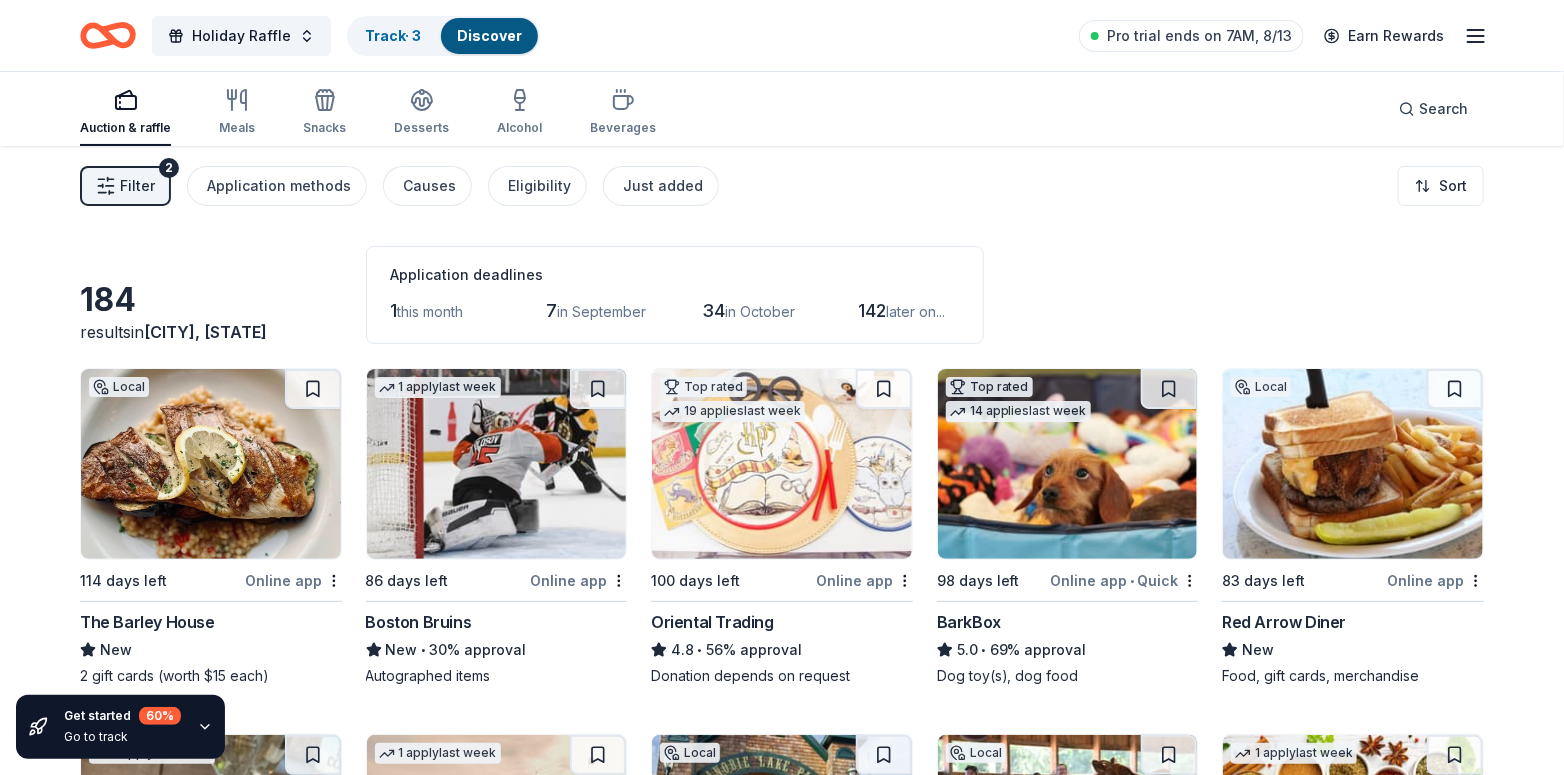 click on "Online app" at bounding box center [293, 580] 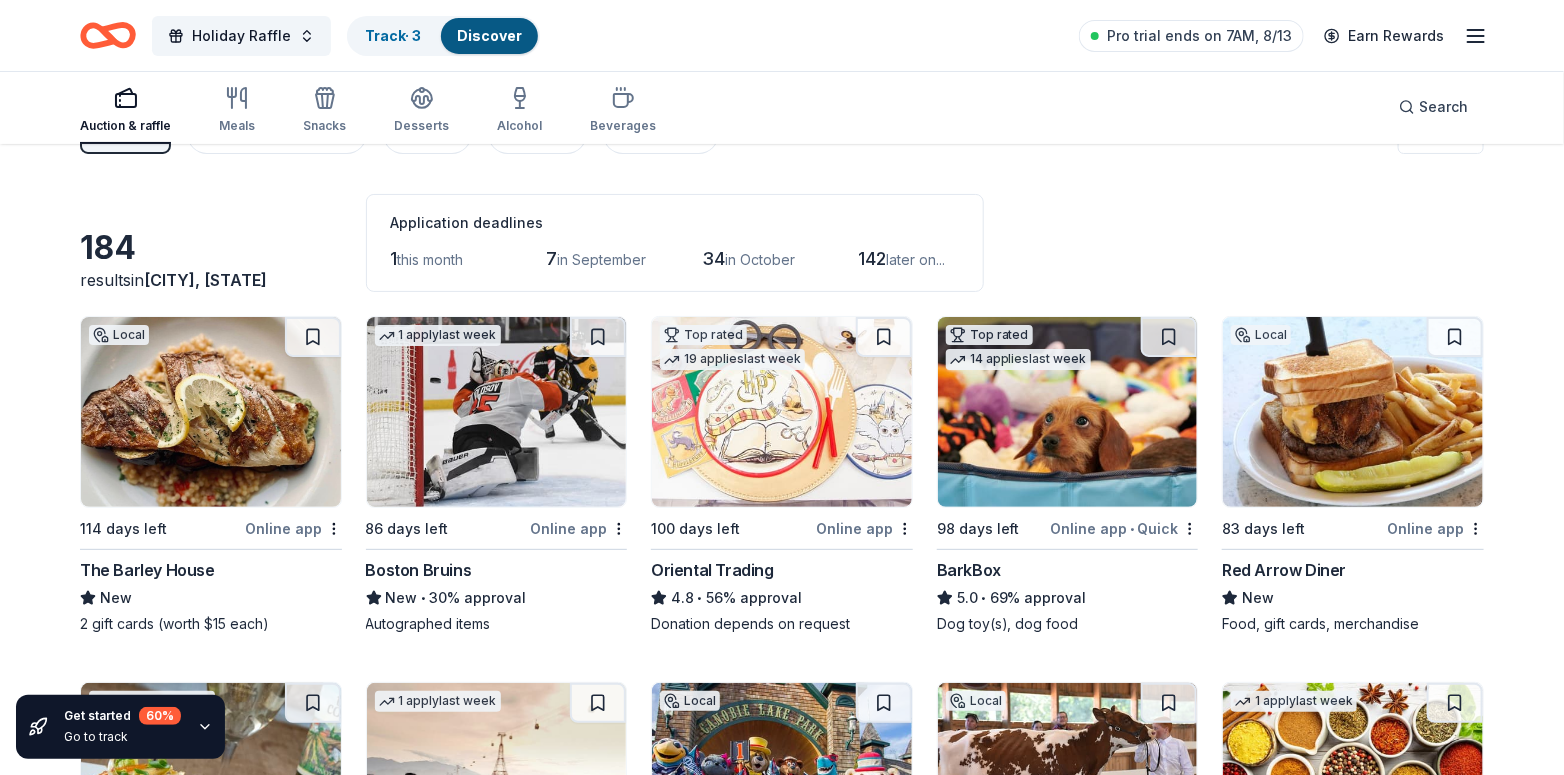 scroll, scrollTop: 53, scrollLeft: 0, axis: vertical 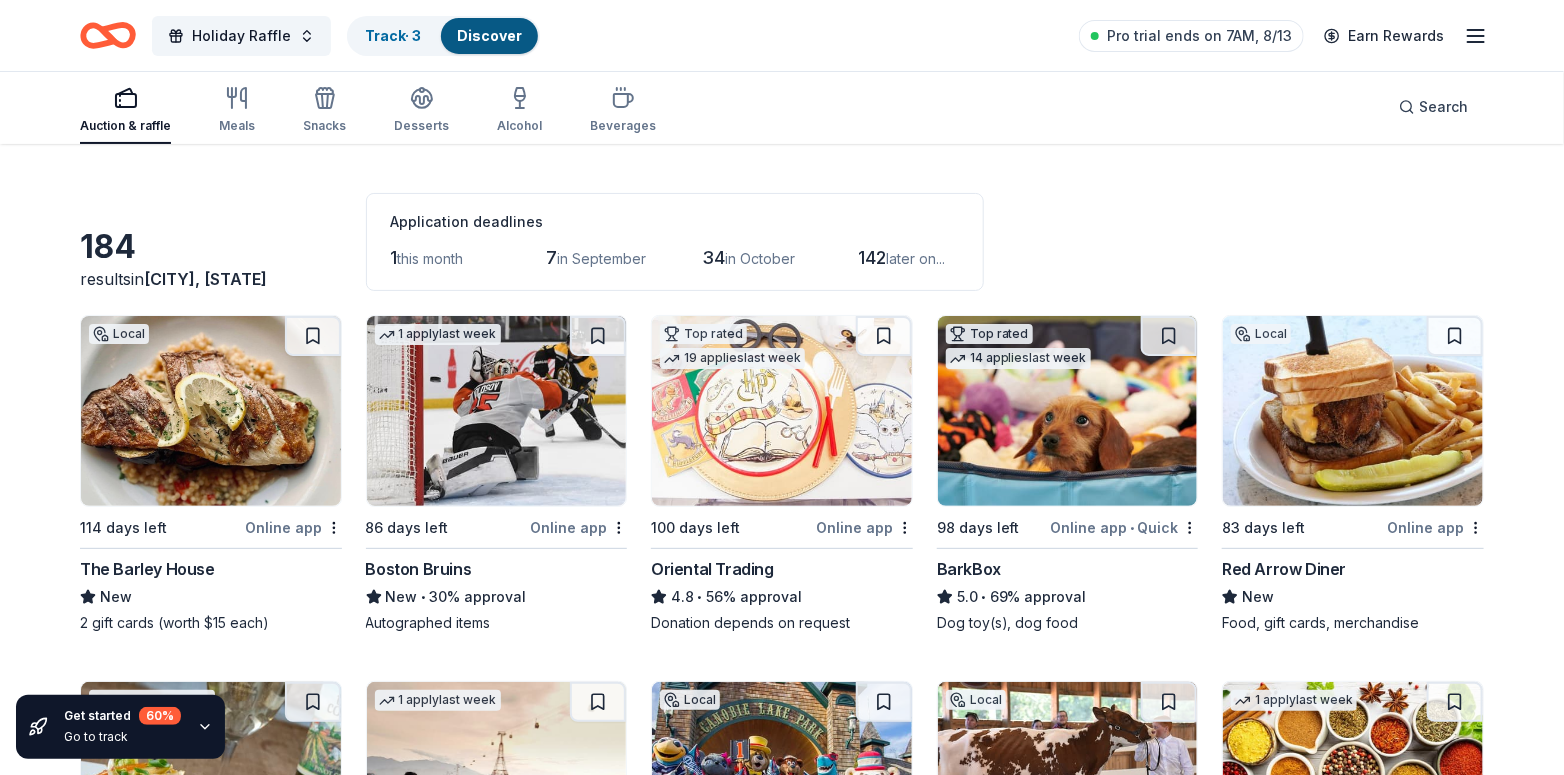 click on "Online app" at bounding box center (578, 527) 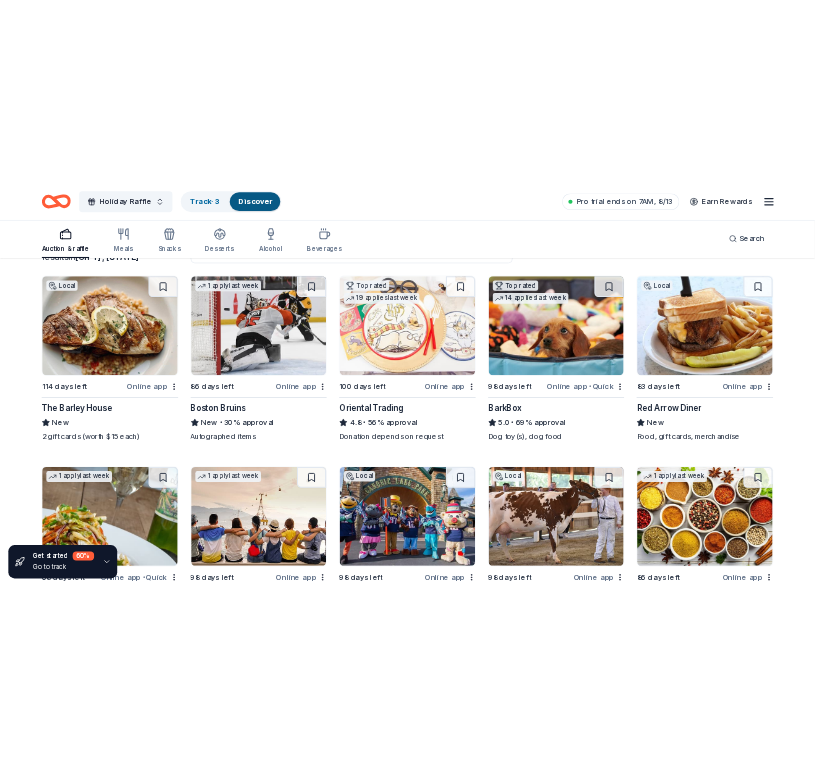scroll, scrollTop: 225, scrollLeft: 0, axis: vertical 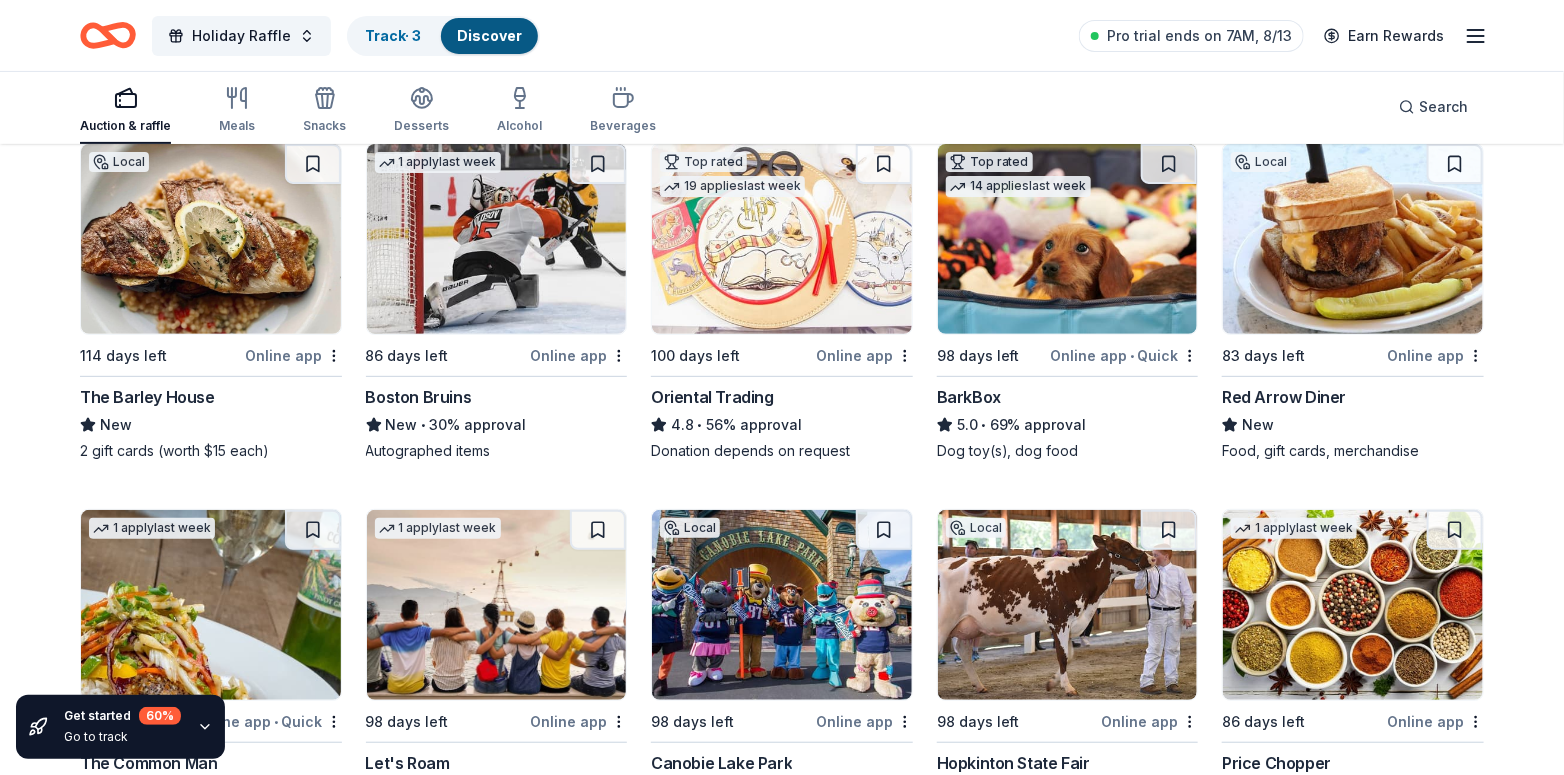 click on "Online app" at bounding box center (1435, 355) 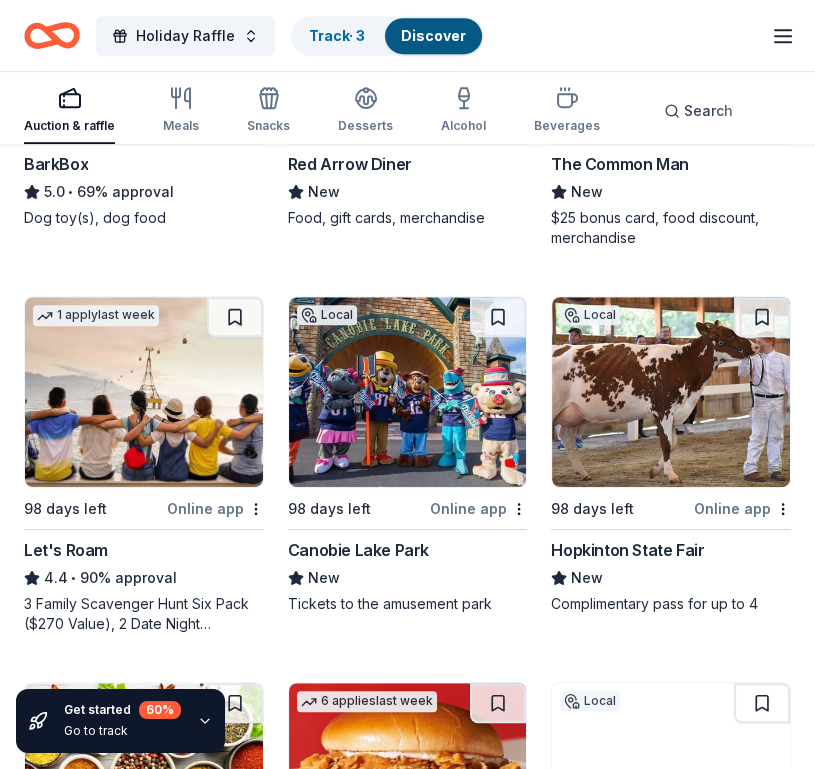 scroll, scrollTop: 898, scrollLeft: 0, axis: vertical 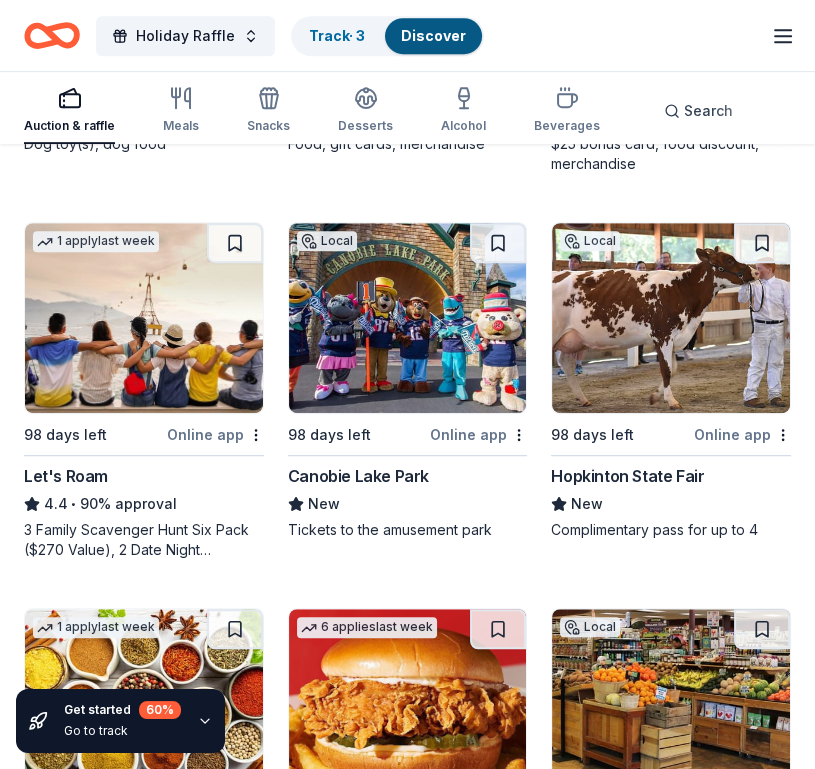 click on "Online app" at bounding box center (478, 434) 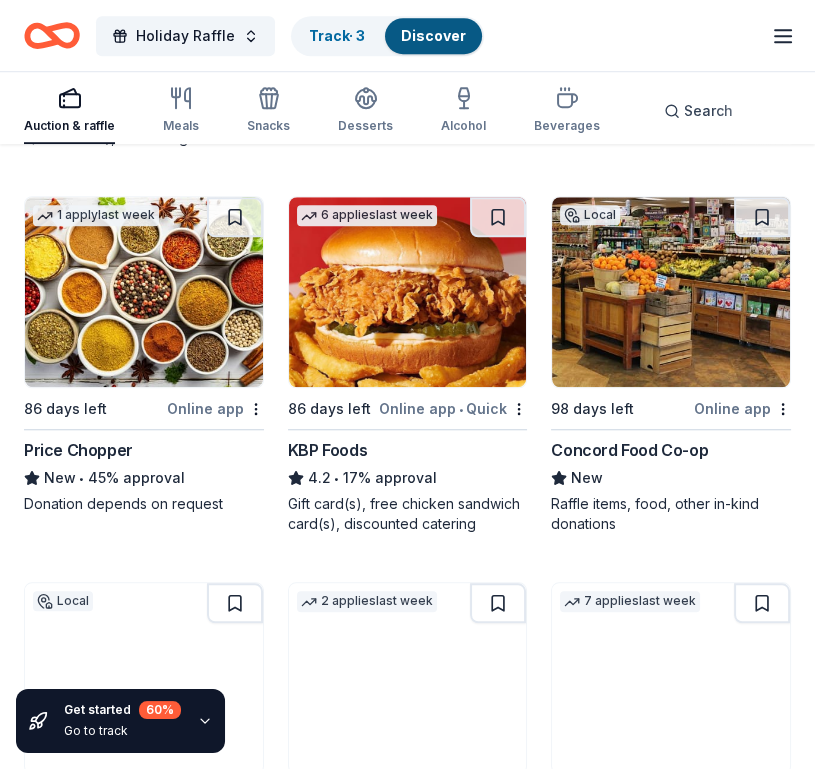 scroll, scrollTop: 1312, scrollLeft: 0, axis: vertical 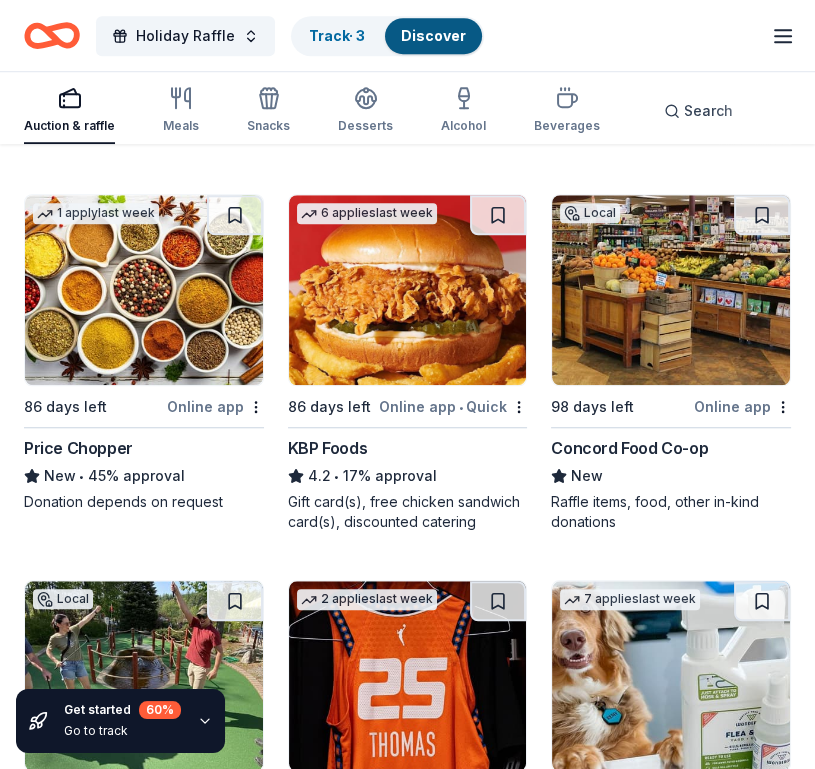 click on "Online app" at bounding box center (742, 406) 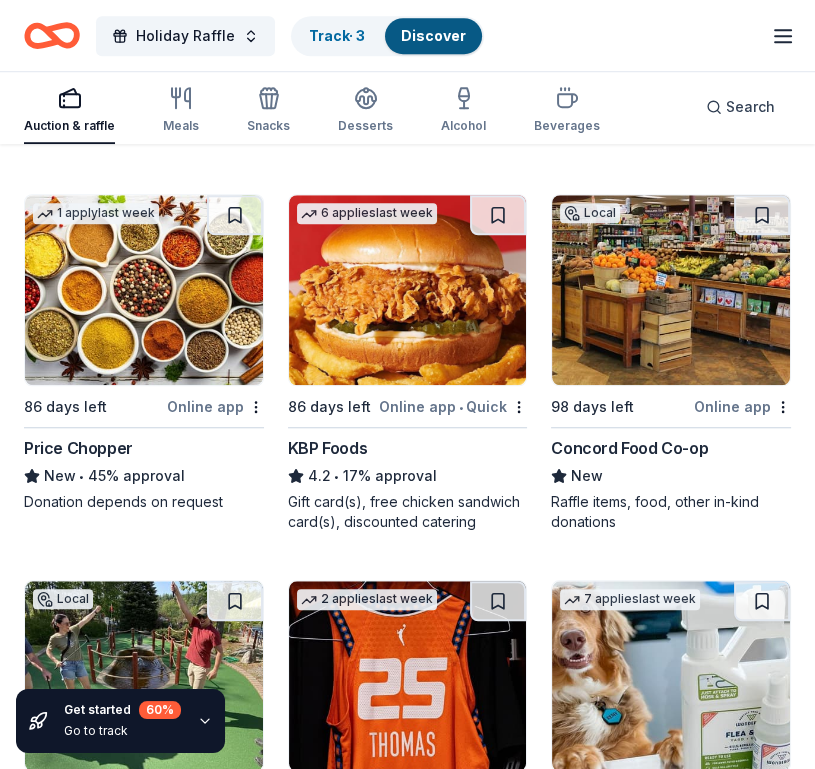 scroll, scrollTop: 1206, scrollLeft: 0, axis: vertical 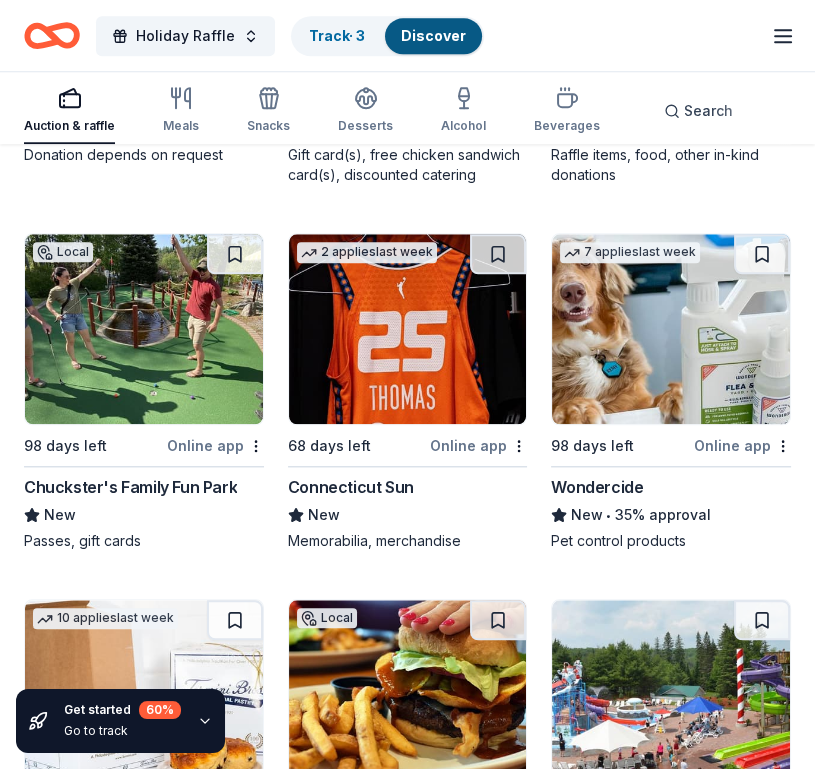 click on "Online app" at bounding box center [215, 445] 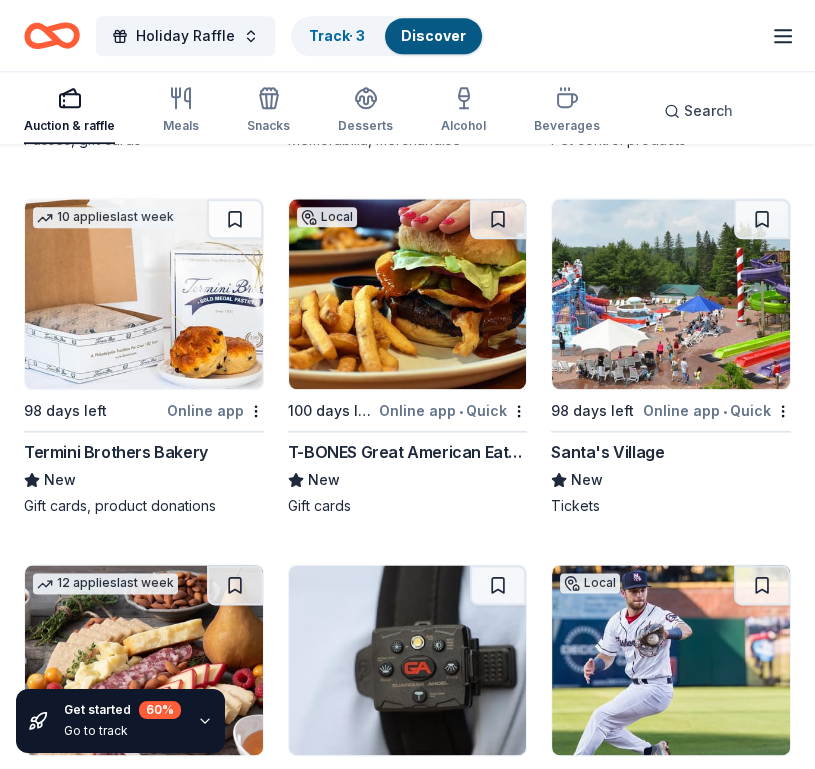 scroll, scrollTop: 2065, scrollLeft: 0, axis: vertical 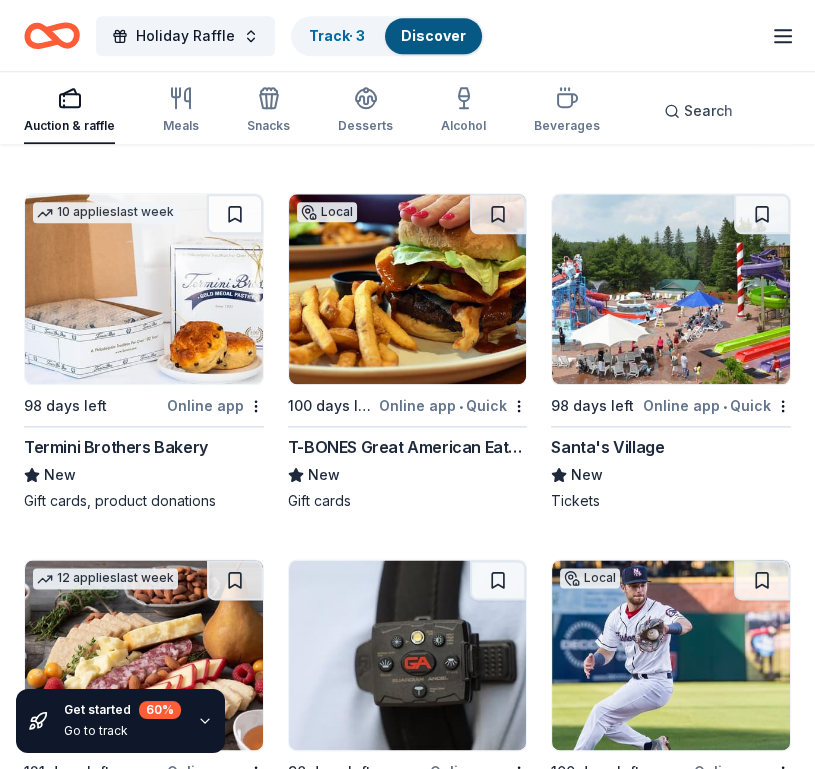 click on "184 results  in  Canterbury, NH Application deadlines 1  this month 7  in September 34  in October 142  later on... Local 114 days left Online app The Barley House New 2 gift cards (worth $15 each) 1   apply  last week 86 days left Online app Boston Bruins New • 30% approval Autographed items Top rated 19   applies  last week 100 days left Online app Oriental Trading 4.8 • 56% approval Donation depends on request Top rated 14   applies  last week 98 days left Online app • Quick BarkBox 5.0 • 69% approval Dog toy(s), dog food Local 83 days left Online app Red Arrow Diner New Food, gift cards, merchandise 1   apply  last week 68 days left Online app • Quick The Common Man New $25 bonus card, food discount, merchandise 1   apply  last week 98 days left Online app Let's Roam 4.4 • 90% approval 3 Family Scavenger Hunt Six Pack ($270 Value), 2 Date Night Scavenger Hunt Two Pack ($130 Value) Local 98 days left Online app Canobie Lake Park New Tickets to the amusement park Local 98 days left Online app 1" at bounding box center [407, 118] 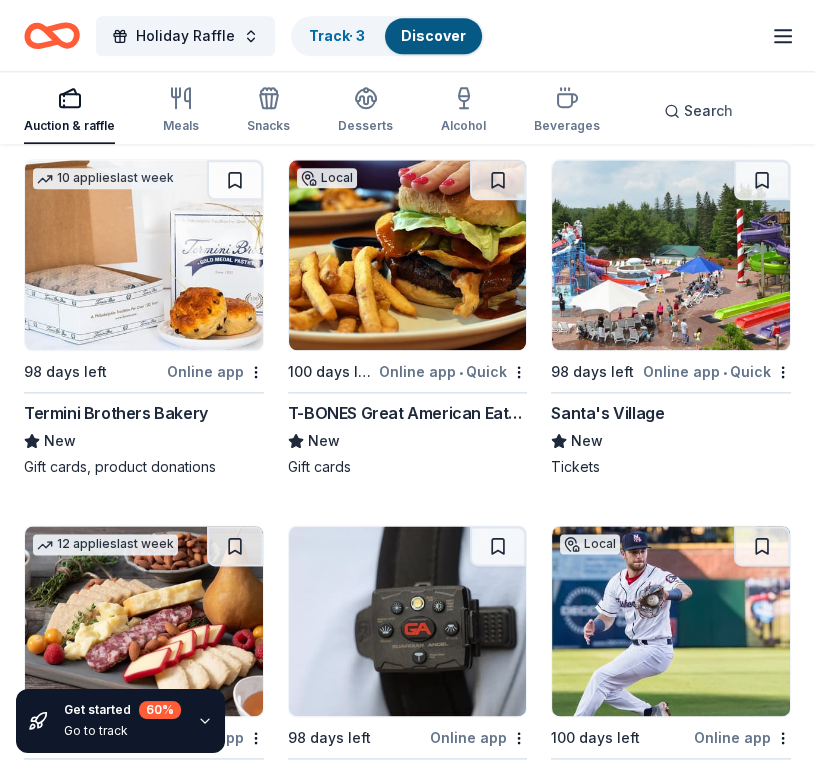 scroll, scrollTop: 2098, scrollLeft: 0, axis: vertical 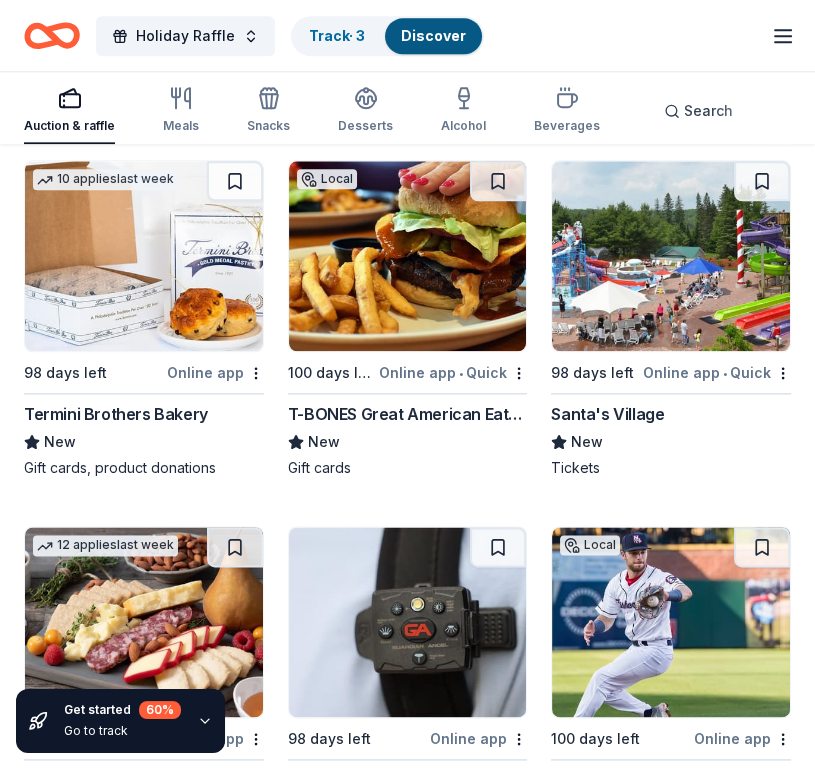 click at bounding box center [671, 256] 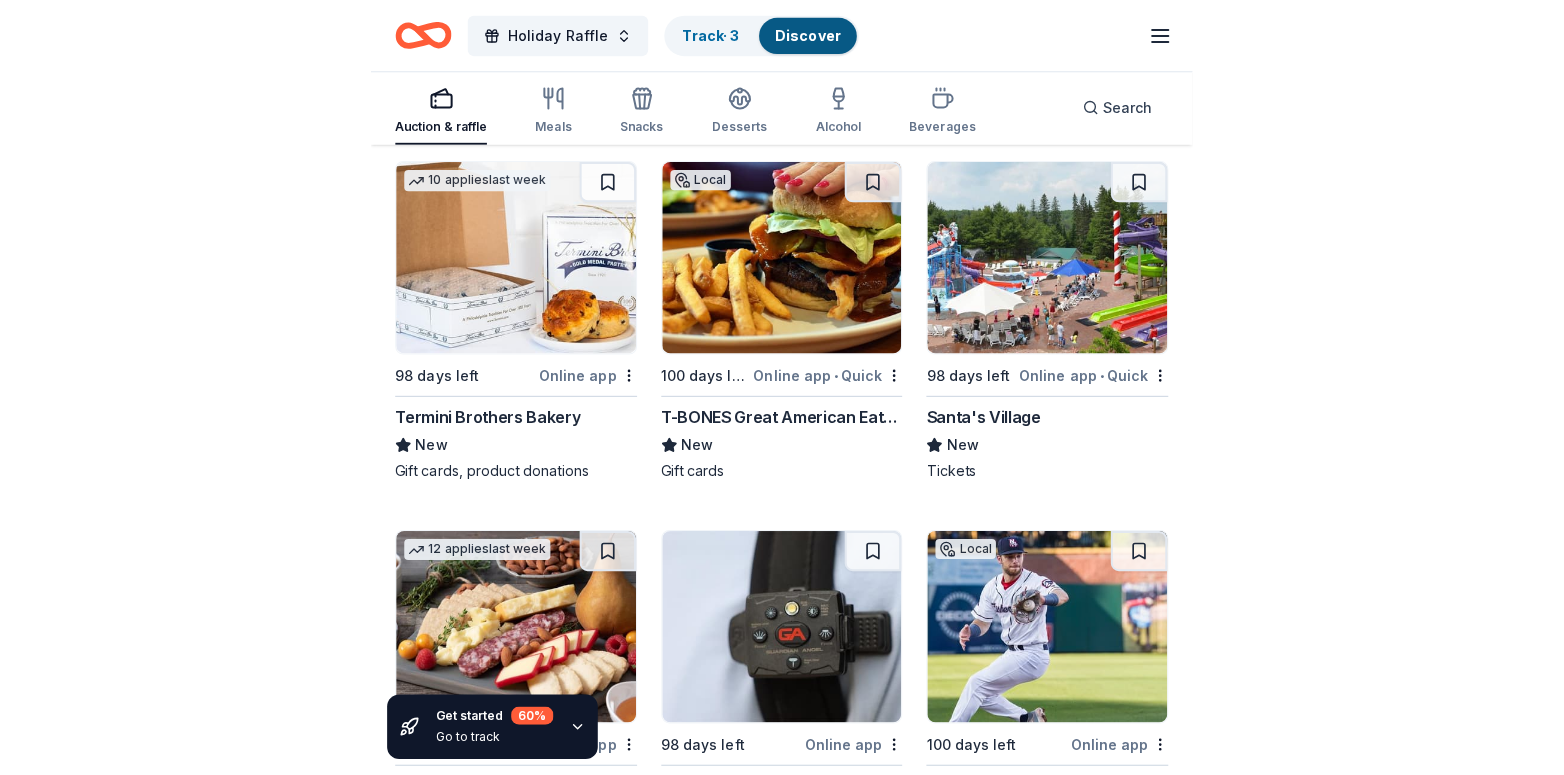 scroll, scrollTop: 1938, scrollLeft: 0, axis: vertical 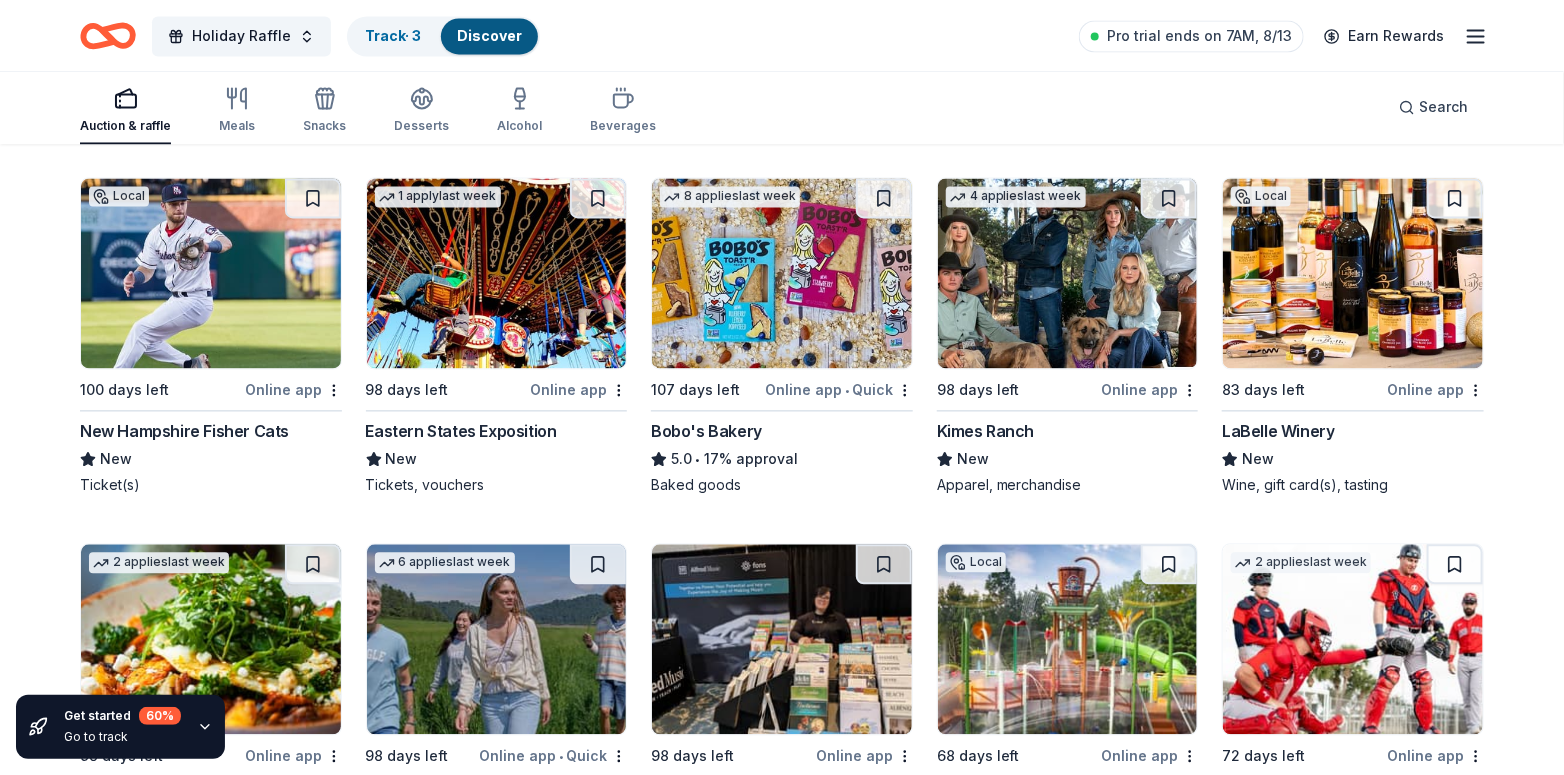 click on "Online app" at bounding box center (1435, 389) 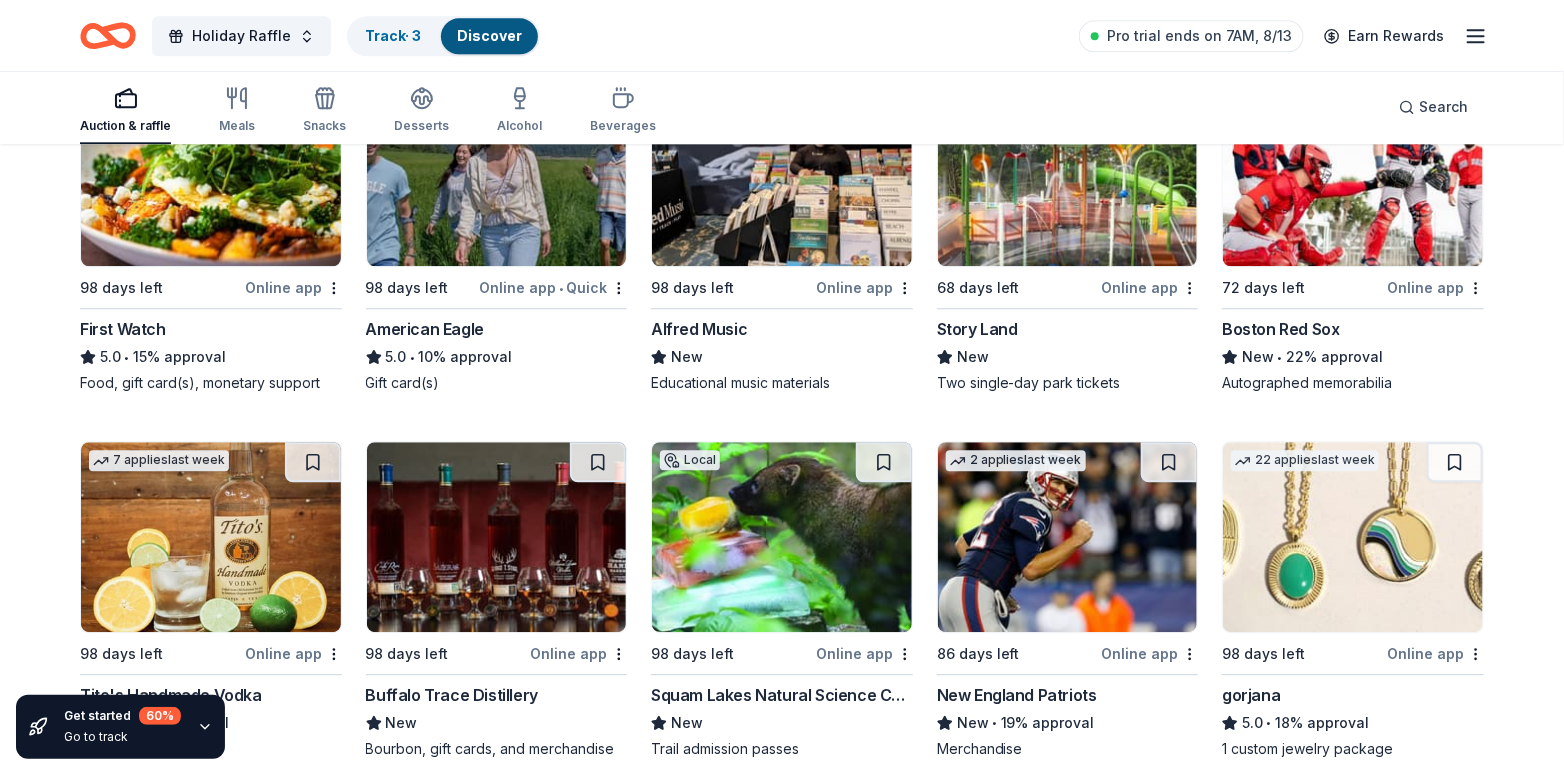 scroll, scrollTop: 2164, scrollLeft: 0, axis: vertical 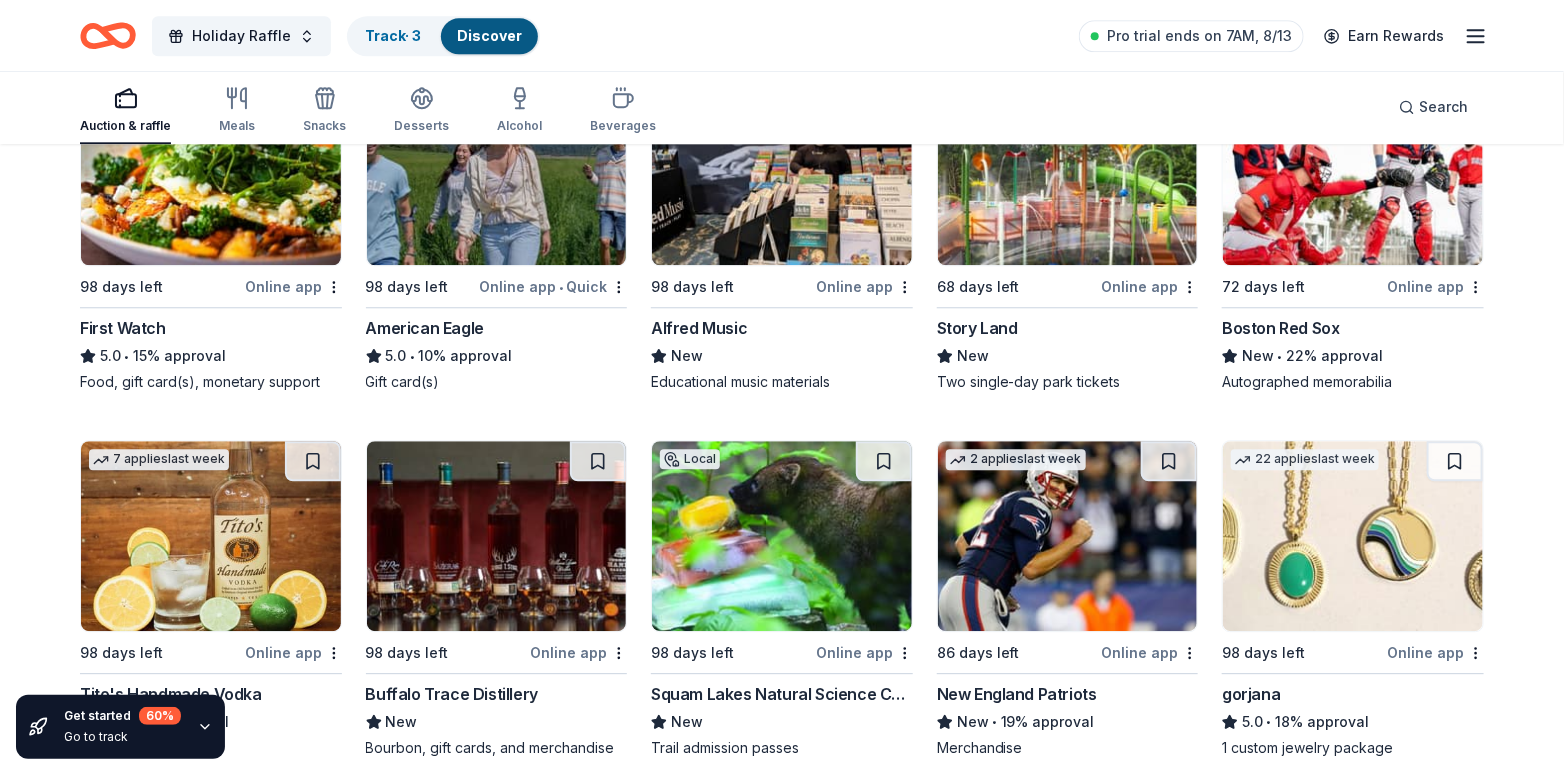 click on "Online app" at bounding box center (1435, 286) 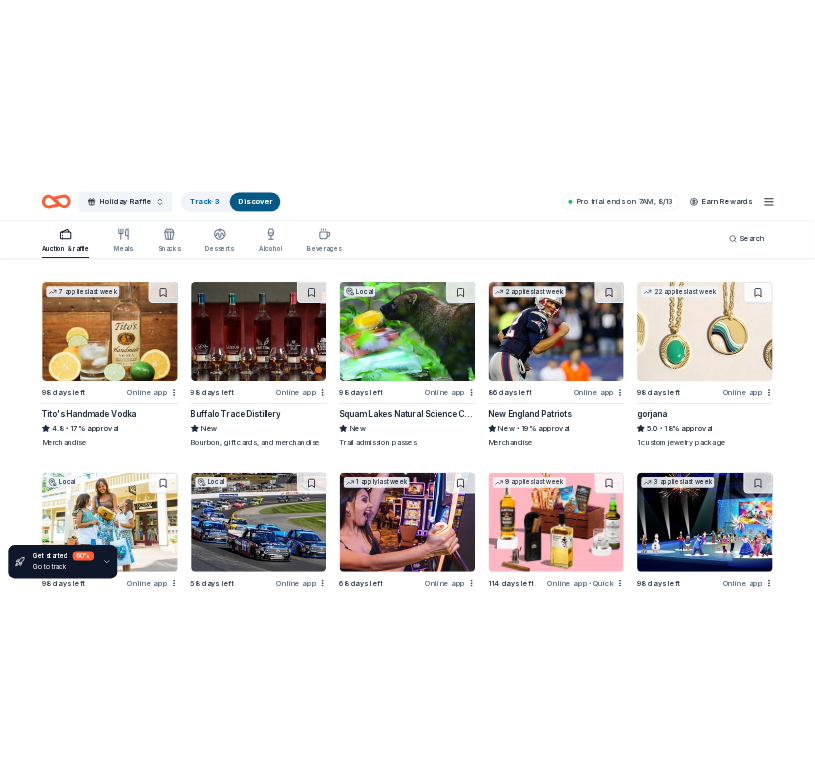 scroll, scrollTop: 2414, scrollLeft: 0, axis: vertical 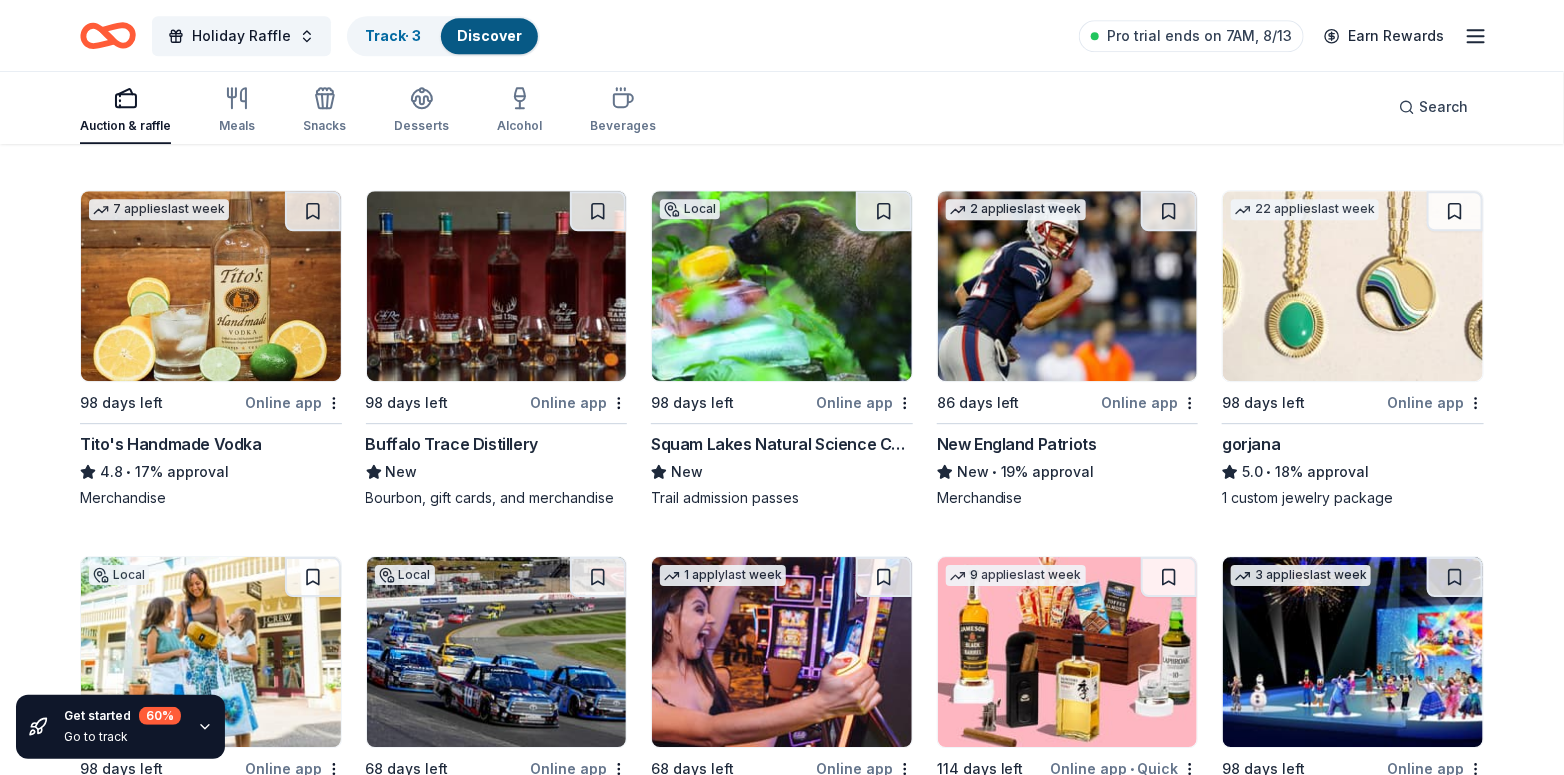 click on "Online app" at bounding box center [1149, 402] 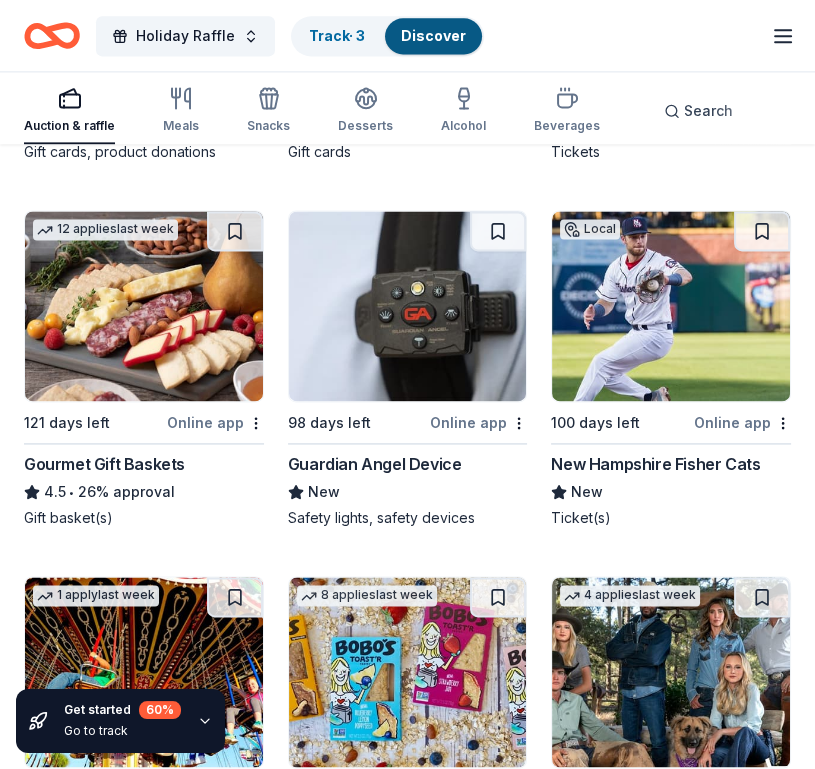 click on "Holiday Raffle  Track  · 3 Discover Pro trial ends on 7AM, 8/13 Earn Rewards" at bounding box center [407, 35] 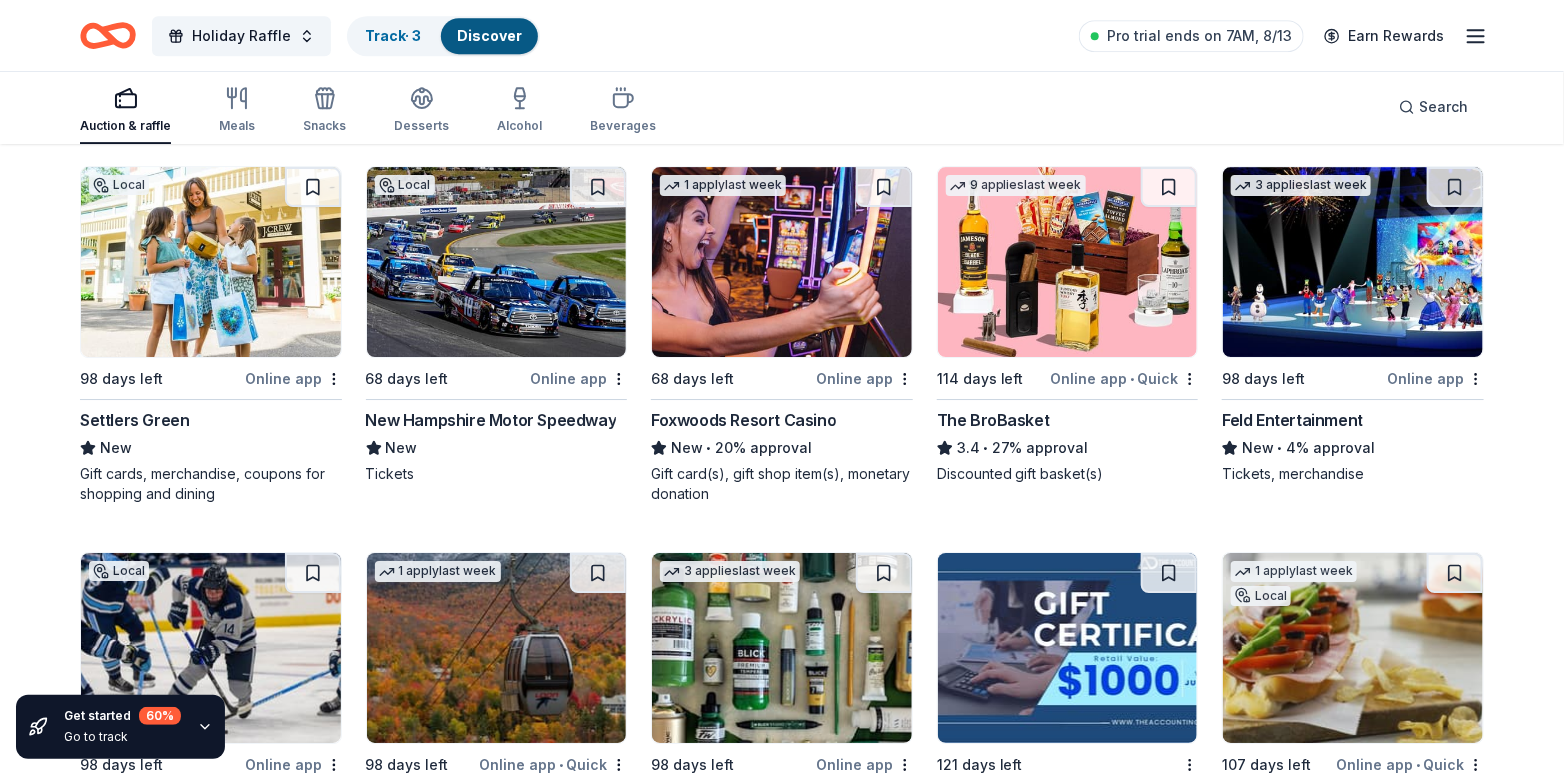 scroll, scrollTop: 2805, scrollLeft: 0, axis: vertical 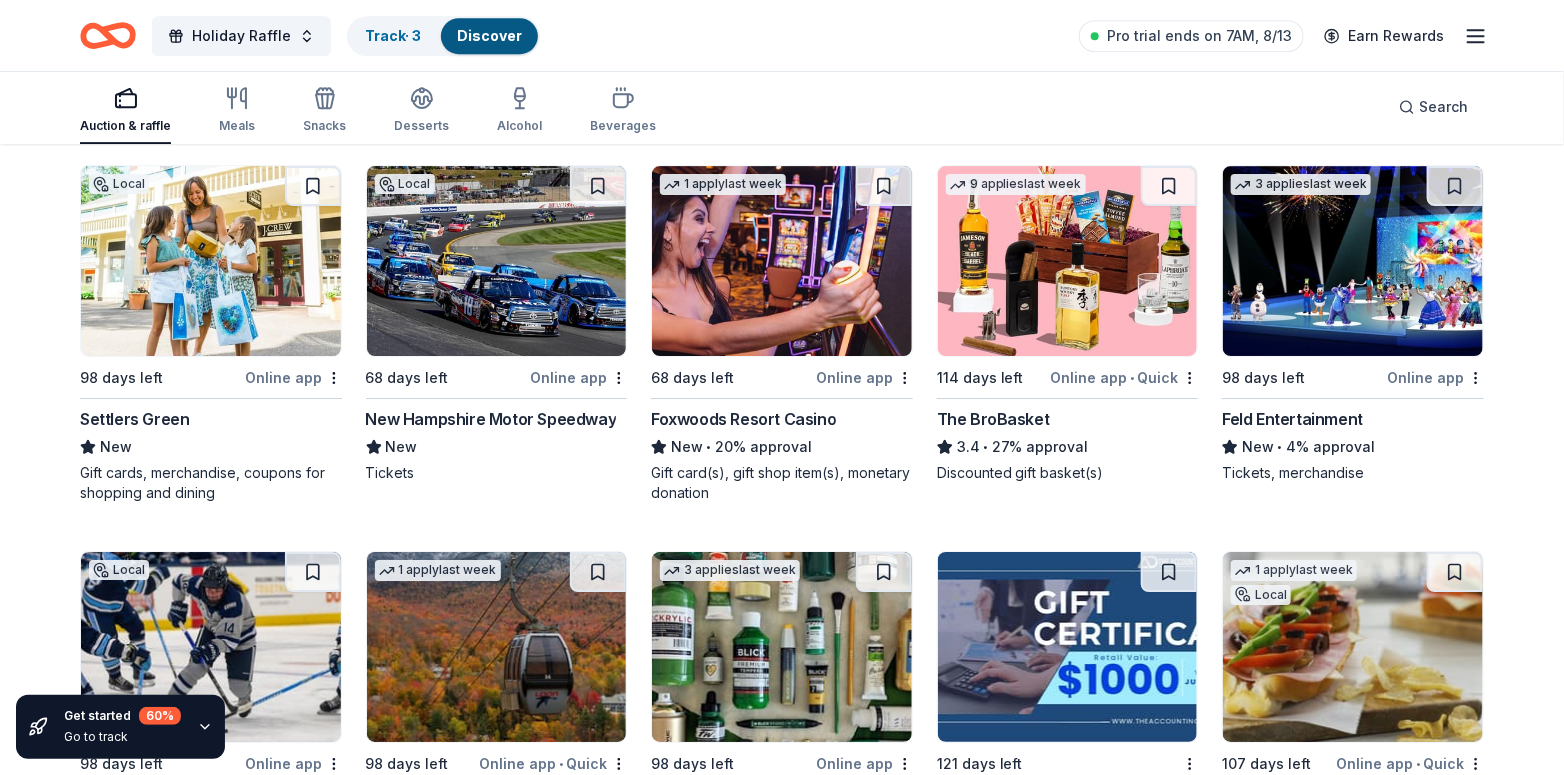 click on "Online app" at bounding box center (578, 377) 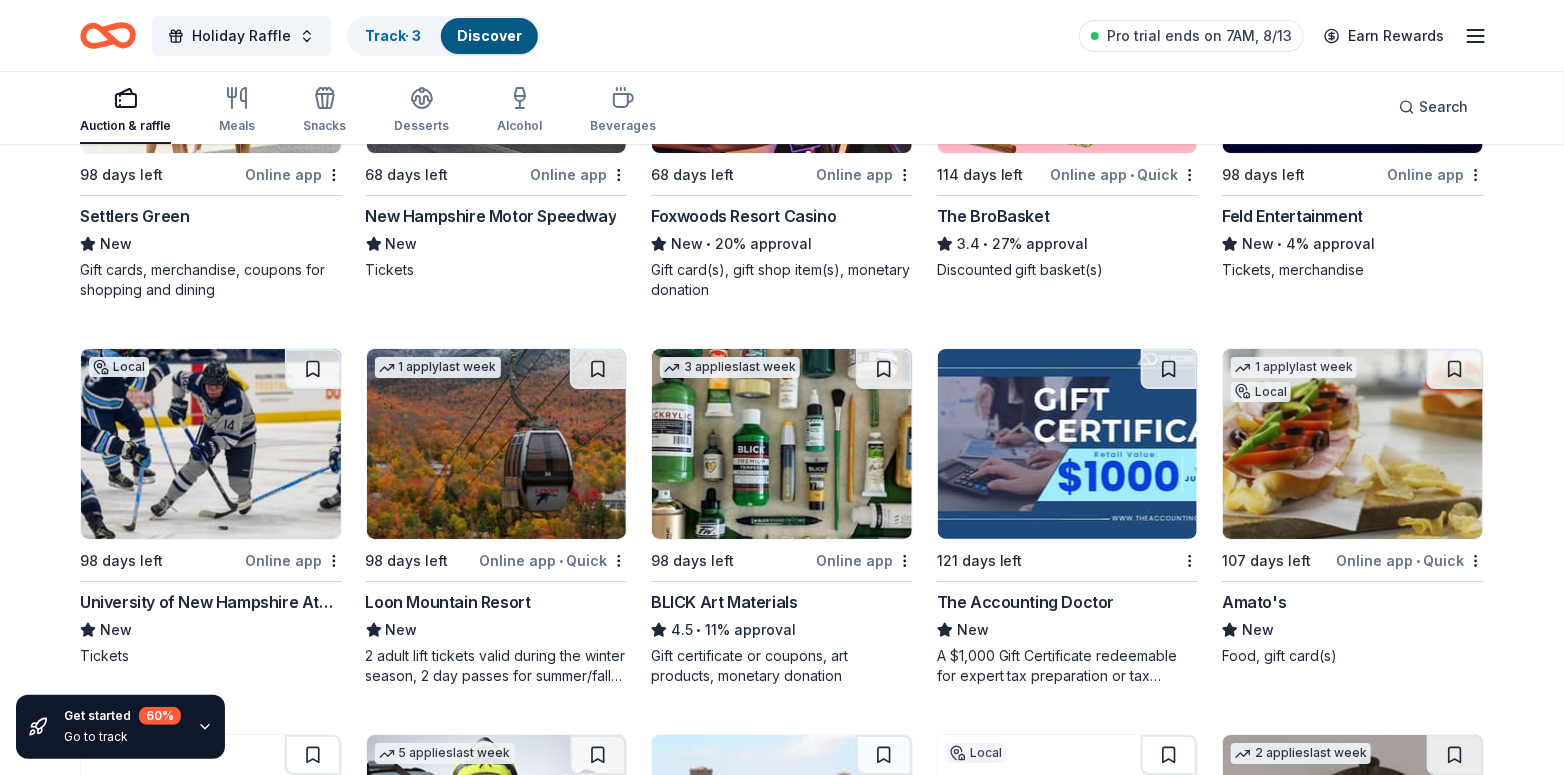 scroll, scrollTop: 3023, scrollLeft: 0, axis: vertical 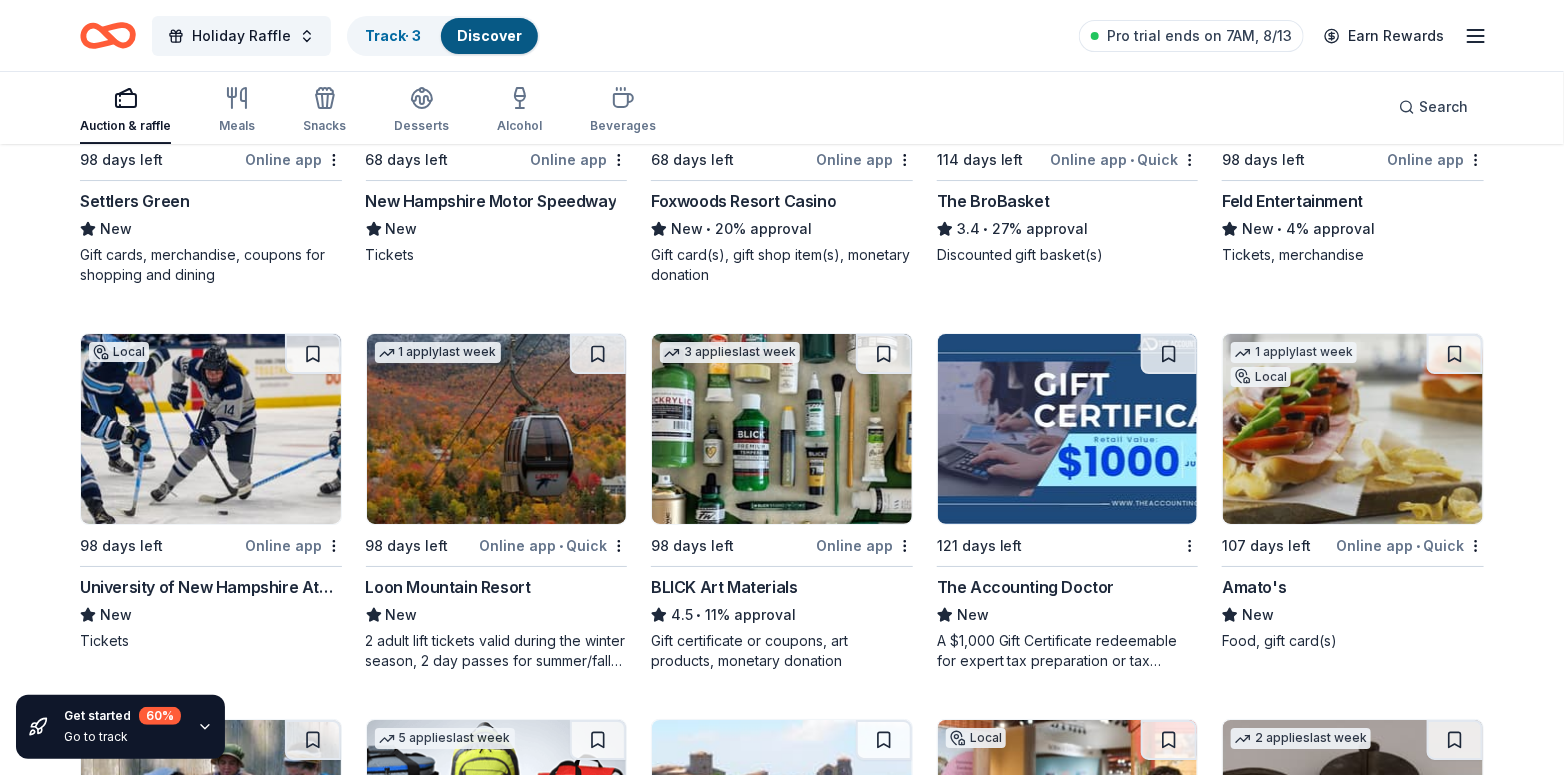 click on "Online app" at bounding box center (293, 545) 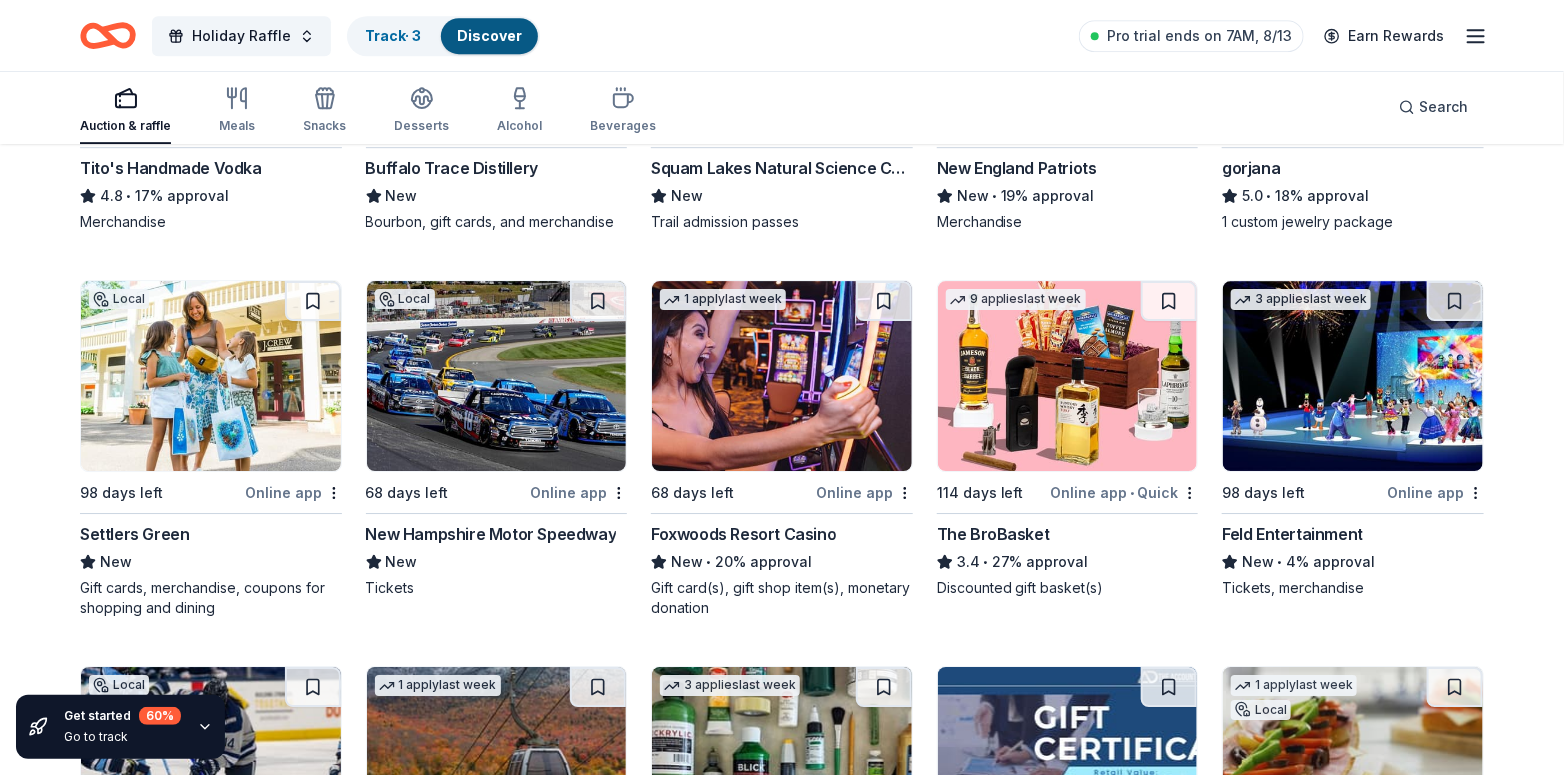 scroll, scrollTop: 2858, scrollLeft: 0, axis: vertical 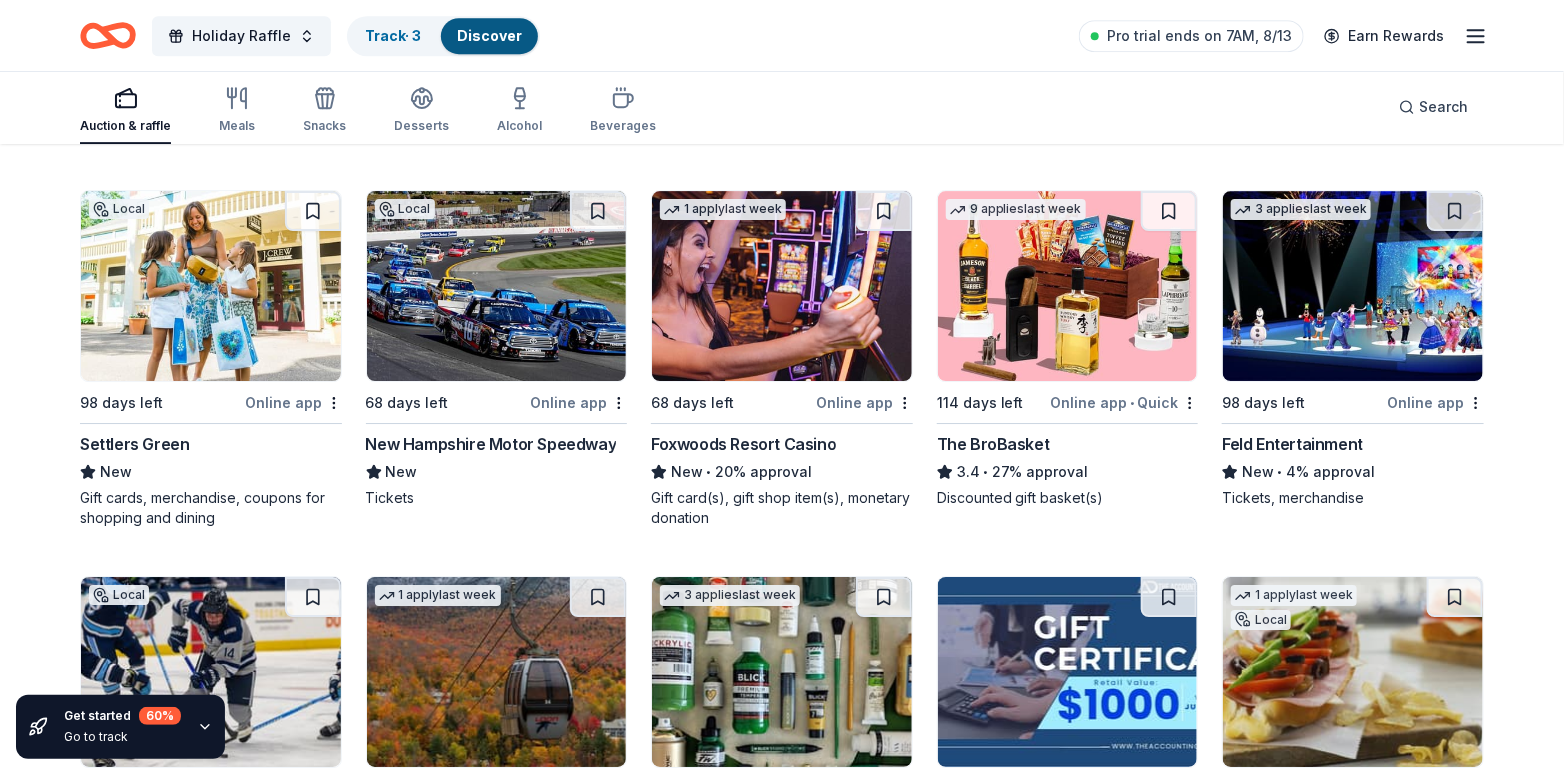 click on "Online app" at bounding box center [864, 402] 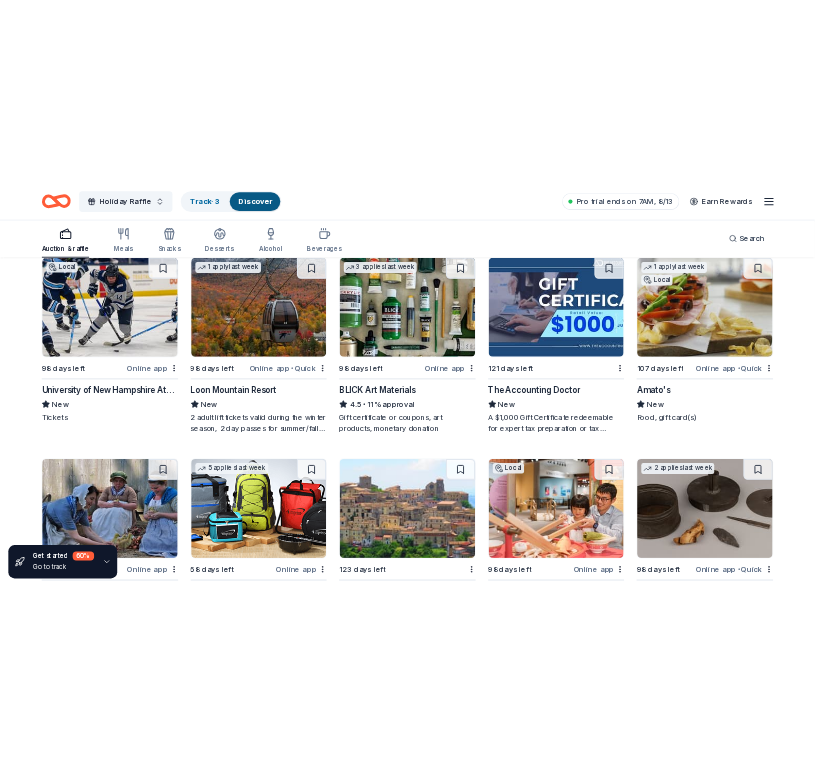 scroll, scrollTop: 3214, scrollLeft: 0, axis: vertical 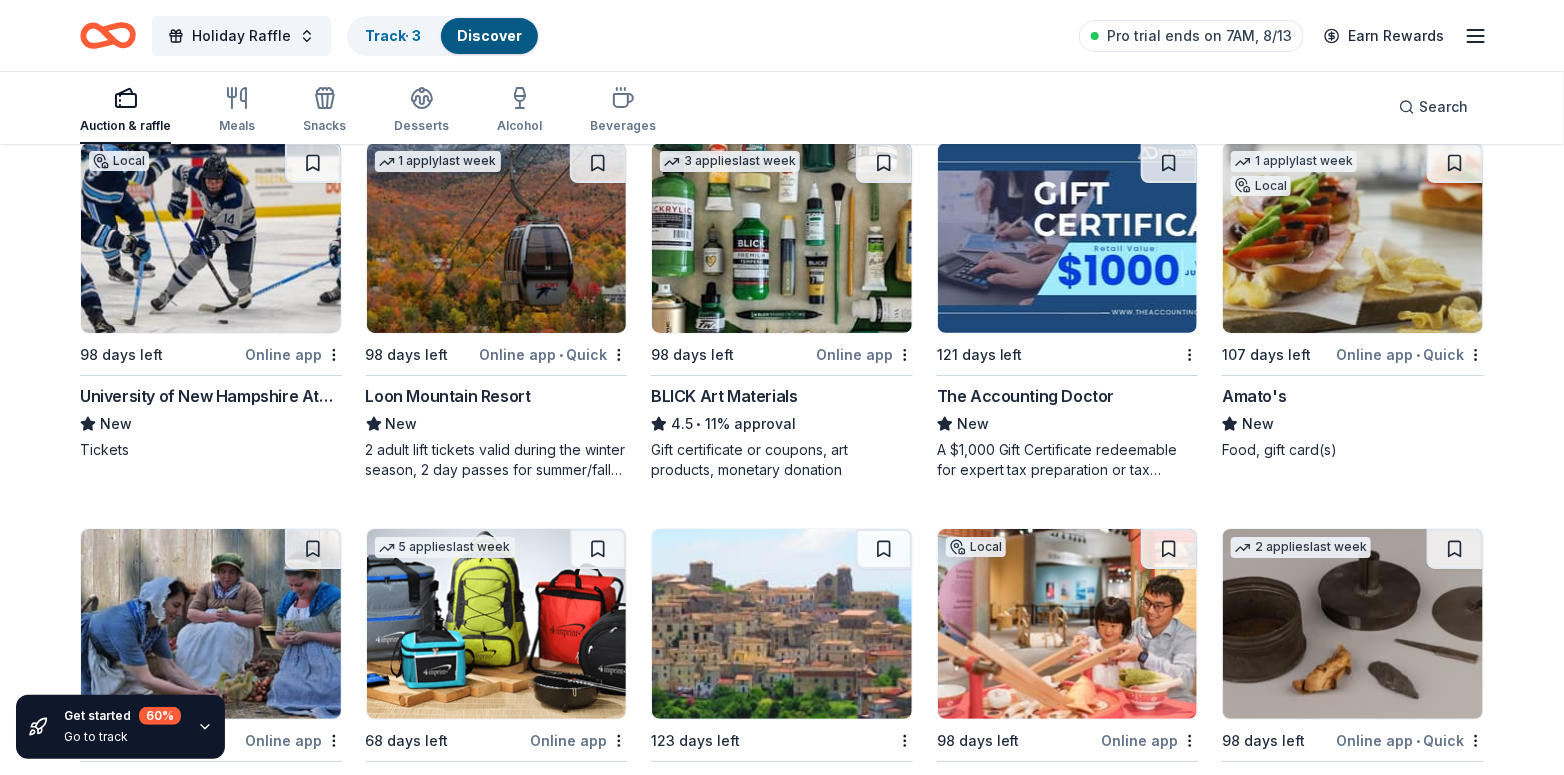 click on "1   apply  last week 98 days left Online app • Quick Loon Mountain Resort New 2 adult lift tickets valid during the winter season, 2 day passes for summer/fall attractions" at bounding box center (497, 311) 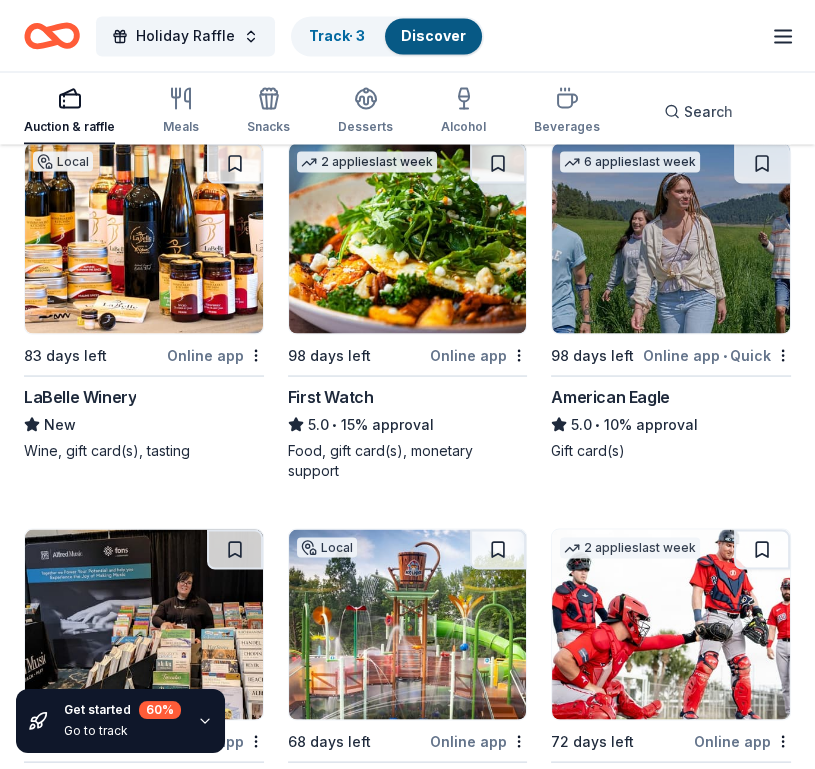 click on "Local 114 days left Online app The Barley House New 2 gift cards (worth $15 each) 1   apply  last week 86 days left Online app Boston Bruins New • 30% approval Autographed items Top rated 19   applies  last week 100 days left Online app Oriental Trading 4.8 • 56% approval Donation depends on request Top rated 14   applies  last week 98 days left Online app • Quick BarkBox 5.0 • 69% approval Dog toy(s), dog food Local 83 days left Online app Red Arrow Diner New Food, gift cards, merchandise 1   apply  last week 68 days left Online app • Quick The Common Man New $25 bonus card, food discount, merchandise 1   apply  last week 98 days left Online app Let's Roam 4.4 • 90% approval 3 Family Scavenger Hunt Six Pack ($270 Value), 2 Date Night Scavenger Hunt Two Pack ($130 Value) Local 98 days left Online app Canobie Lake Park New Tickets to the amusement park Local 98 days left Online app Hopkinton State Fair New Complimentary pass for up to 4 1   apply  last week 86 days left Online app Price Chopper New" at bounding box center (407, 930) 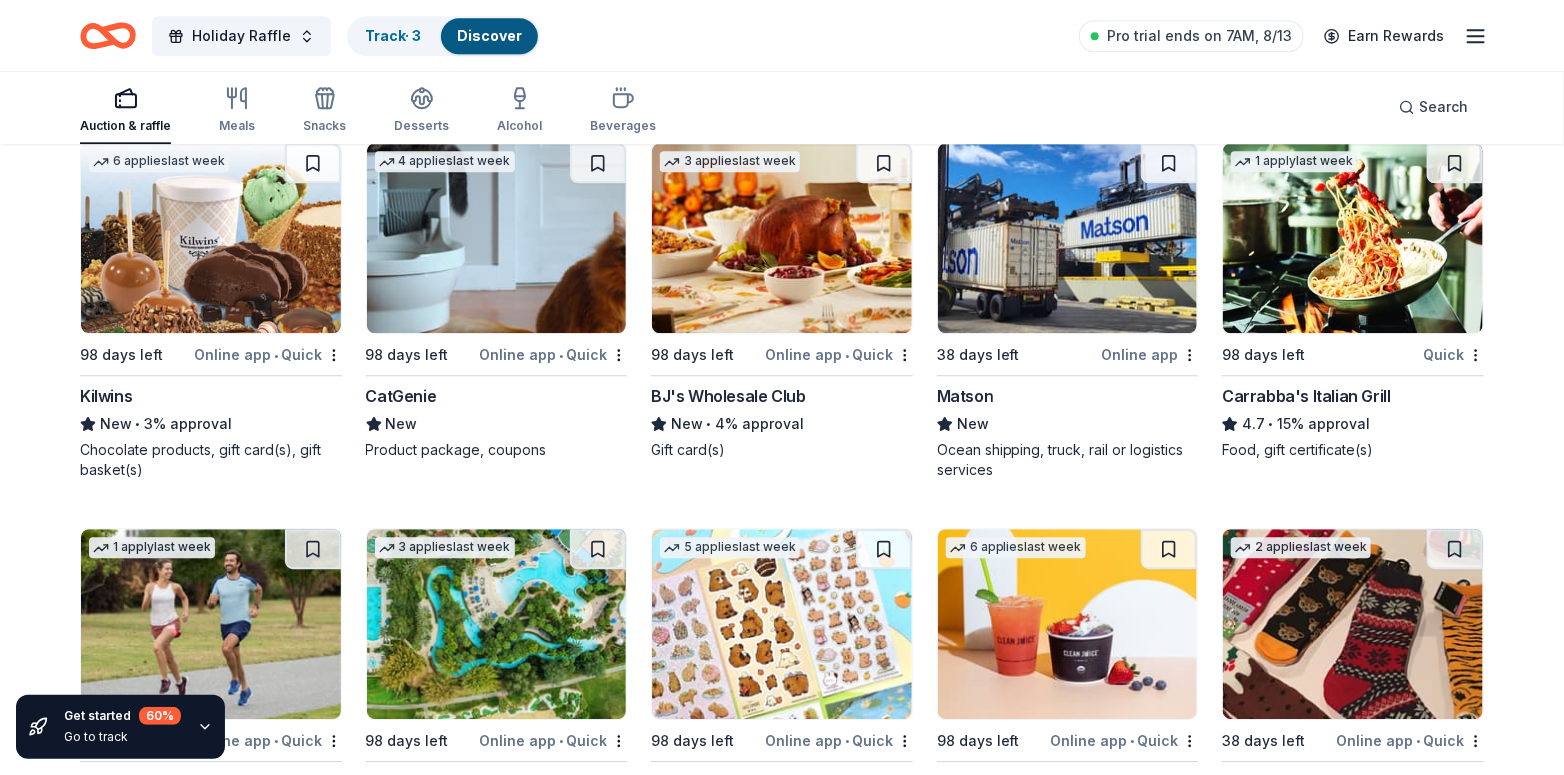 scroll, scrollTop: 5532, scrollLeft: 0, axis: vertical 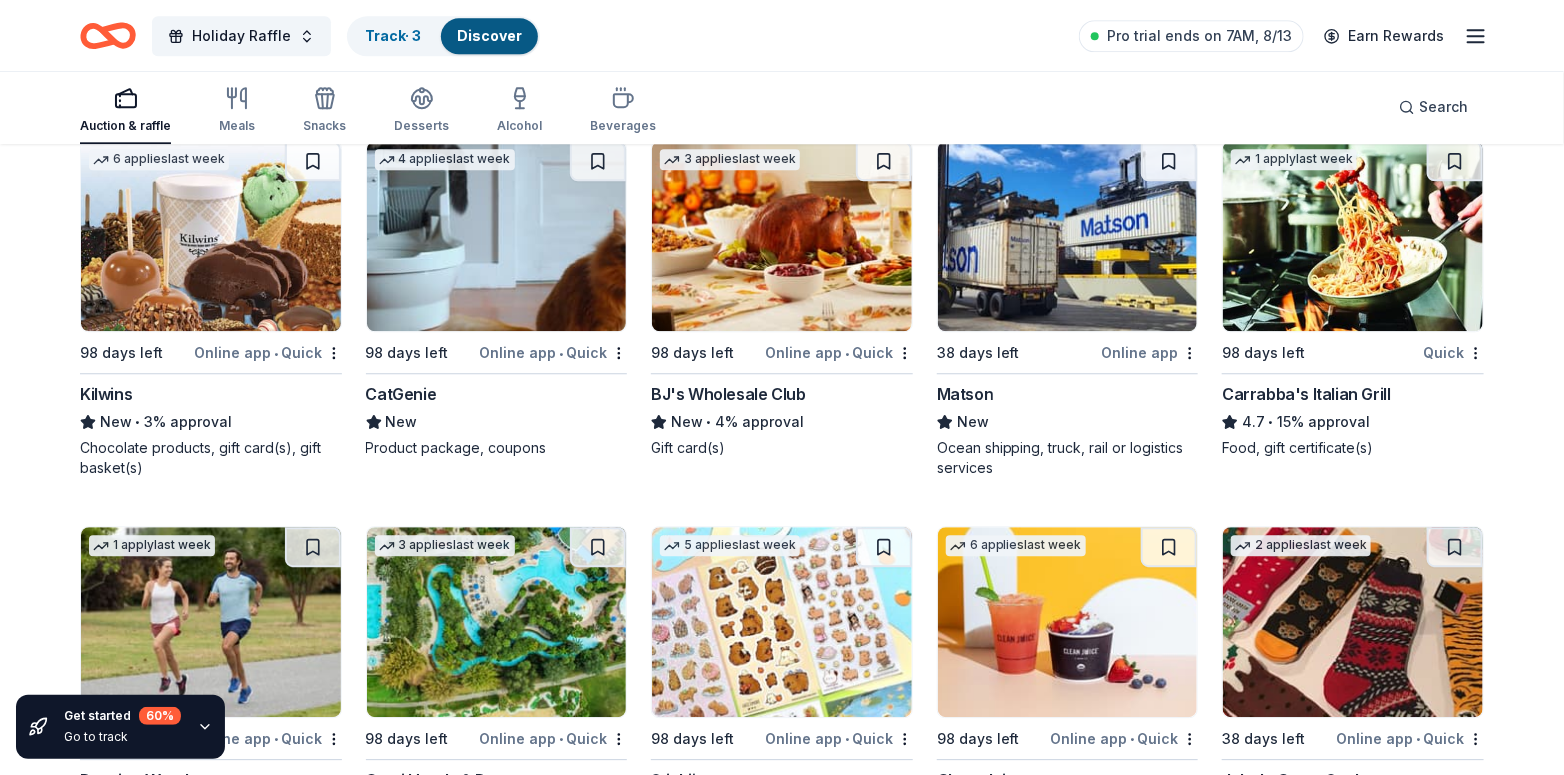 click on "•" at bounding box center [847, 353] 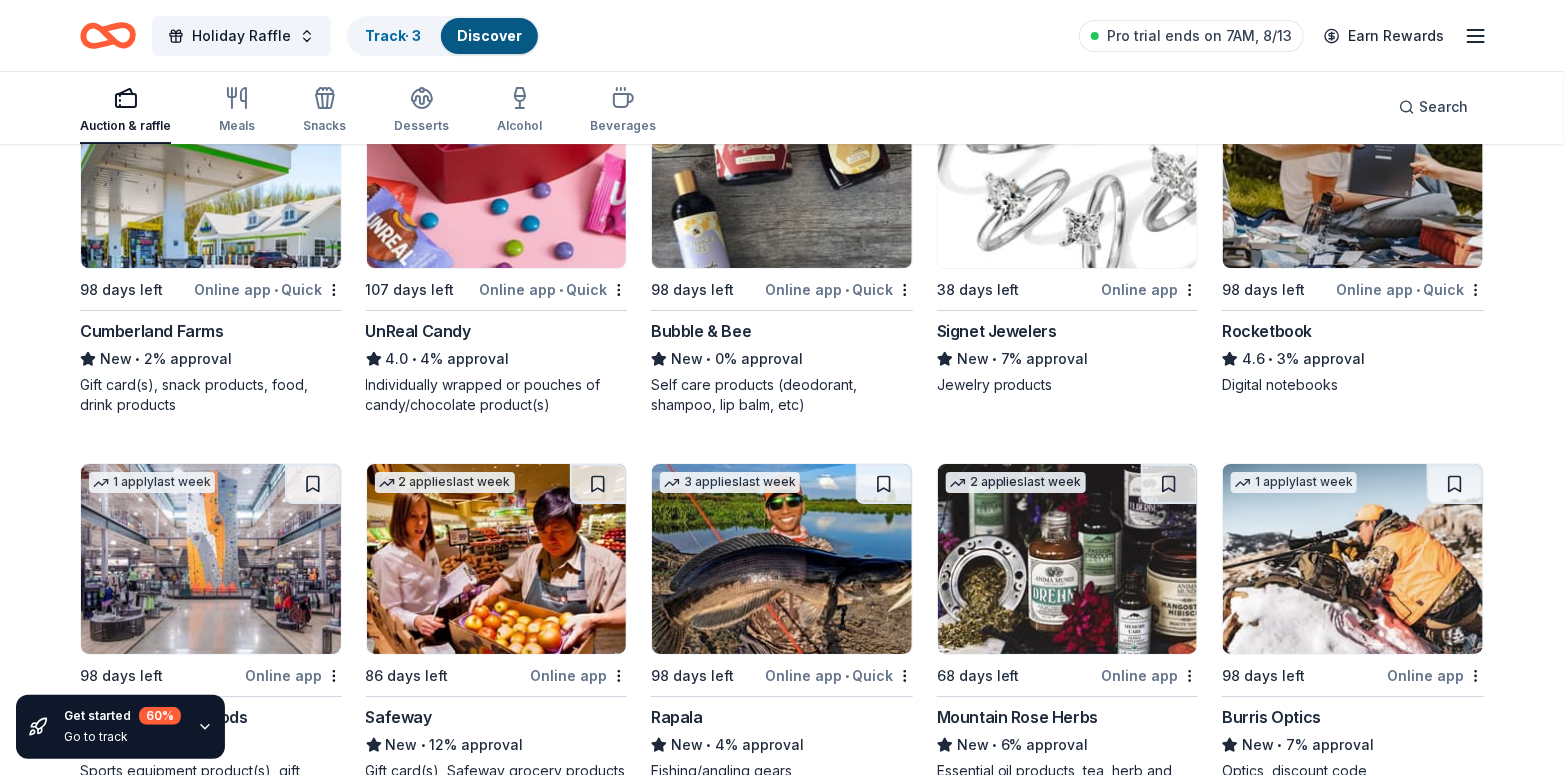 scroll, scrollTop: 6346, scrollLeft: 0, axis: vertical 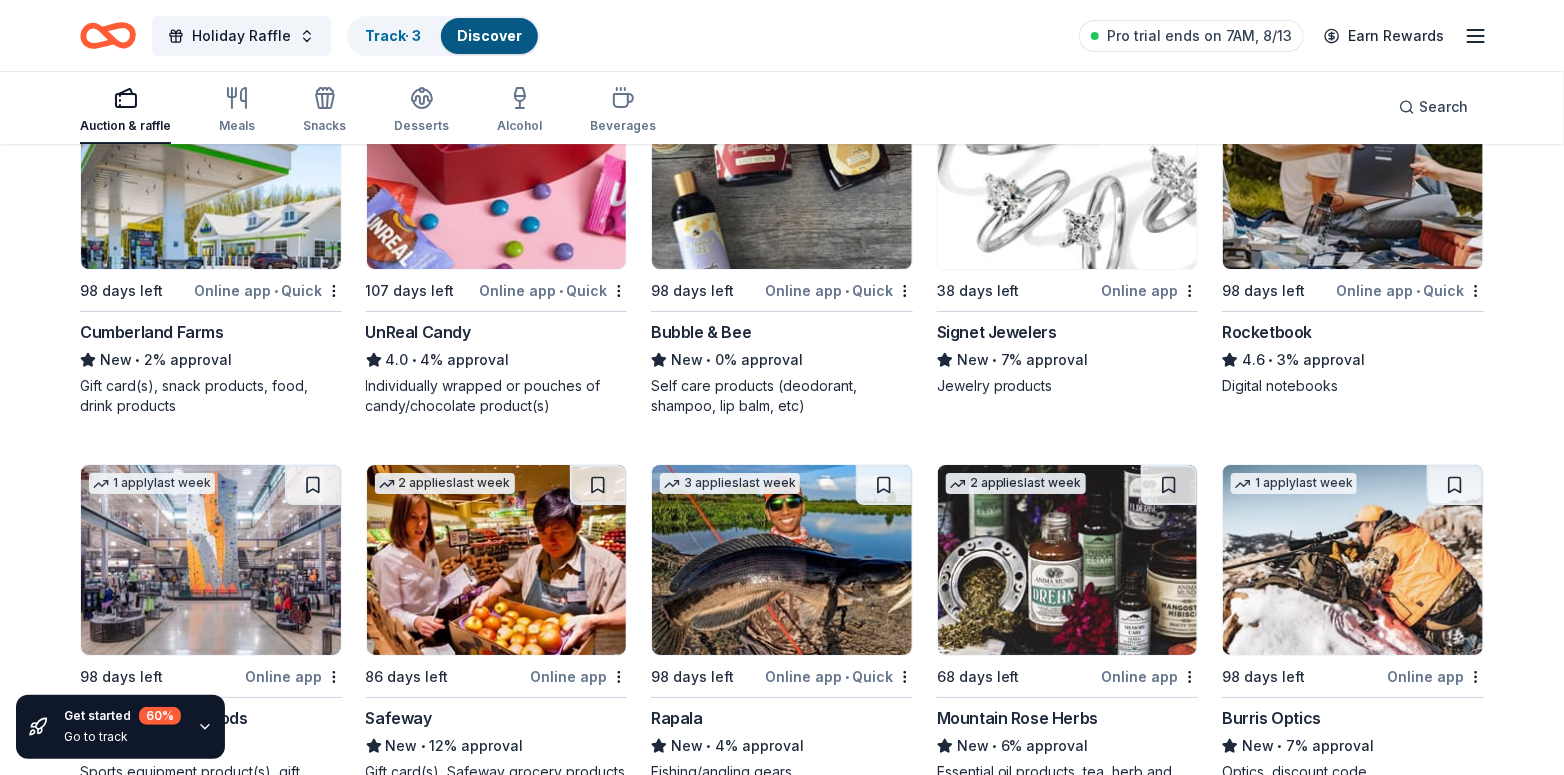 click on "Online app • Quick" at bounding box center [268, 290] 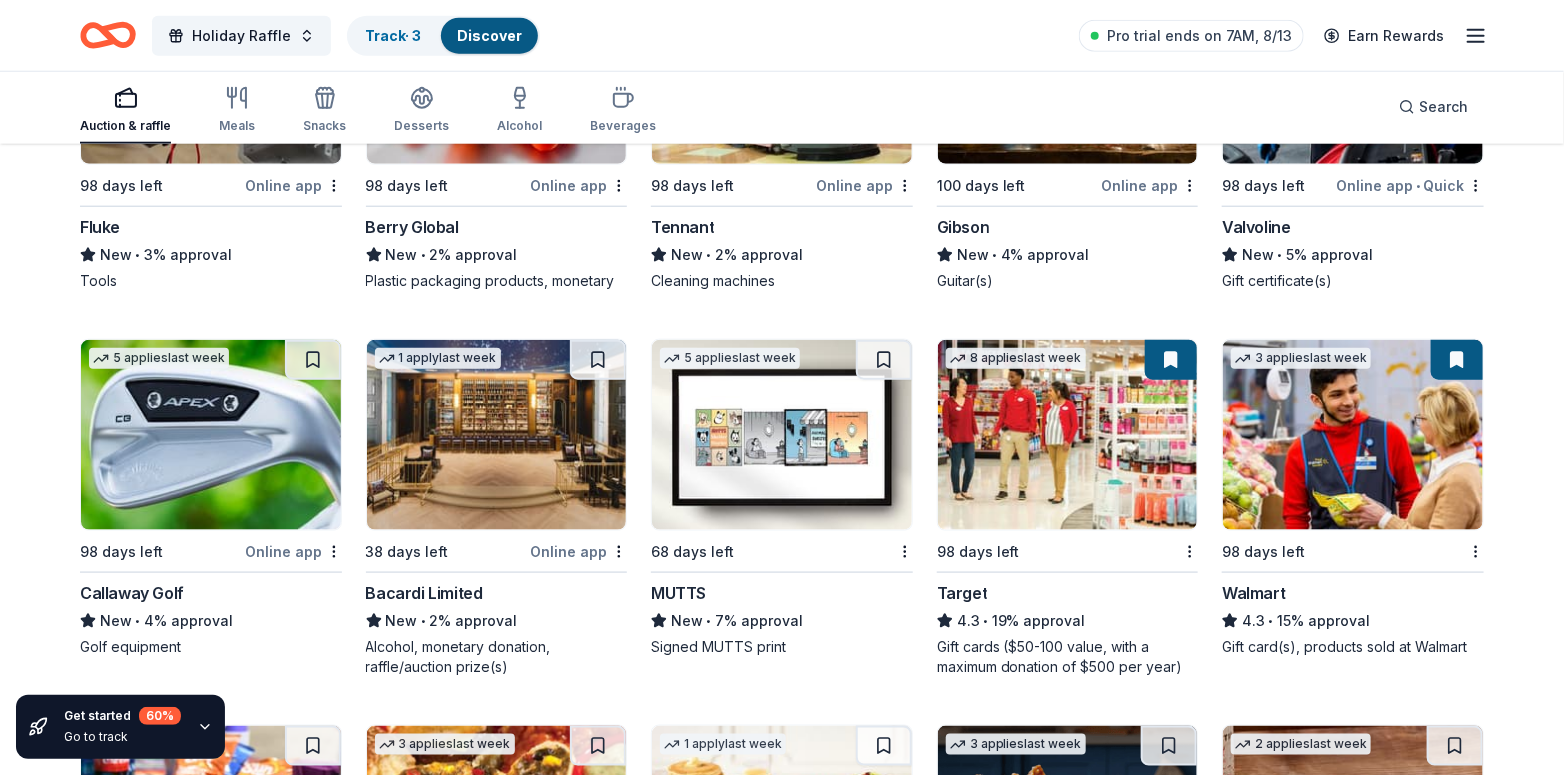 scroll, scrollTop: 7907, scrollLeft: 0, axis: vertical 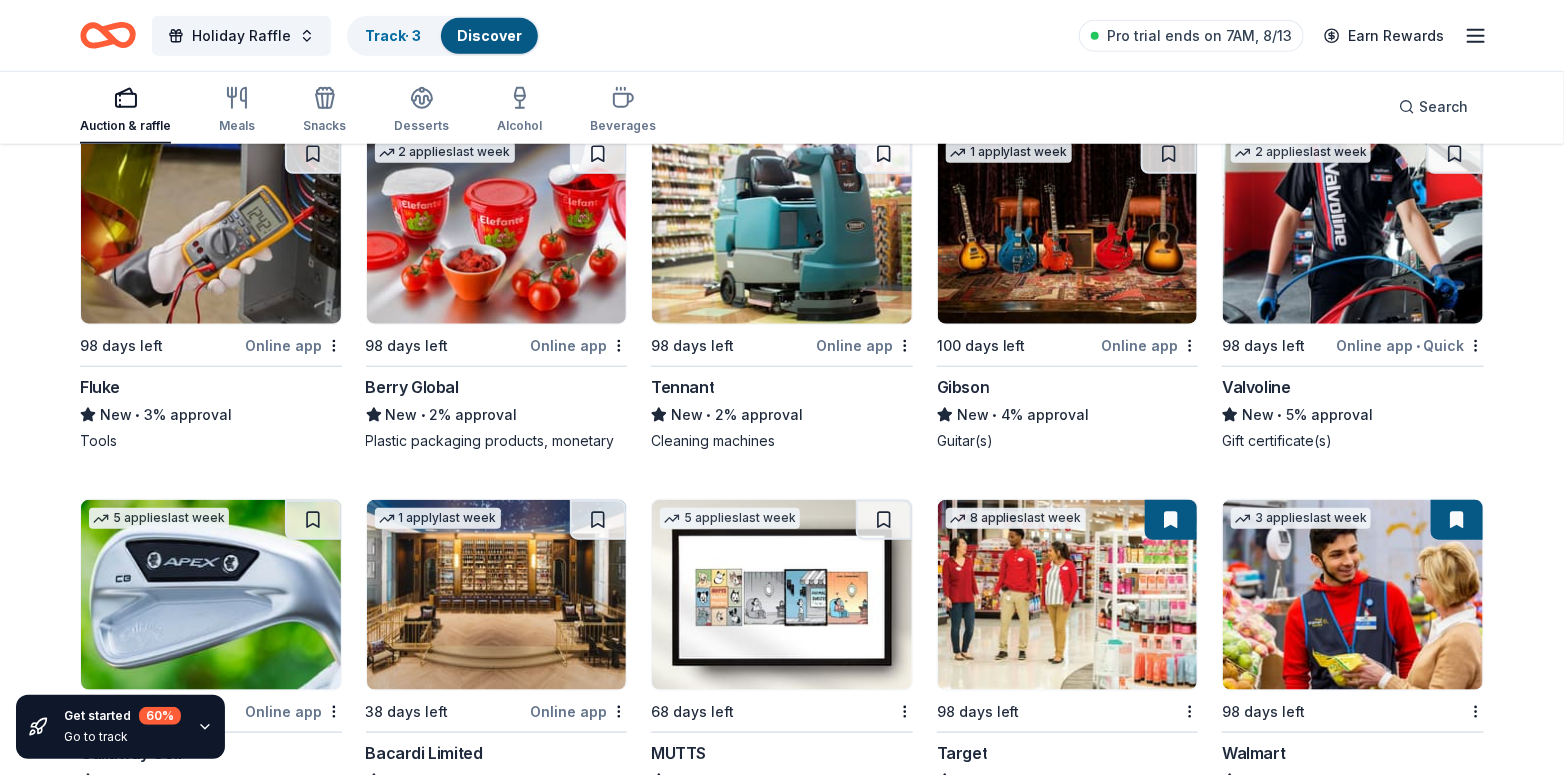 click at bounding box center (1353, 595) 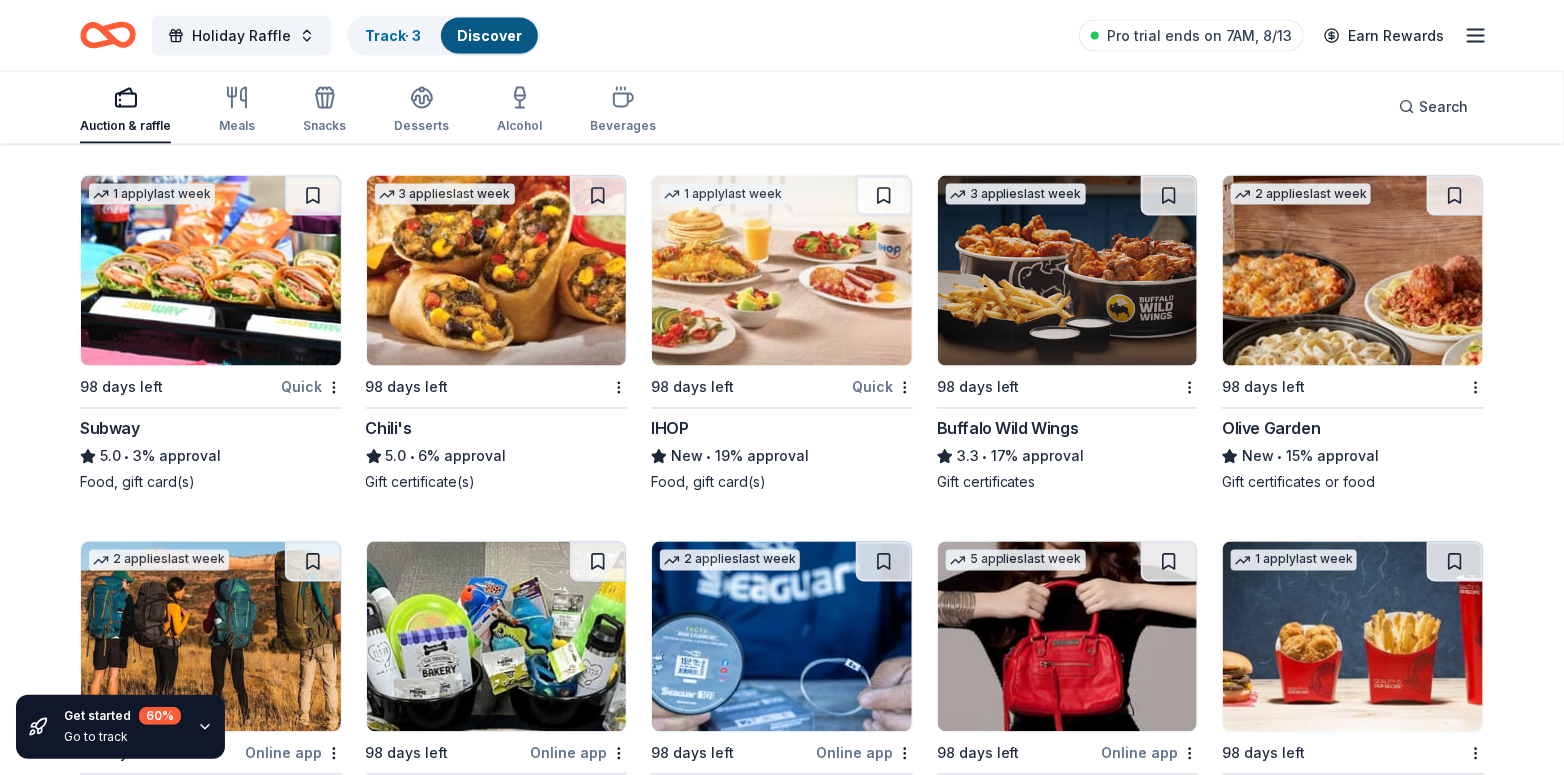 scroll, scrollTop: 8158, scrollLeft: 0, axis: vertical 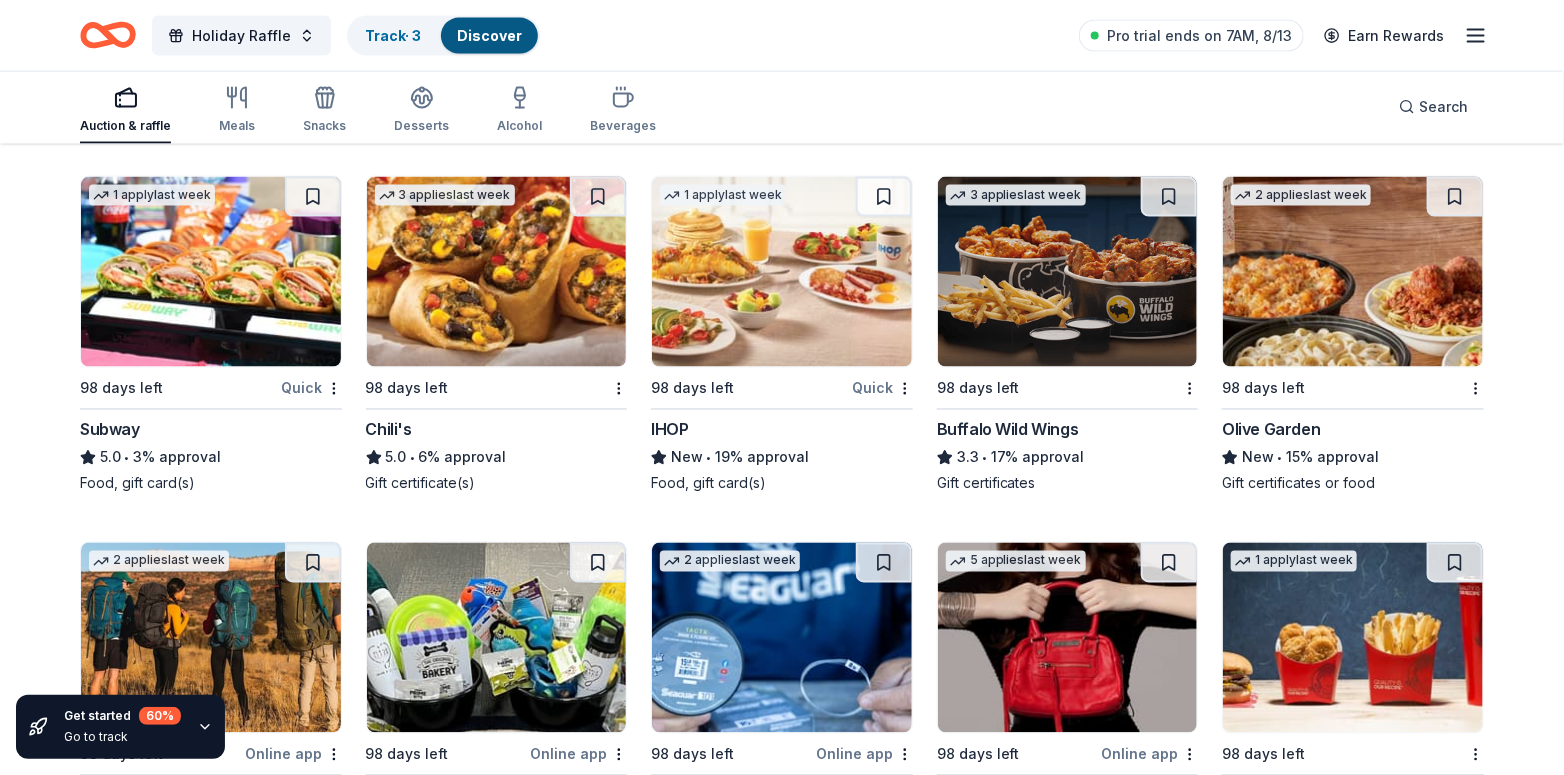 click at bounding box center (1068, 272) 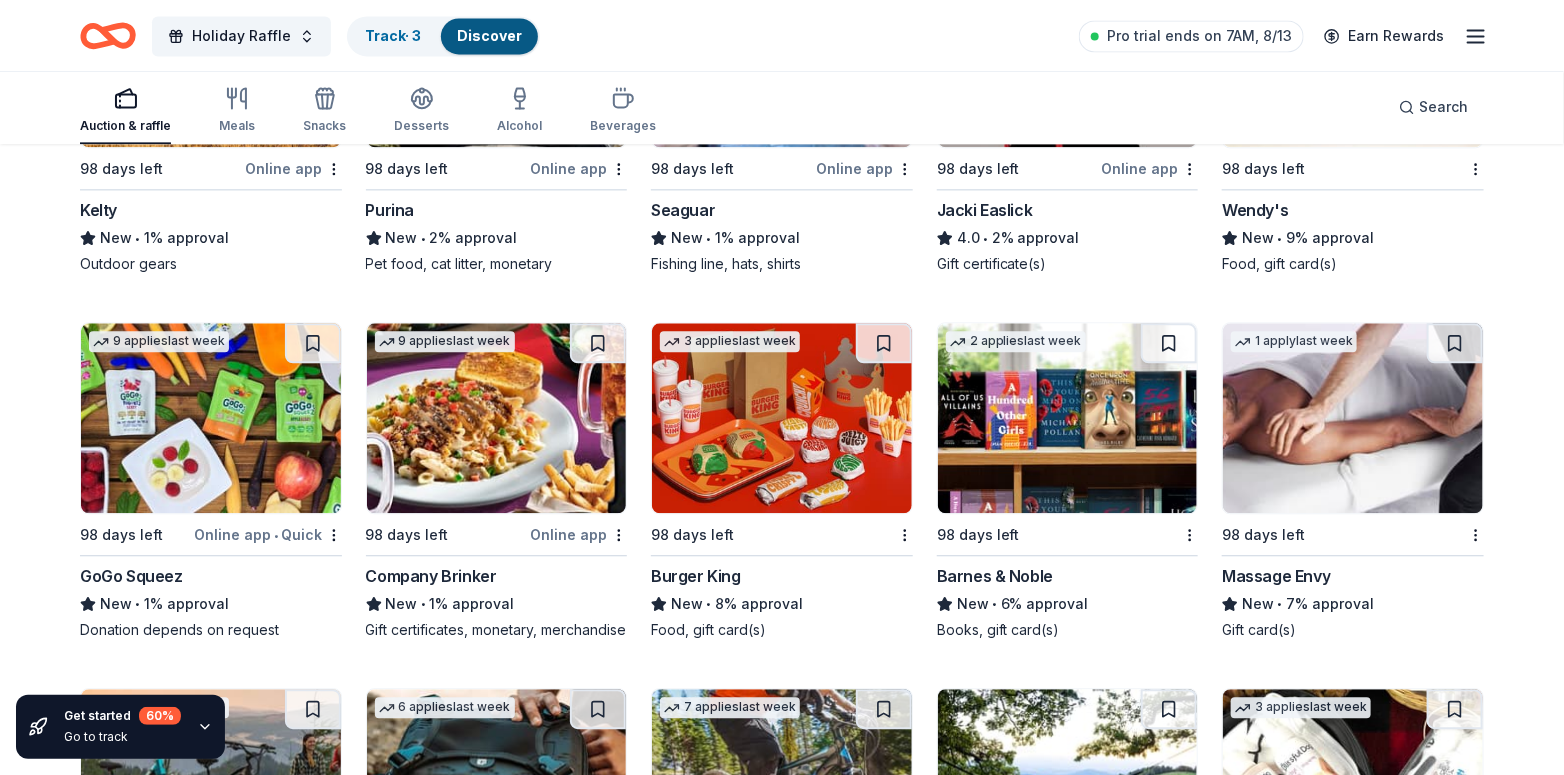 scroll, scrollTop: 8957, scrollLeft: 0, axis: vertical 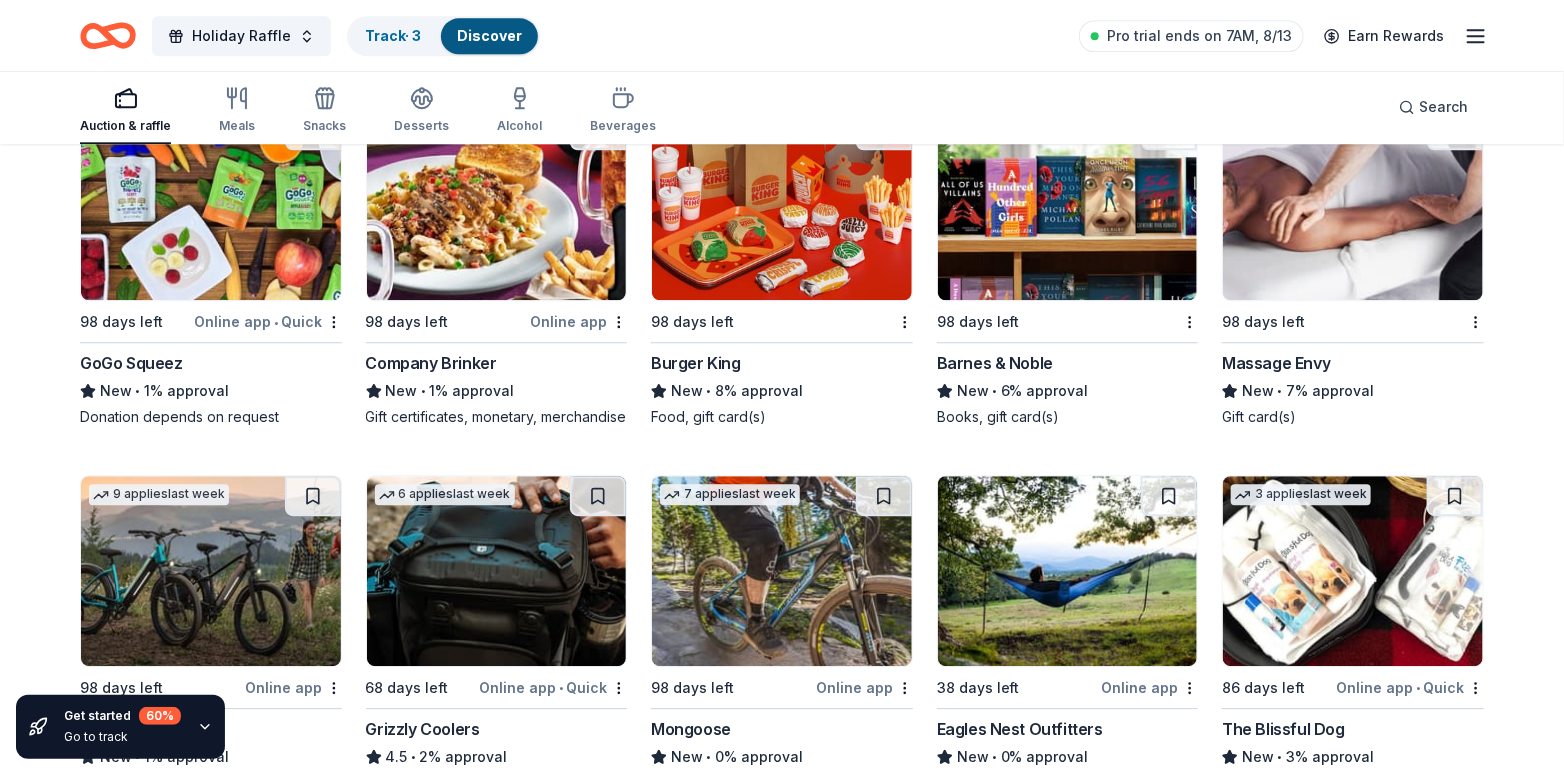 click on "Online app • Quick" at bounding box center (268, 321) 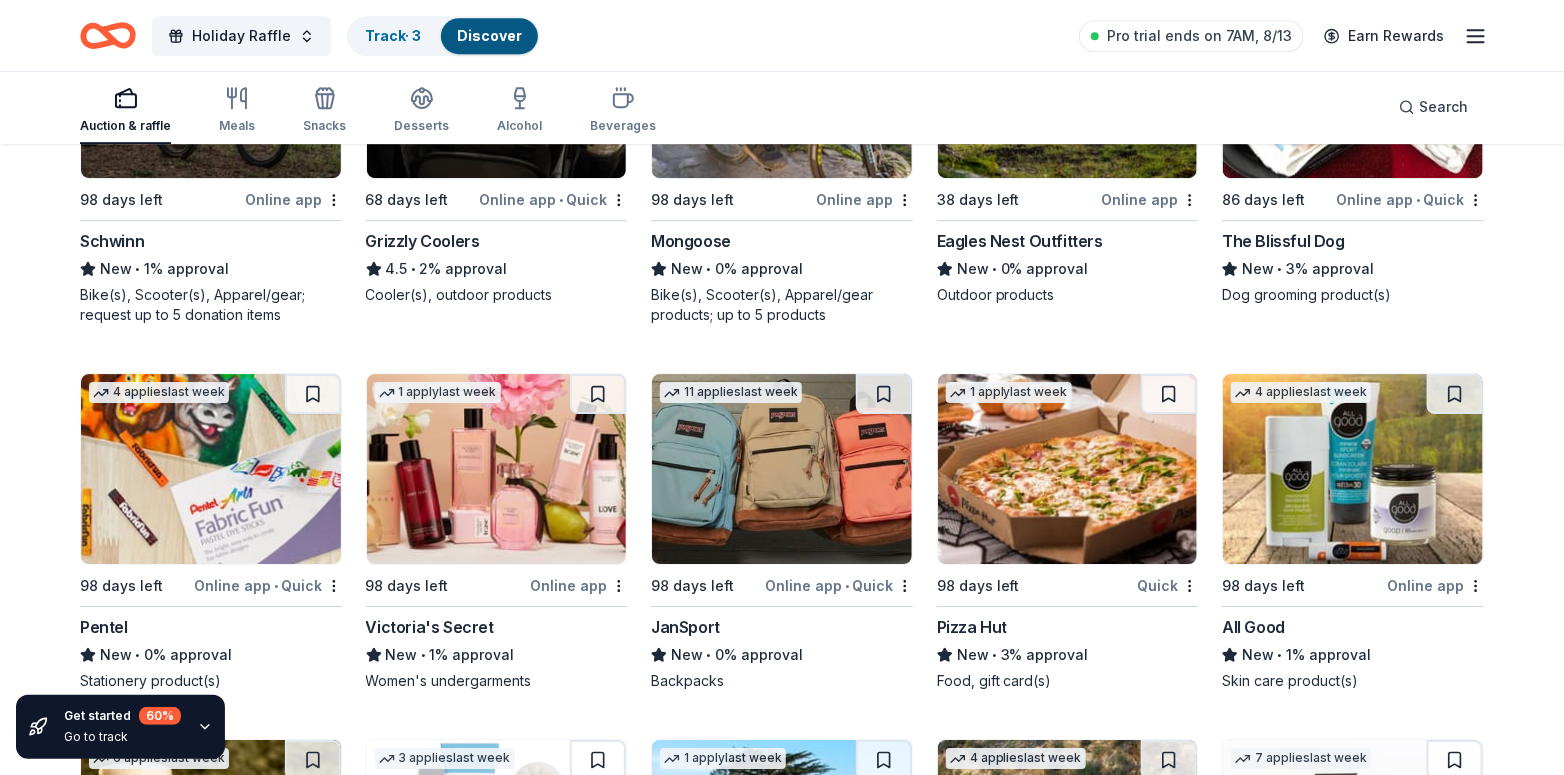 scroll, scrollTop: 9321, scrollLeft: 0, axis: vertical 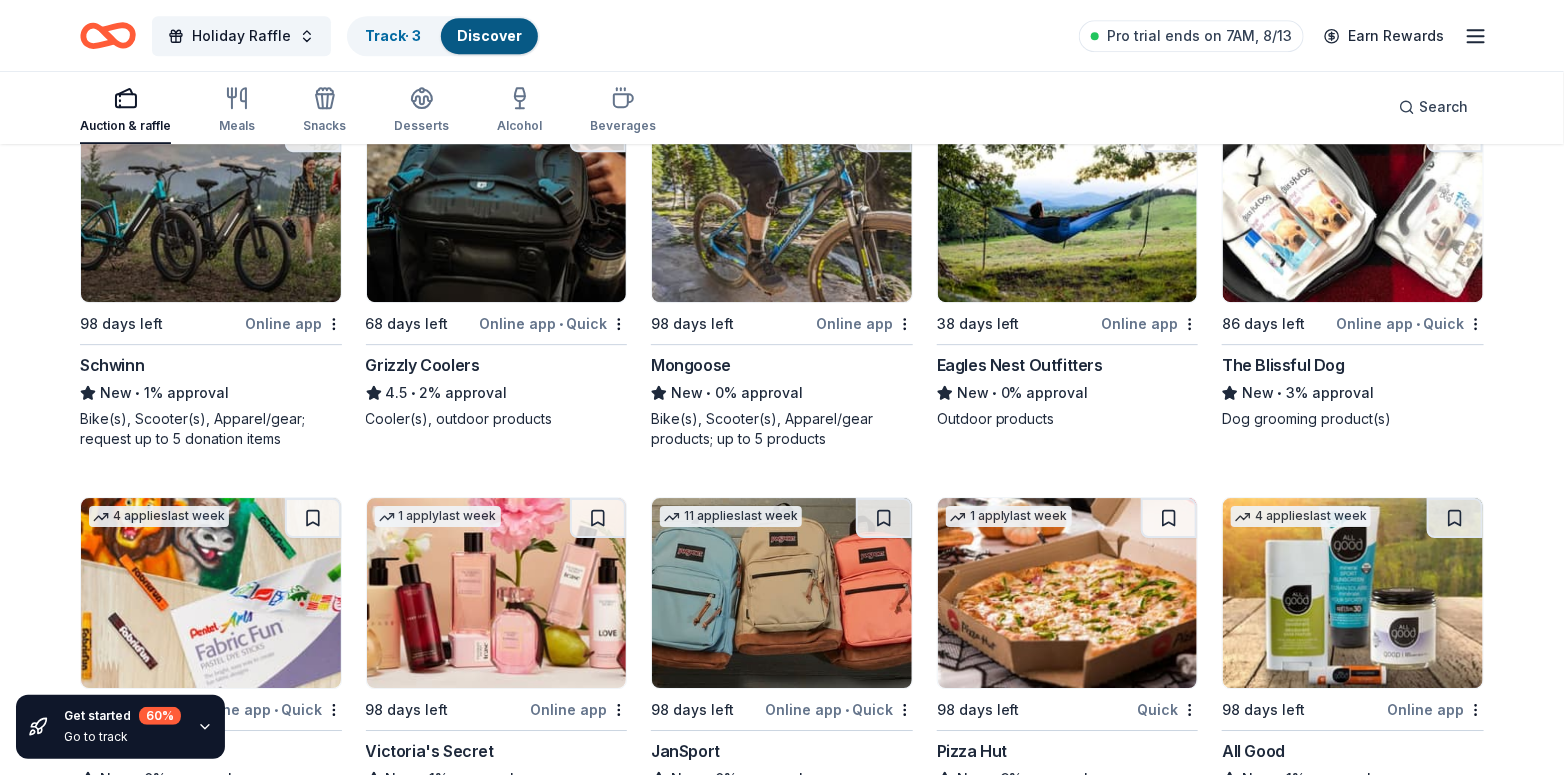 click on "Online app" at bounding box center [293, 323] 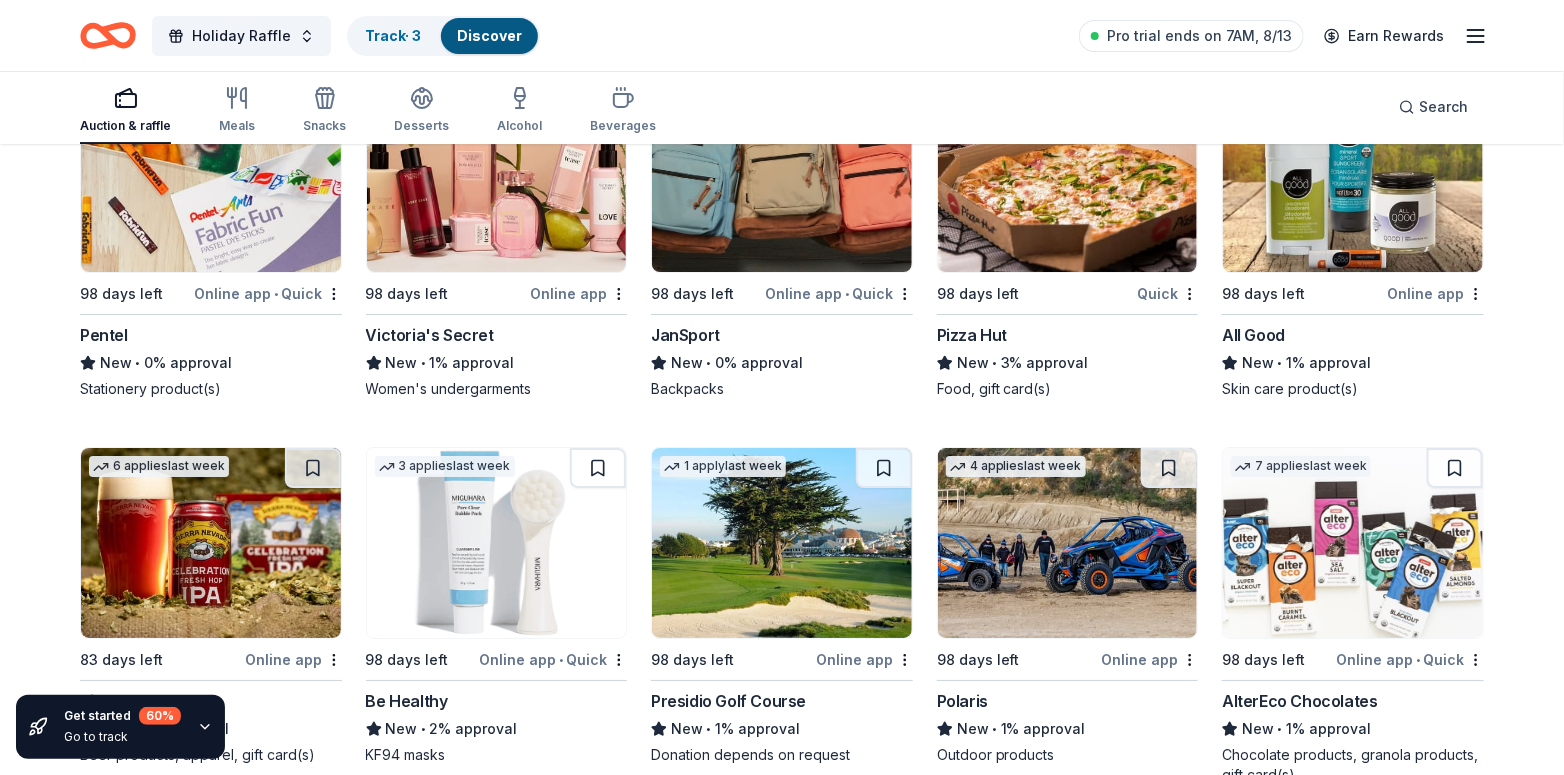 scroll, scrollTop: 9759, scrollLeft: 0, axis: vertical 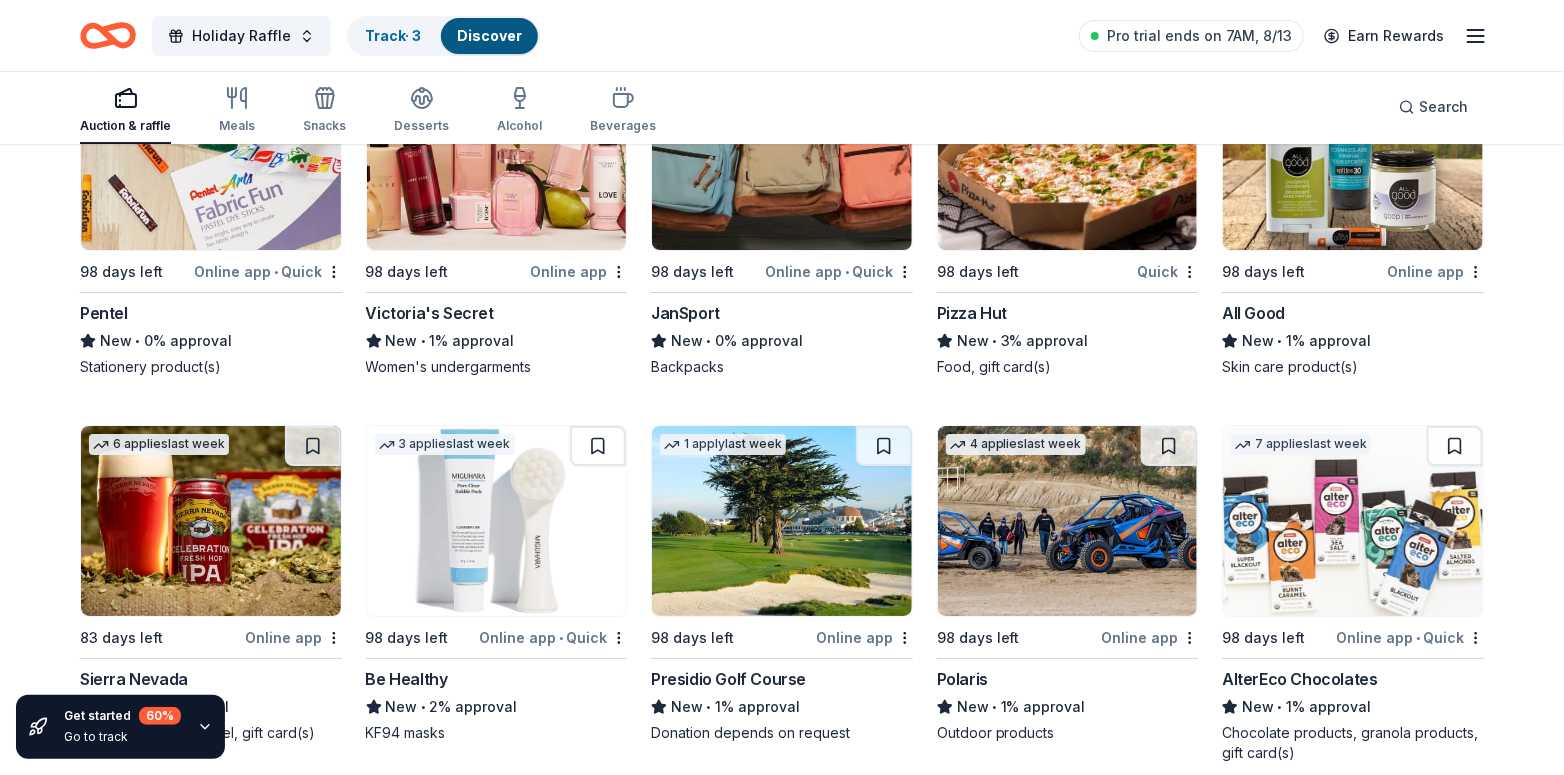 click on "184 results  in  Canterbury, NH Application deadlines 1  this month 7  in September 34  in October 142  later on... Local 114 days left Online app The Barley House New 2 gift cards (worth $15 each) 1   apply  last week 86 days left Online app Boston Bruins New • 30% approval Autographed items Top rated 19   applies  last week 100 days left Online app Oriental Trading 4.8 • 56% approval Donation depends on request Top rated 14   applies  last week 98 days left Online app • Quick BarkBox 5.0 • 69% approval Dog toy(s), dog food Local 83 days left Online app Red Arrow Diner New Food, gift cards, merchandise 1   apply  last week 68 days left Online app • Quick The Common Man New $25 bonus card, food discount, merchandise 1   apply  last week 98 days left Online app Let's Roam 4.4 • 90% approval 3 Family Scavenger Hunt Six Pack ($270 Value), 2 Date Night Scavenger Hunt Two Pack ($130 Value) Local 98 days left Online app Canobie Lake Park New Tickets to the amusement park Local 98 days left Online app 1" at bounding box center [782, -4152] 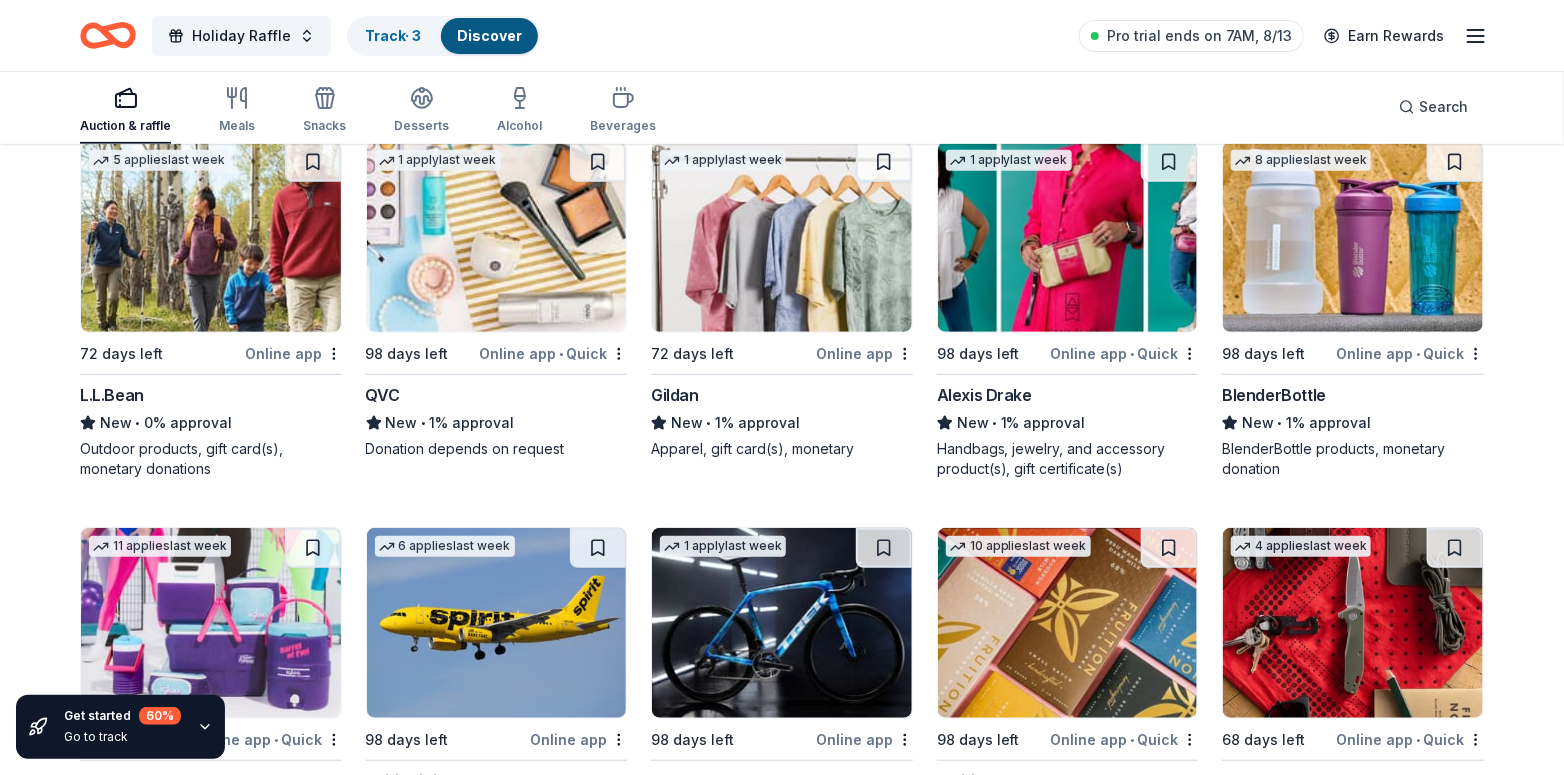 scroll, scrollTop: 10435, scrollLeft: 0, axis: vertical 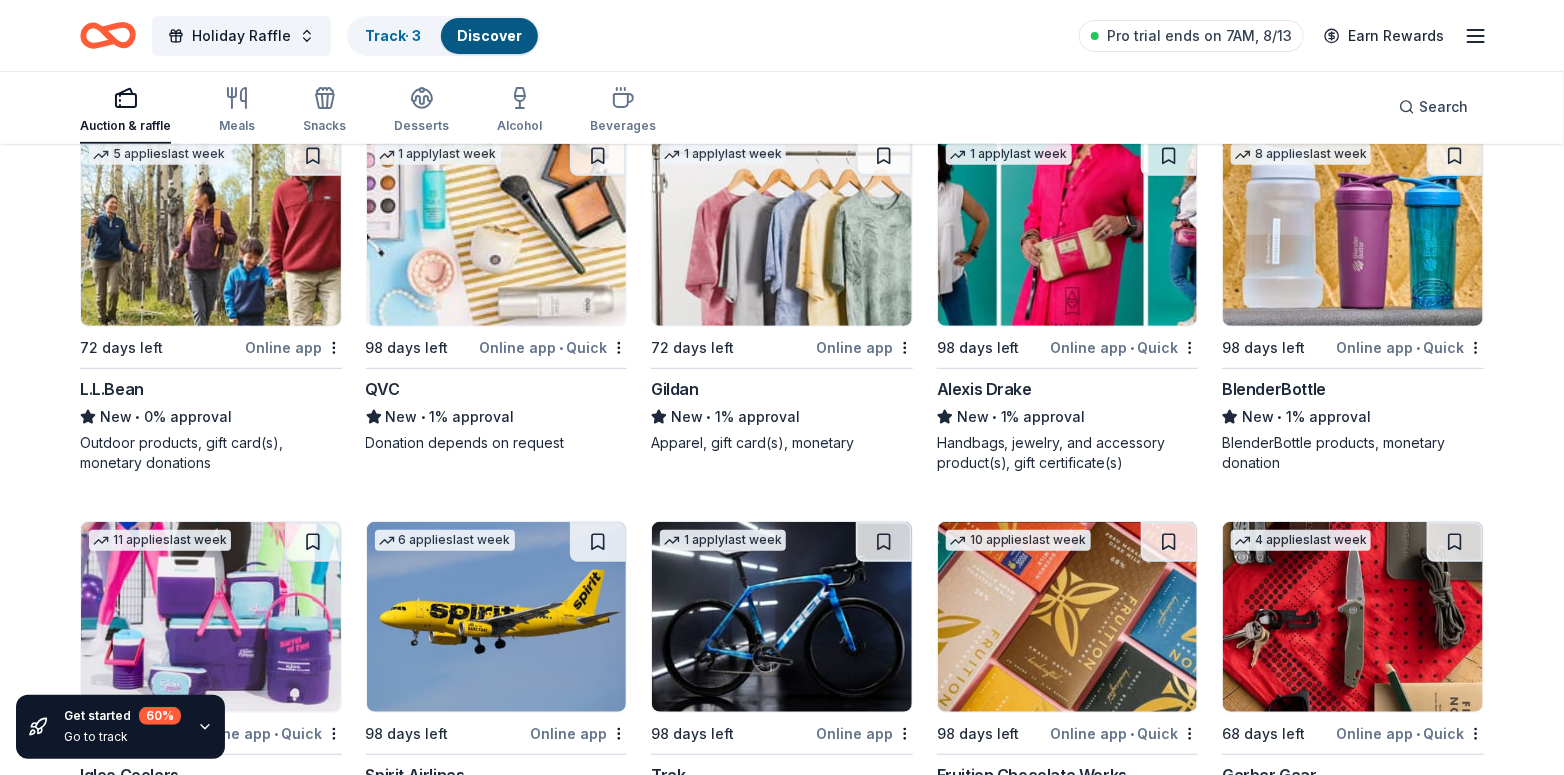 click on "Online app" at bounding box center [293, 347] 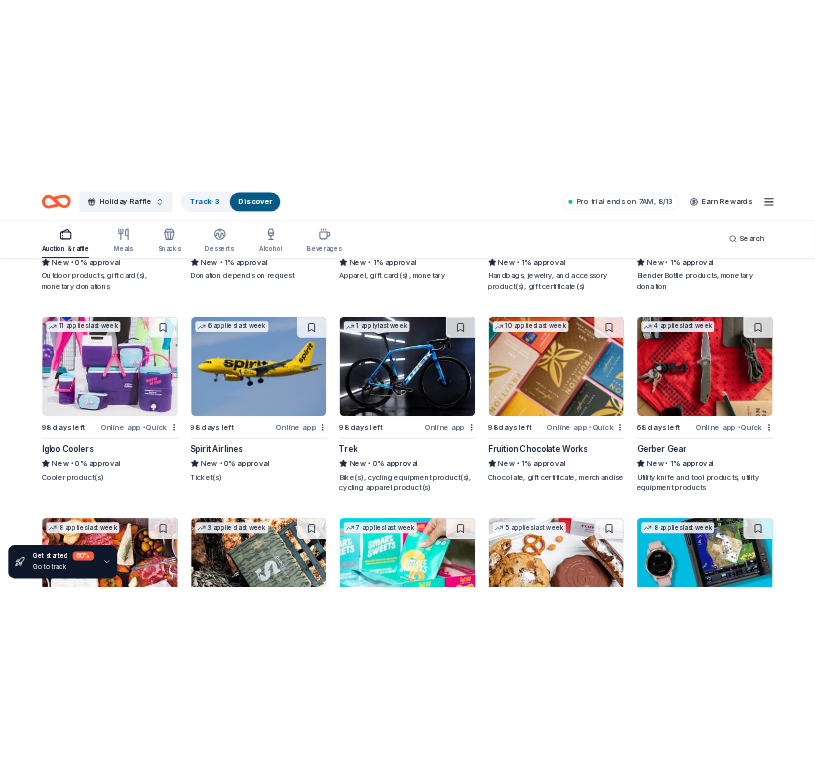 scroll, scrollTop: 10702, scrollLeft: 0, axis: vertical 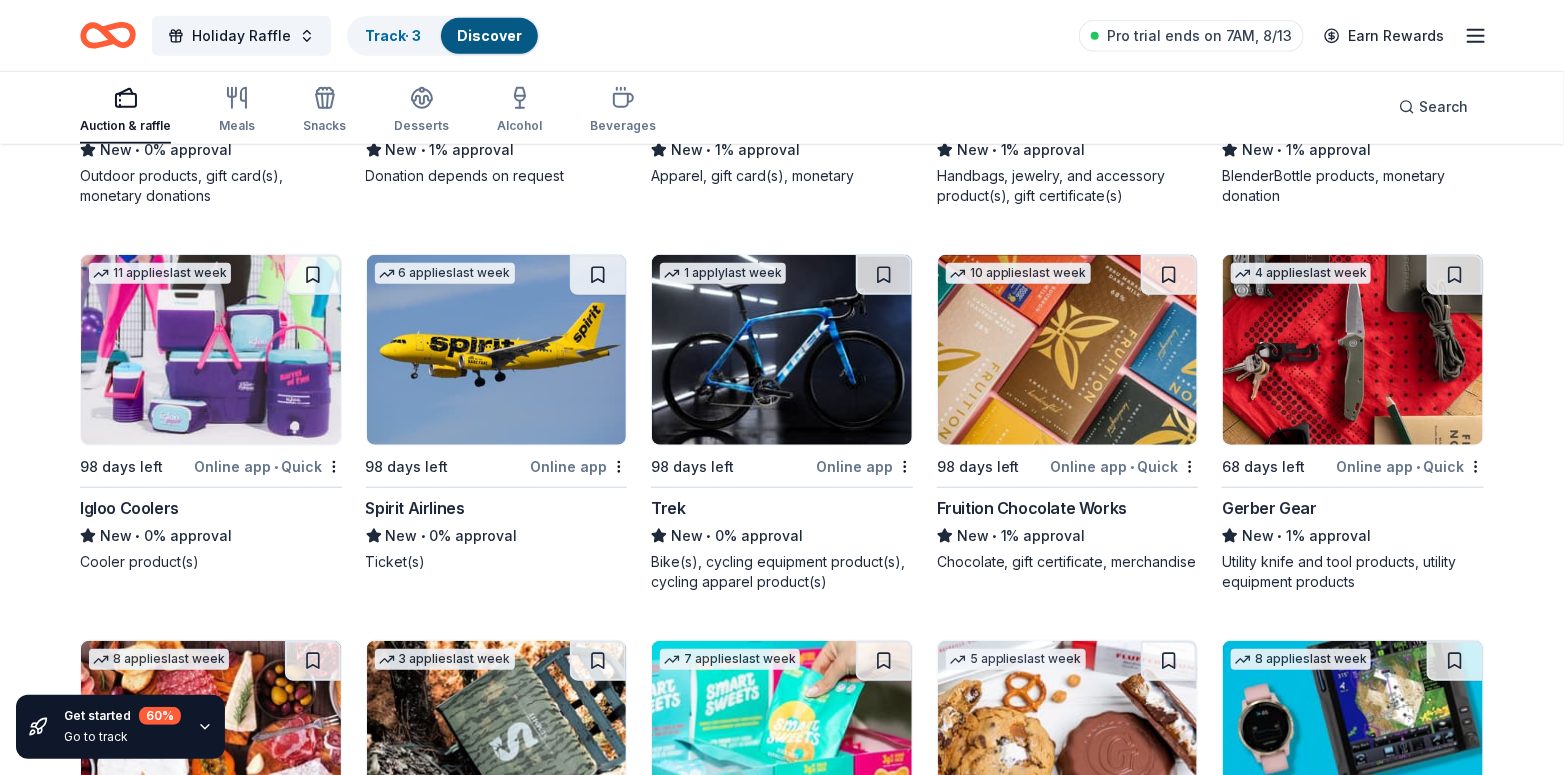 click on "Online app" at bounding box center (578, 466) 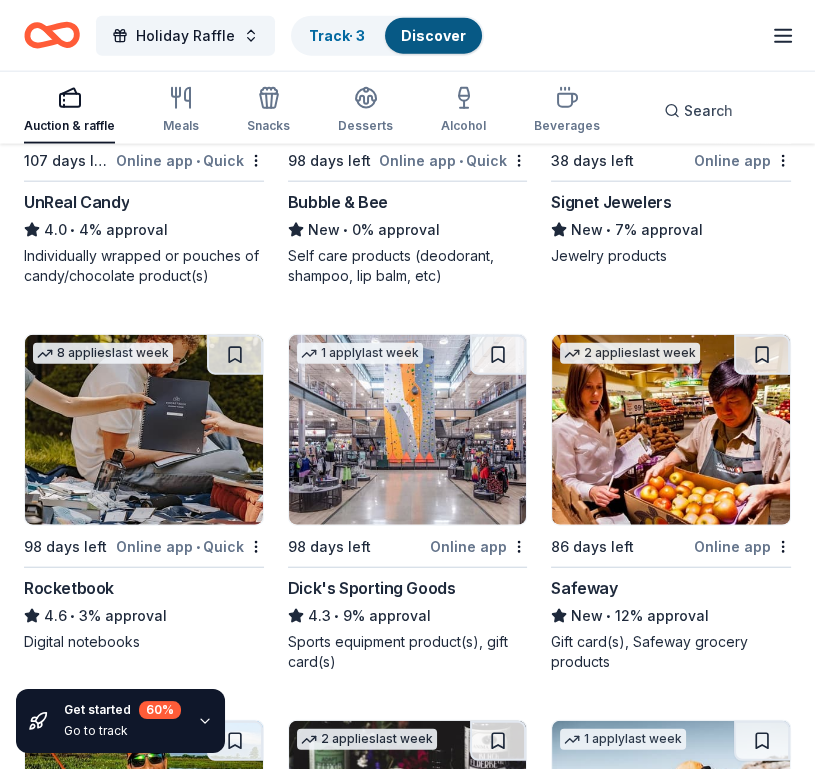 click on "184 results  in  Canterbury, NH Application deadlines 1  this month 7  in September 34  in October 142  later on... Local 114 days left Online app The Barley House New 2 gift cards (worth $15 each) 1   apply  last week 86 days left Online app Boston Bruins New • 30% approval Autographed items Top rated 19   applies  last week 100 days left Online app Oriental Trading 4.8 • 56% approval Donation depends on request Top rated 14   applies  last week 98 days left Online app • Quick BarkBox 5.0 • 69% approval Dog toy(s), dog food Local 83 days left Online app Red Arrow Diner New Food, gift cards, merchandise 1   apply  last week 68 days left Online app • Quick The Common Man New $25 bonus card, food discount, merchandise 1   apply  last week 98 days left Online app Let's Roam 4.4 • 90% approval 3 Family Scavenger Hunt Six Pack ($270 Value), 2 Date Night Scavenger Hunt Two Pack ($130 Value) Local 98 days left Online app Canobie Lake Park New Tickets to the amusement park Local 98 days left Online app 1" at bounding box center [407, -889] 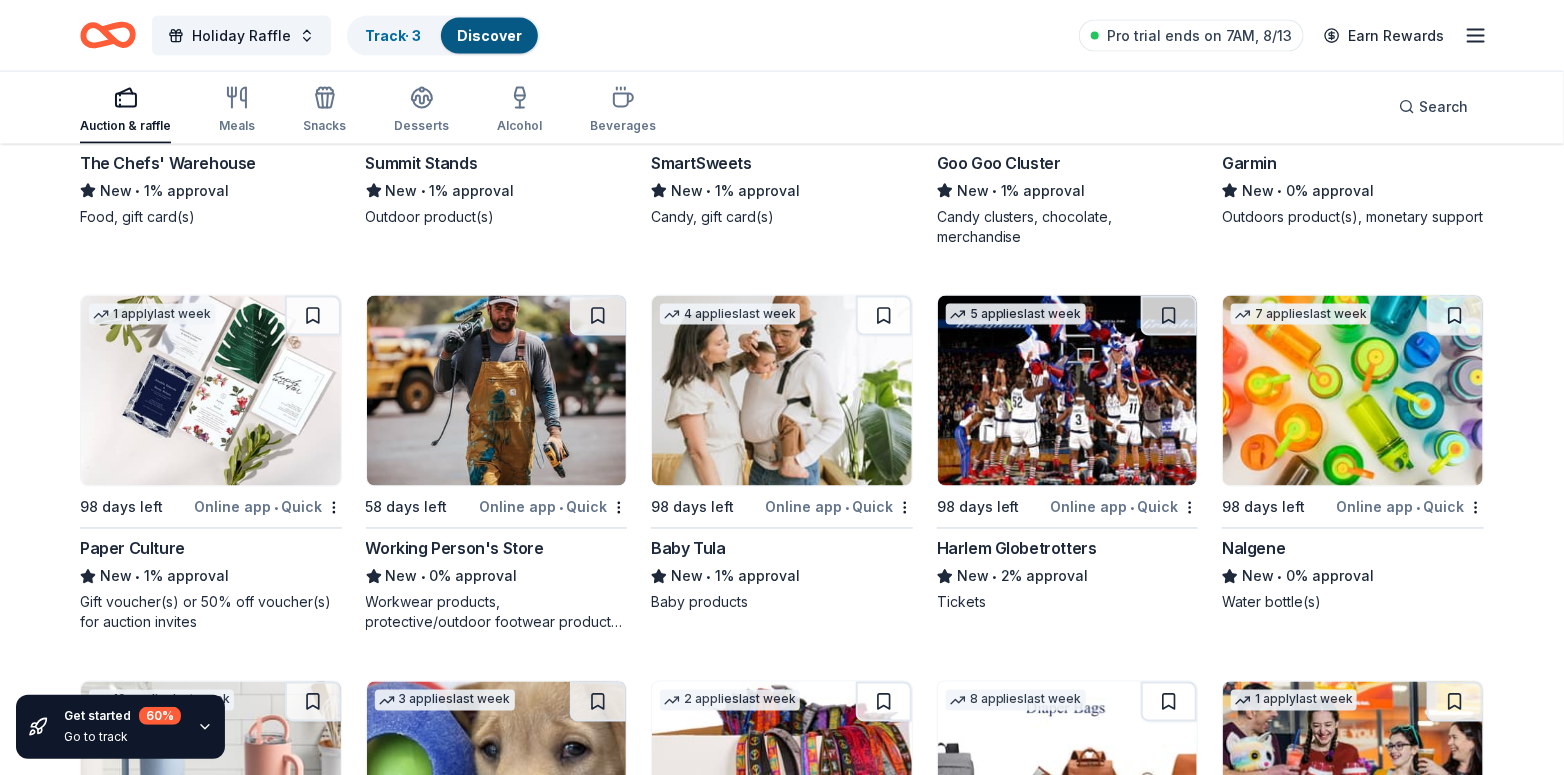 scroll, scrollTop: 11214, scrollLeft: 0, axis: vertical 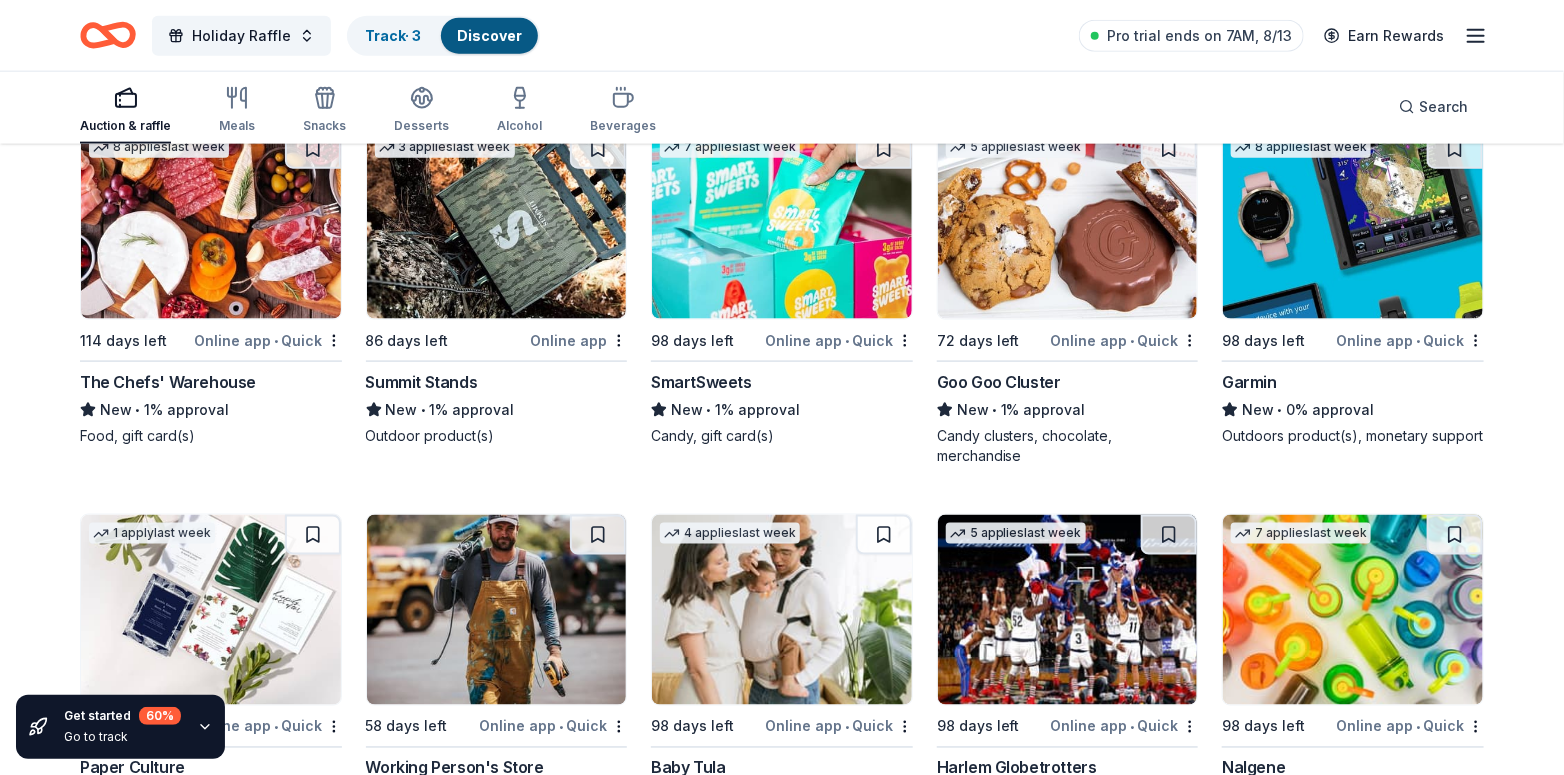 click on "Online app • Quick" at bounding box center [1410, 340] 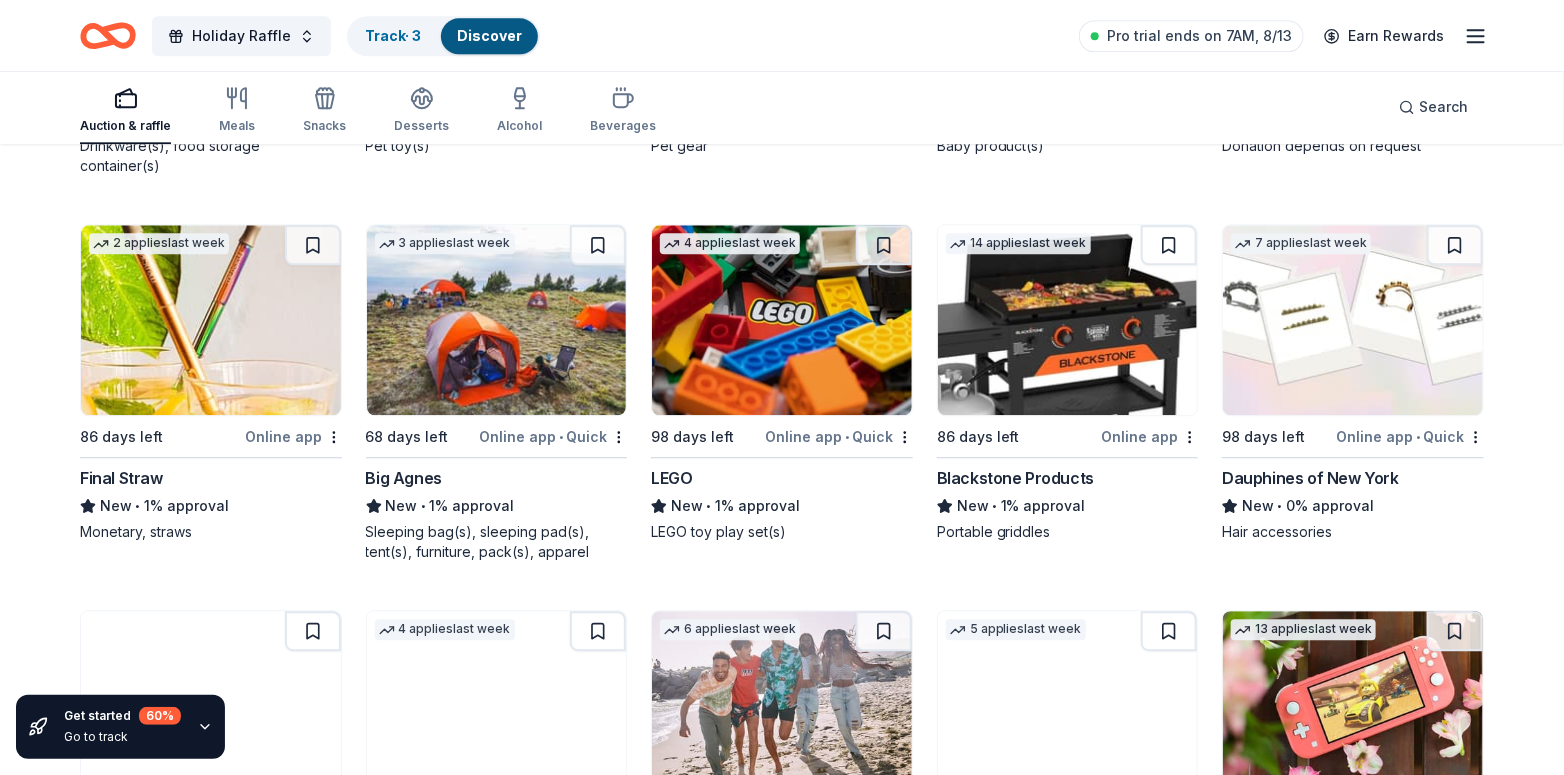 scroll, scrollTop: 12277, scrollLeft: 0, axis: vertical 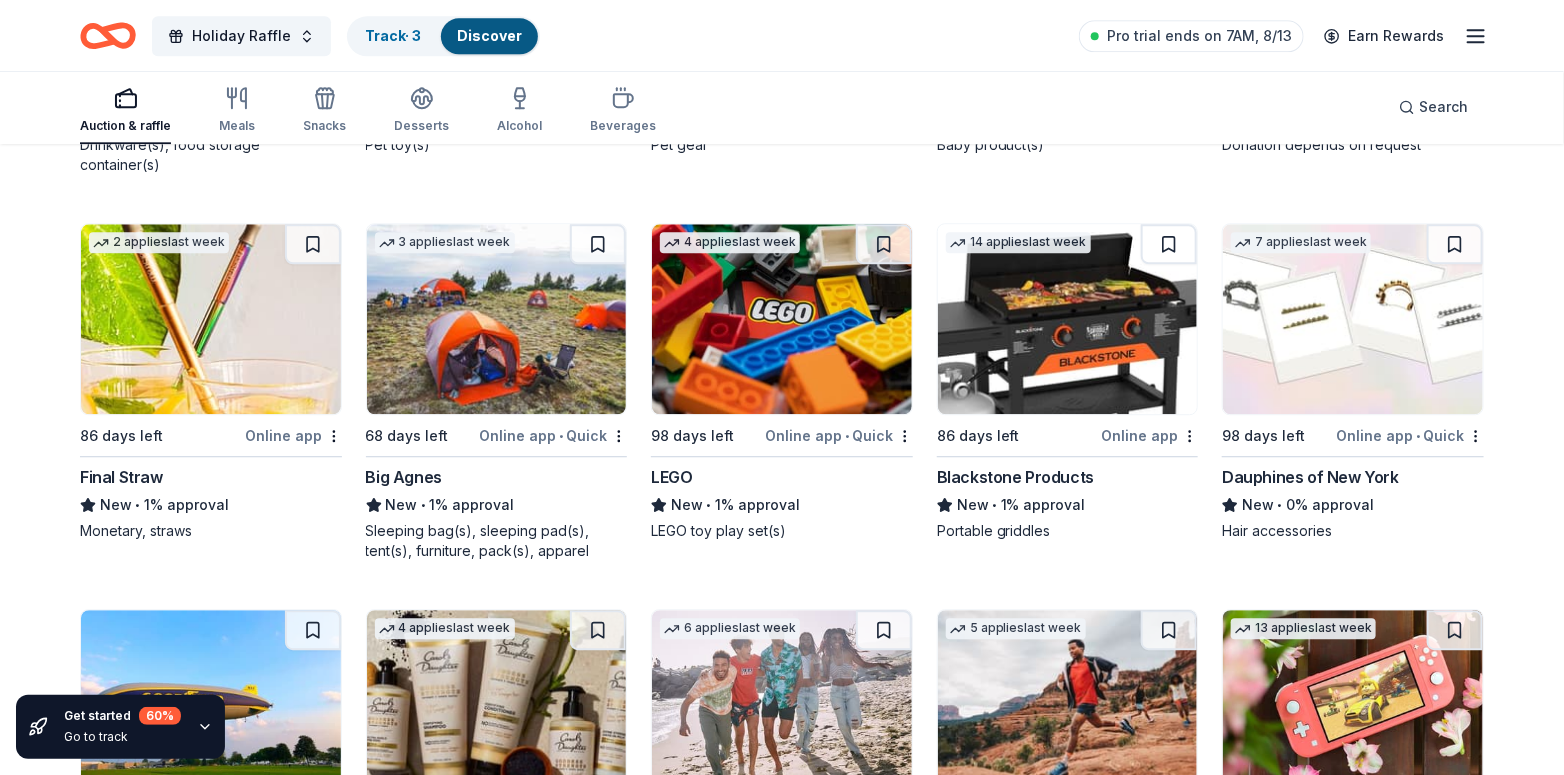 click on "Online app • Quick" at bounding box center (839, 435) 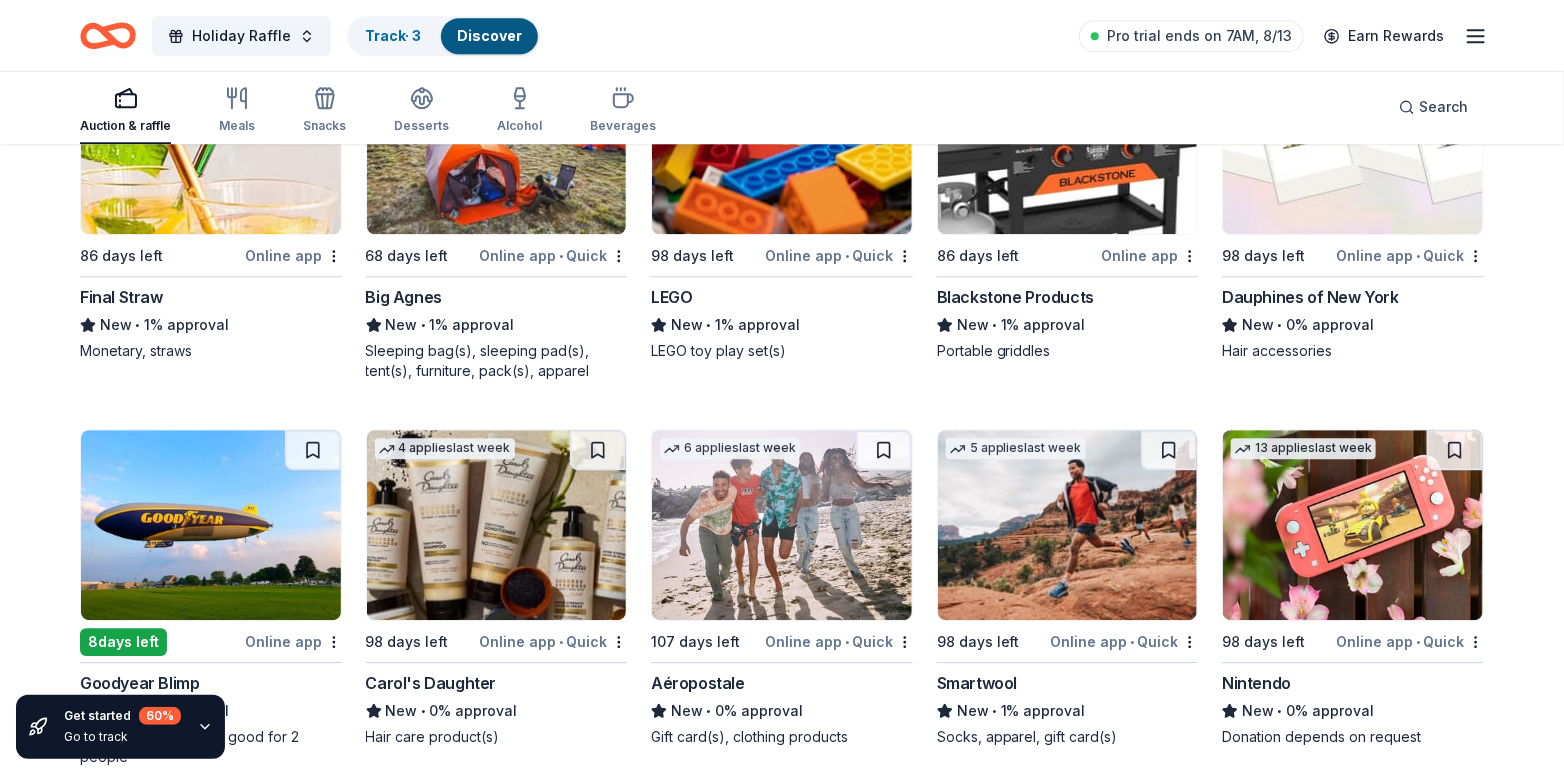 scroll, scrollTop: 12600, scrollLeft: 0, axis: vertical 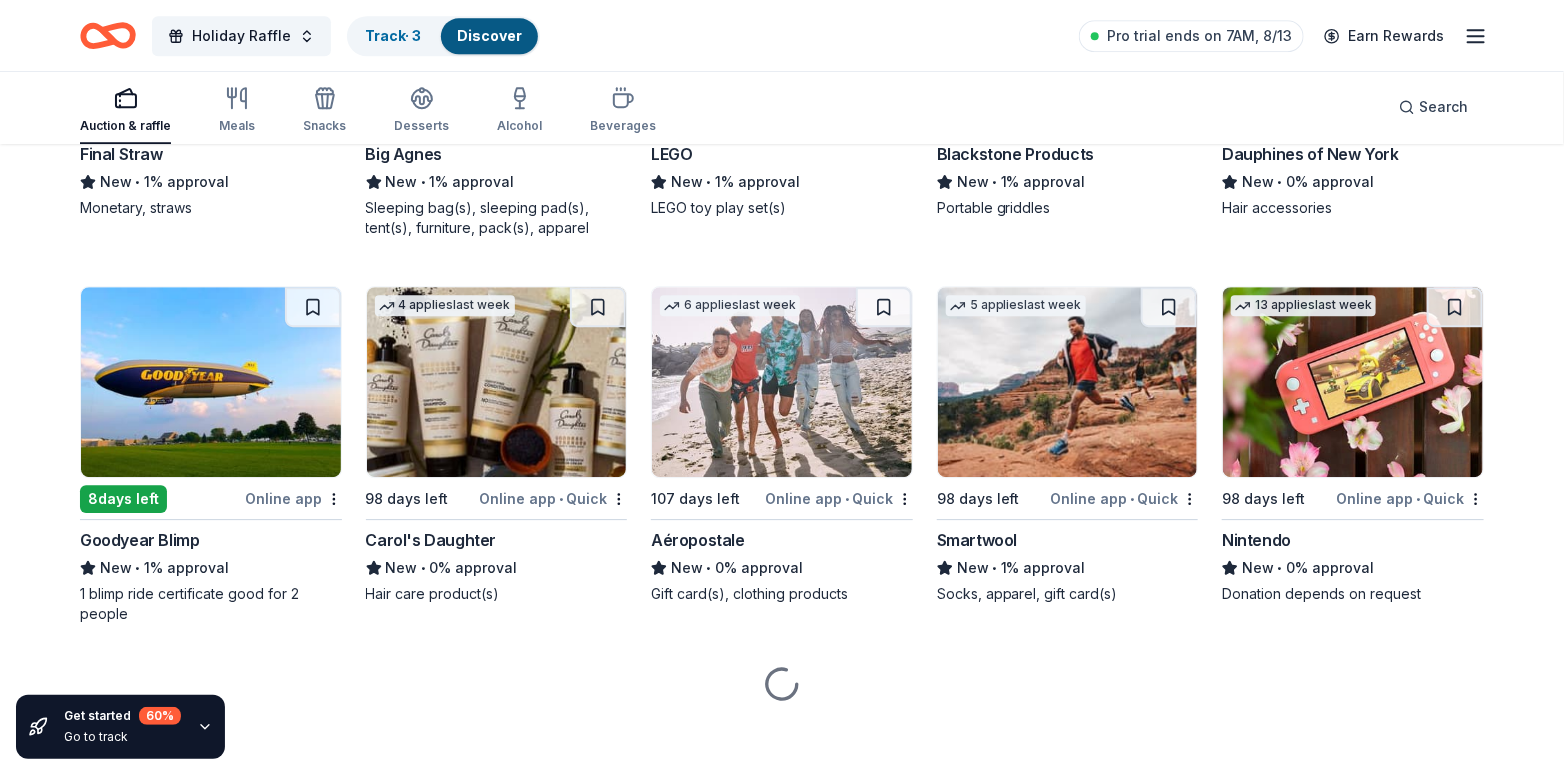 click on "Online app • Quick" at bounding box center (1410, 498) 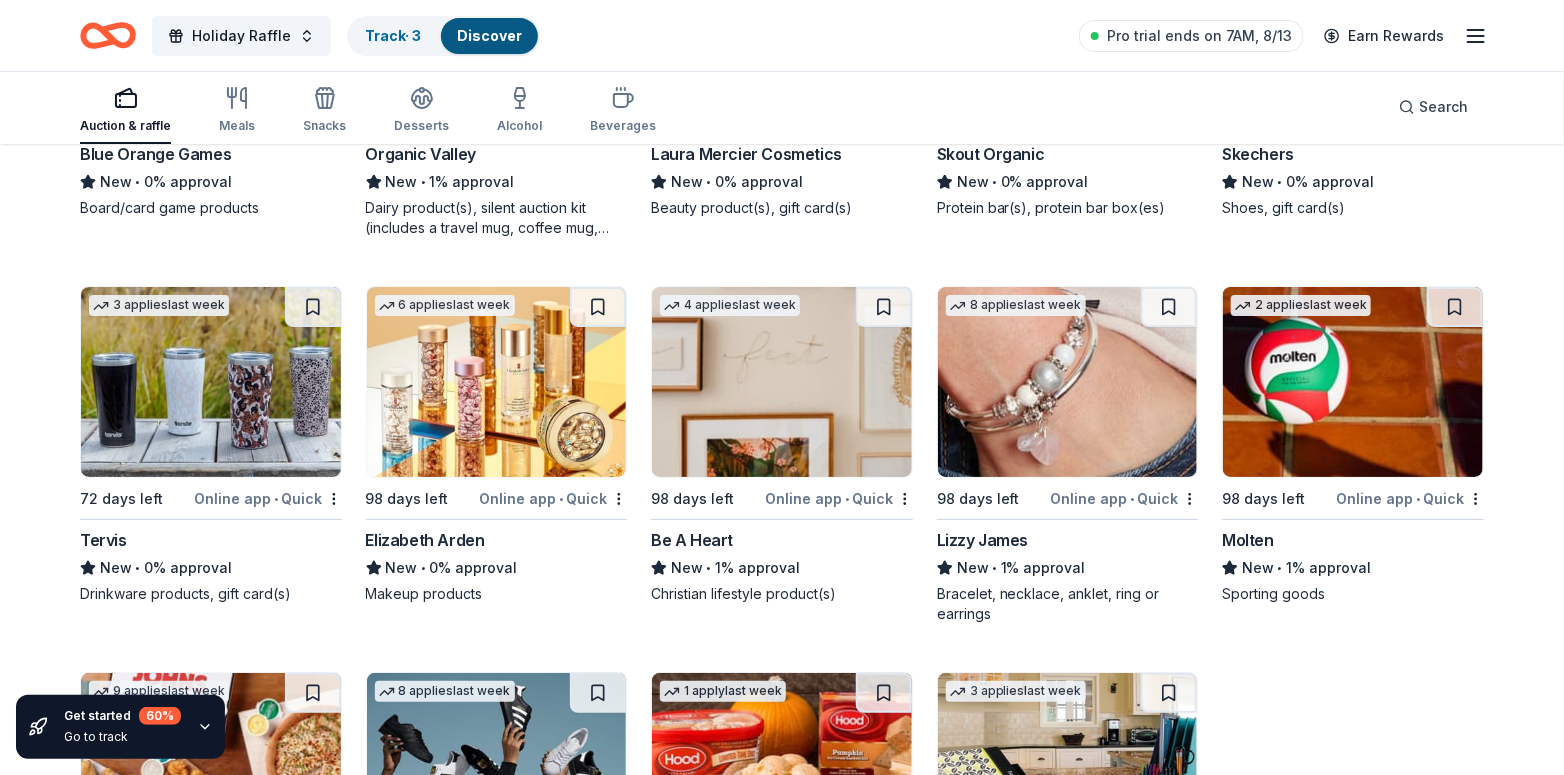 scroll, scrollTop: 13618, scrollLeft: 0, axis: vertical 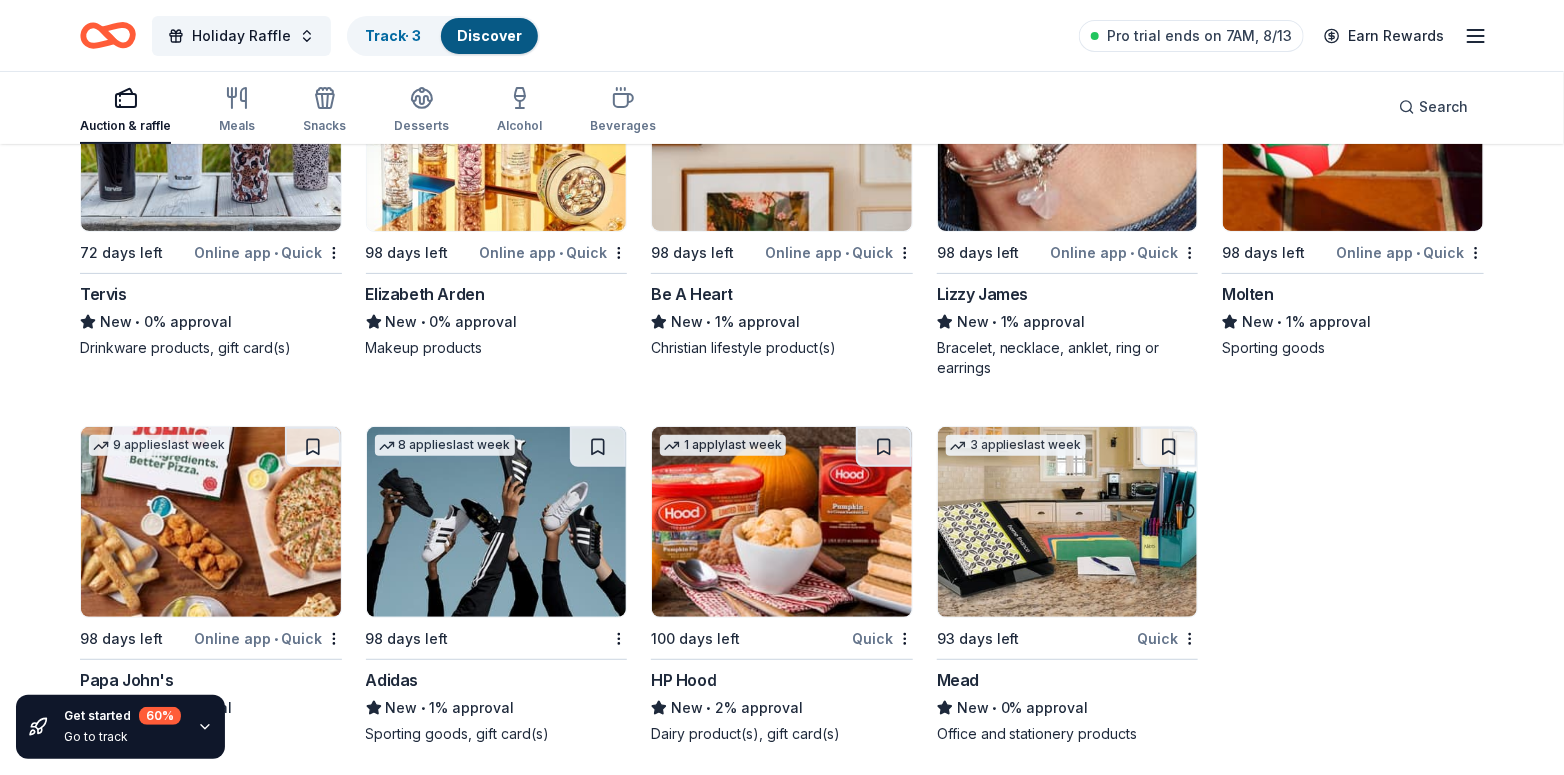 click on "Online app • Quick" at bounding box center [268, 638] 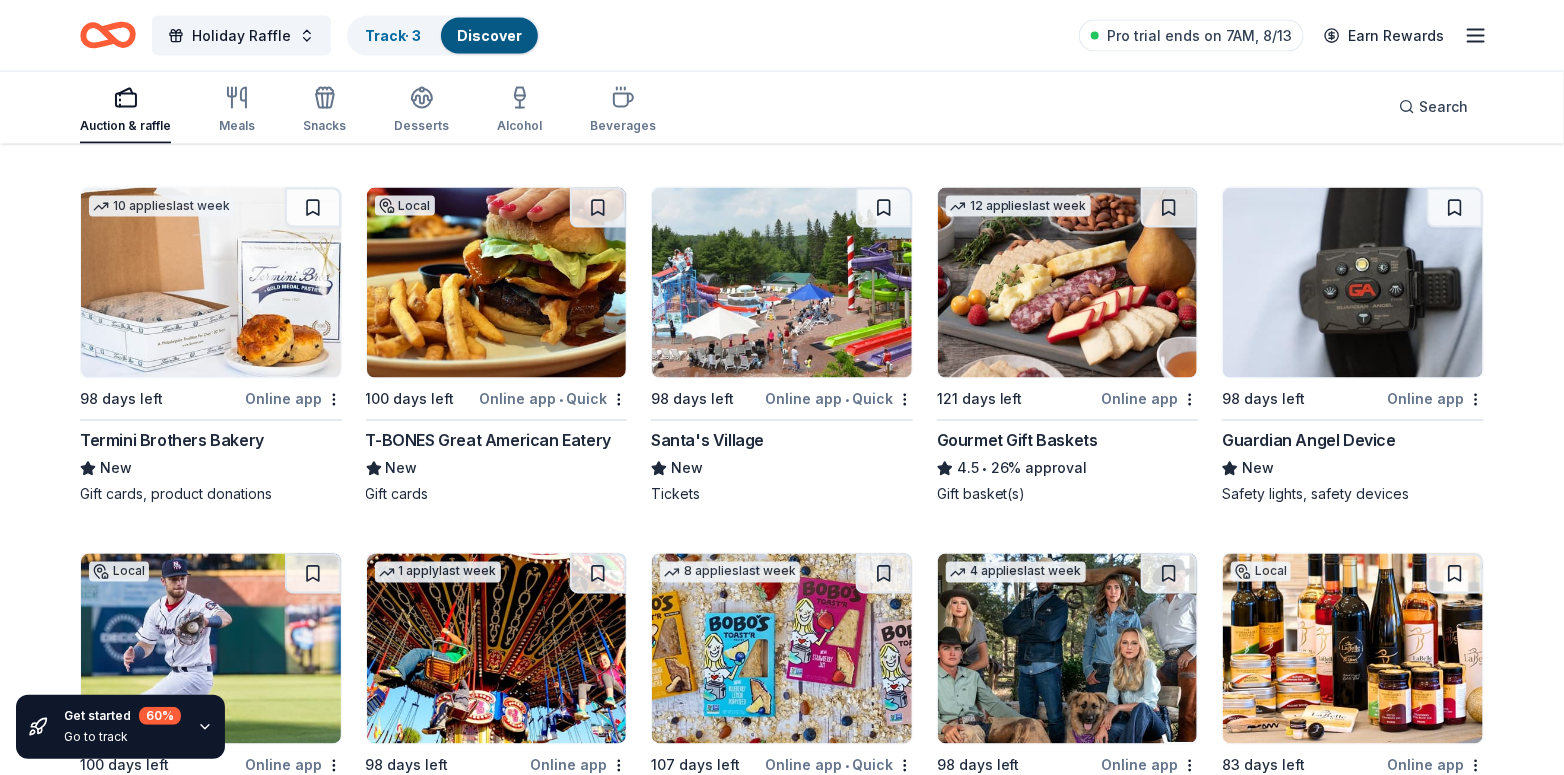 scroll, scrollTop: 1319, scrollLeft: 0, axis: vertical 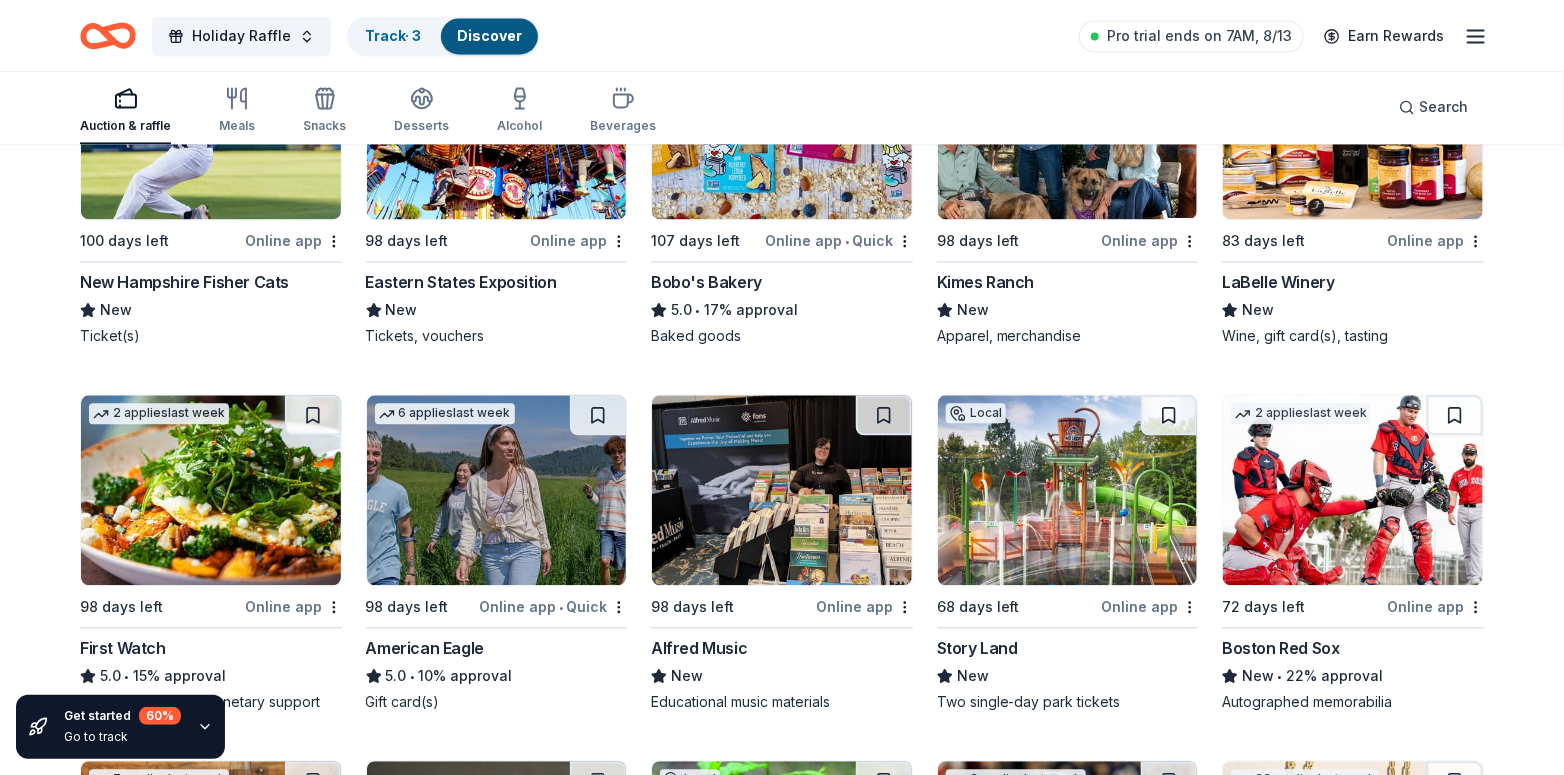 click on "Online app" at bounding box center (1149, 606) 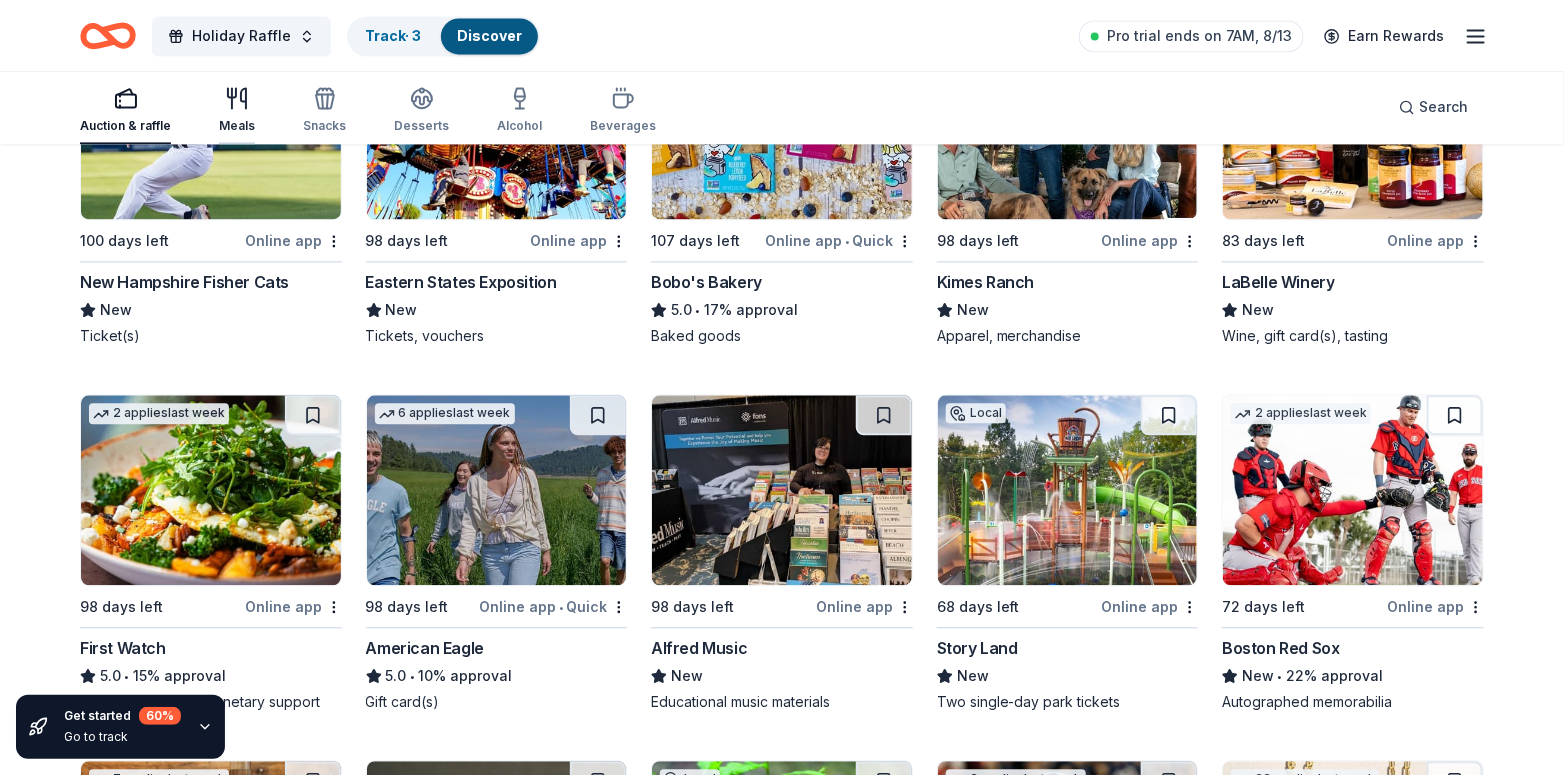 click 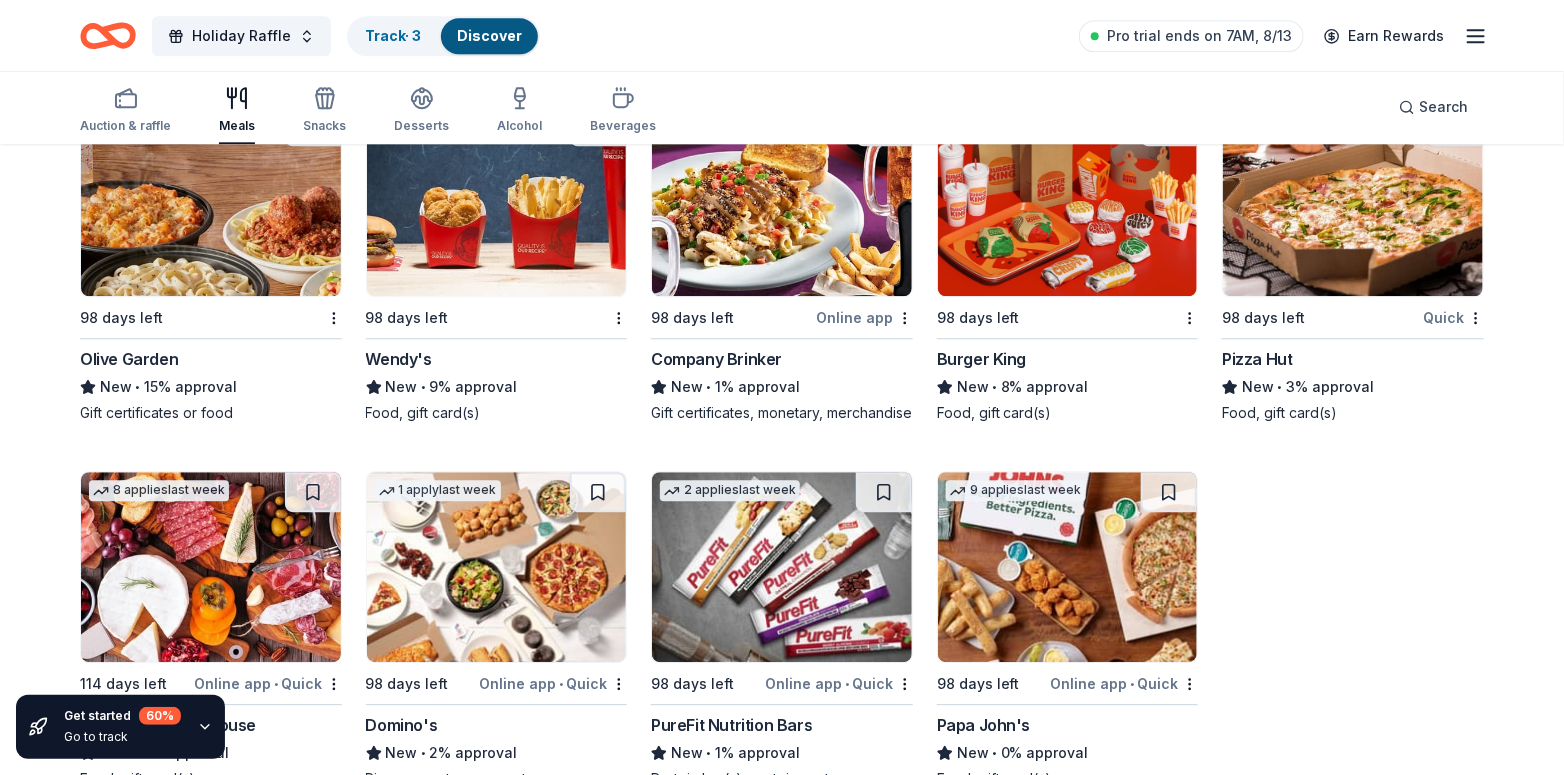 scroll, scrollTop: 2223, scrollLeft: 0, axis: vertical 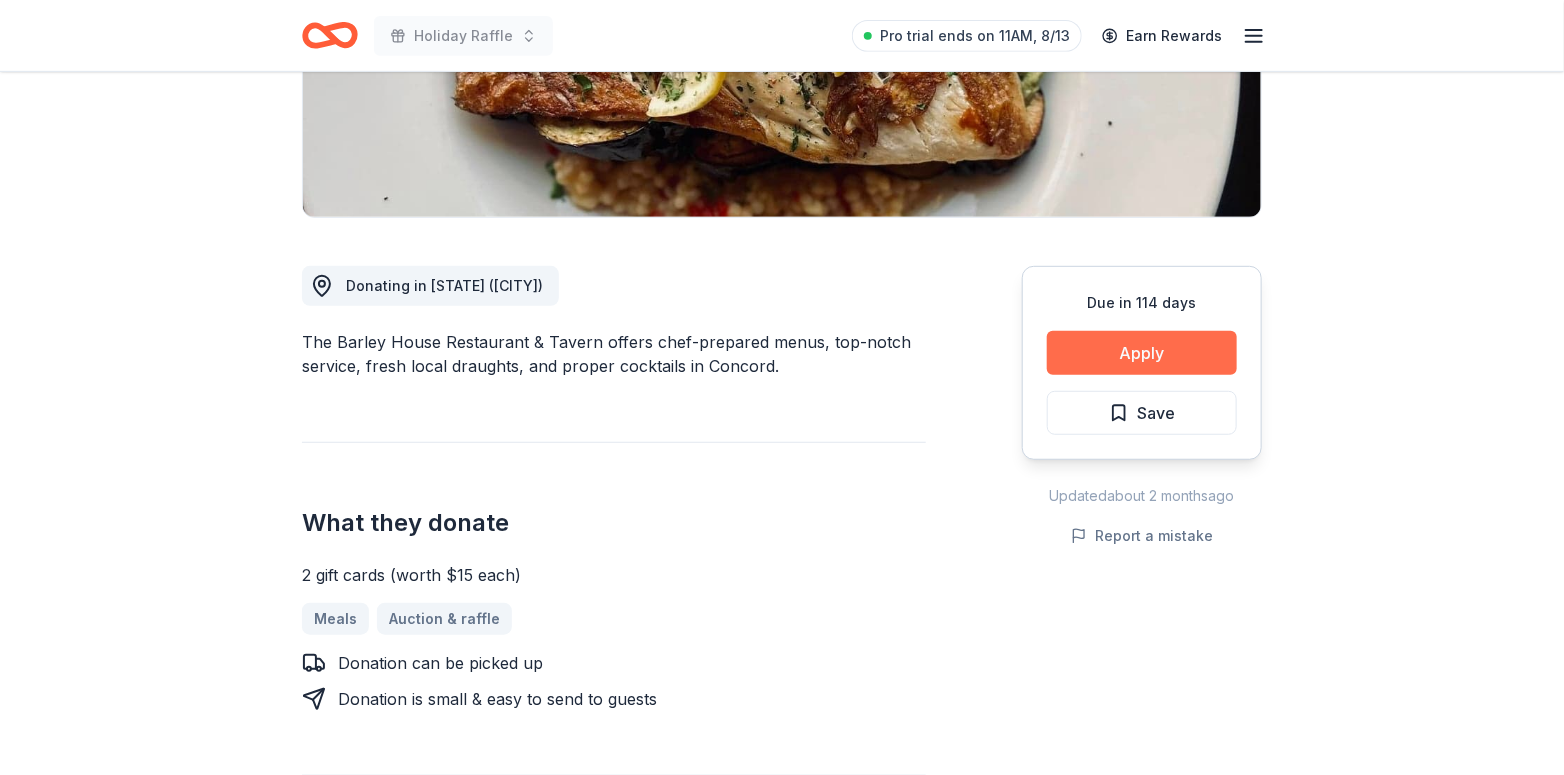 click on "Apply" at bounding box center [1142, 353] 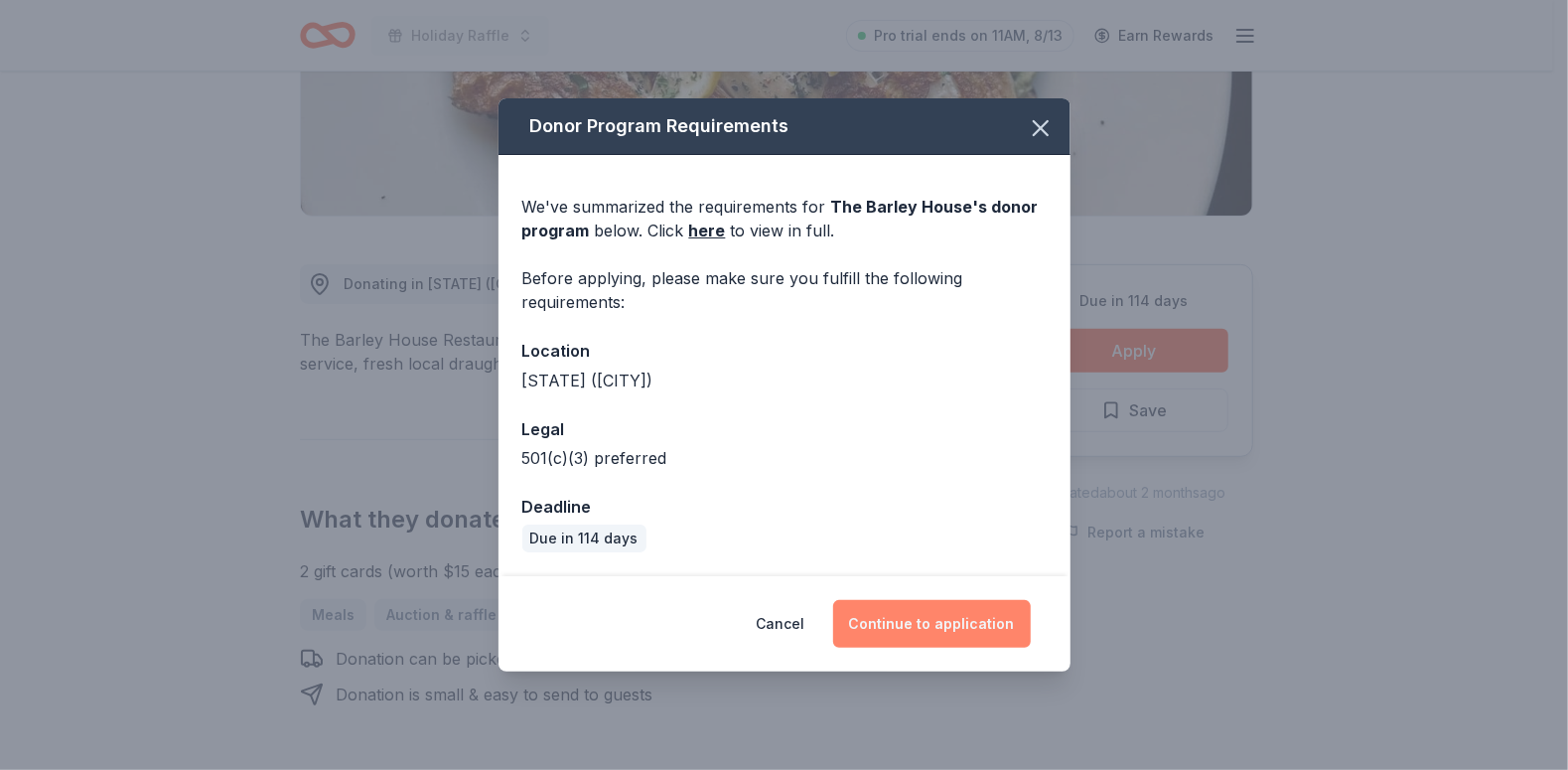 click on "Continue to application" at bounding box center (931, 624) 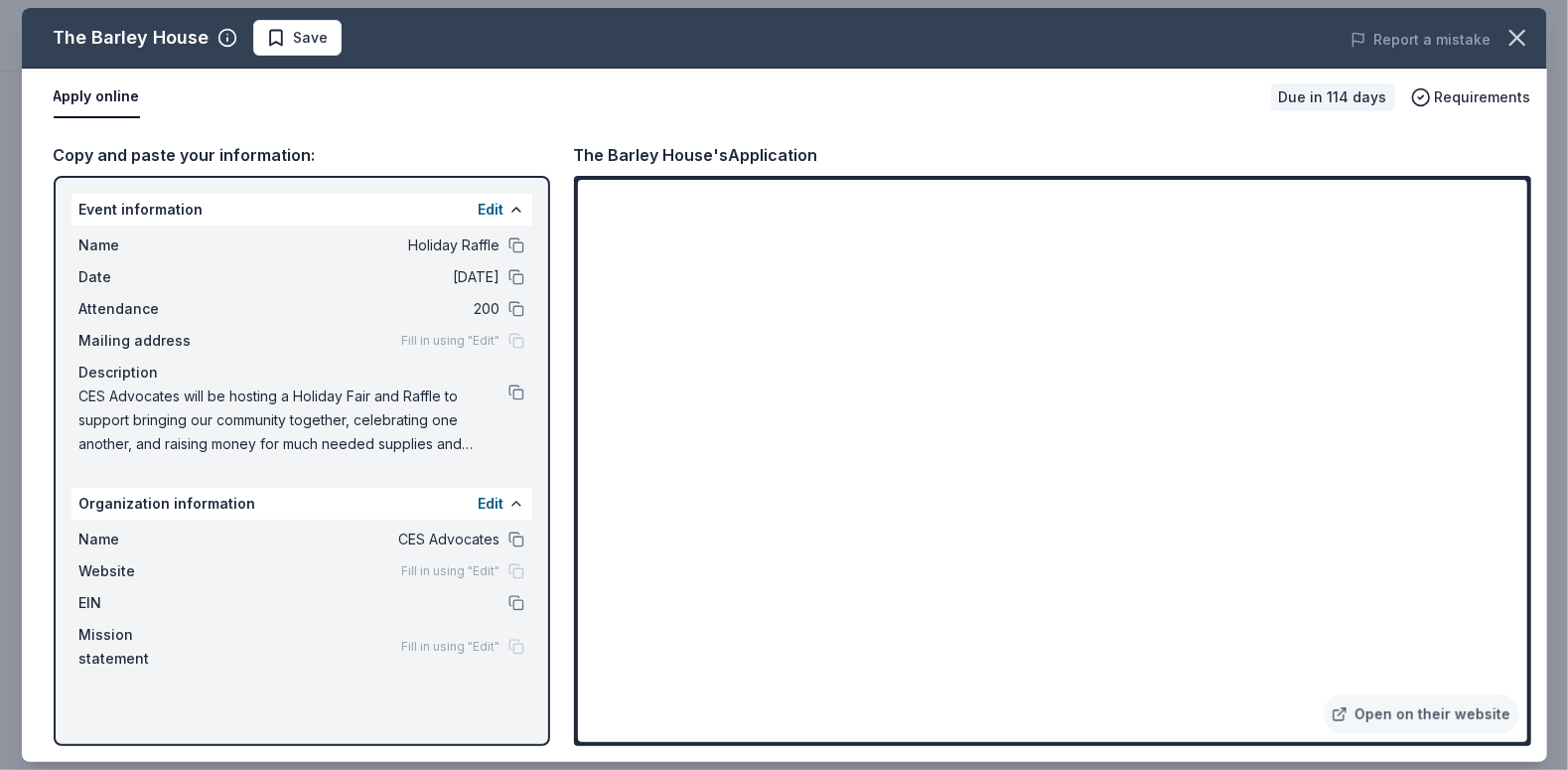 click on "CES Advocates will be hosting a Holiday Fair and Raffle to support bringing our community together, celebrating one another, and raising money for much needed supplies and activities for our town elementary school." at bounding box center [294, 420] 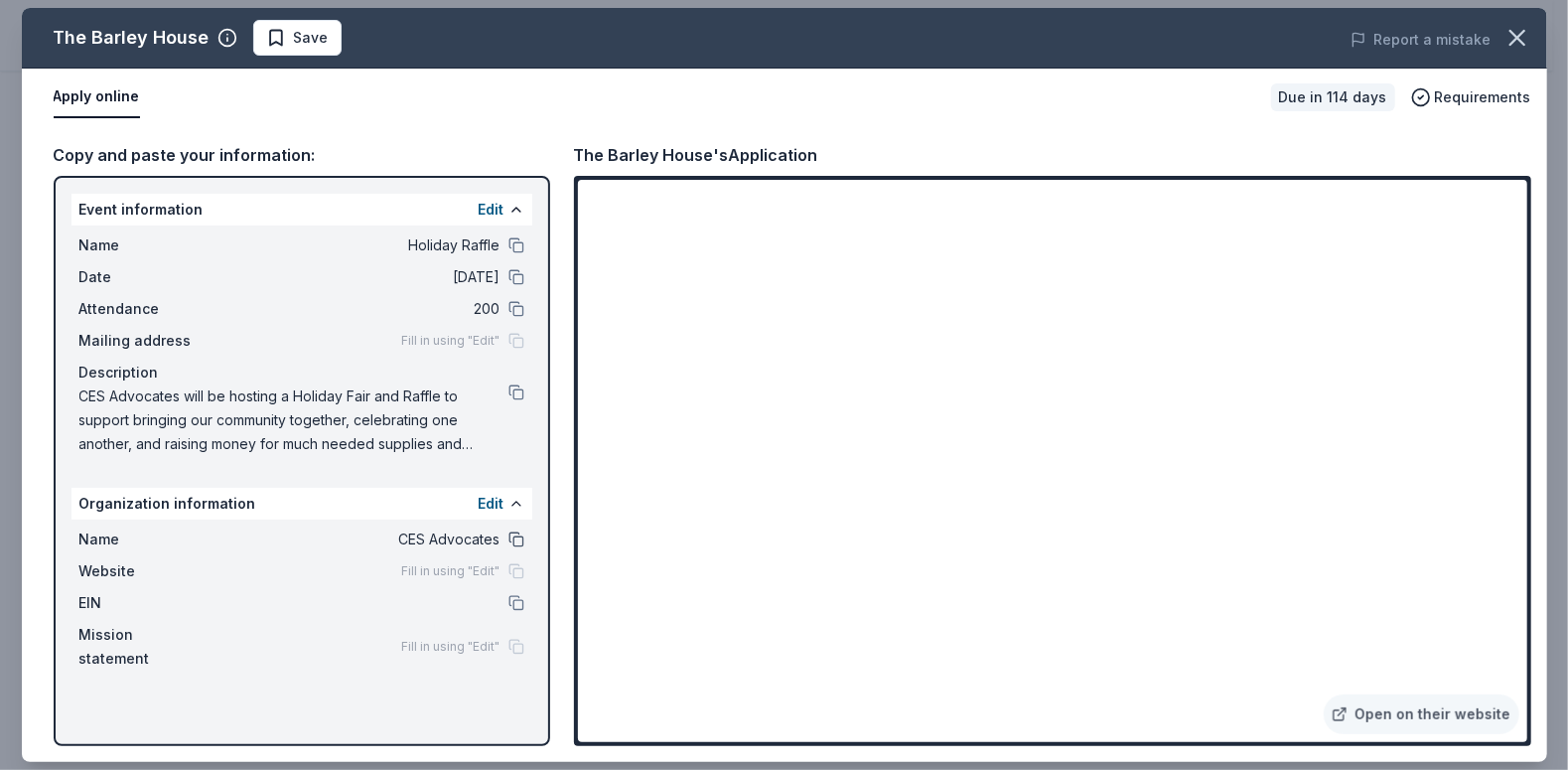 click at bounding box center [516, 539] 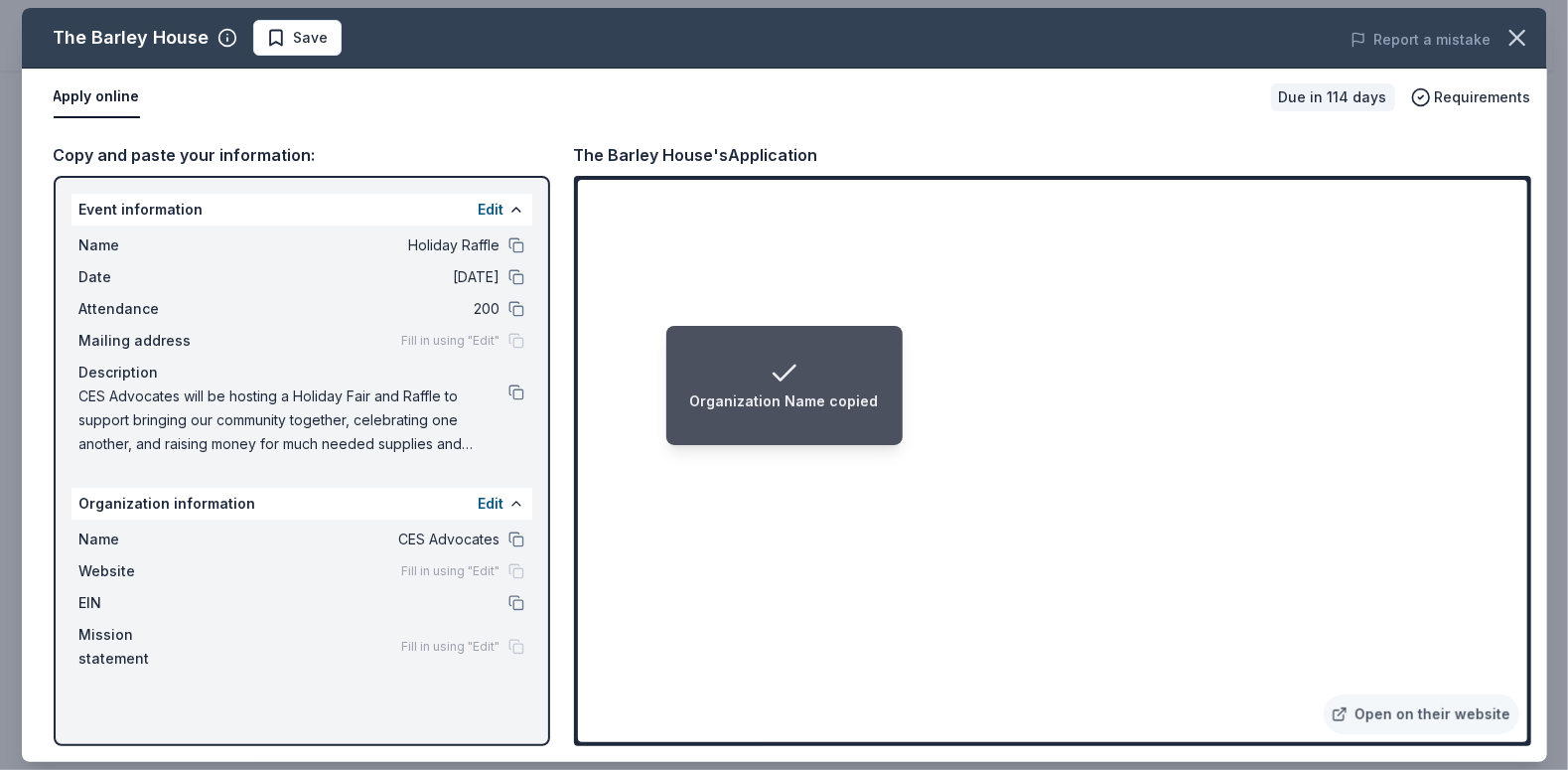 click on "Fill in using "Edit"" at bounding box center (451, 341) 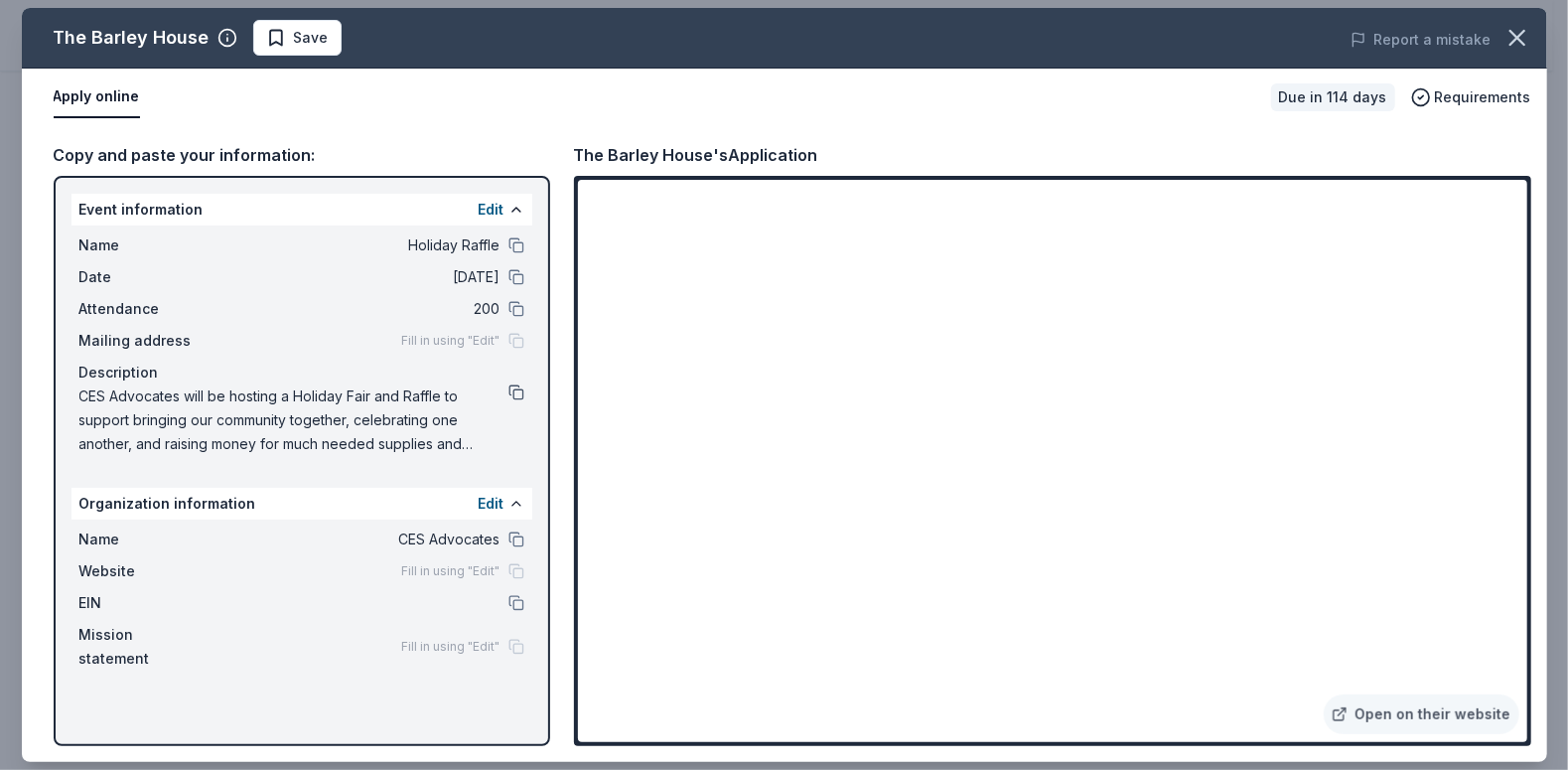 click at bounding box center (516, 392) 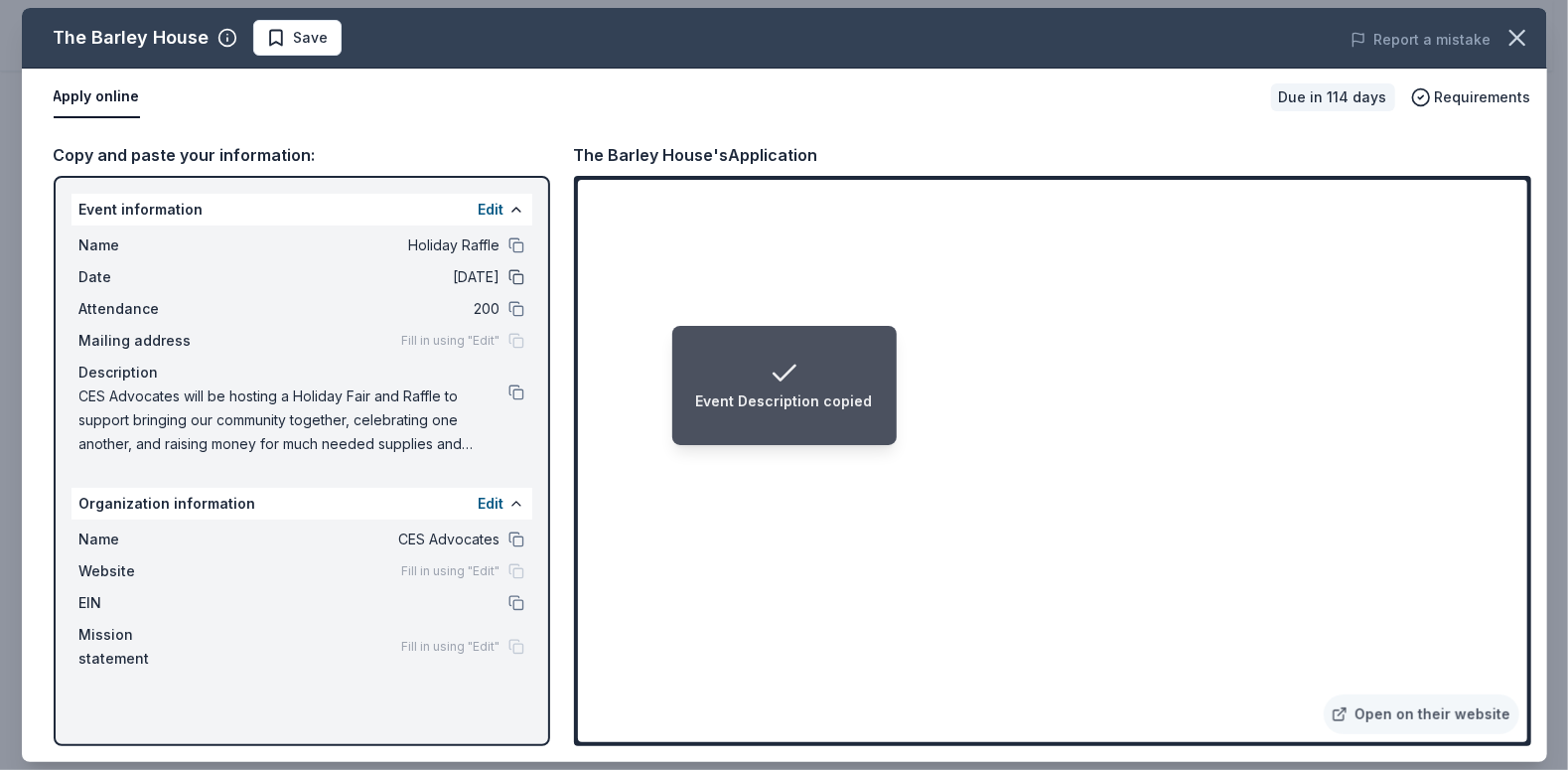click at bounding box center (516, 277) 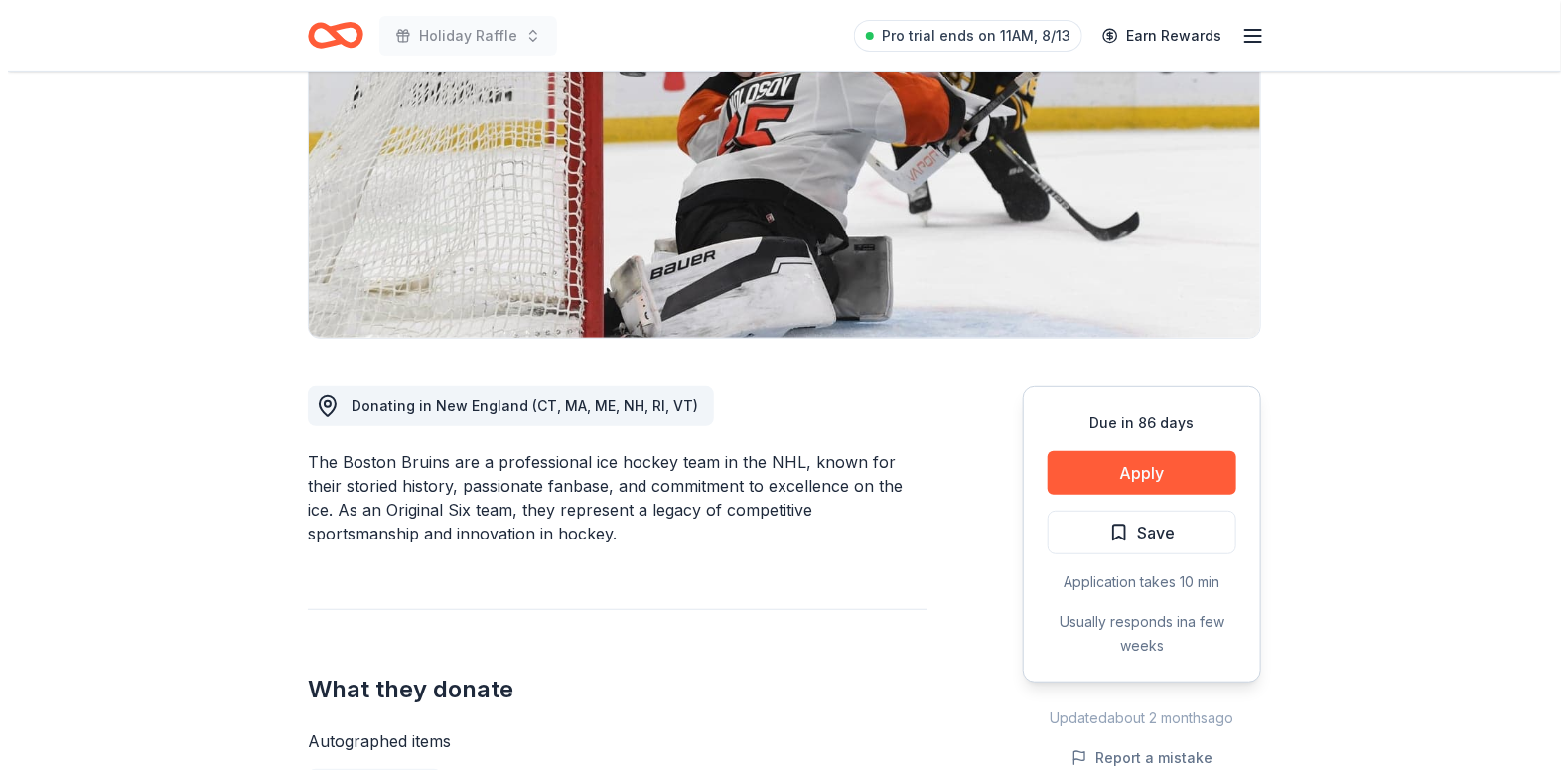 scroll, scrollTop: 283, scrollLeft: 0, axis: vertical 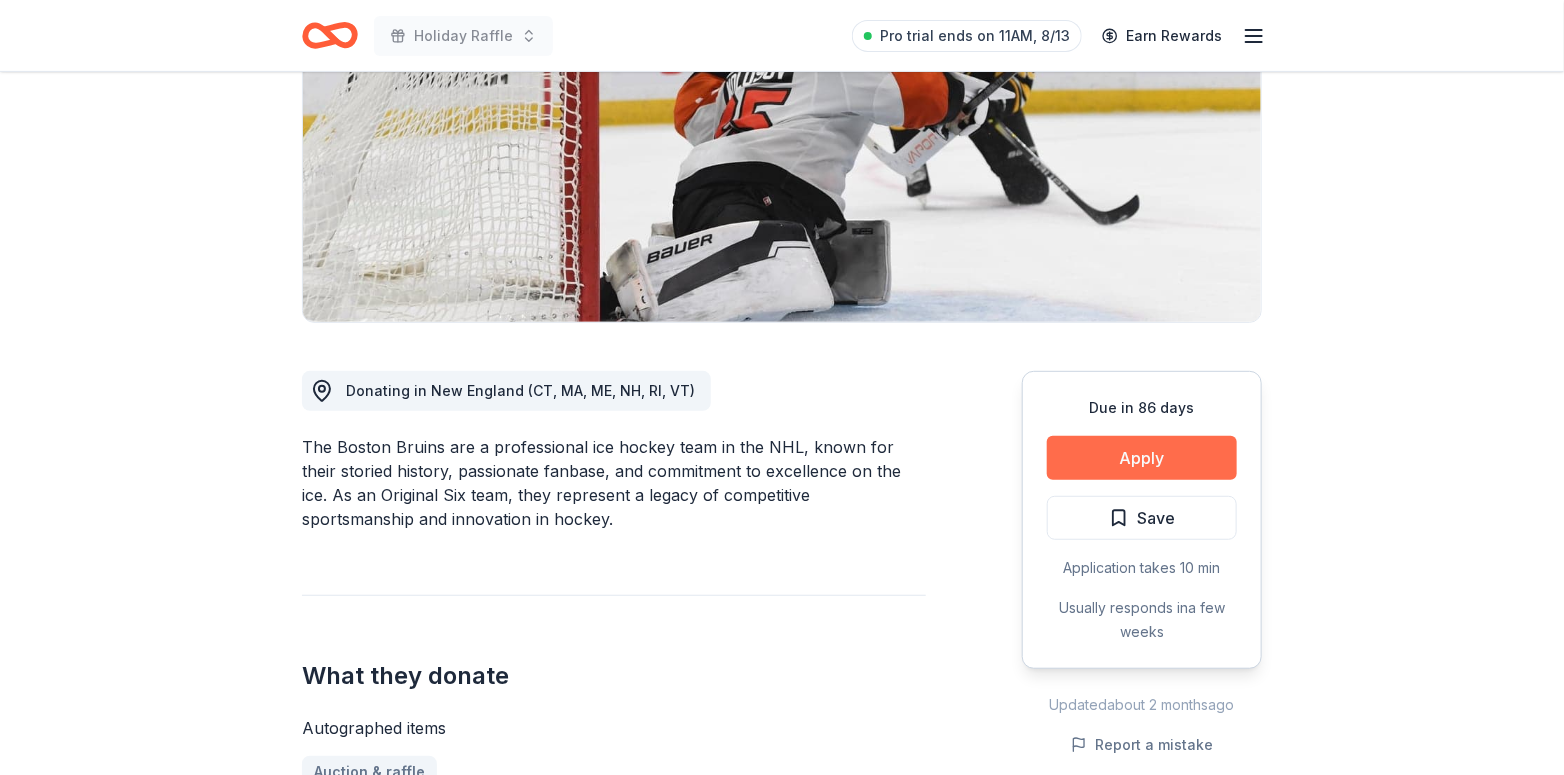 click on "Apply" at bounding box center (1142, 458) 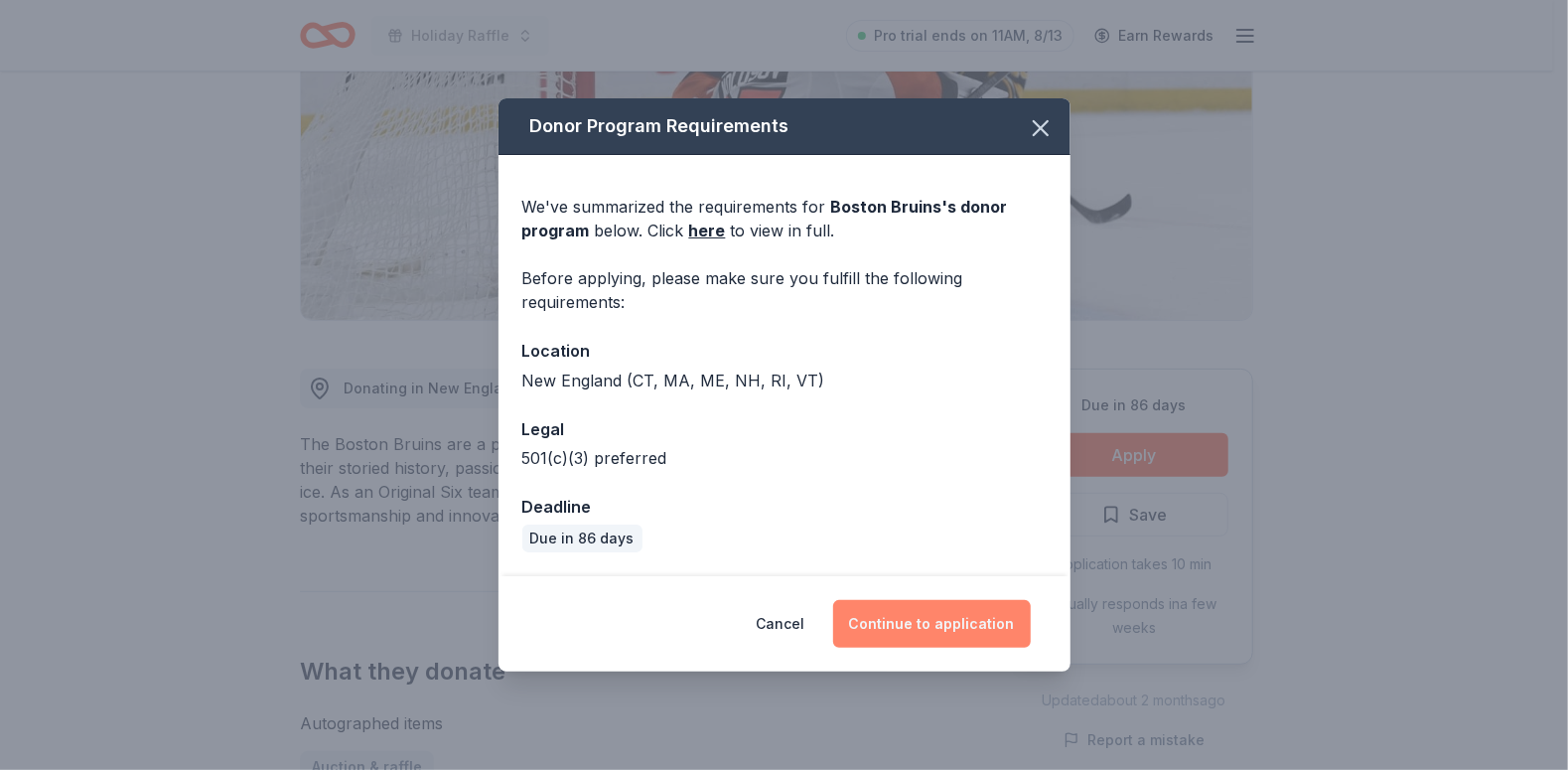 click on "Continue to application" at bounding box center [931, 624] 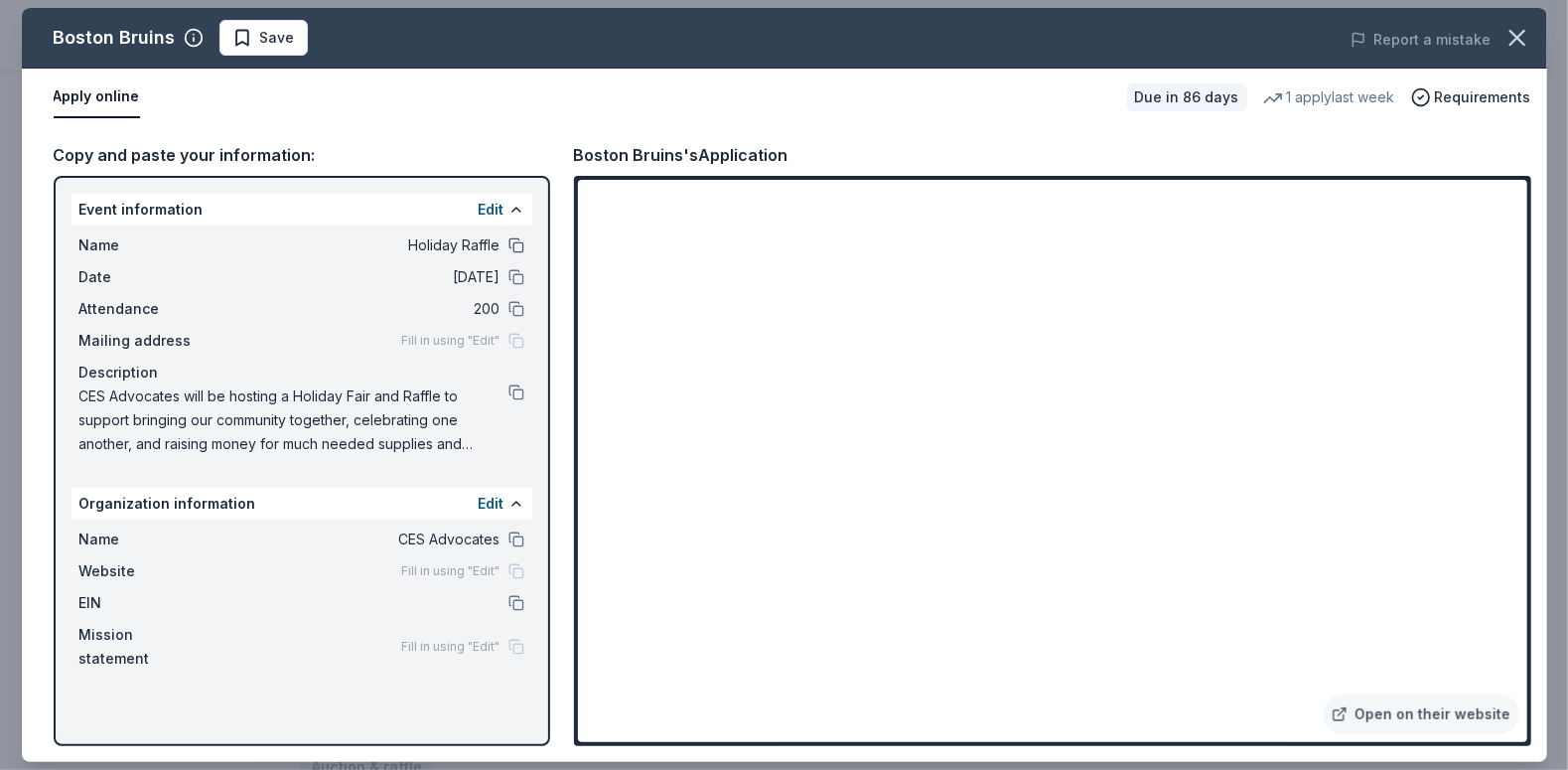 click at bounding box center (516, 245) 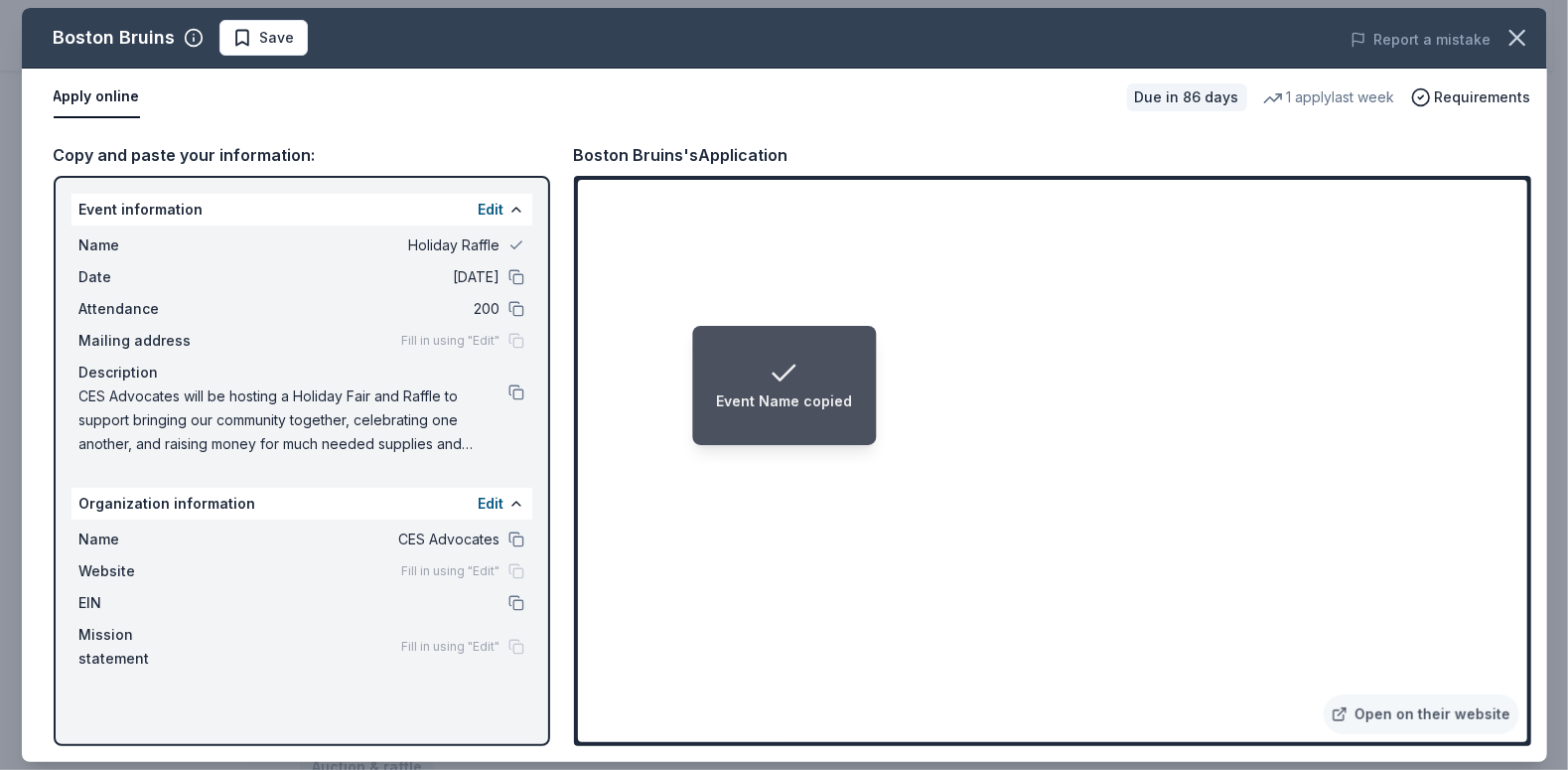 click on "CES Advocates will be hosting a Holiday Fair and Raffle to support bringing our community together, celebrating one another, and raising money for much needed supplies and activities for our town elementary school." at bounding box center [294, 420] 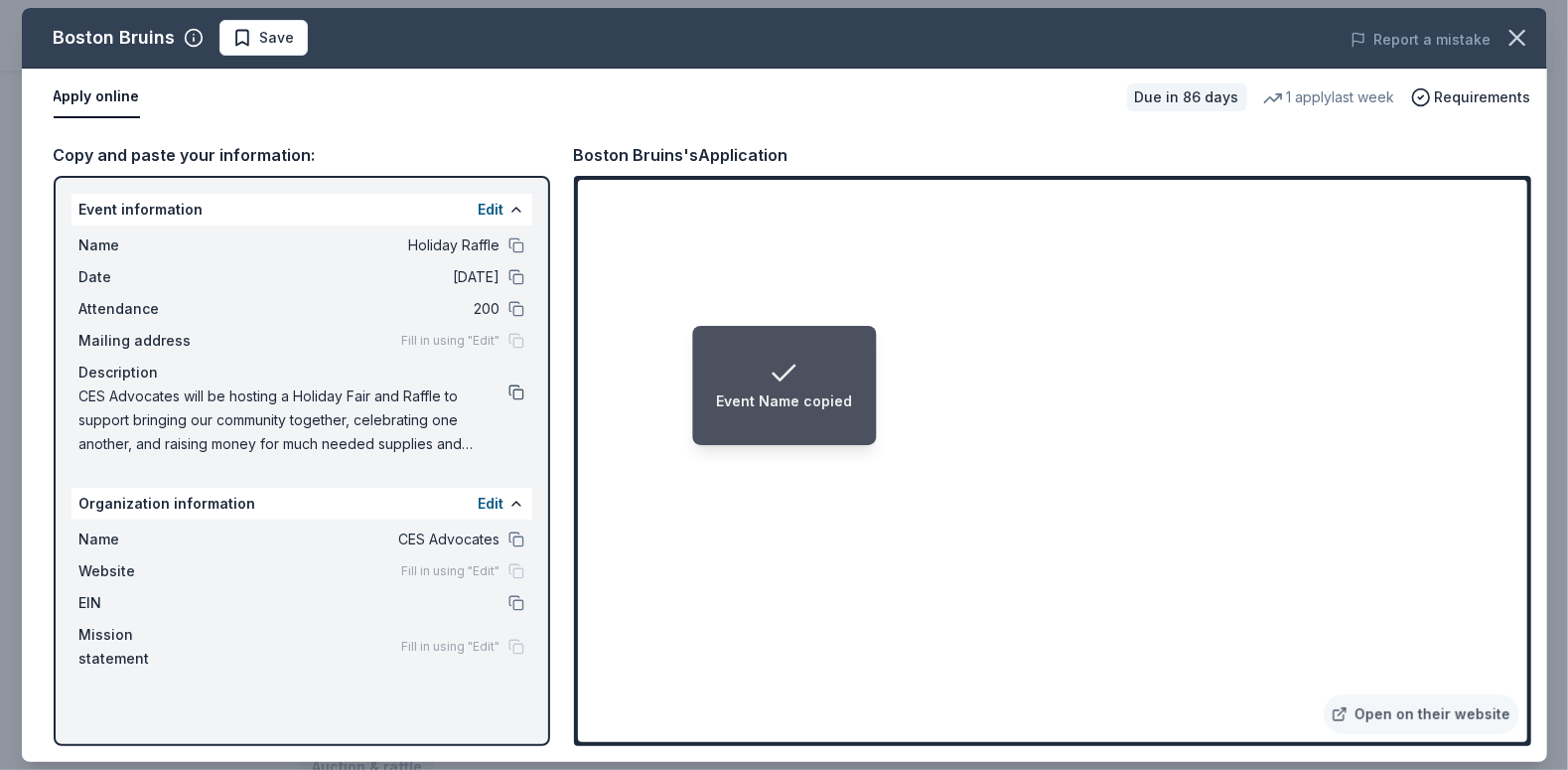 click at bounding box center [516, 392] 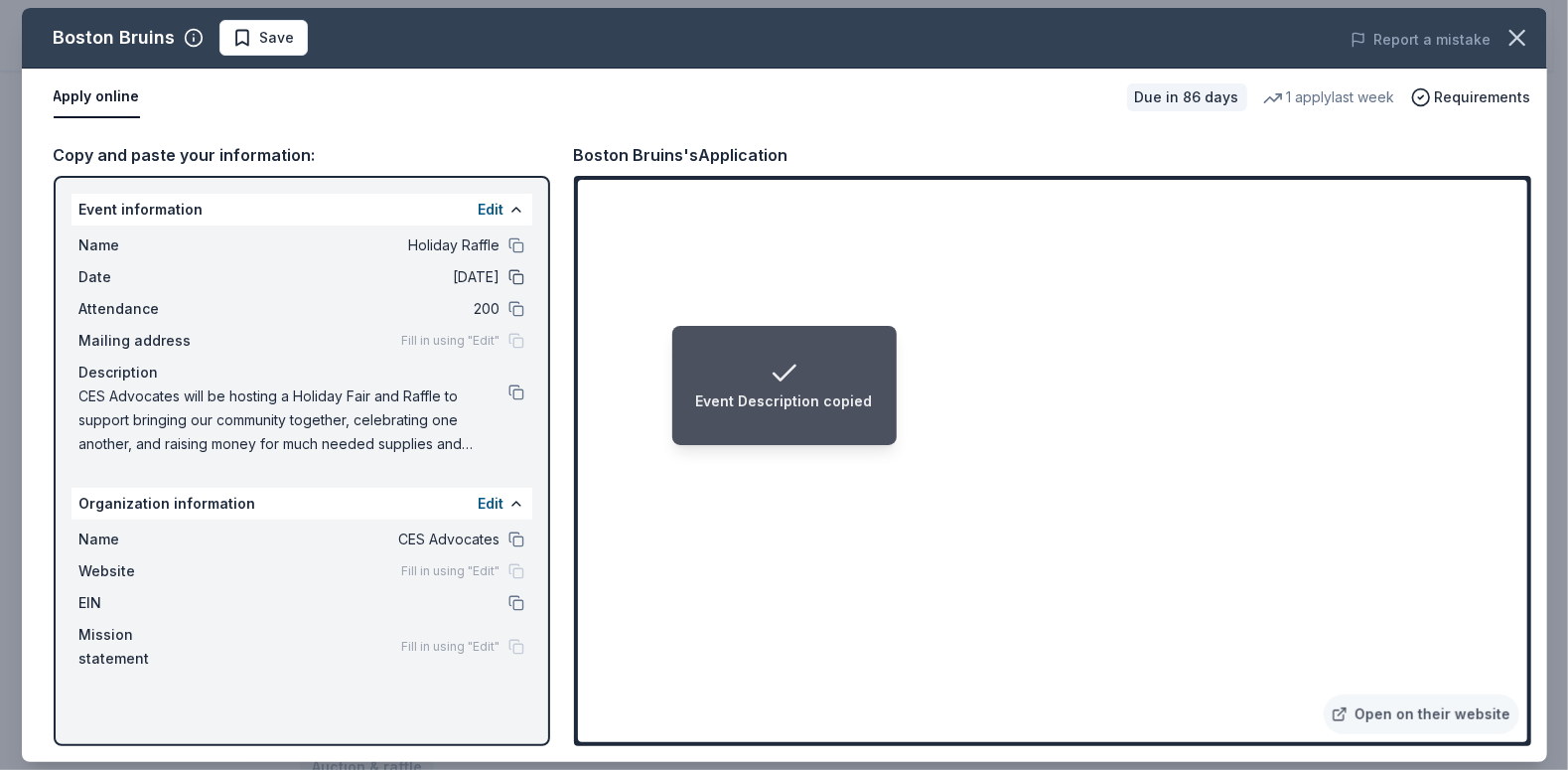 click at bounding box center [516, 277] 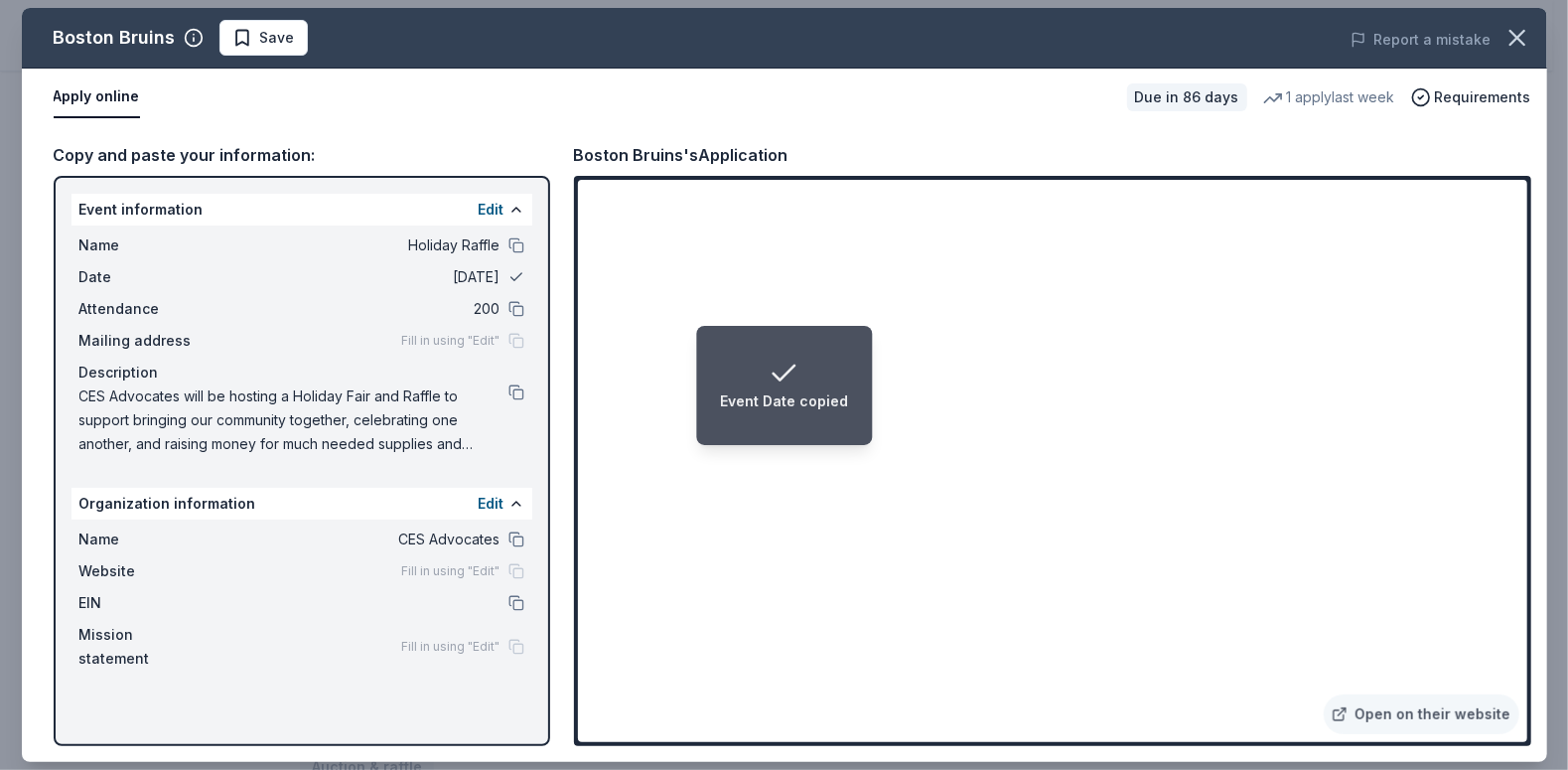 type 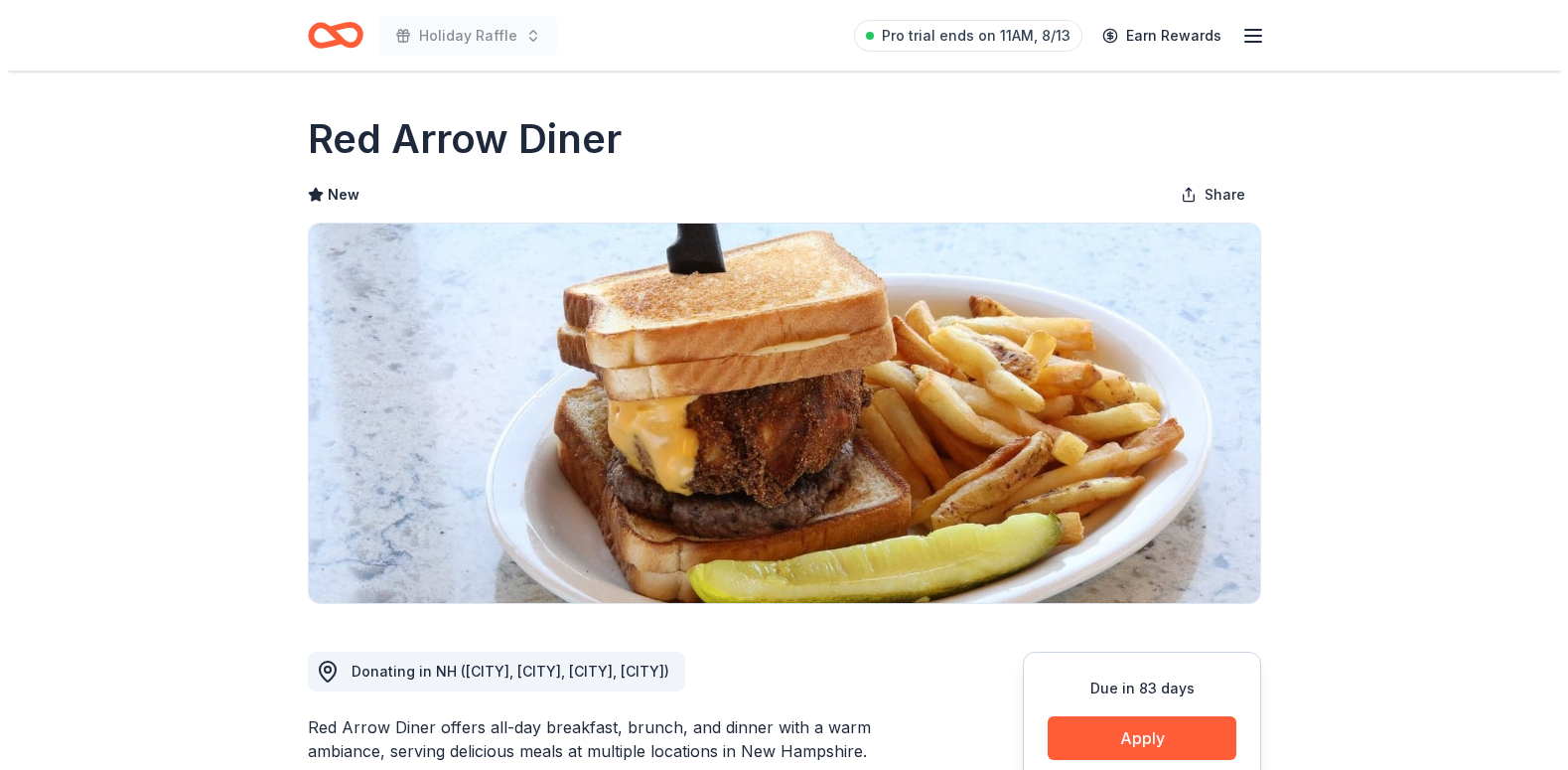 scroll, scrollTop: 0, scrollLeft: 0, axis: both 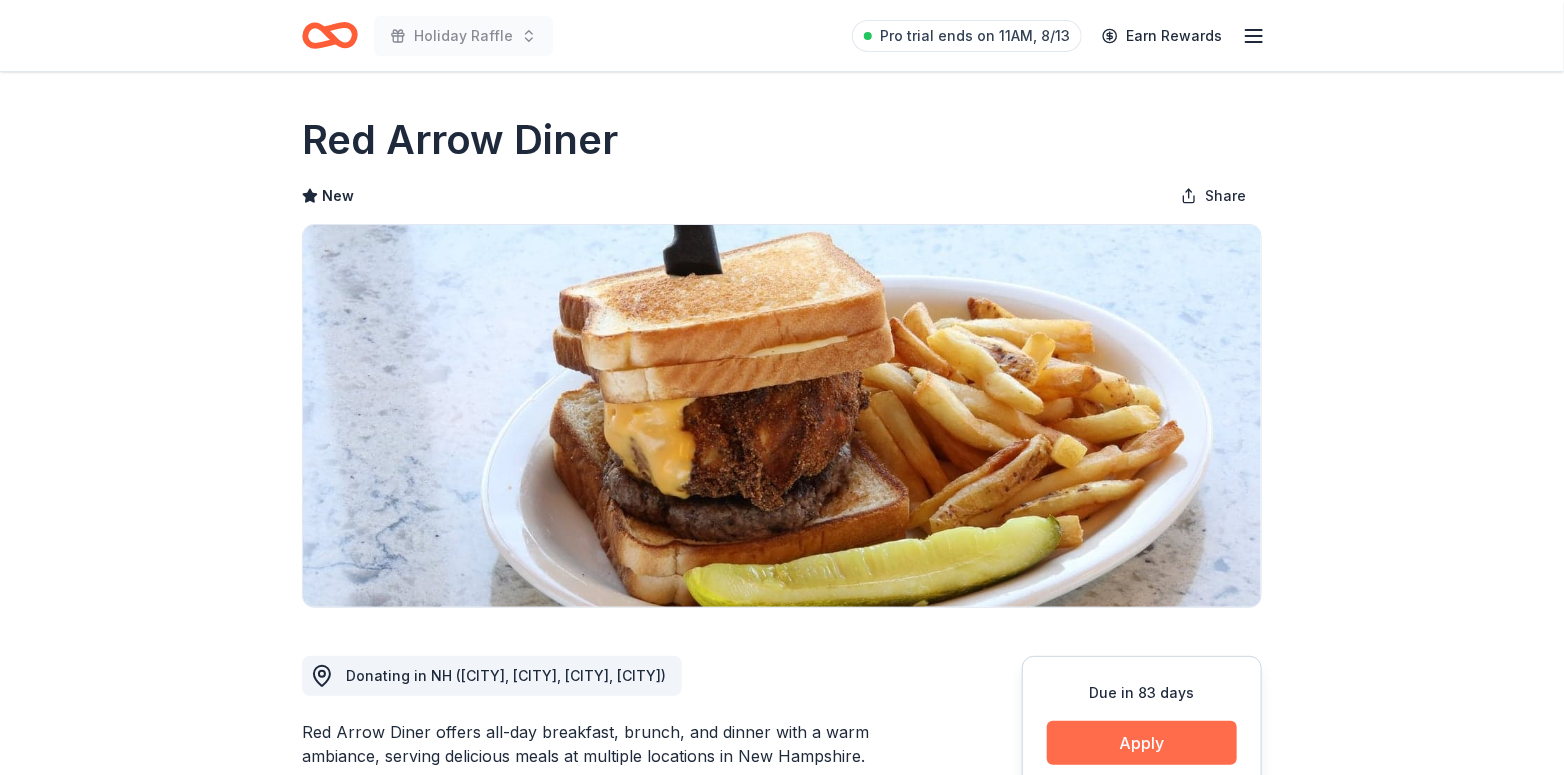 click on "Apply" at bounding box center (1142, 743) 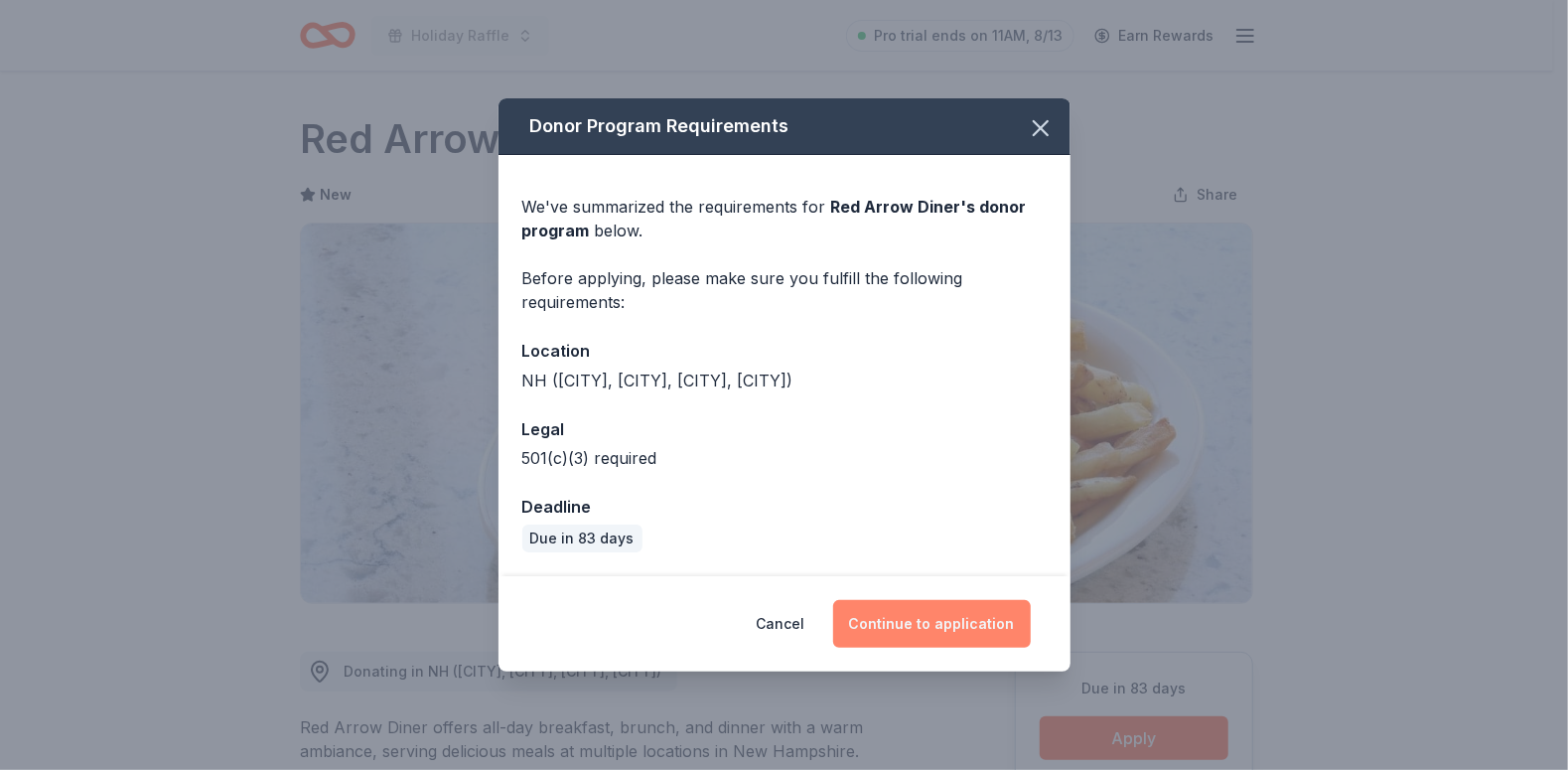 click on "Continue to application" at bounding box center [931, 624] 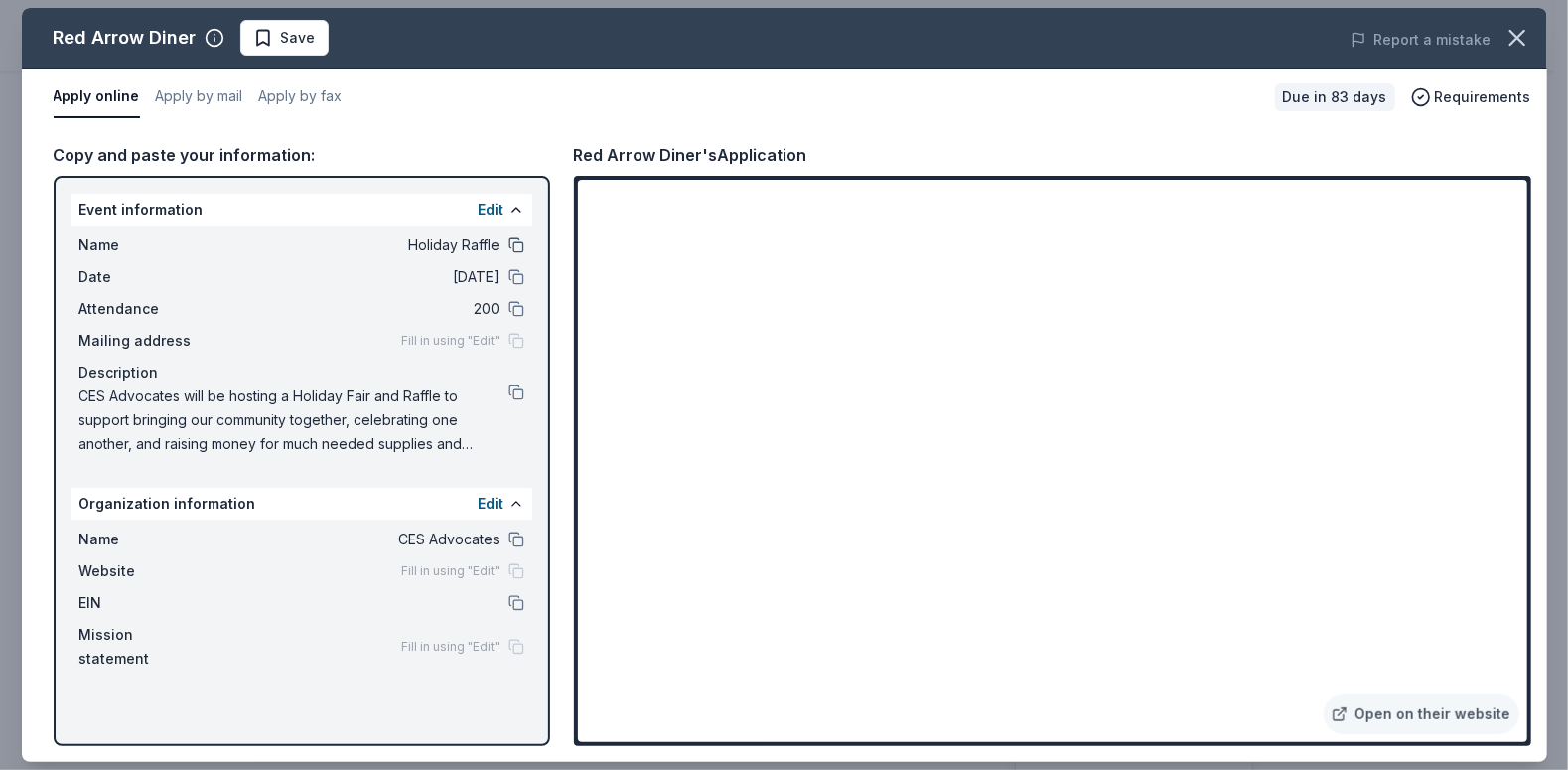 click at bounding box center [516, 245] 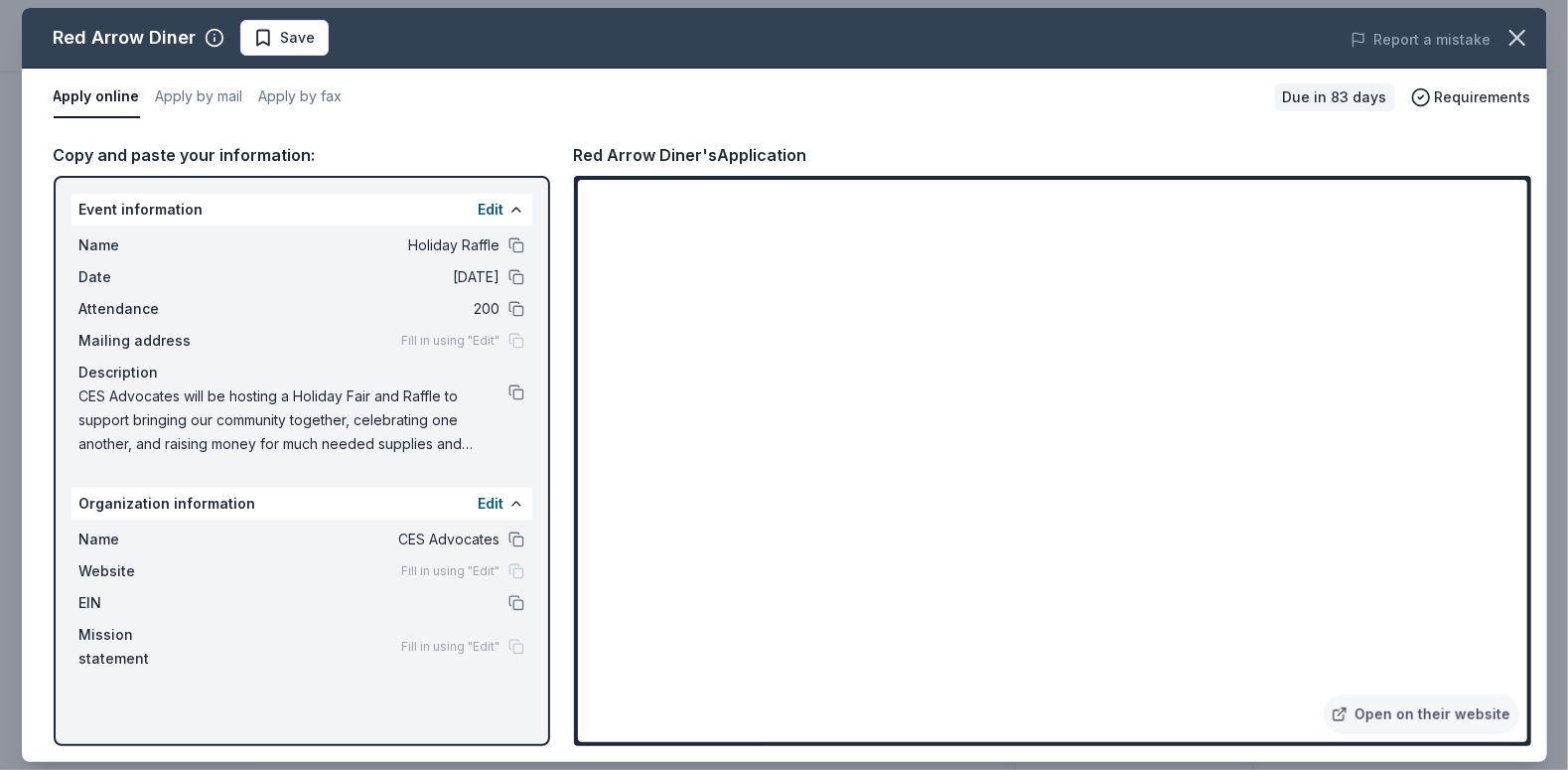 click on "Name Holiday Raffle  Date 12/12/25 Attendance 200 Mailing address Fill in using "Edit" Description CES Advocates will be hosting a Holiday Fair and Raffle to support bringing our community together, celebrating one another, and raising money for much needed supplies and activities for our town elementary school." at bounding box center (302, 345) 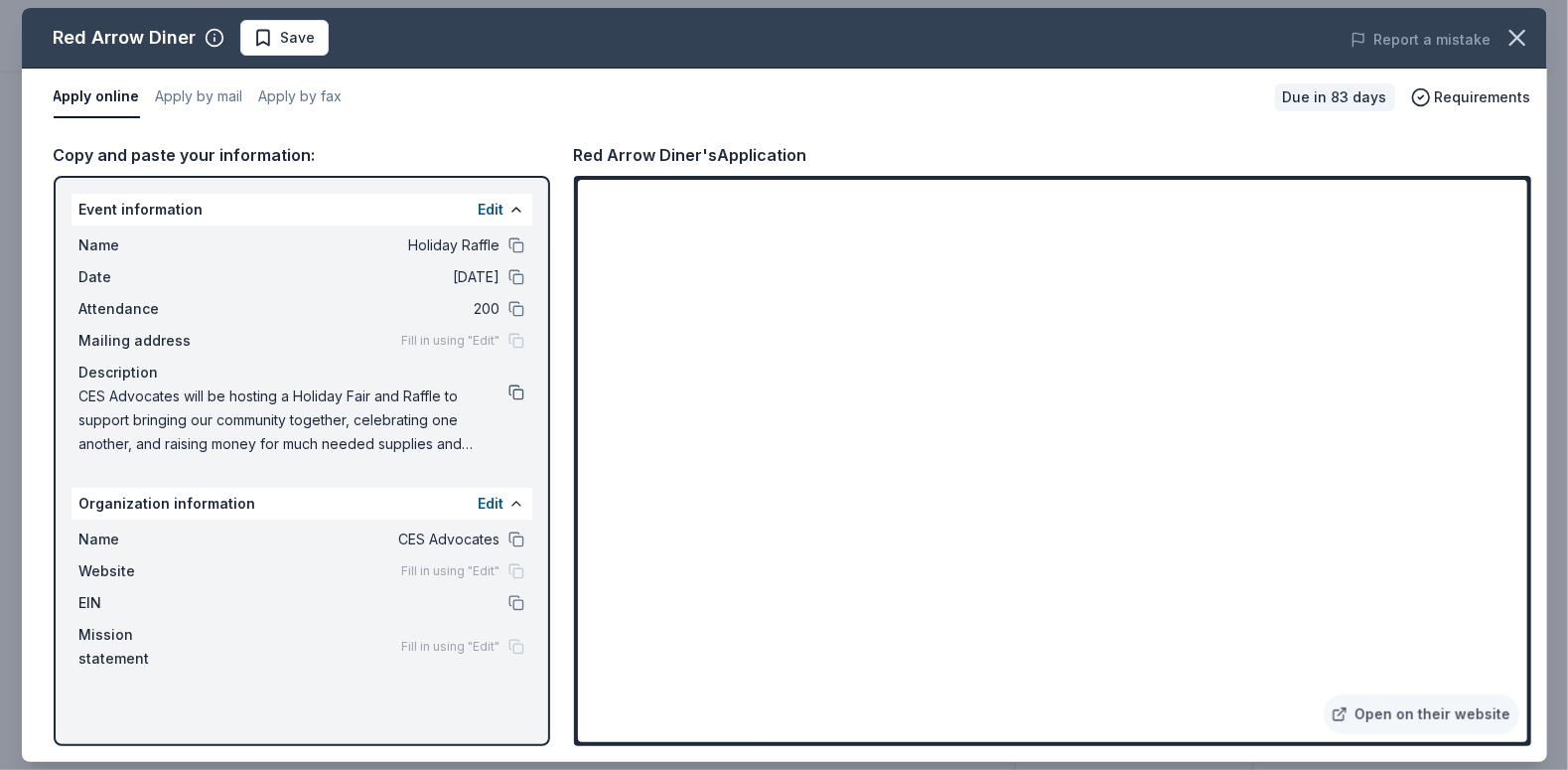 click at bounding box center [516, 392] 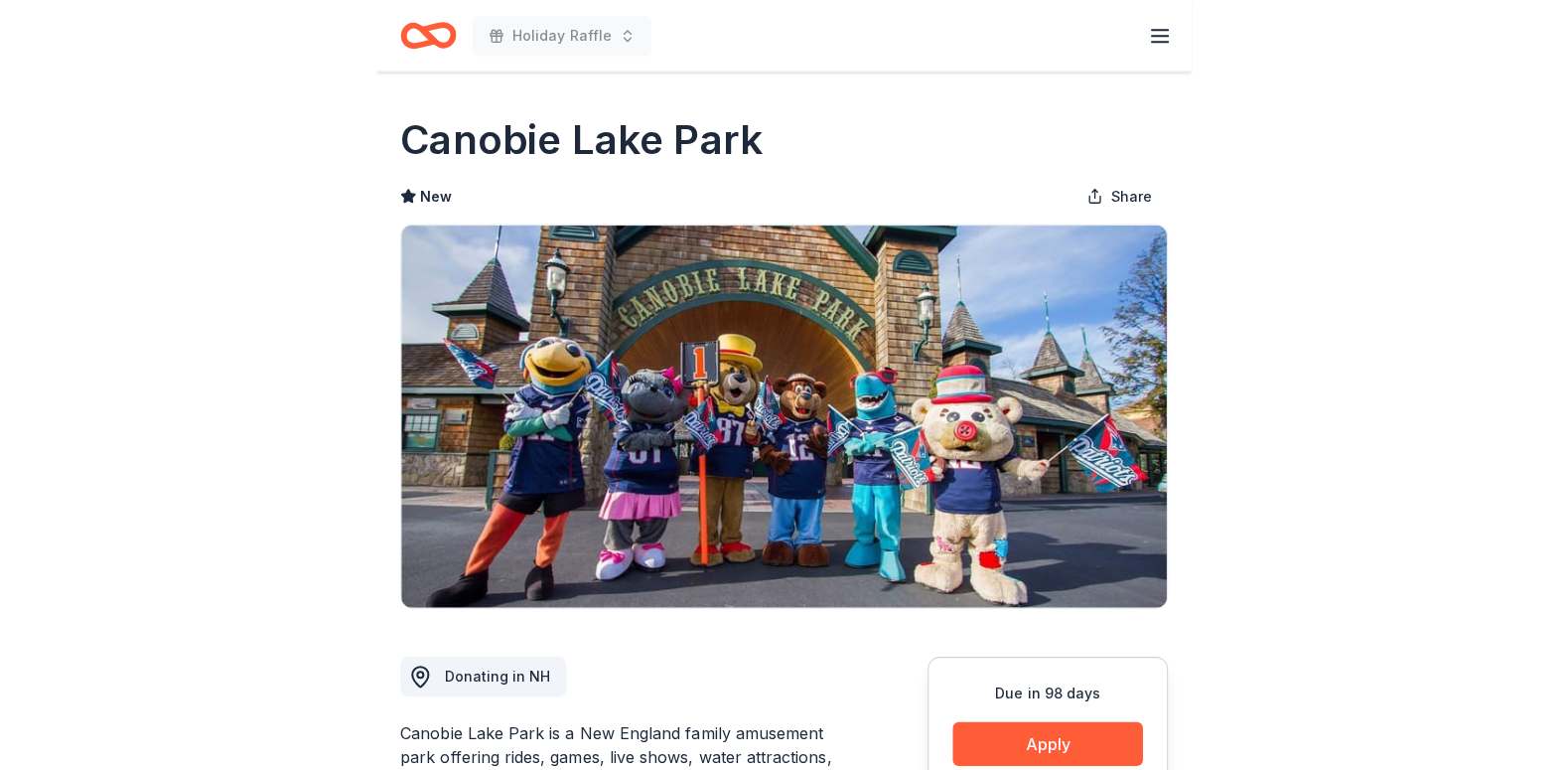 scroll, scrollTop: 0, scrollLeft: 0, axis: both 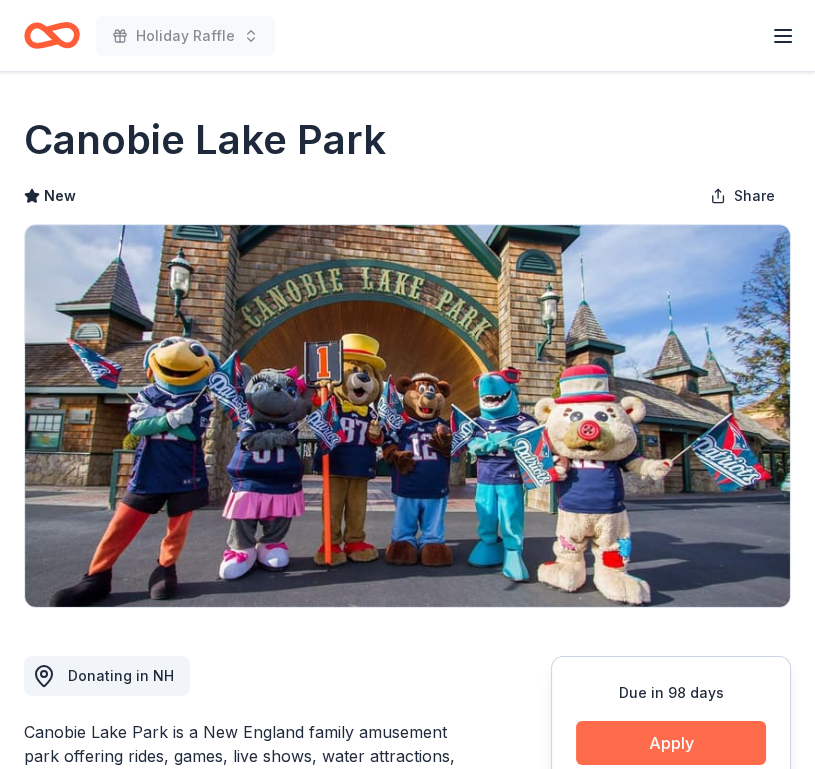 click on "Apply" at bounding box center (671, 743) 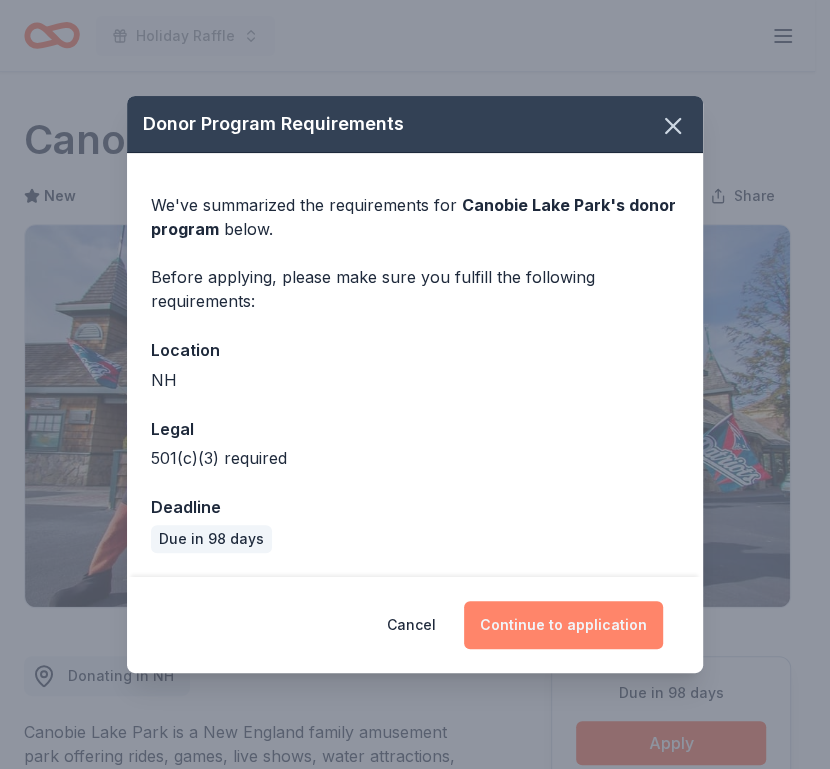 click on "Continue to application" at bounding box center [563, 625] 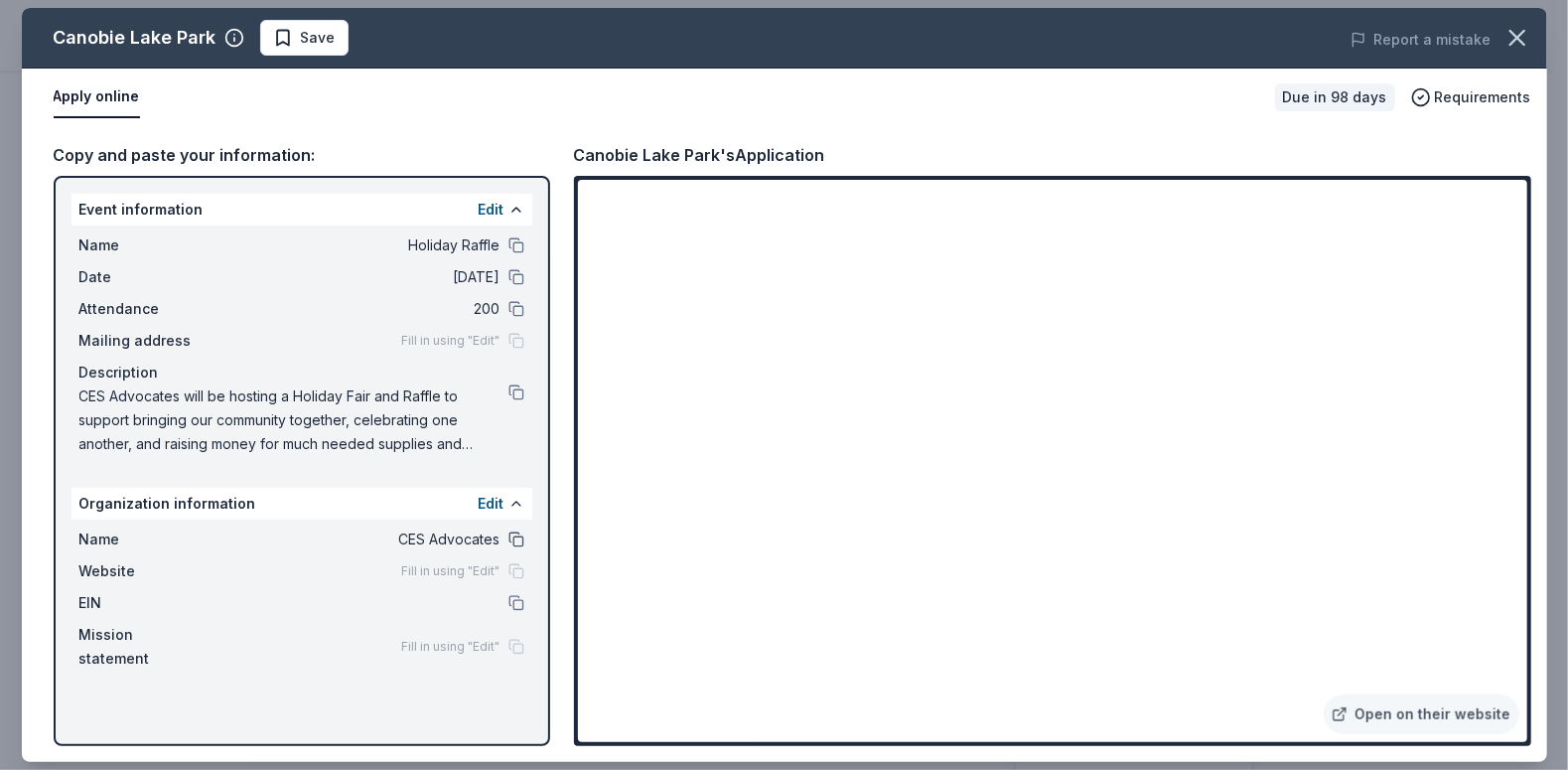 click at bounding box center (516, 539) 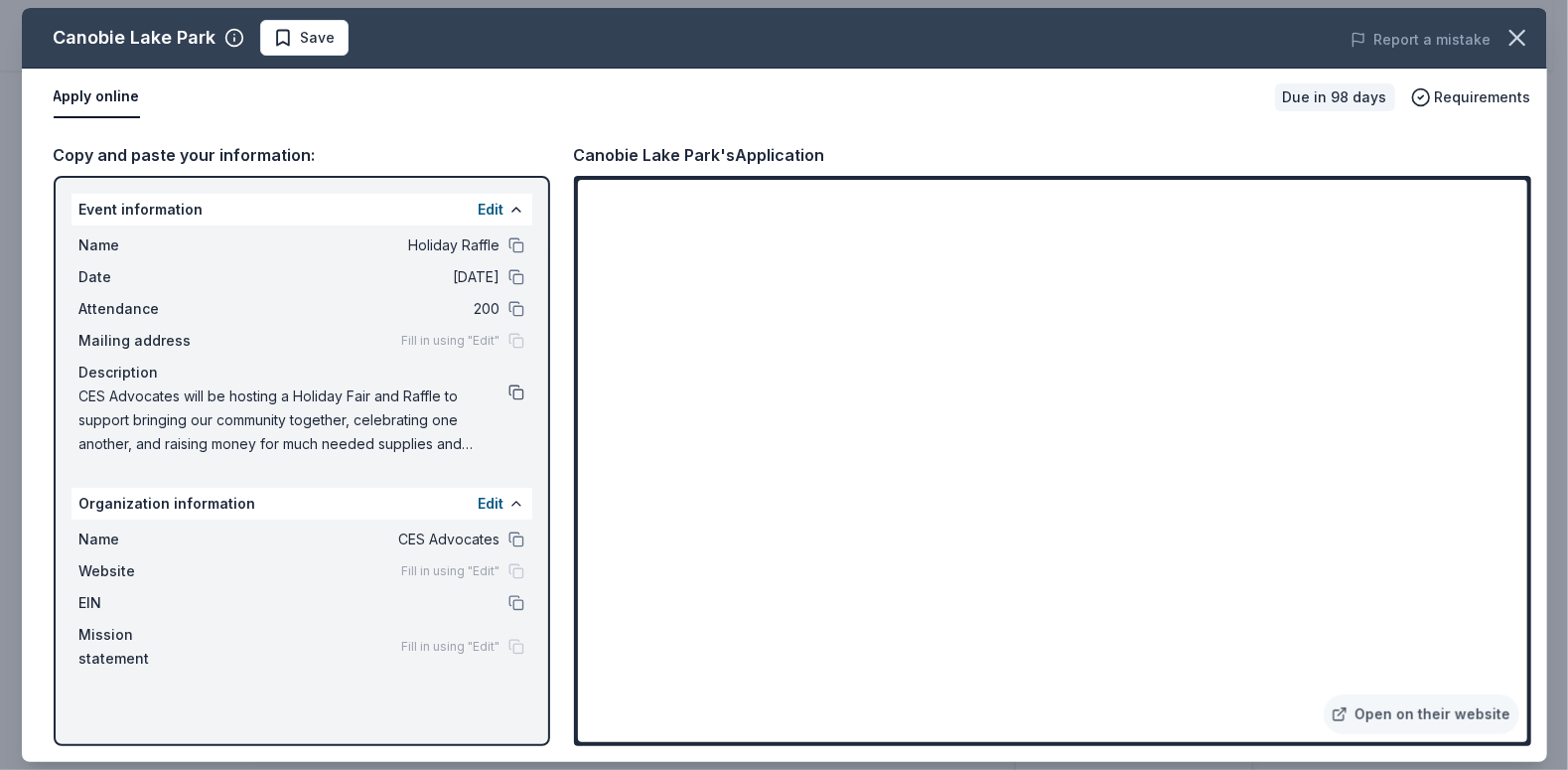 click at bounding box center (516, 392) 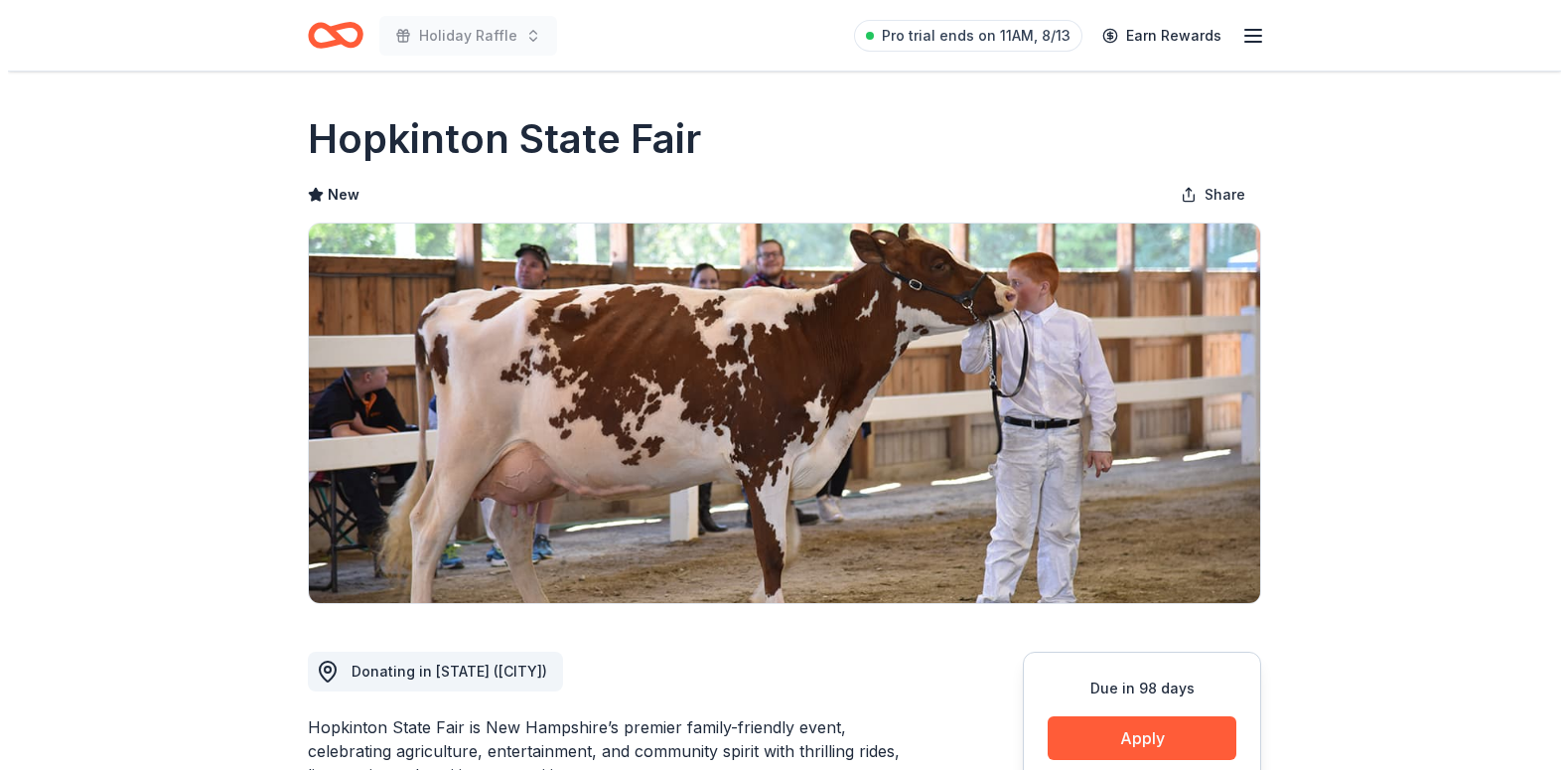 scroll, scrollTop: 0, scrollLeft: 0, axis: both 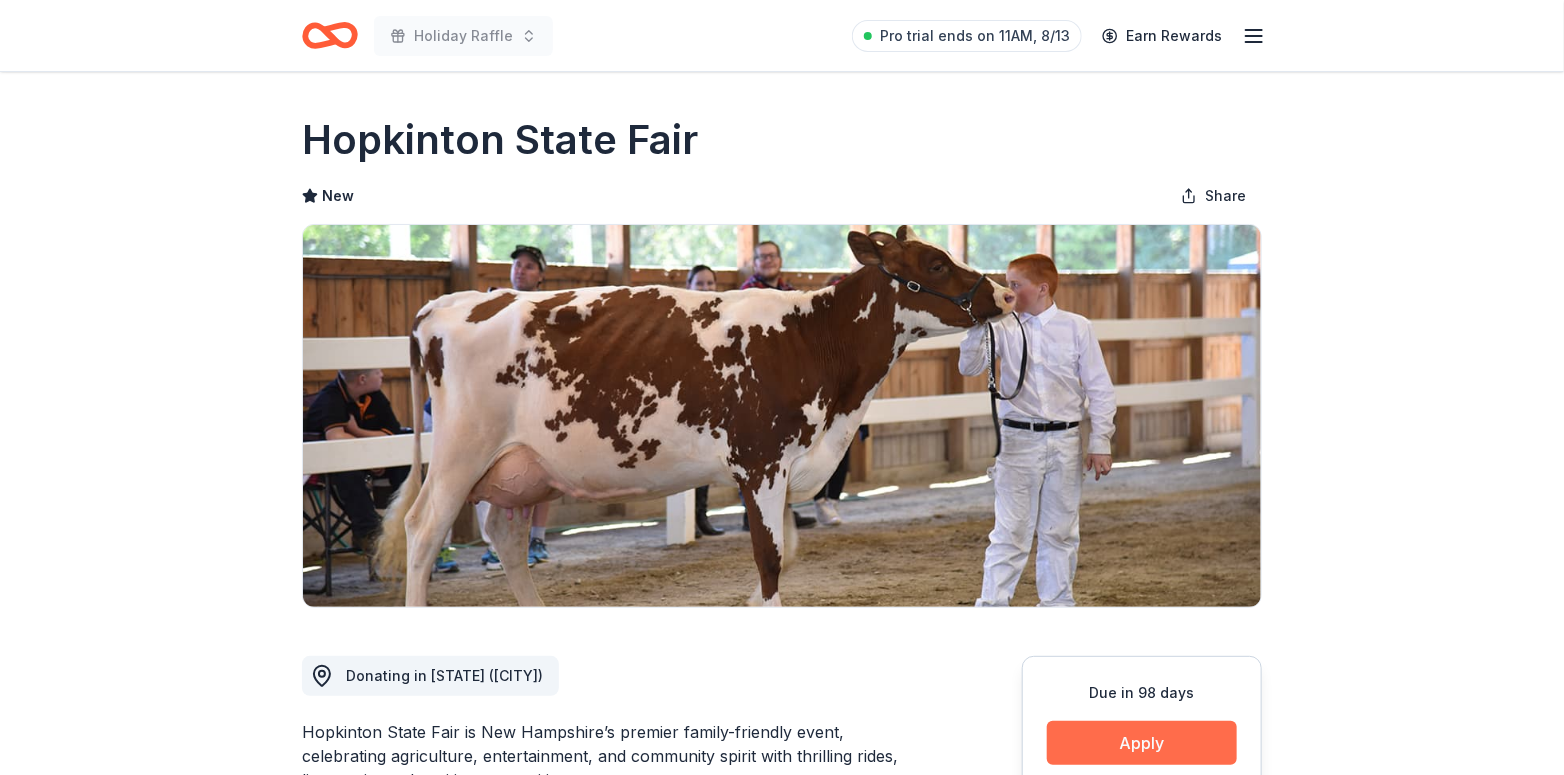 click on "Apply" at bounding box center (1142, 743) 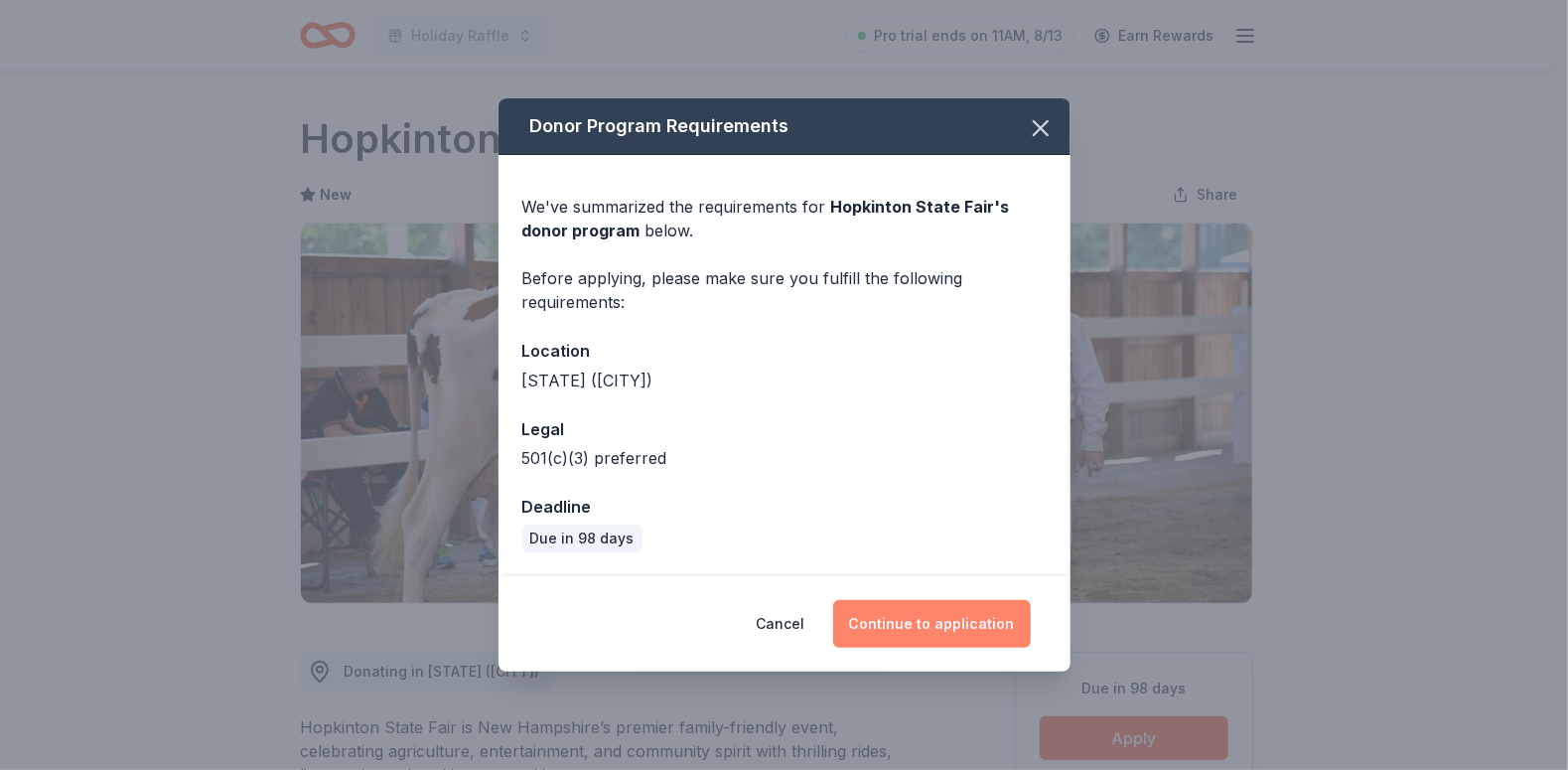 click on "Continue to application" at bounding box center [931, 624] 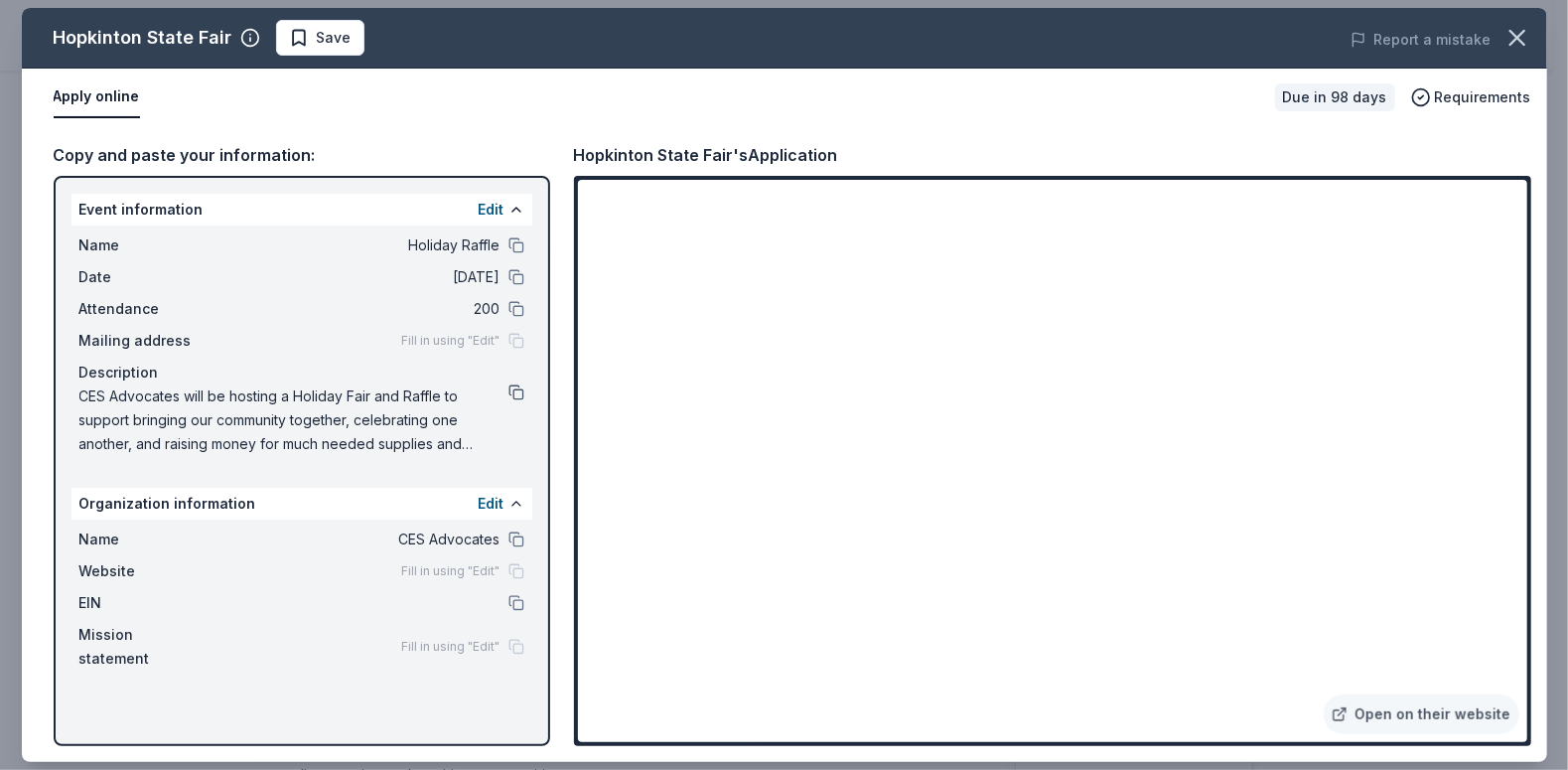 click at bounding box center [516, 392] 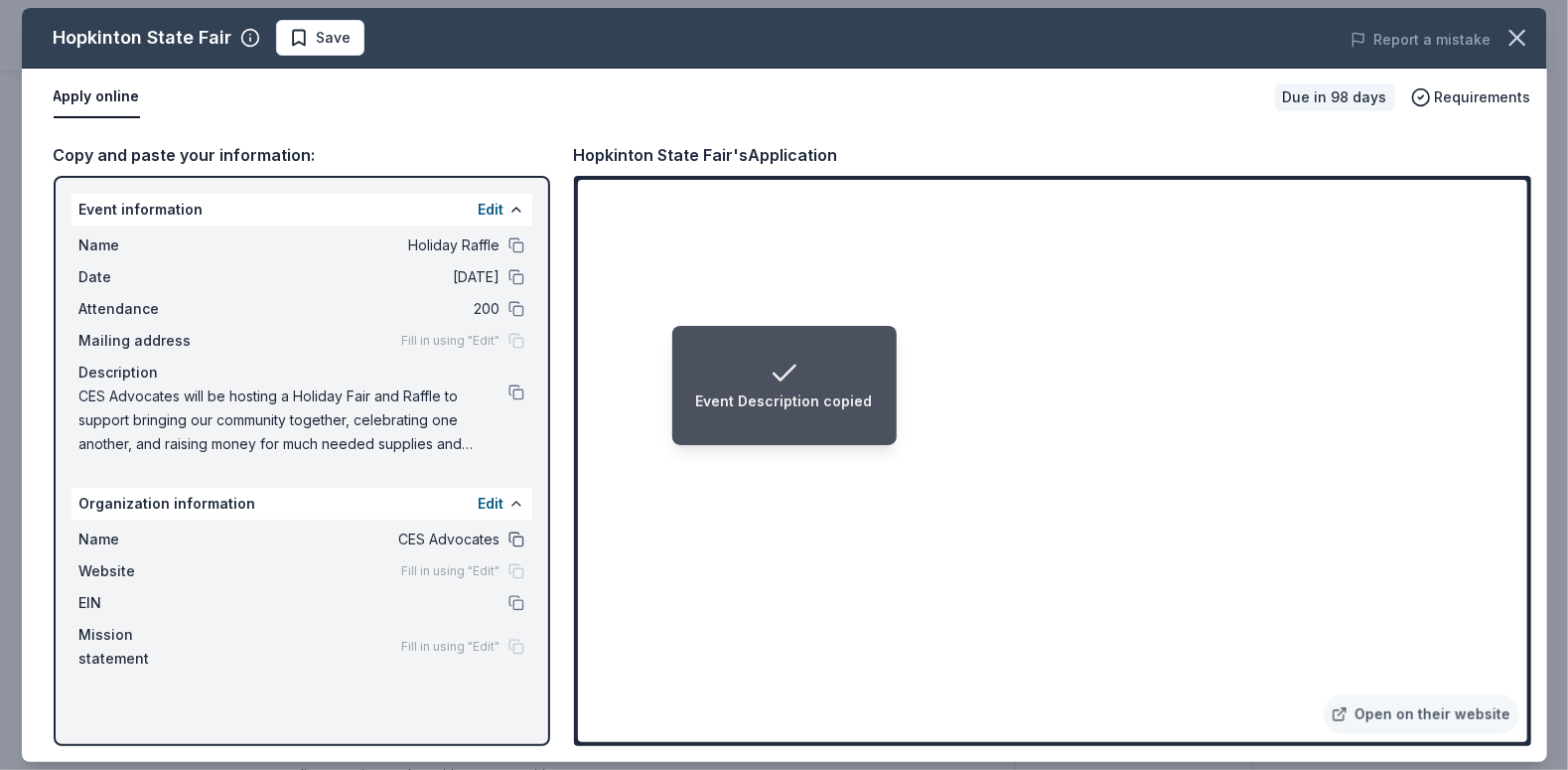 click at bounding box center [516, 539] 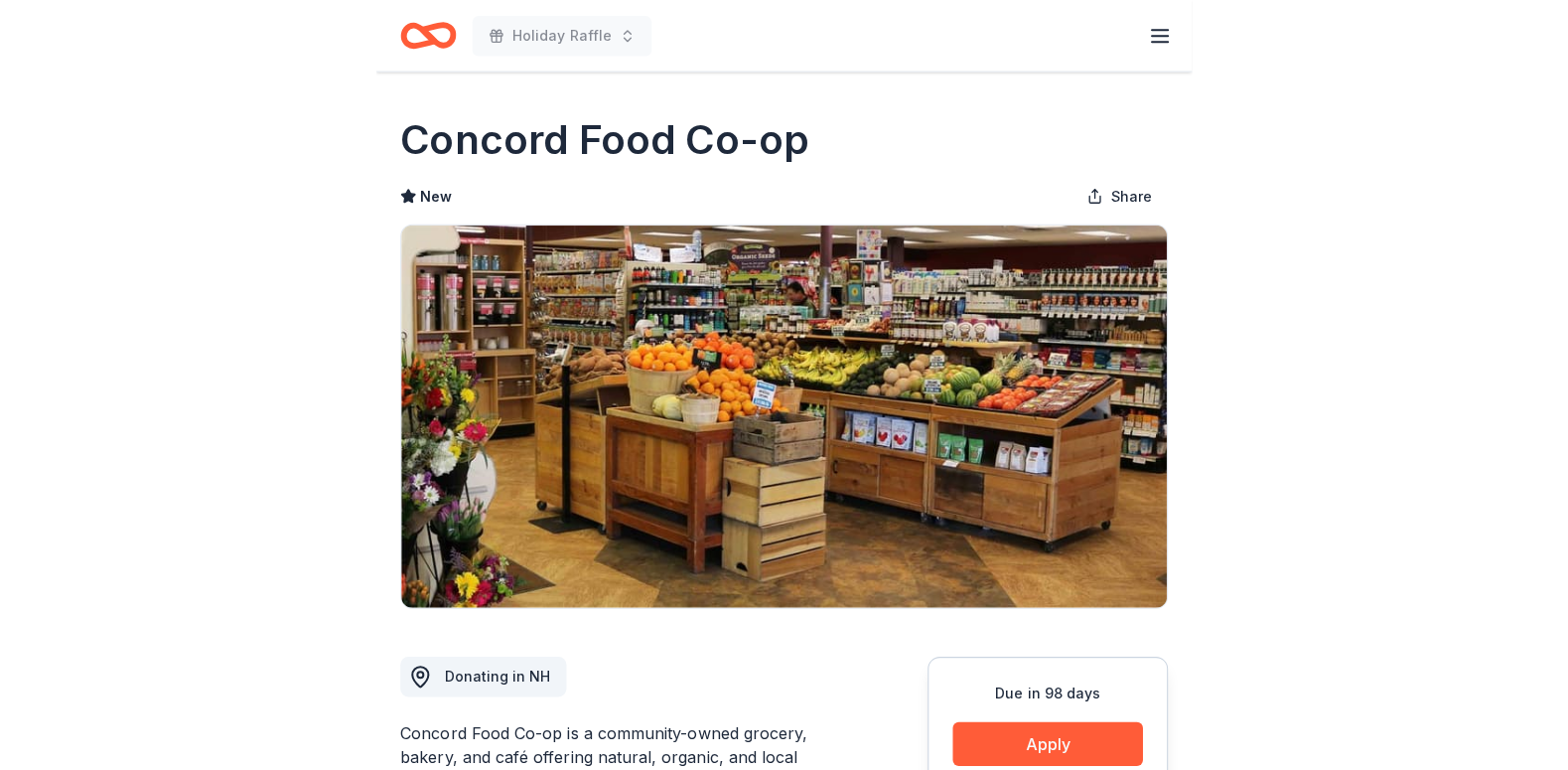 scroll, scrollTop: 0, scrollLeft: 0, axis: both 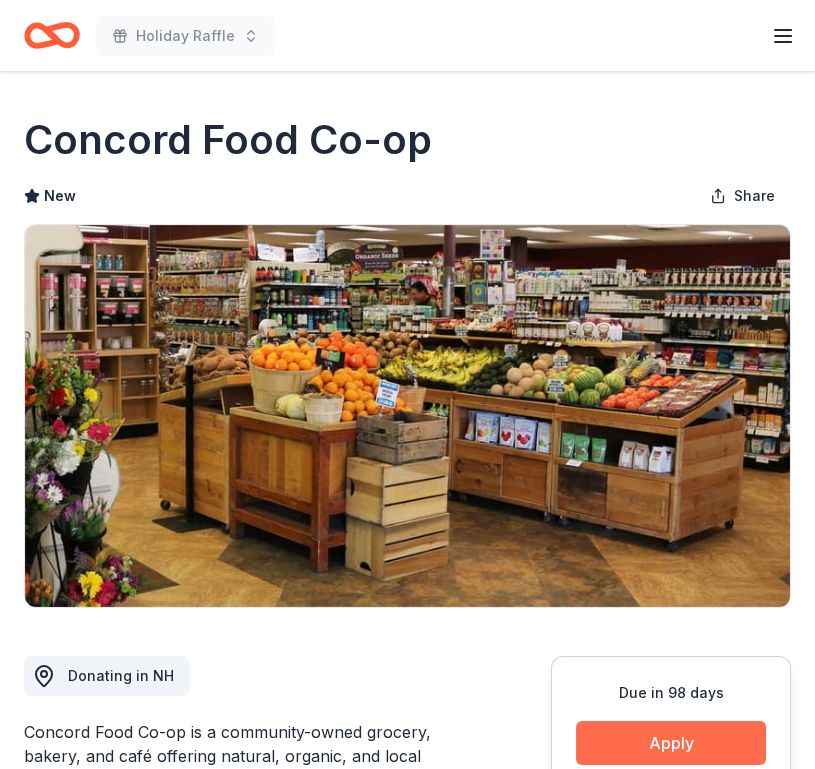 click on "Apply" at bounding box center (671, 743) 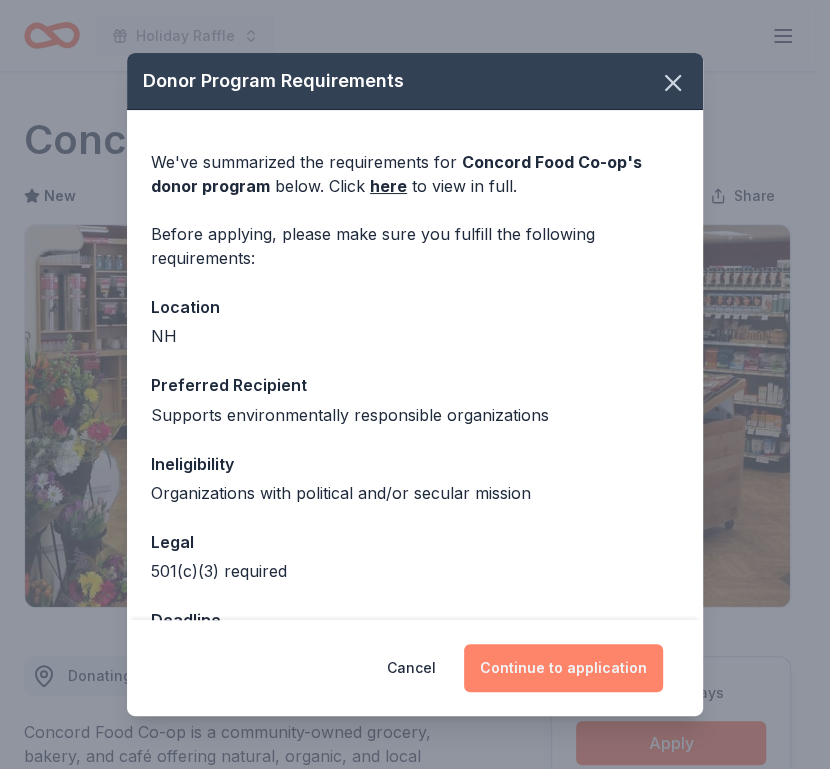 click on "Continue to application" at bounding box center (563, 668) 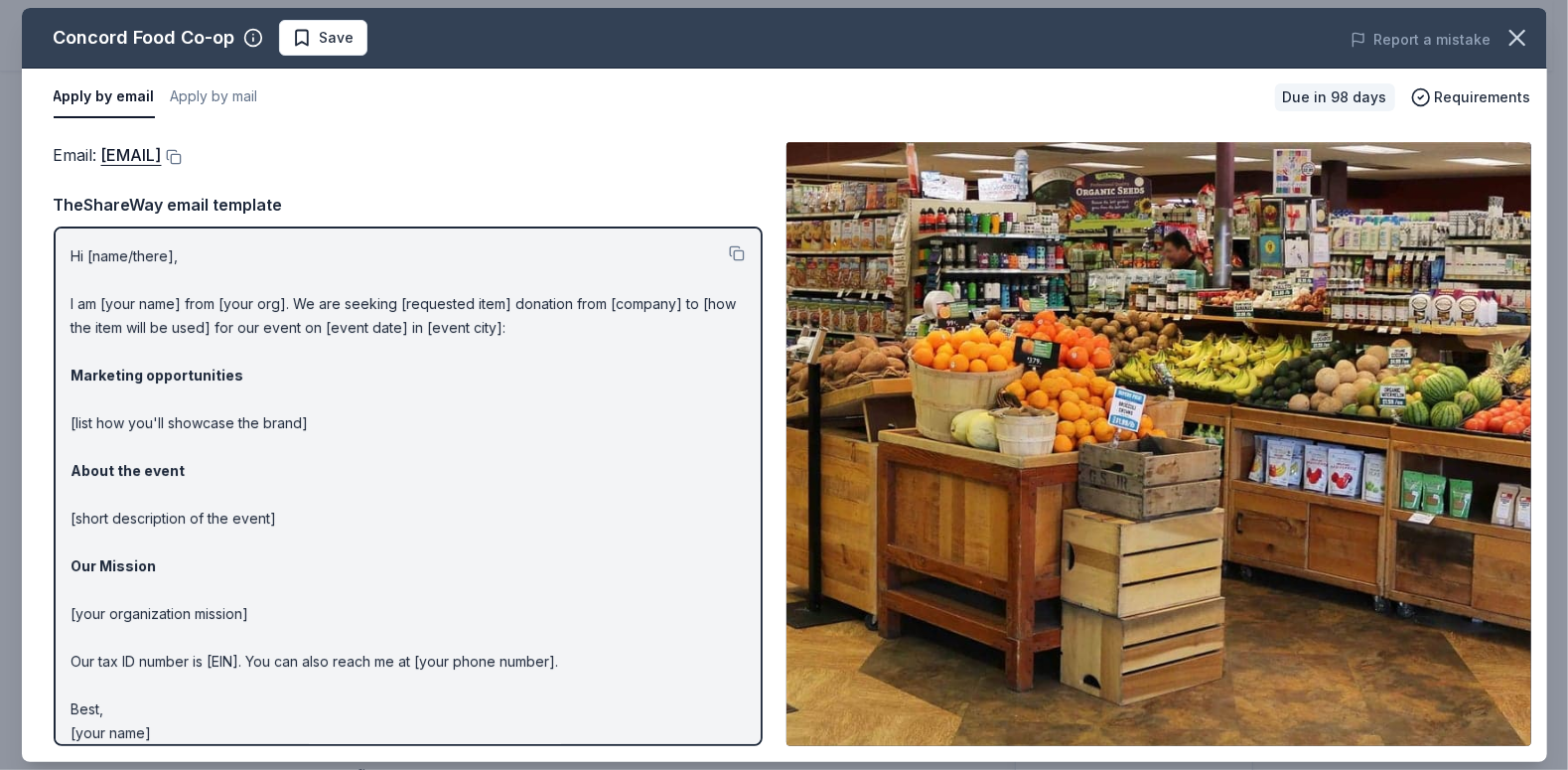 scroll, scrollTop: 15, scrollLeft: 0, axis: vertical 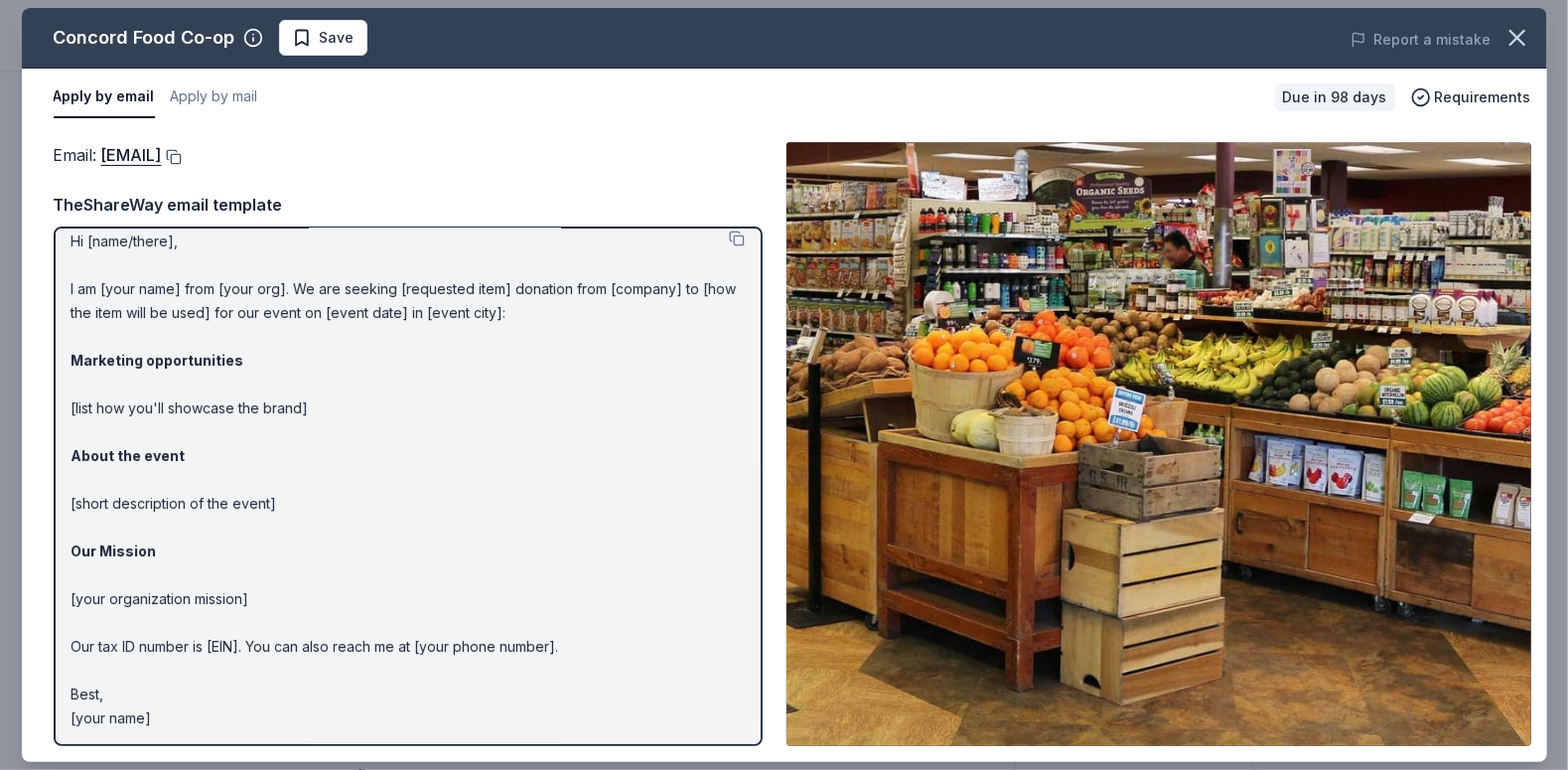 click at bounding box center [172, 157] 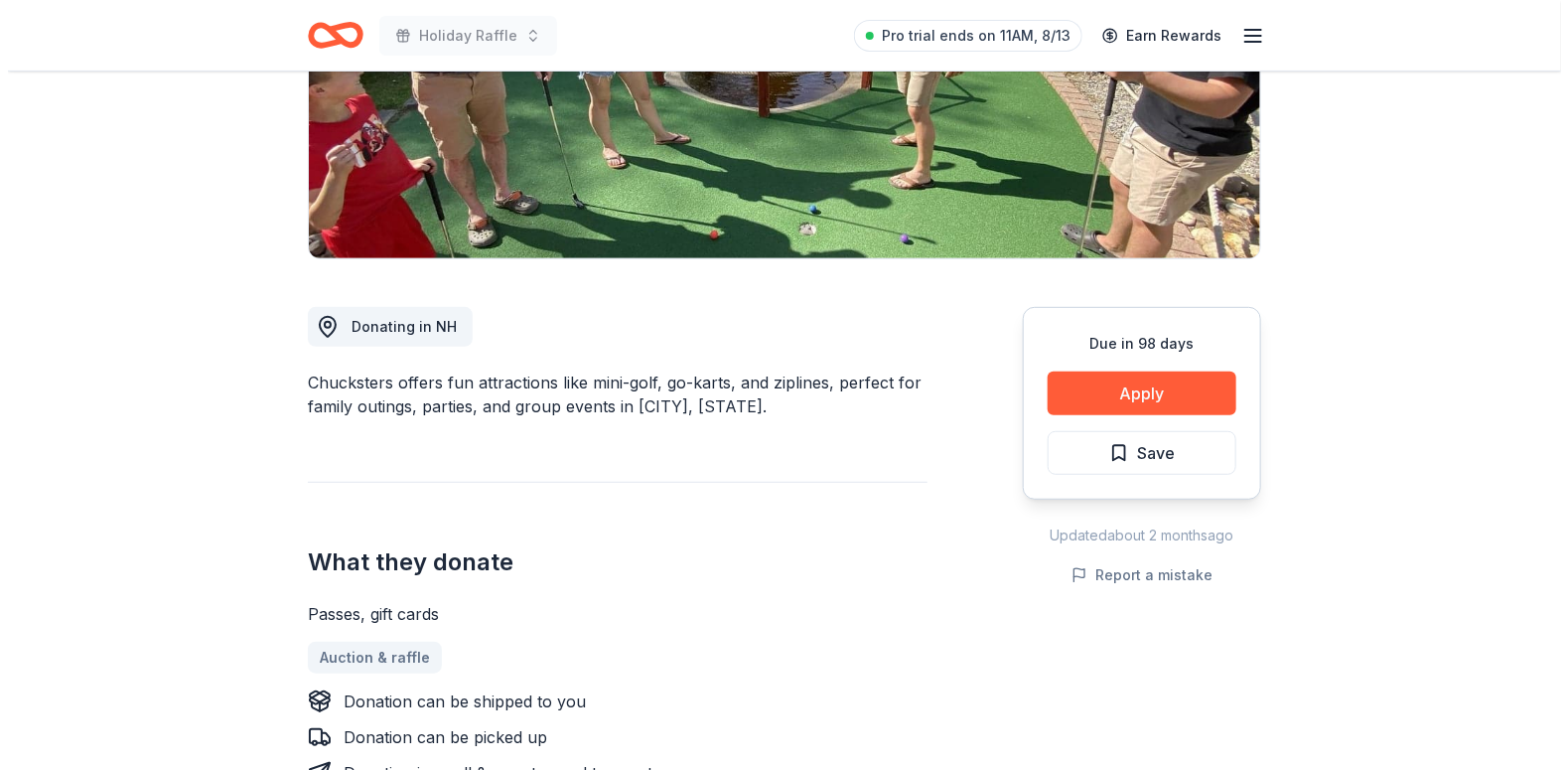 scroll, scrollTop: 369, scrollLeft: 0, axis: vertical 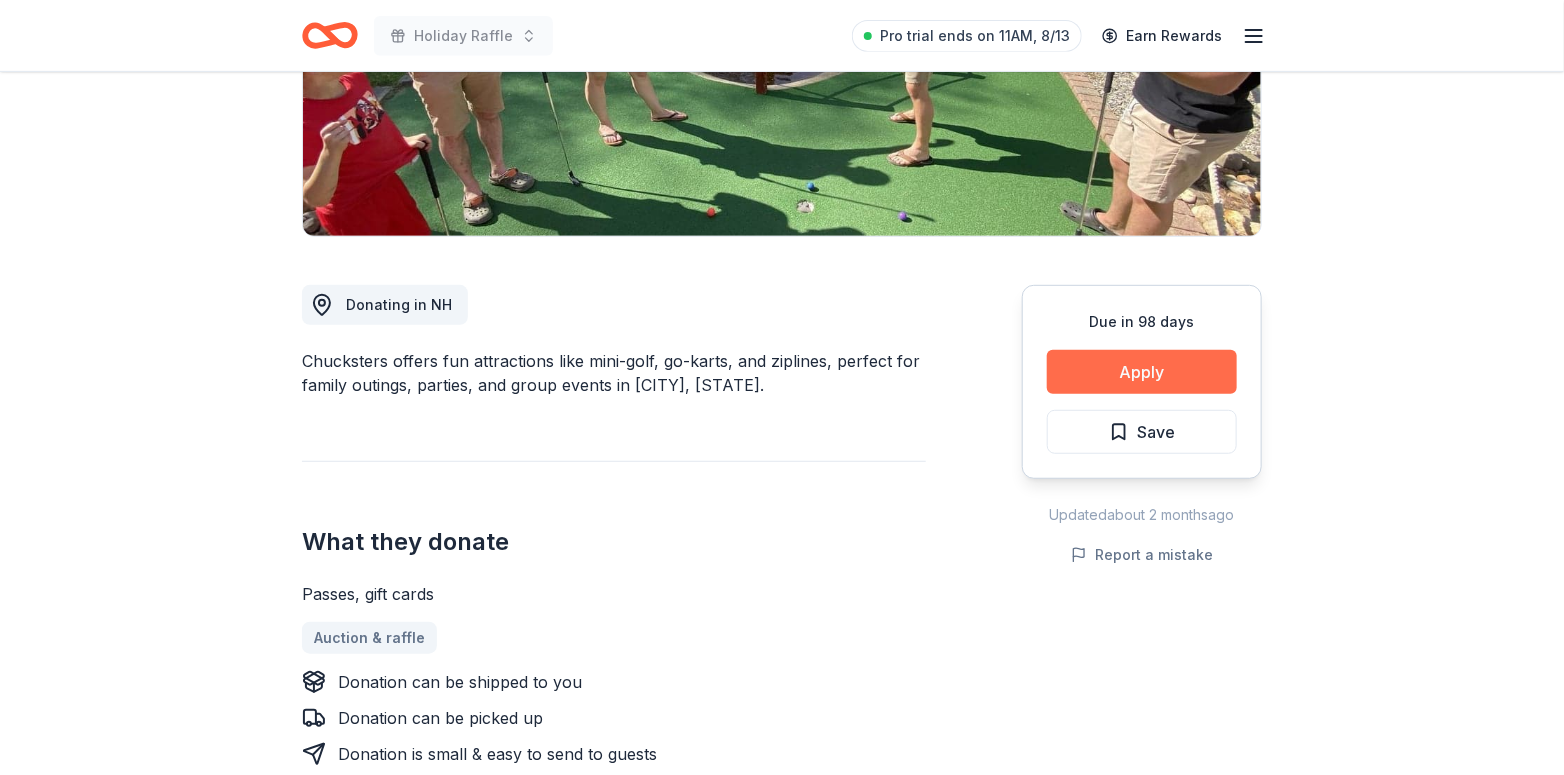 click on "Apply" at bounding box center [1142, 372] 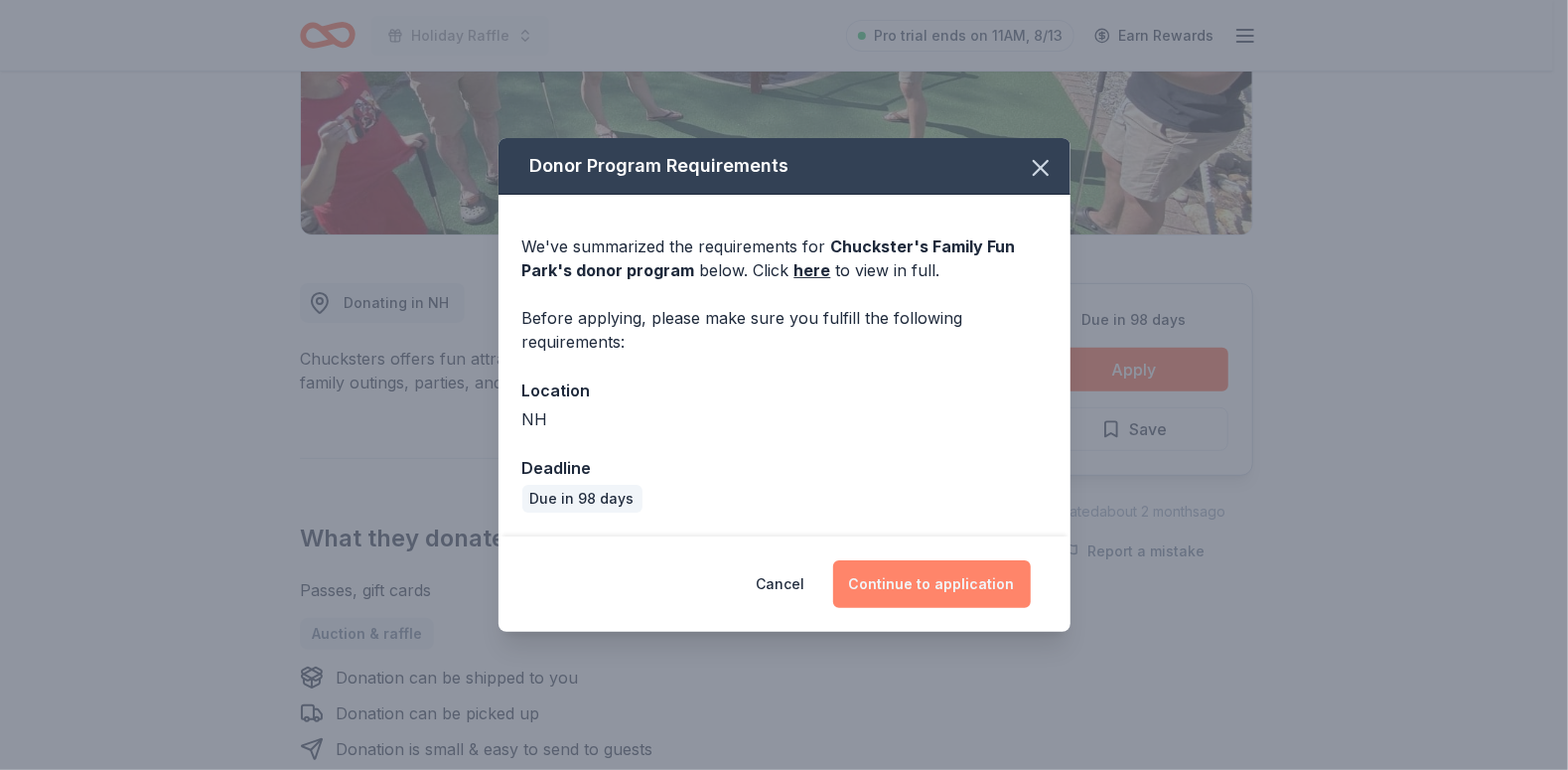 click on "Continue to application" at bounding box center (931, 584) 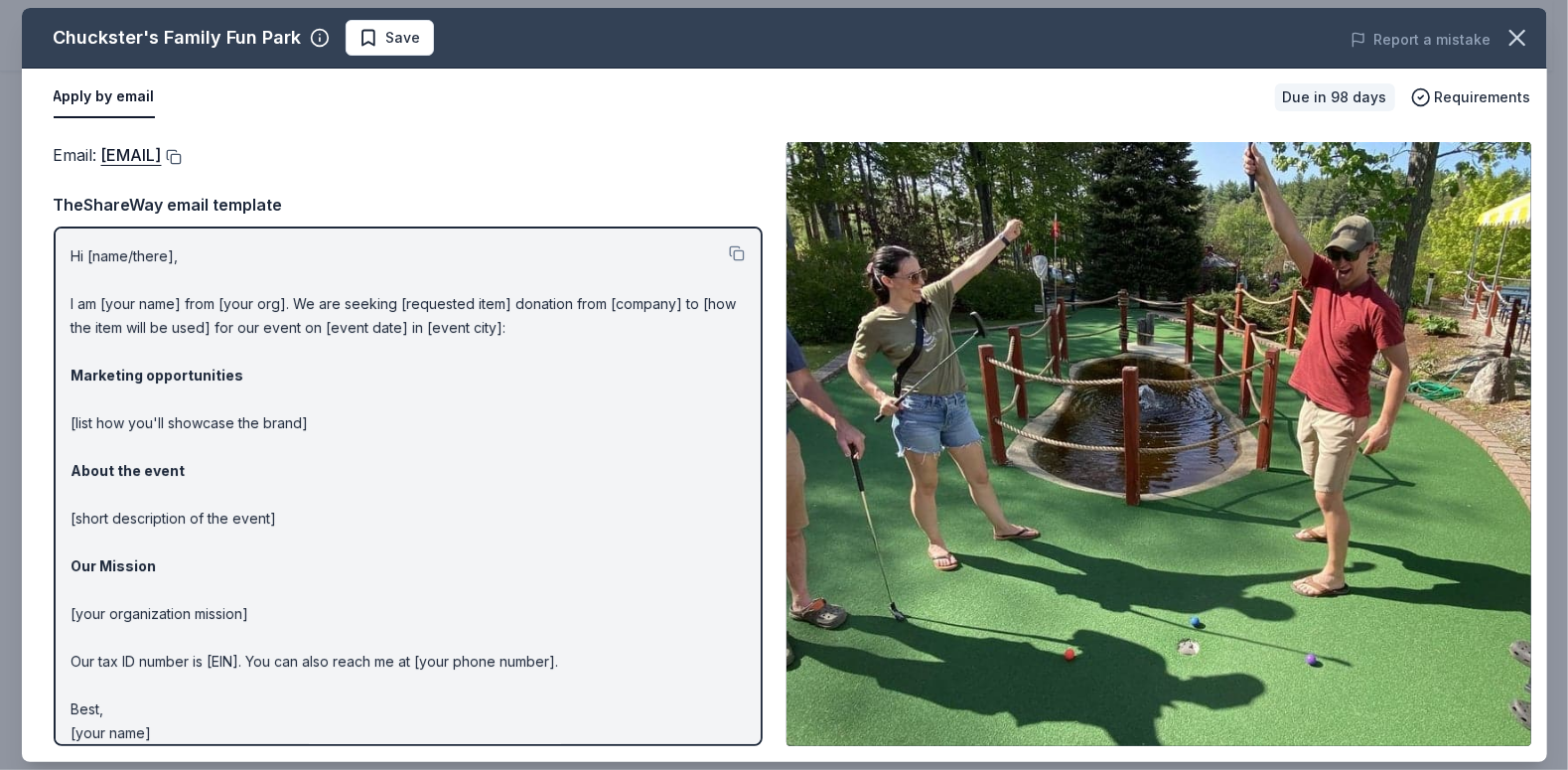 click at bounding box center [172, 157] 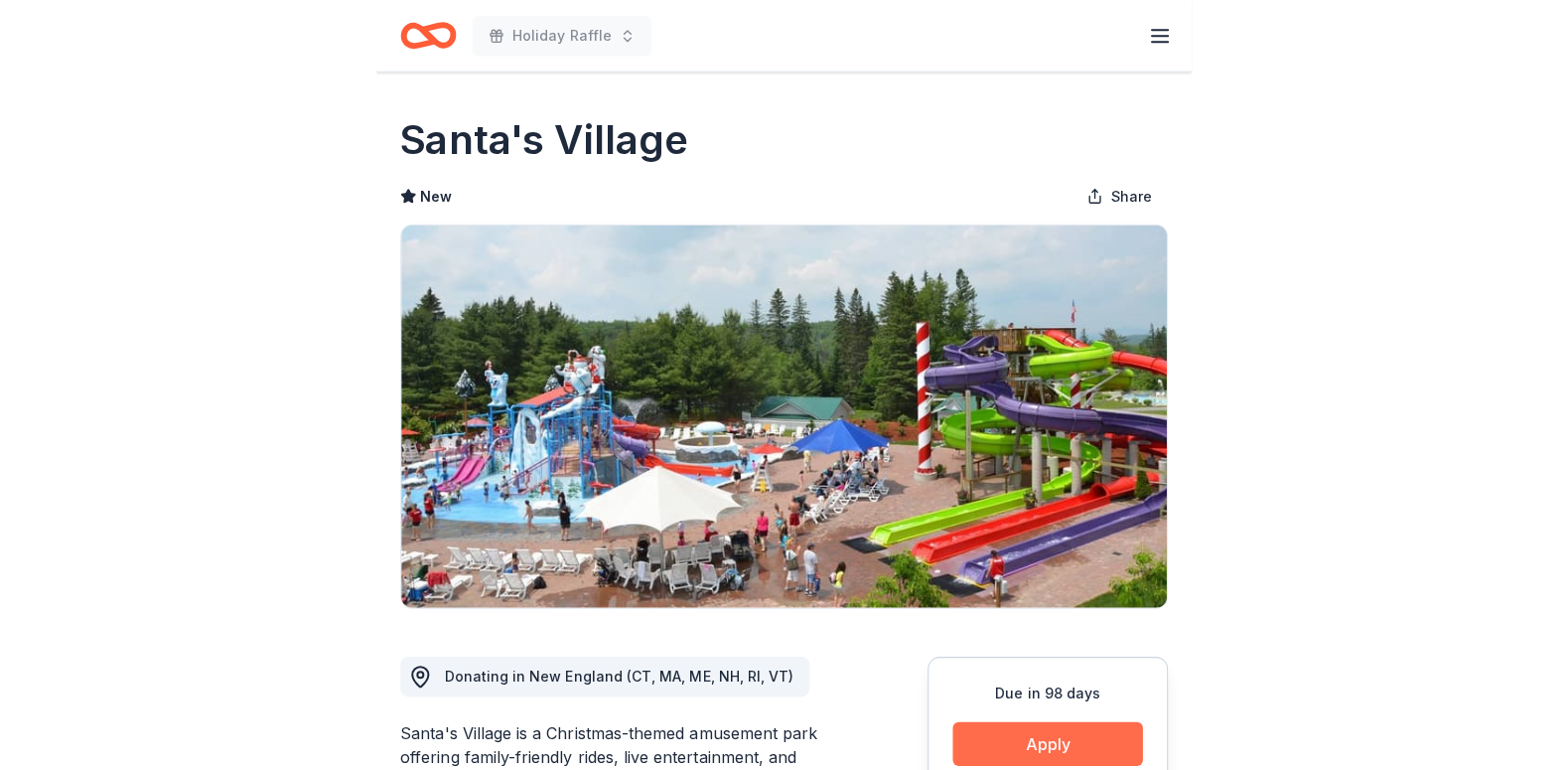 scroll, scrollTop: 0, scrollLeft: 0, axis: both 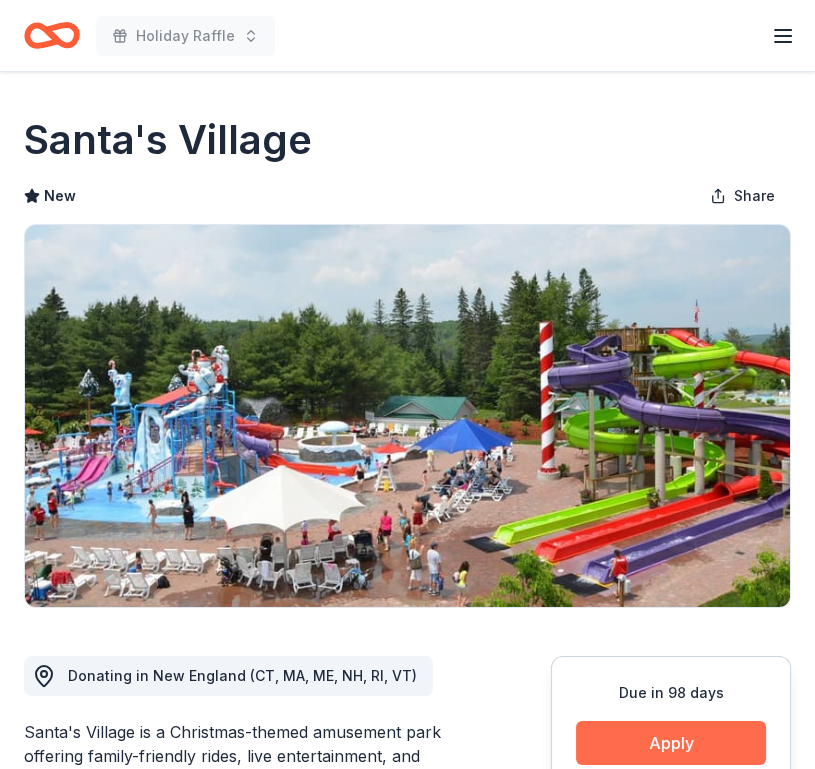 click on "Apply" at bounding box center (671, 743) 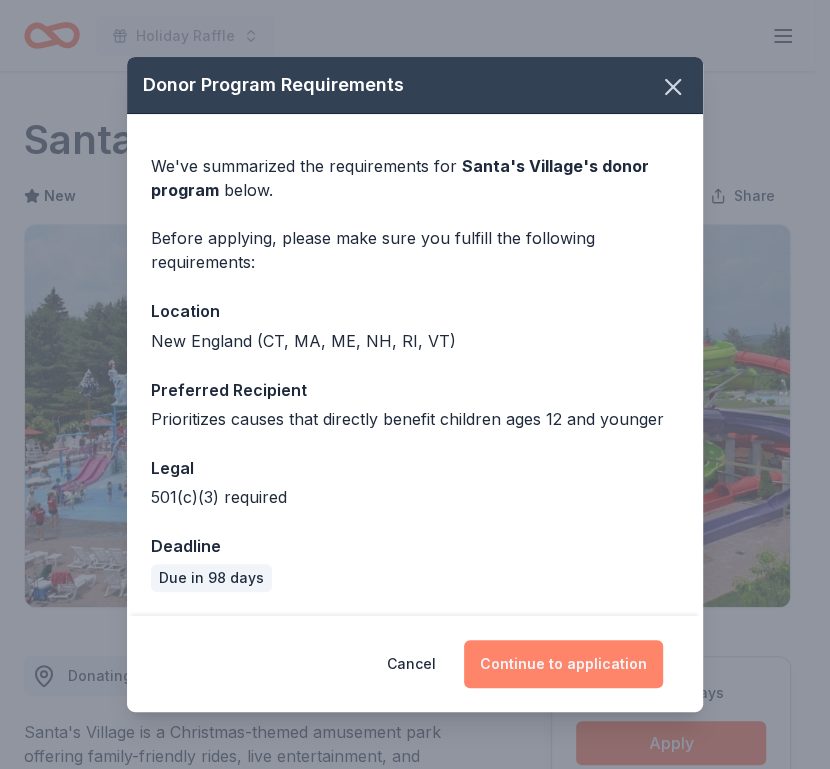 click on "Continue to application" at bounding box center (563, 664) 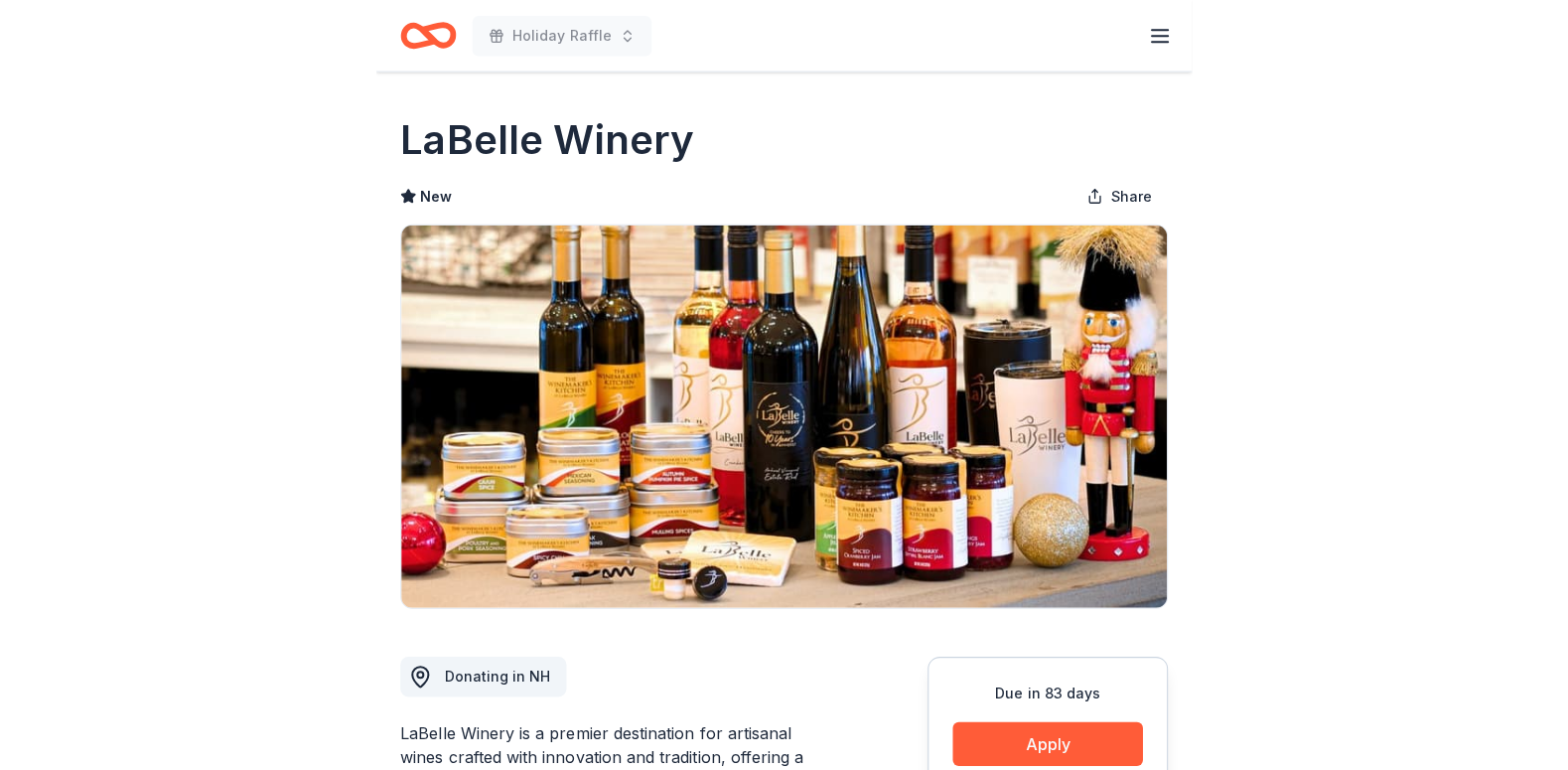 scroll, scrollTop: 0, scrollLeft: 0, axis: both 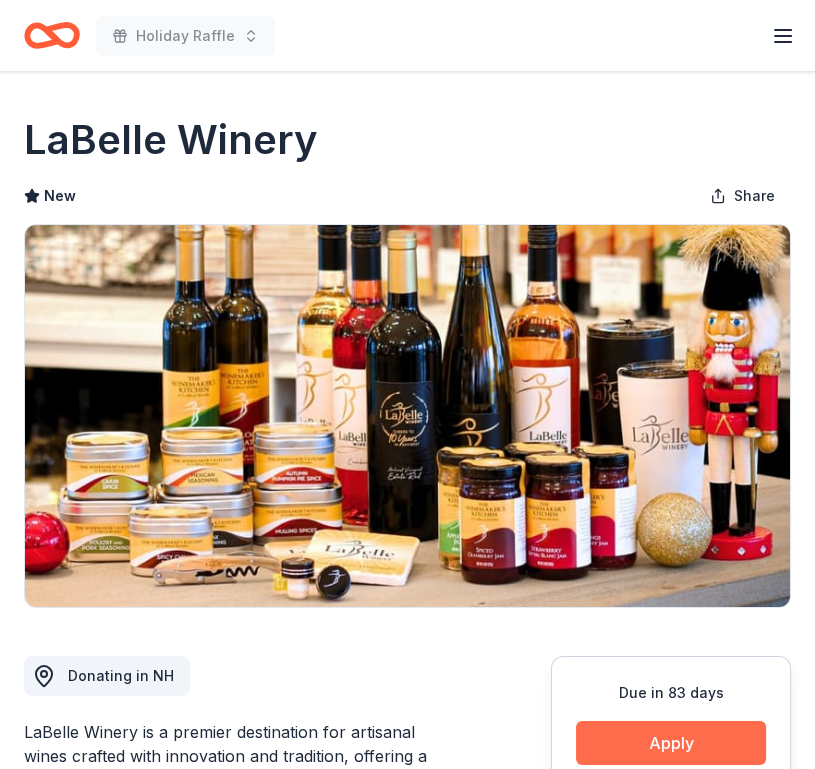 click on "Apply" at bounding box center (671, 743) 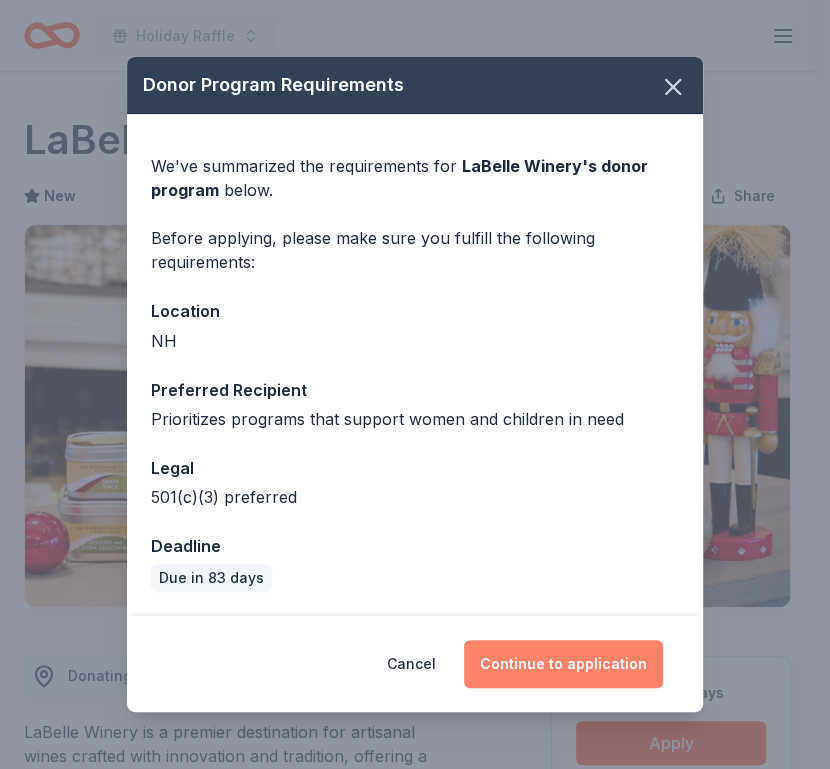 click on "Continue to application" at bounding box center [563, 664] 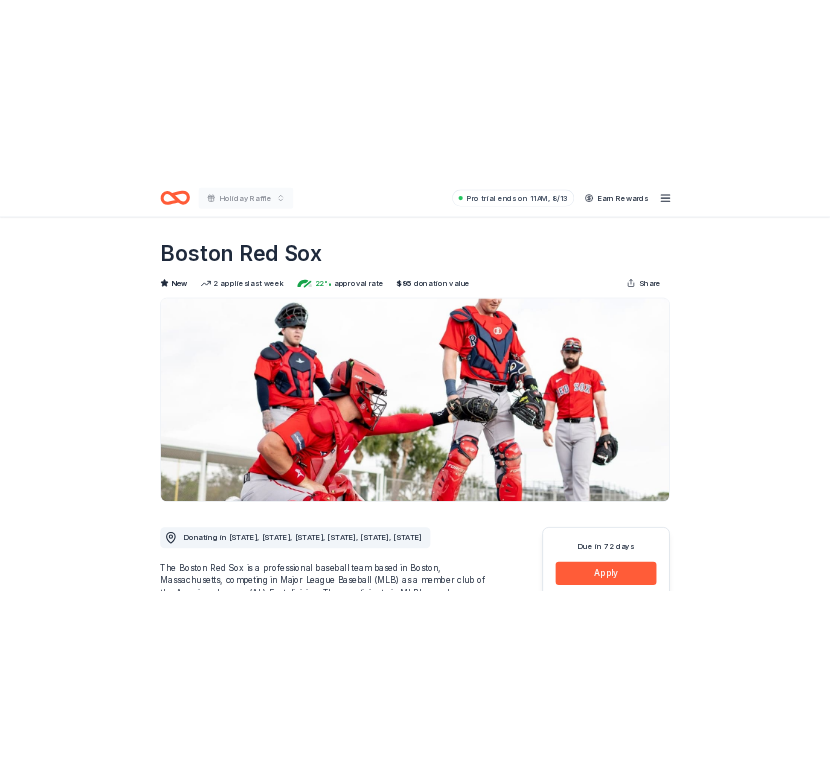scroll, scrollTop: 0, scrollLeft: 0, axis: both 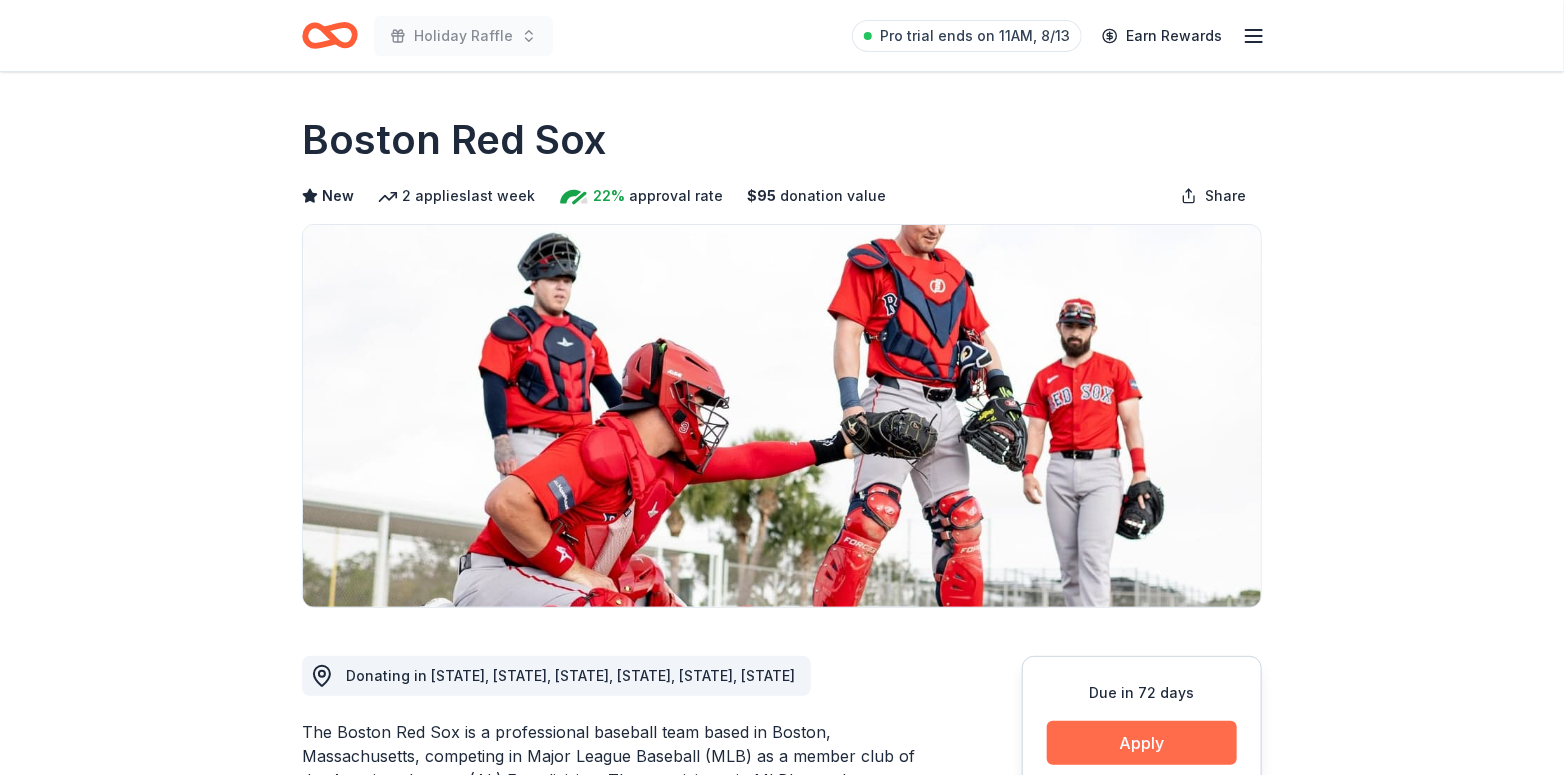 click on "Apply" 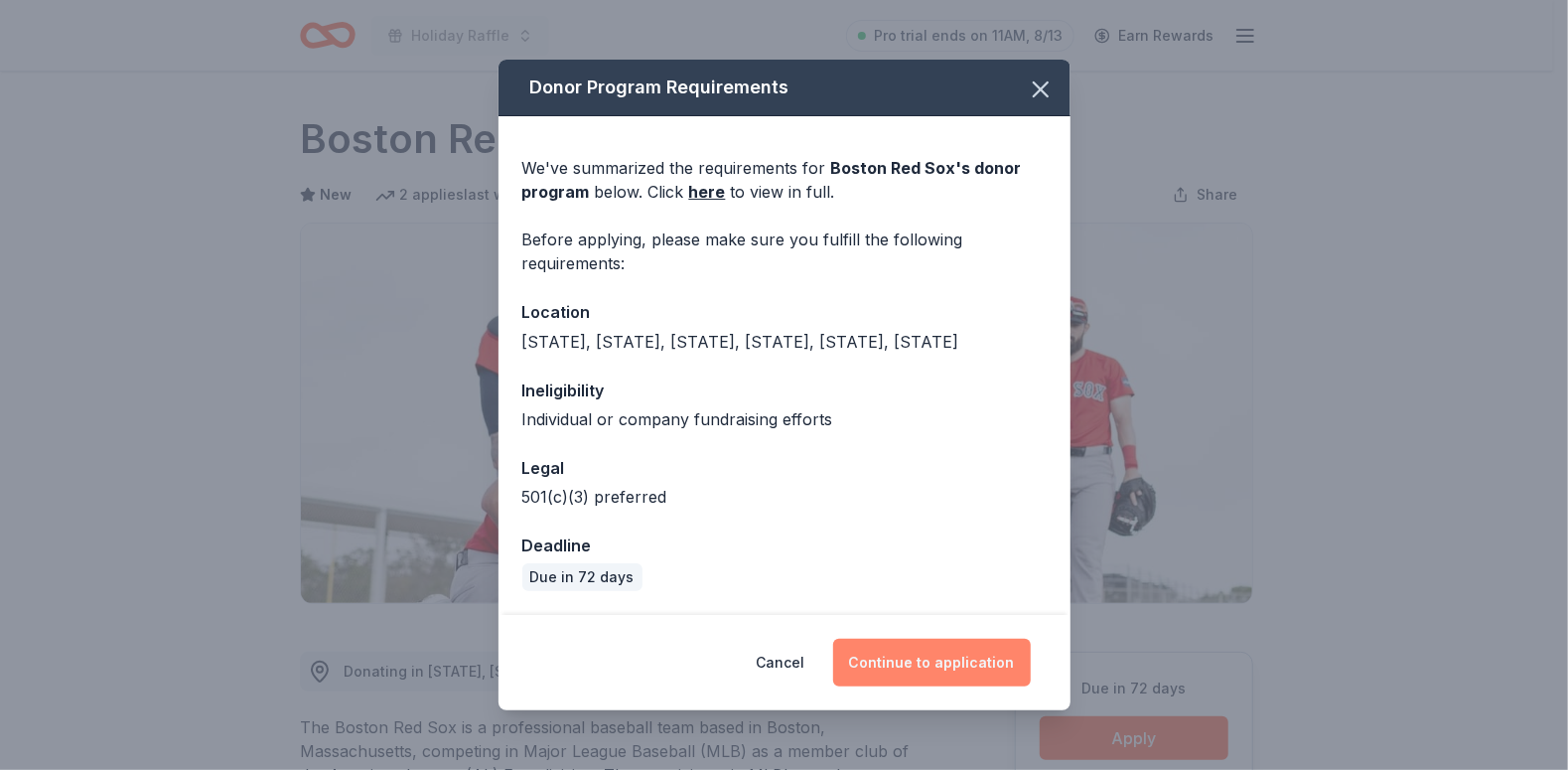click on "Continue to application" 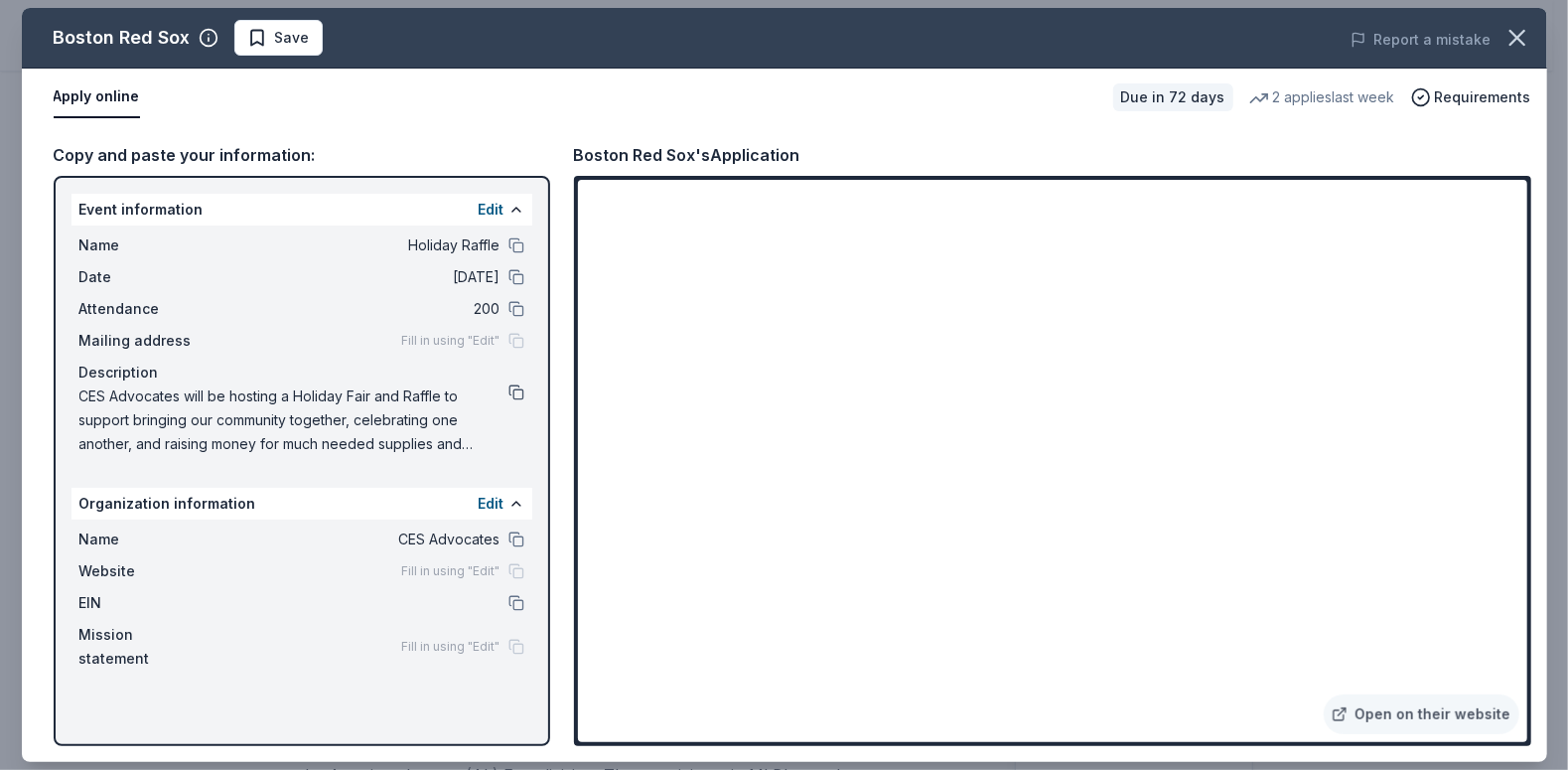 click 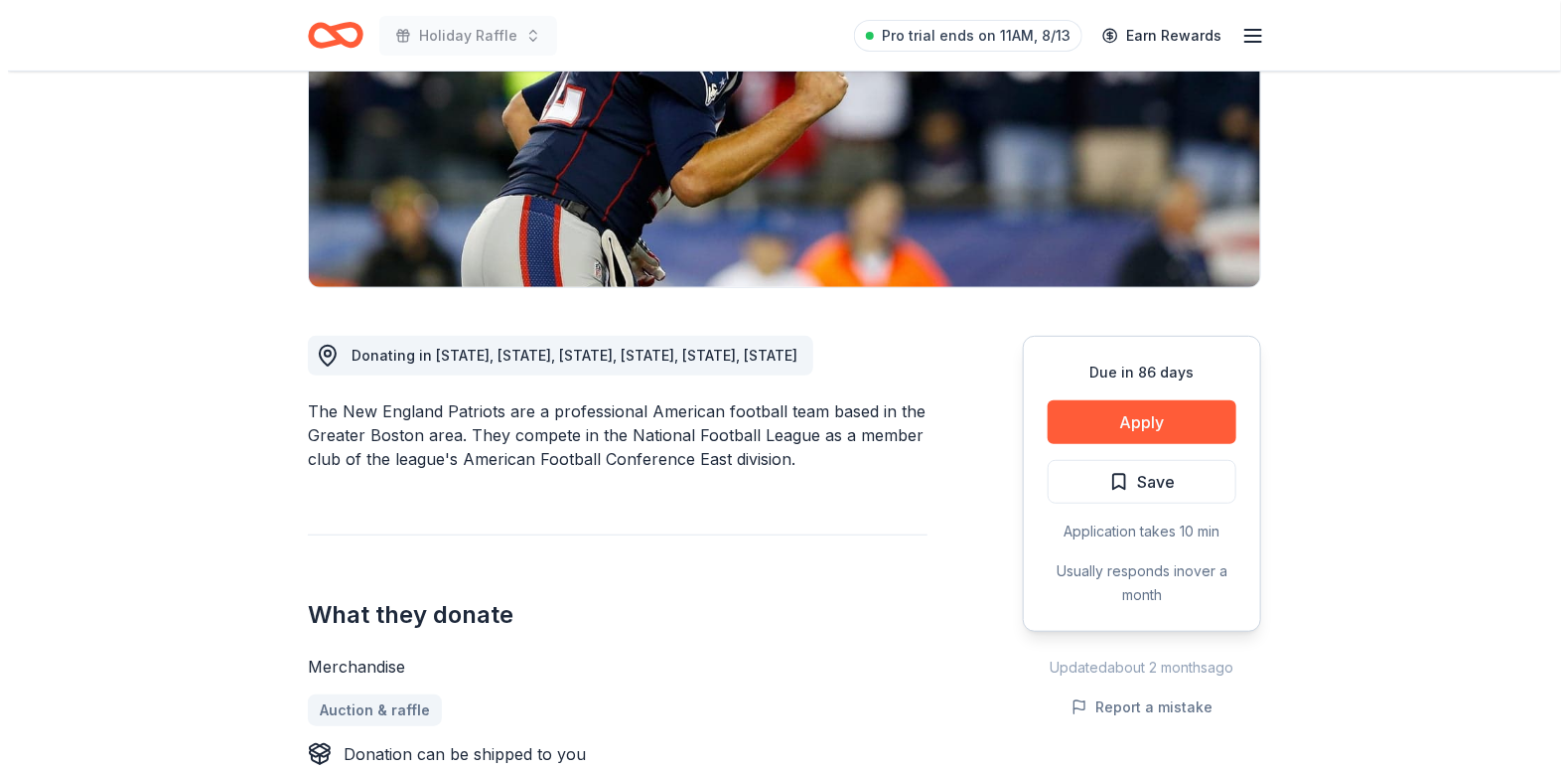 scroll, scrollTop: 317, scrollLeft: 0, axis: vertical 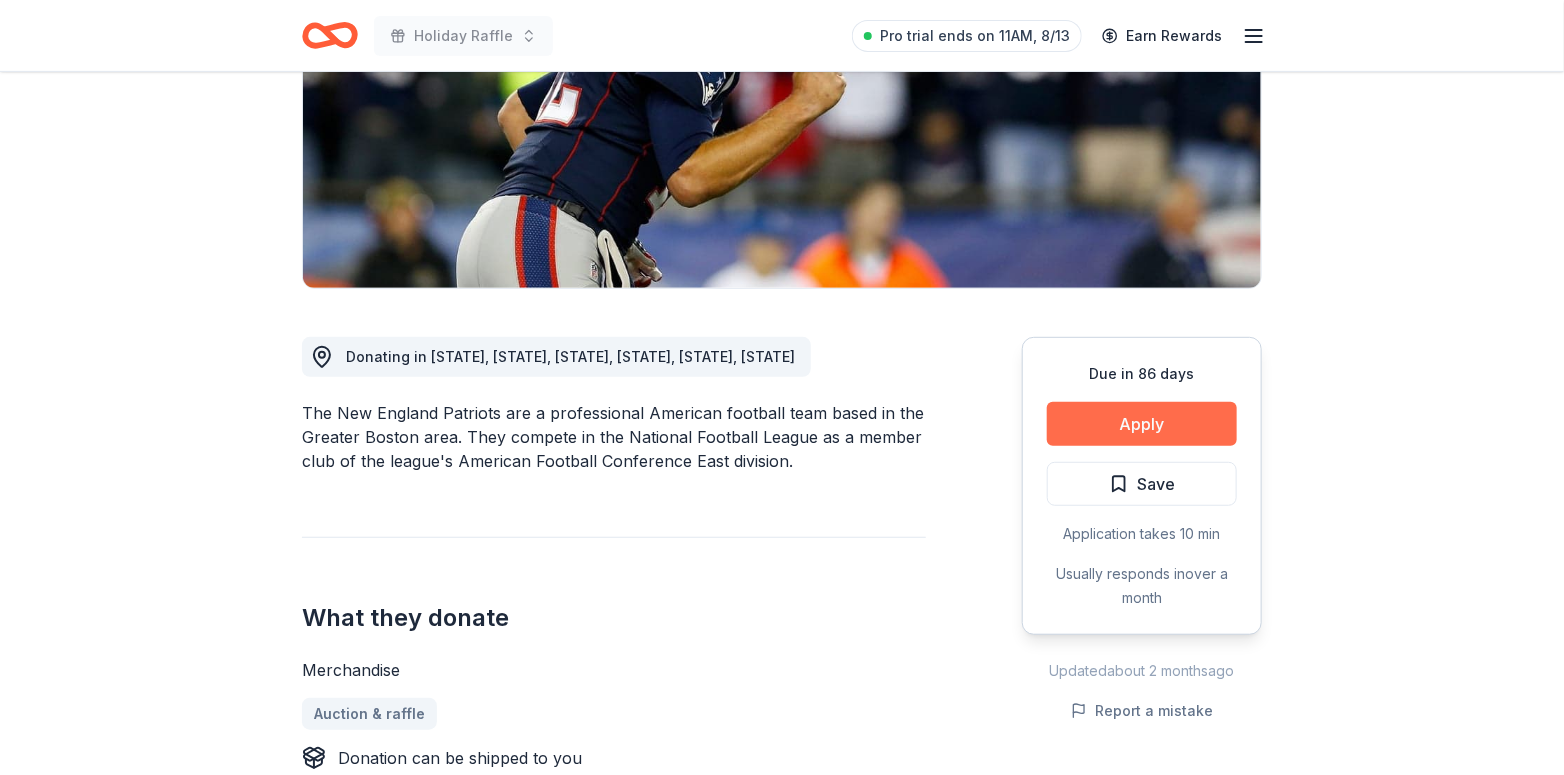 click on "Apply" at bounding box center [1142, 424] 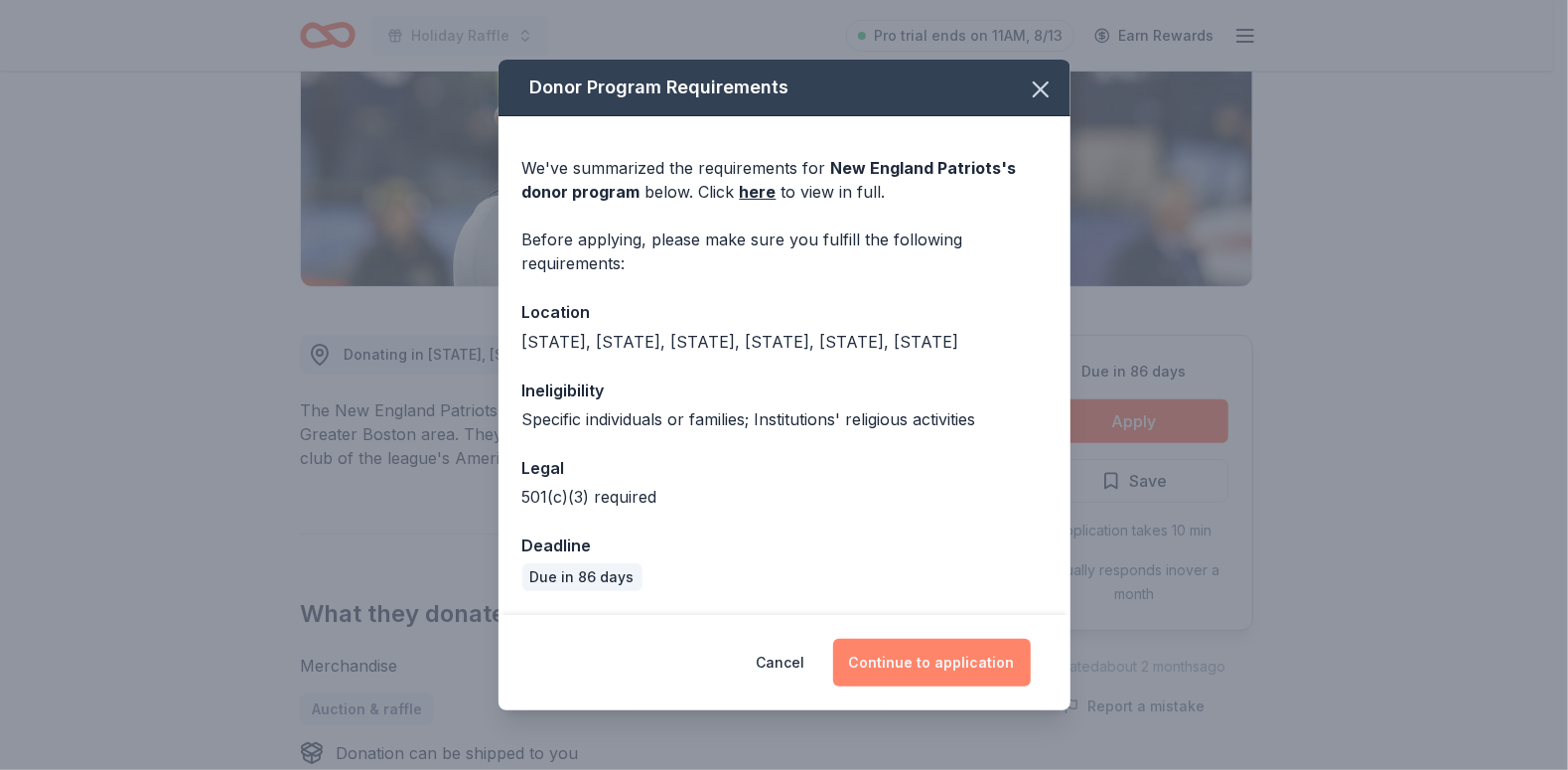 click on "Continue to application" at bounding box center (931, 663) 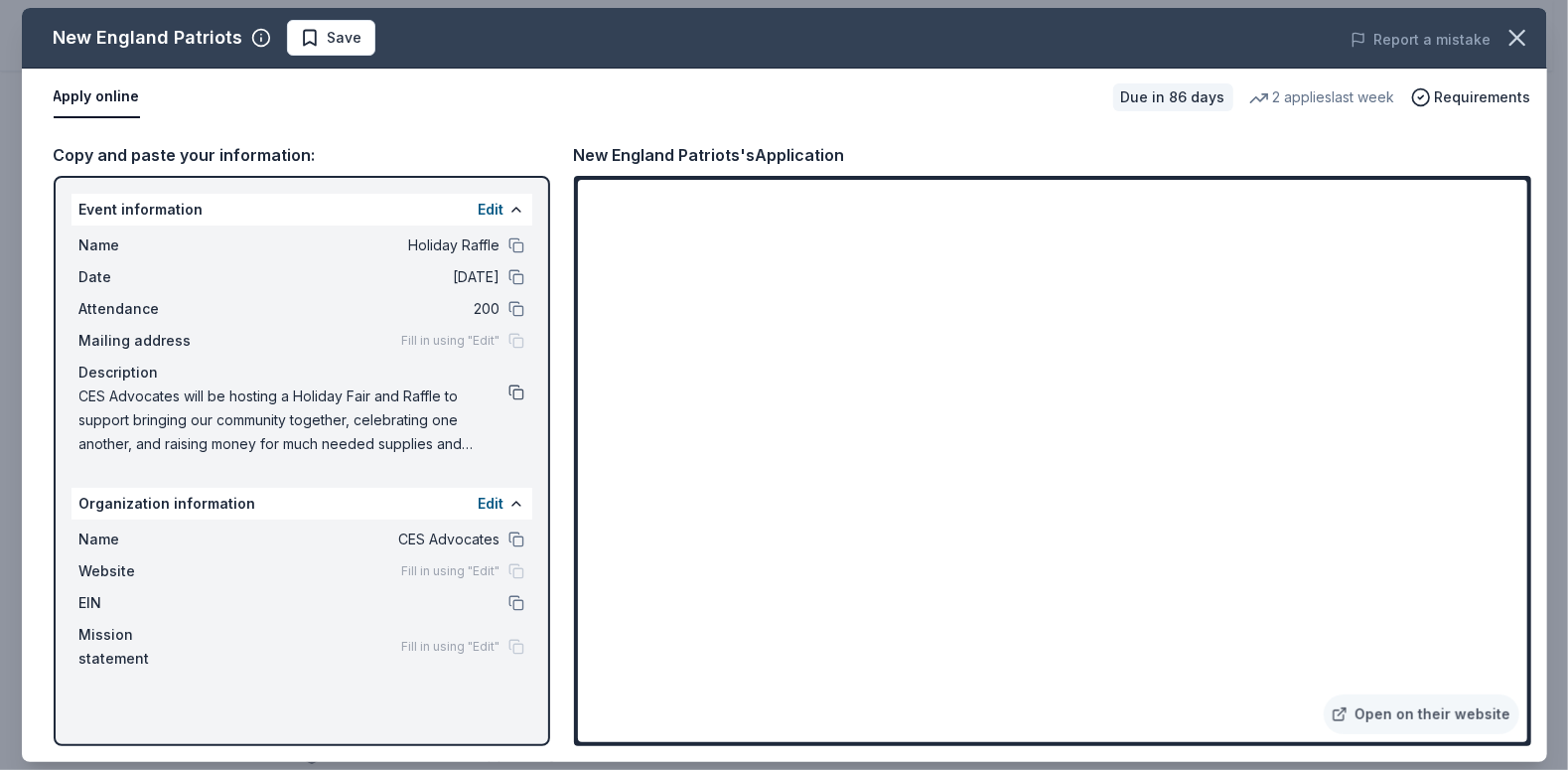 click at bounding box center (516, 392) 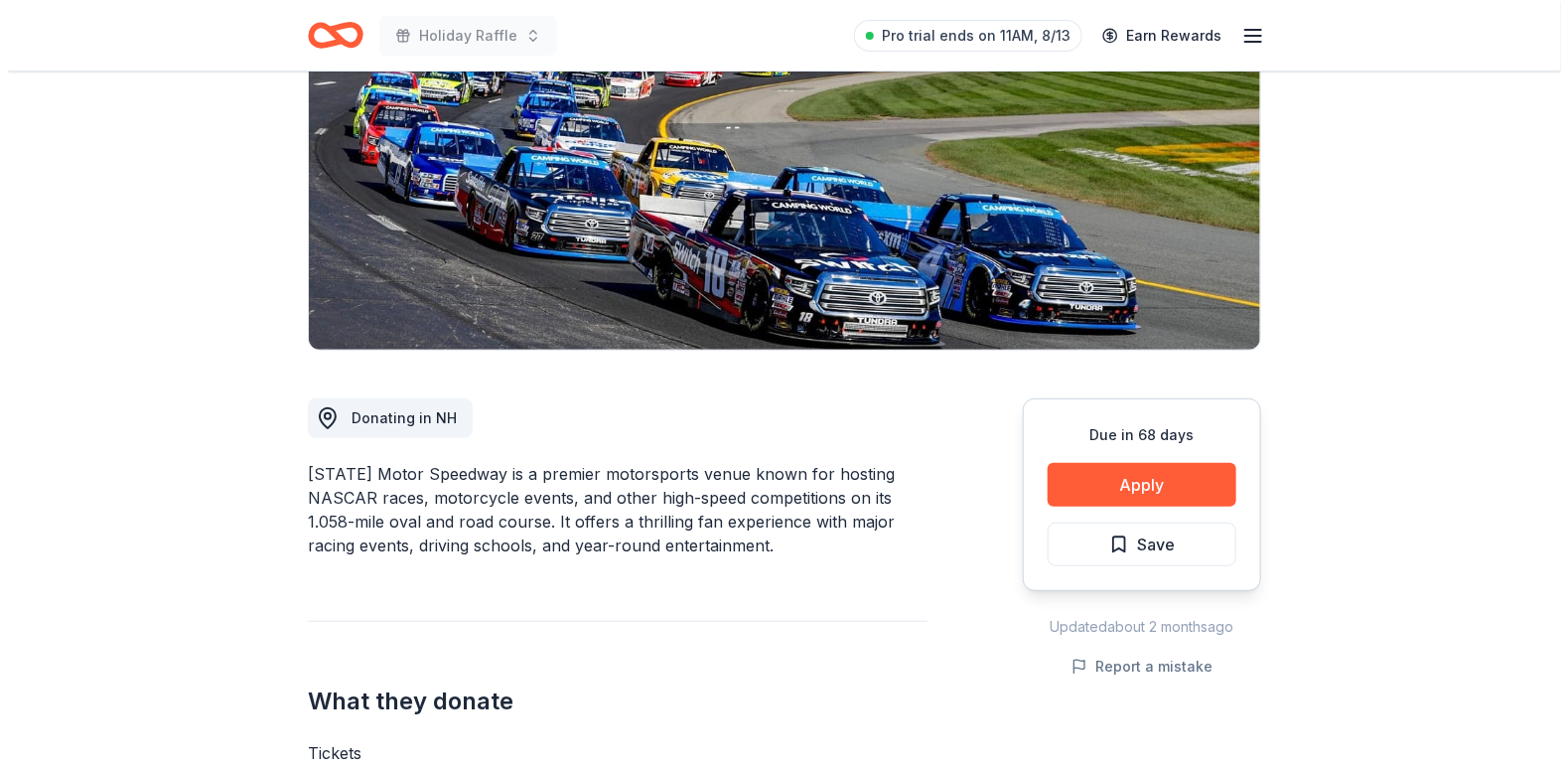 scroll, scrollTop: 297, scrollLeft: 0, axis: vertical 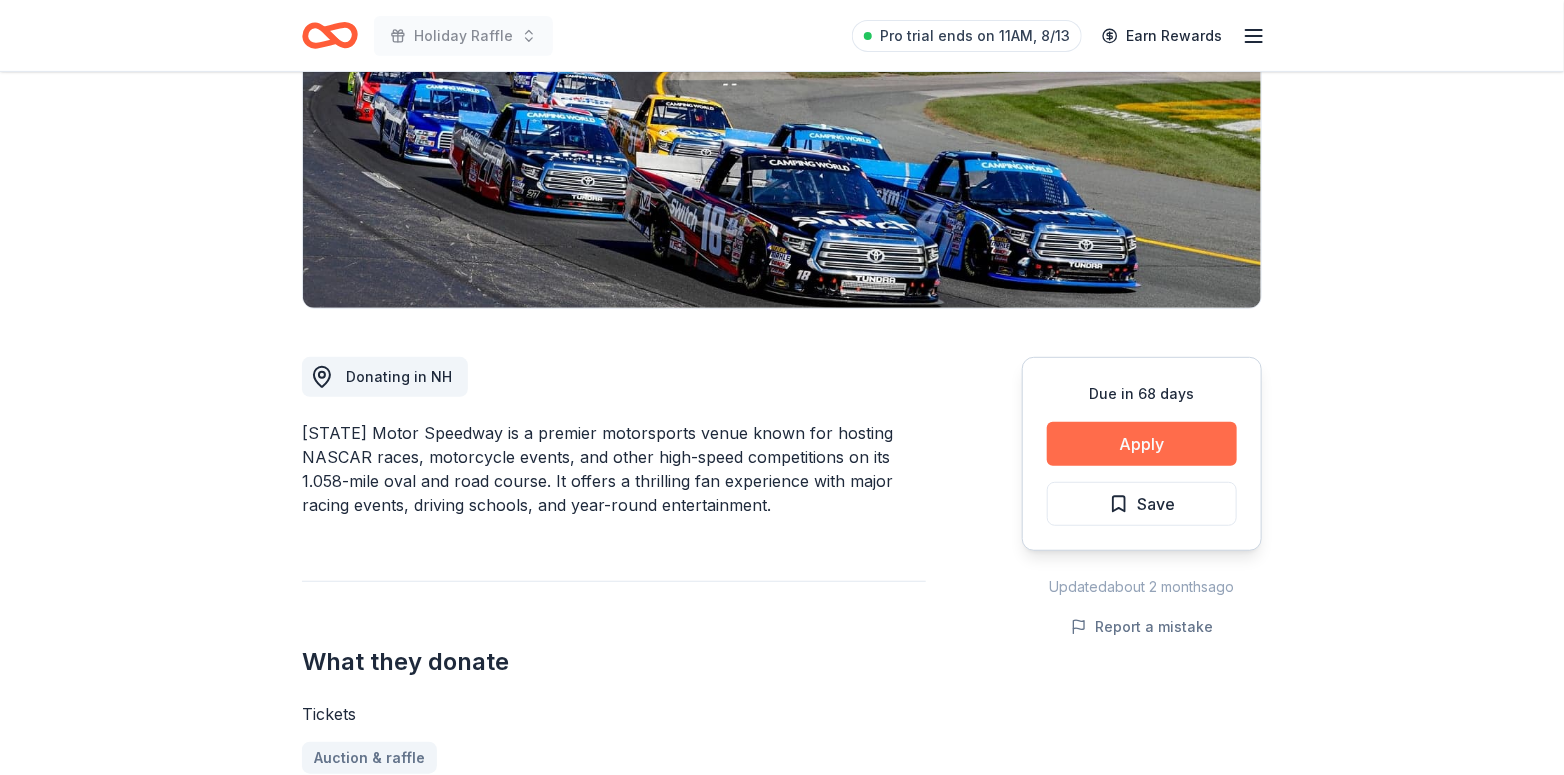 click on "Apply" at bounding box center [1142, 444] 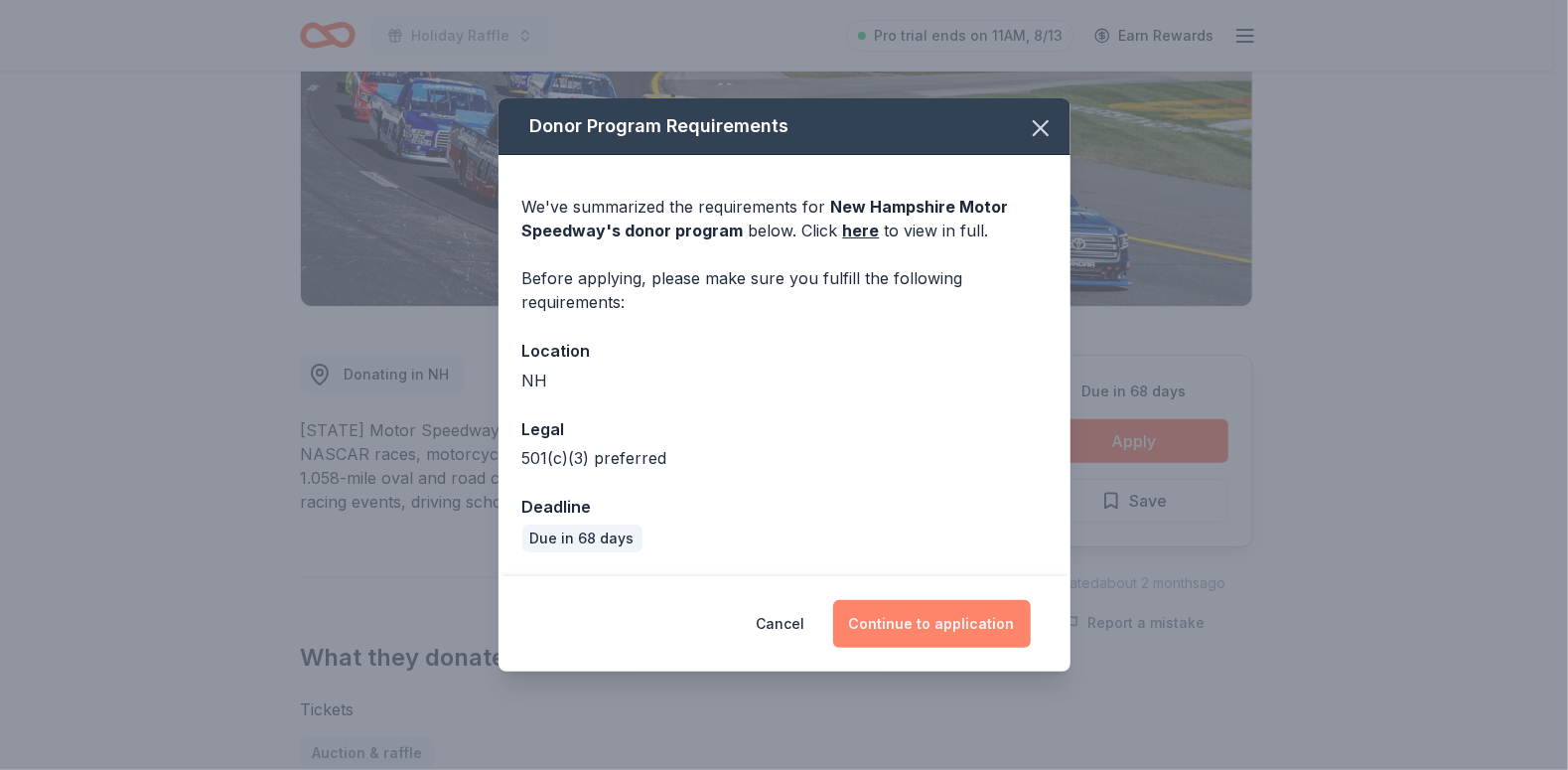 click on "Continue to application" at bounding box center (931, 624) 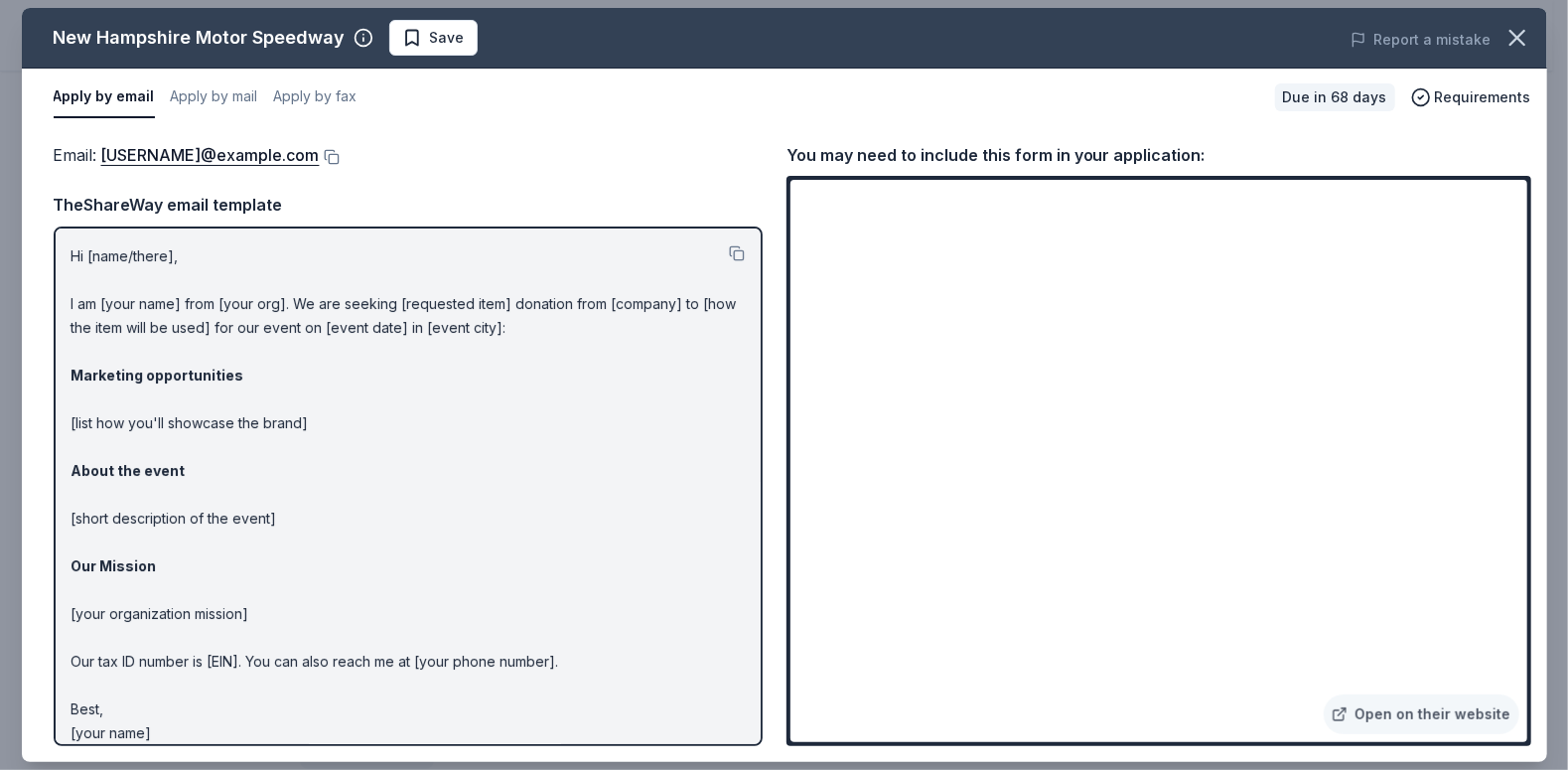 scroll, scrollTop: 15, scrollLeft: 0, axis: vertical 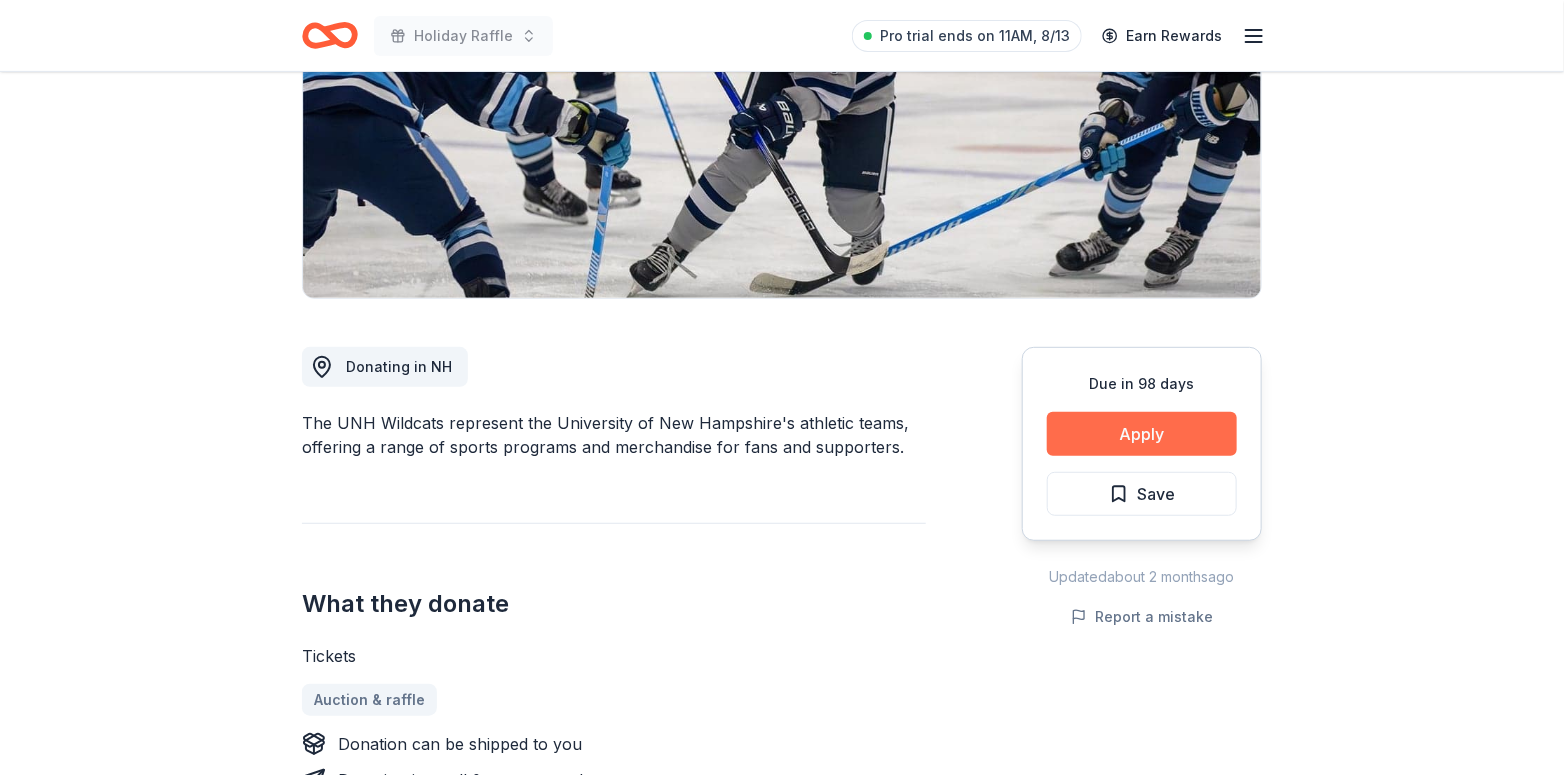 click on "Apply" at bounding box center (1142, 434) 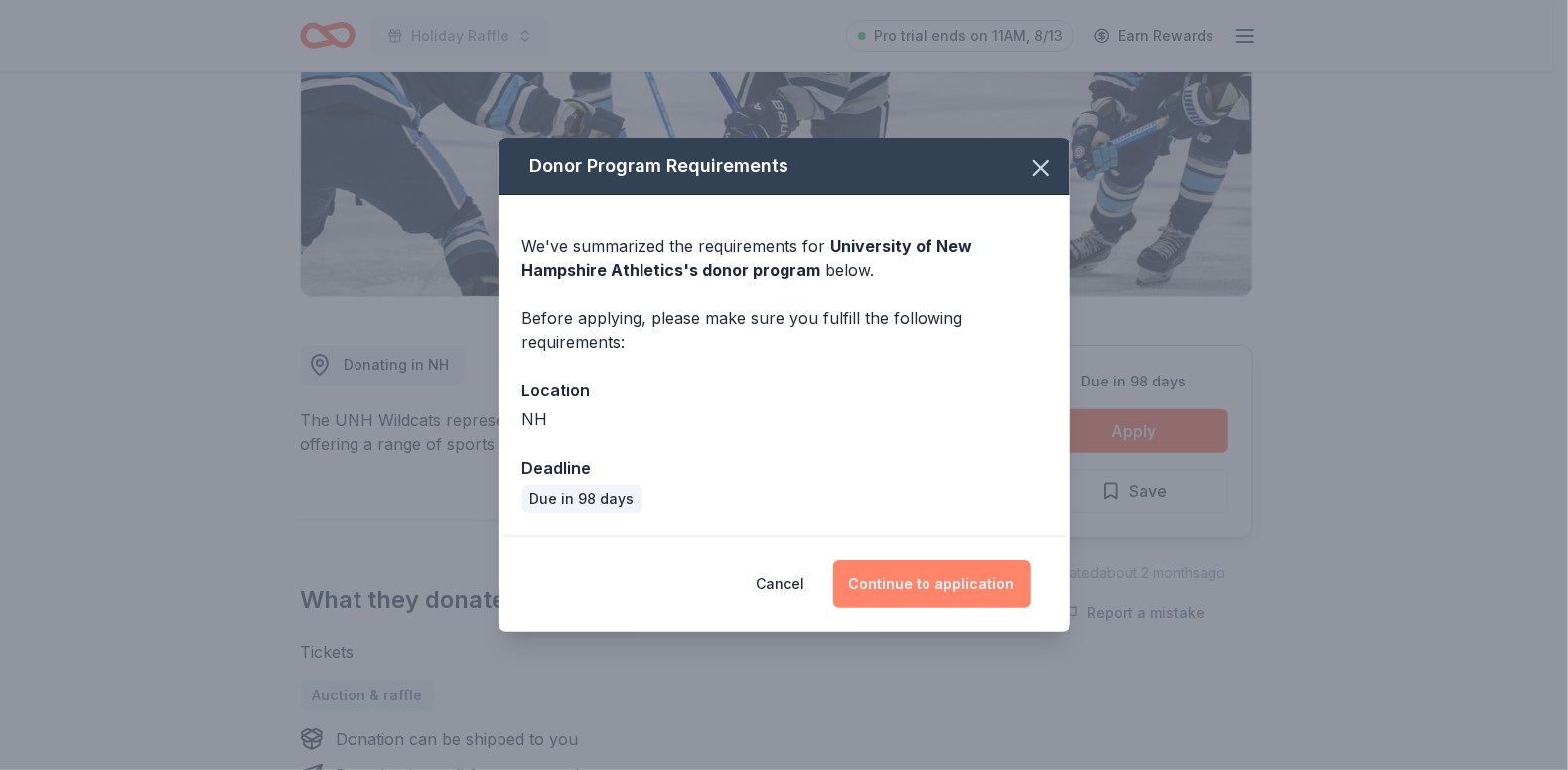 click on "Continue to application" at bounding box center [931, 584] 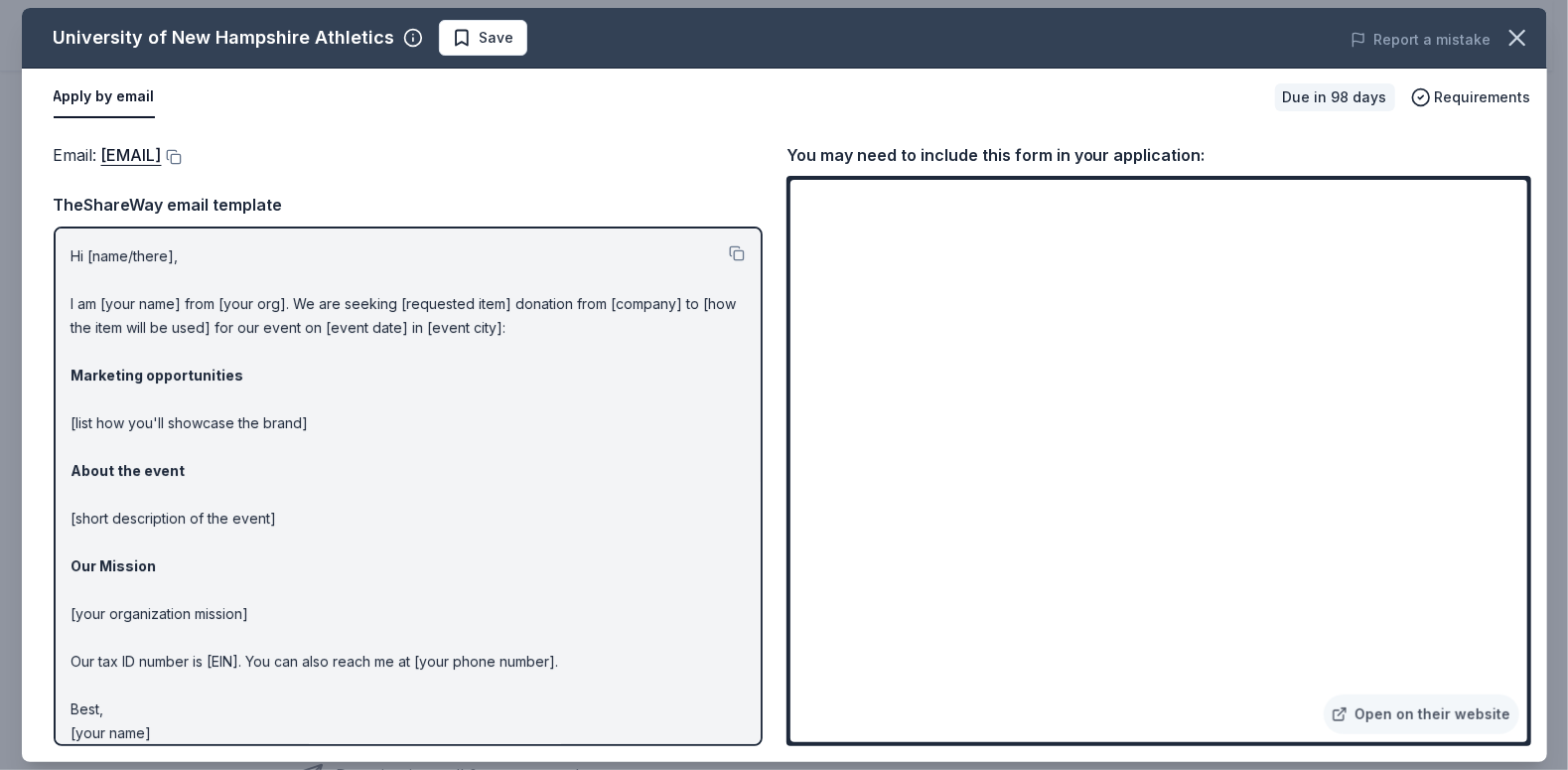 click on "Apply by email Due in 98 days Requirements" at bounding box center [784, 97] 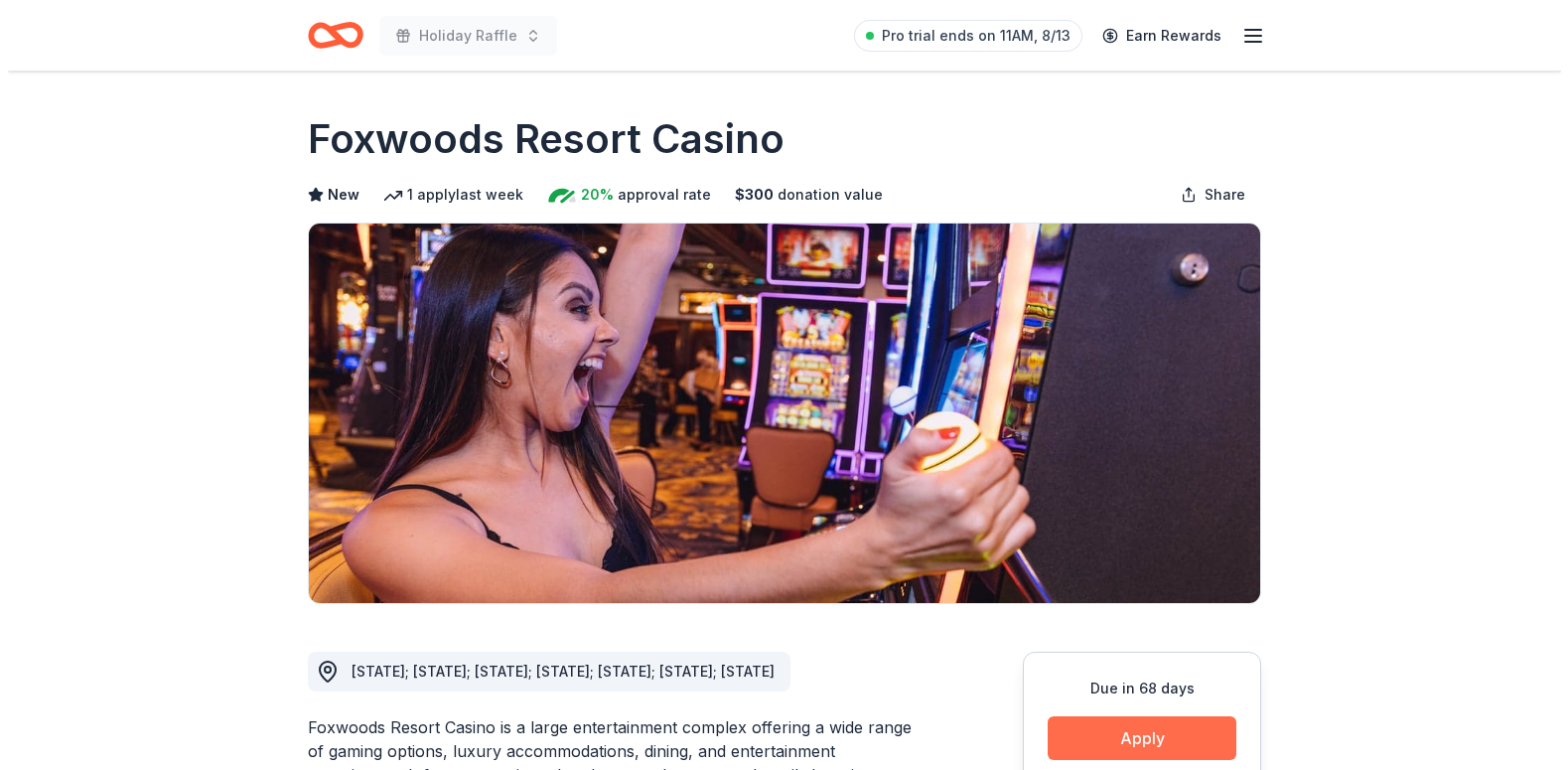 scroll, scrollTop: 0, scrollLeft: 0, axis: both 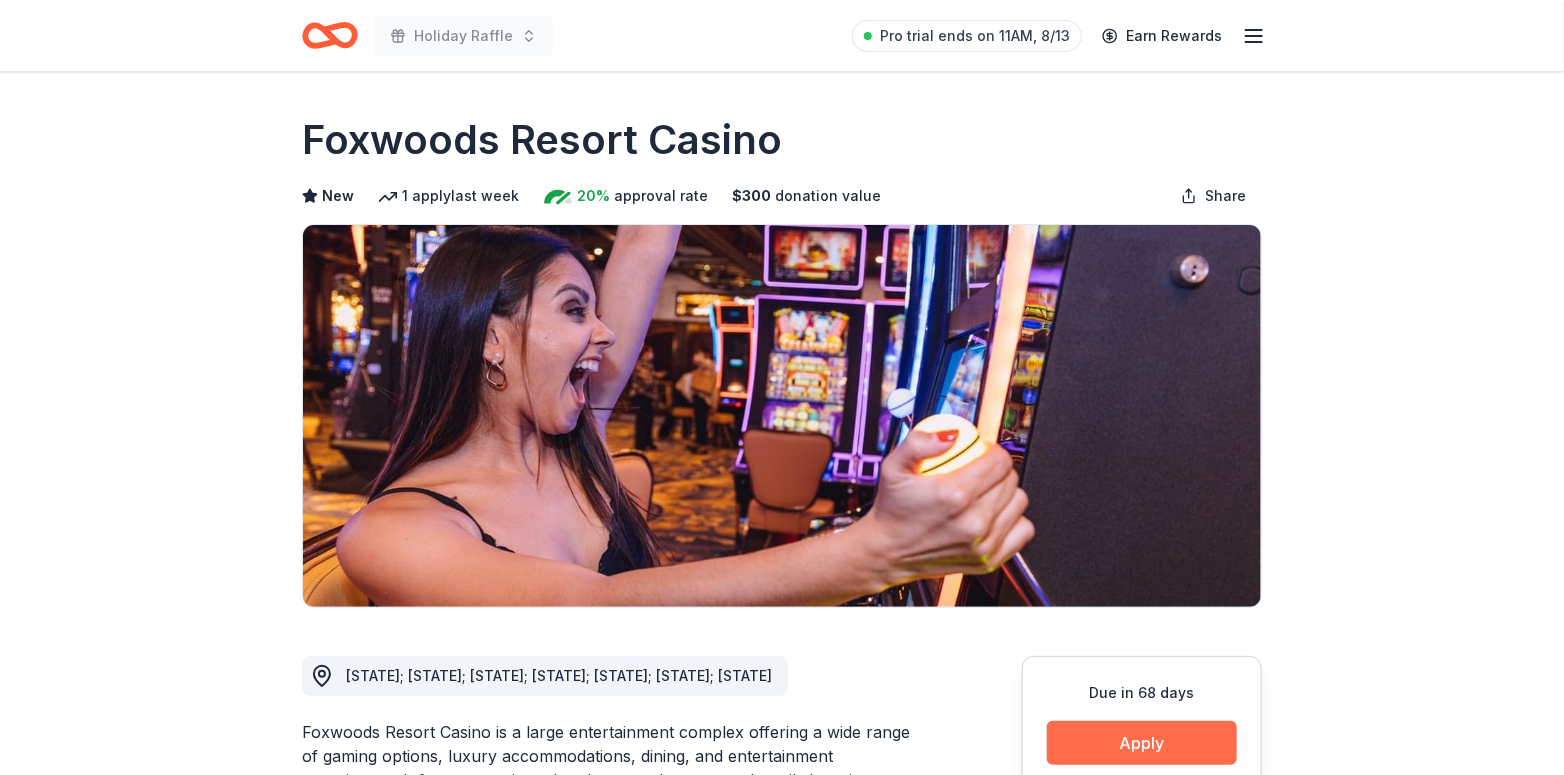 click on "Apply" at bounding box center [1142, 743] 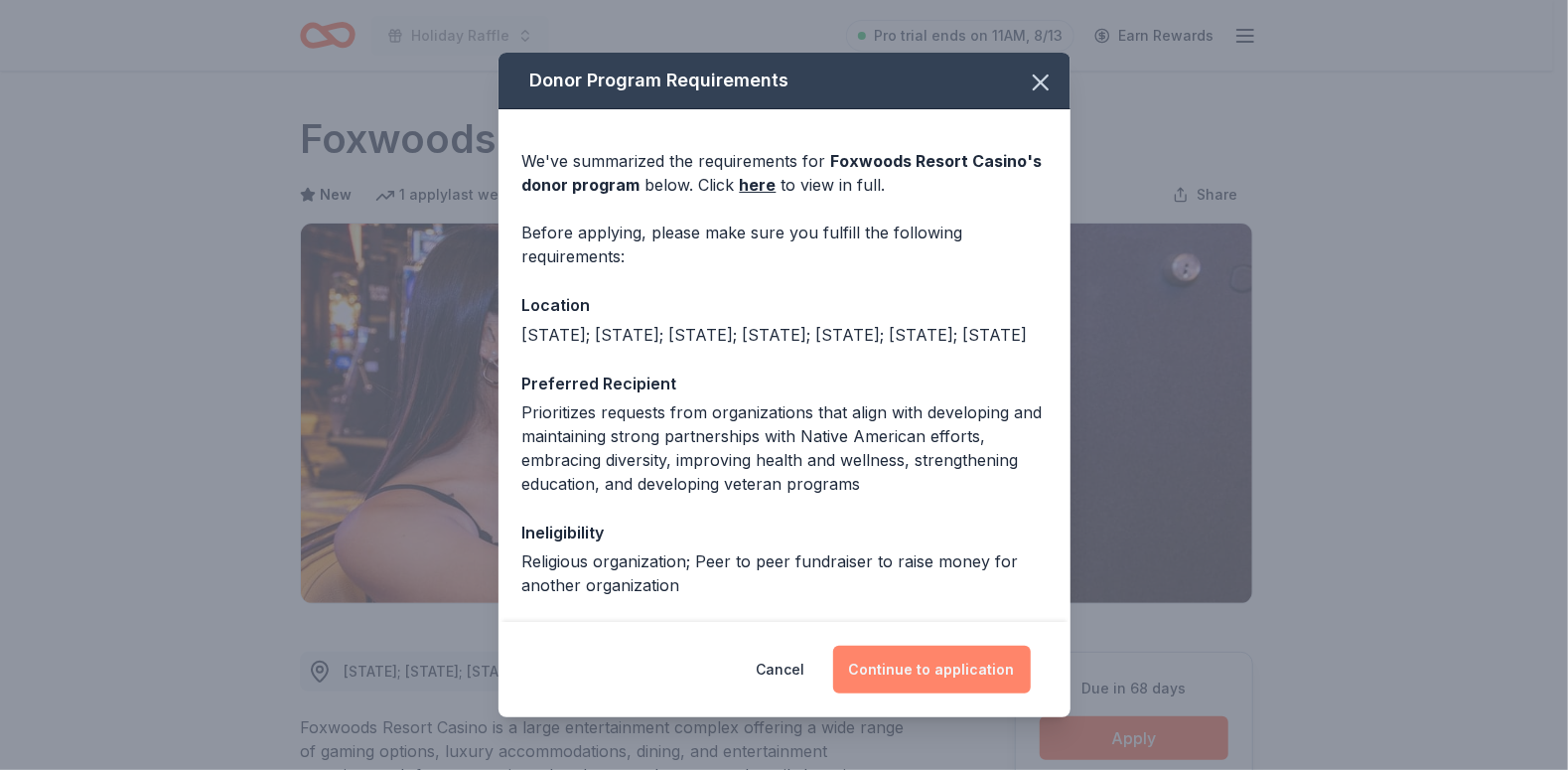 click on "Continue to application" at bounding box center [931, 670] 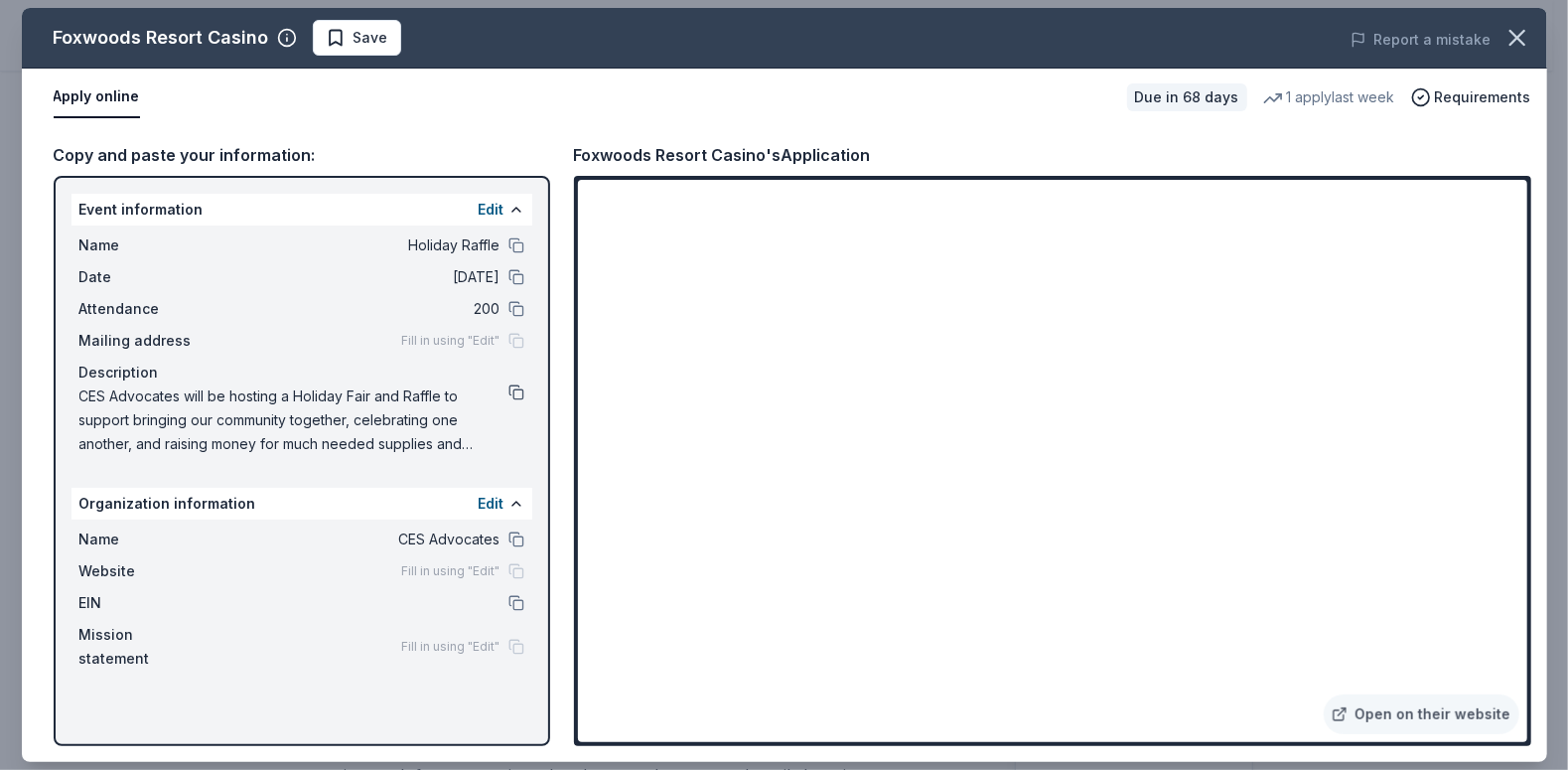 click at bounding box center [516, 392] 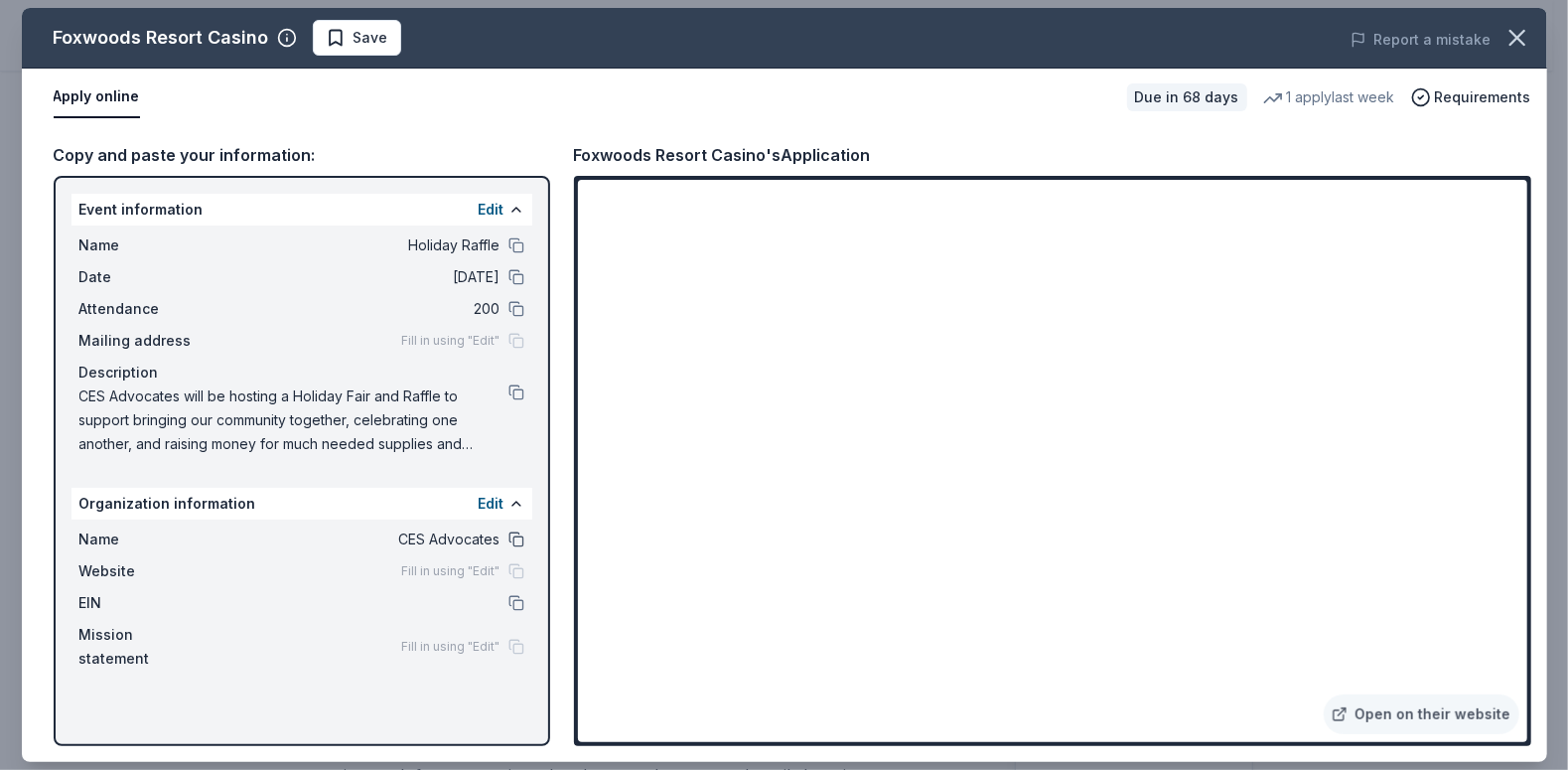 click at bounding box center (516, 539) 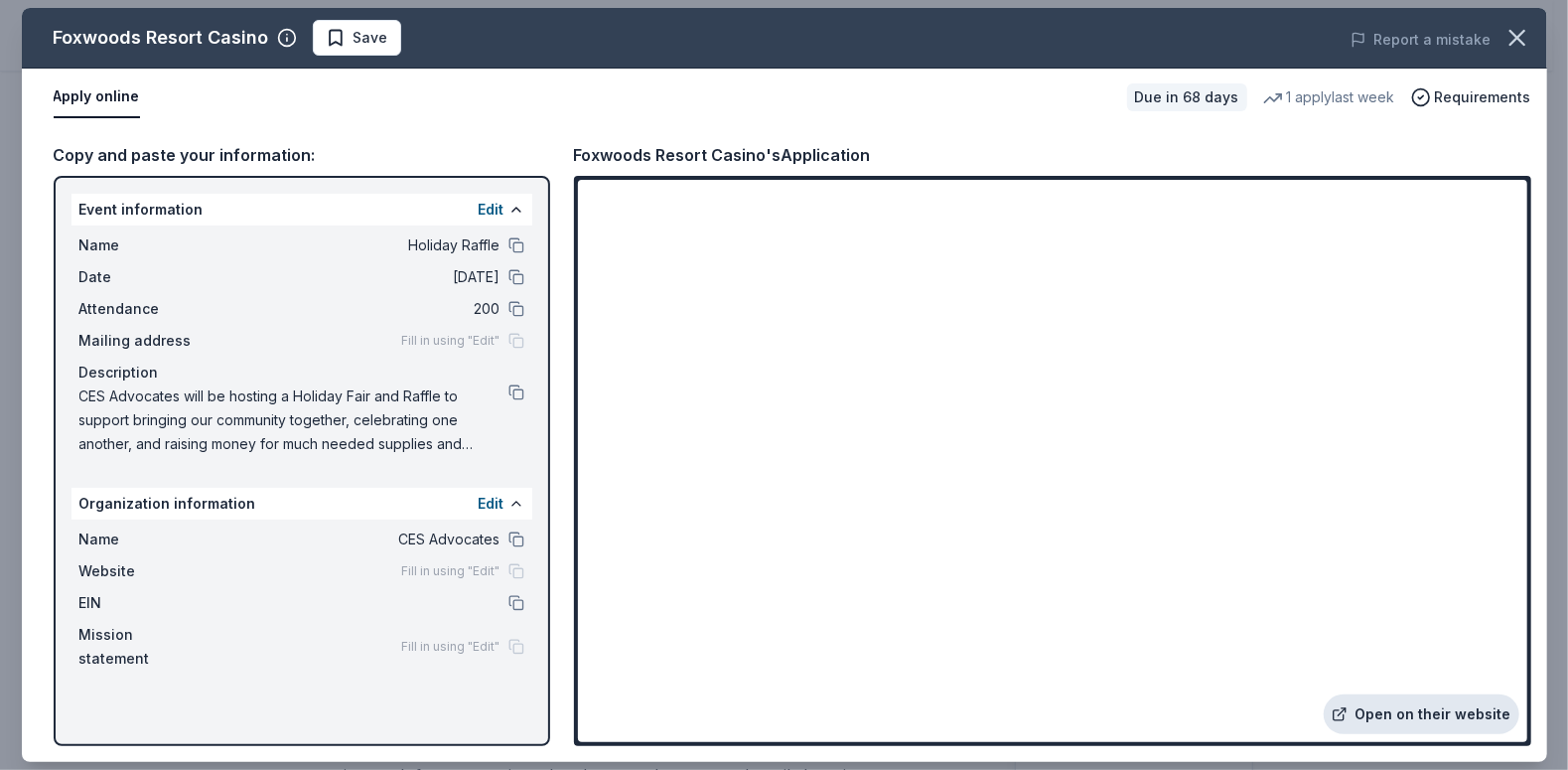 click on "Open on their website" at bounding box center [1421, 714] 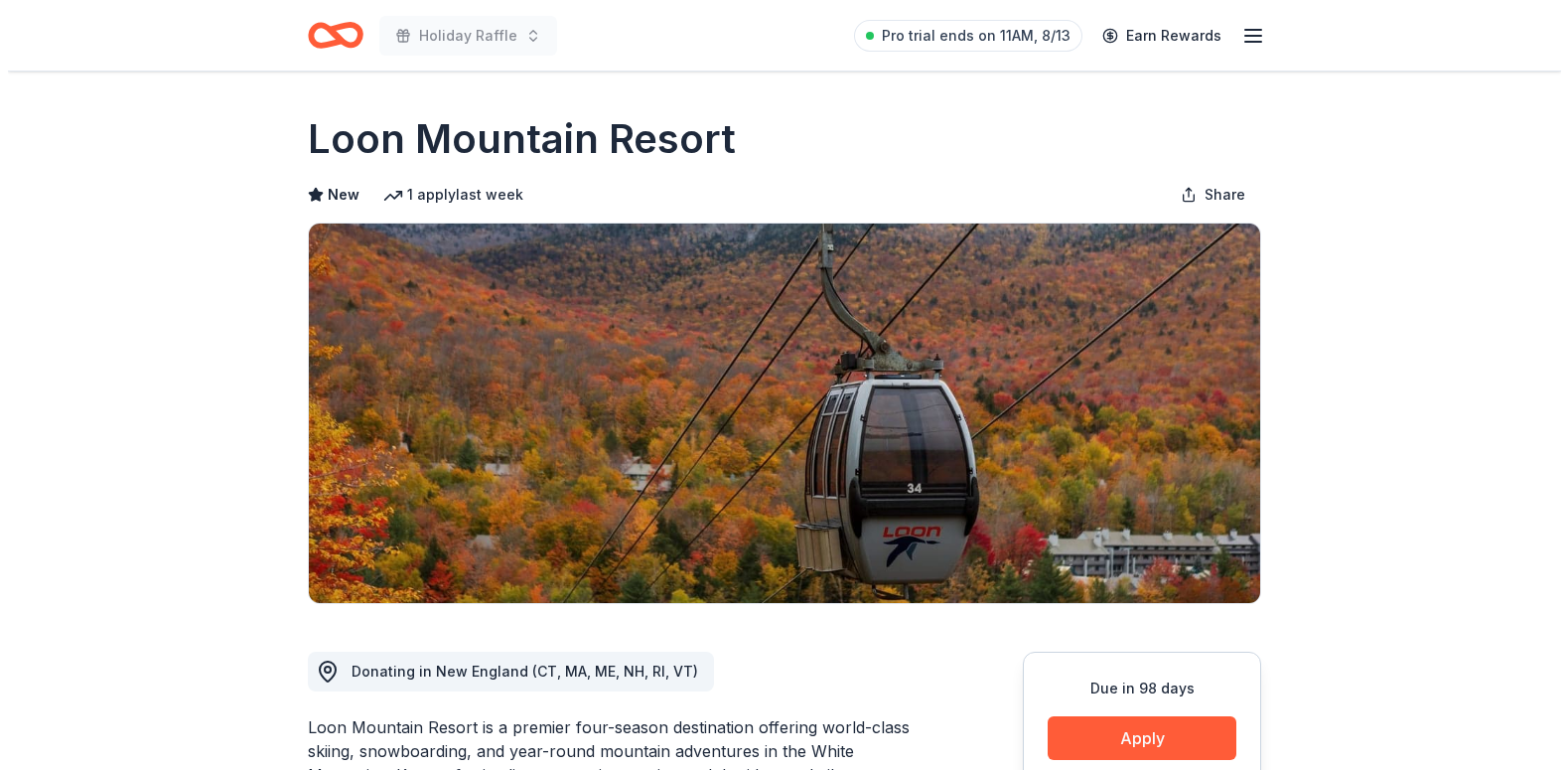 scroll, scrollTop: 0, scrollLeft: 0, axis: both 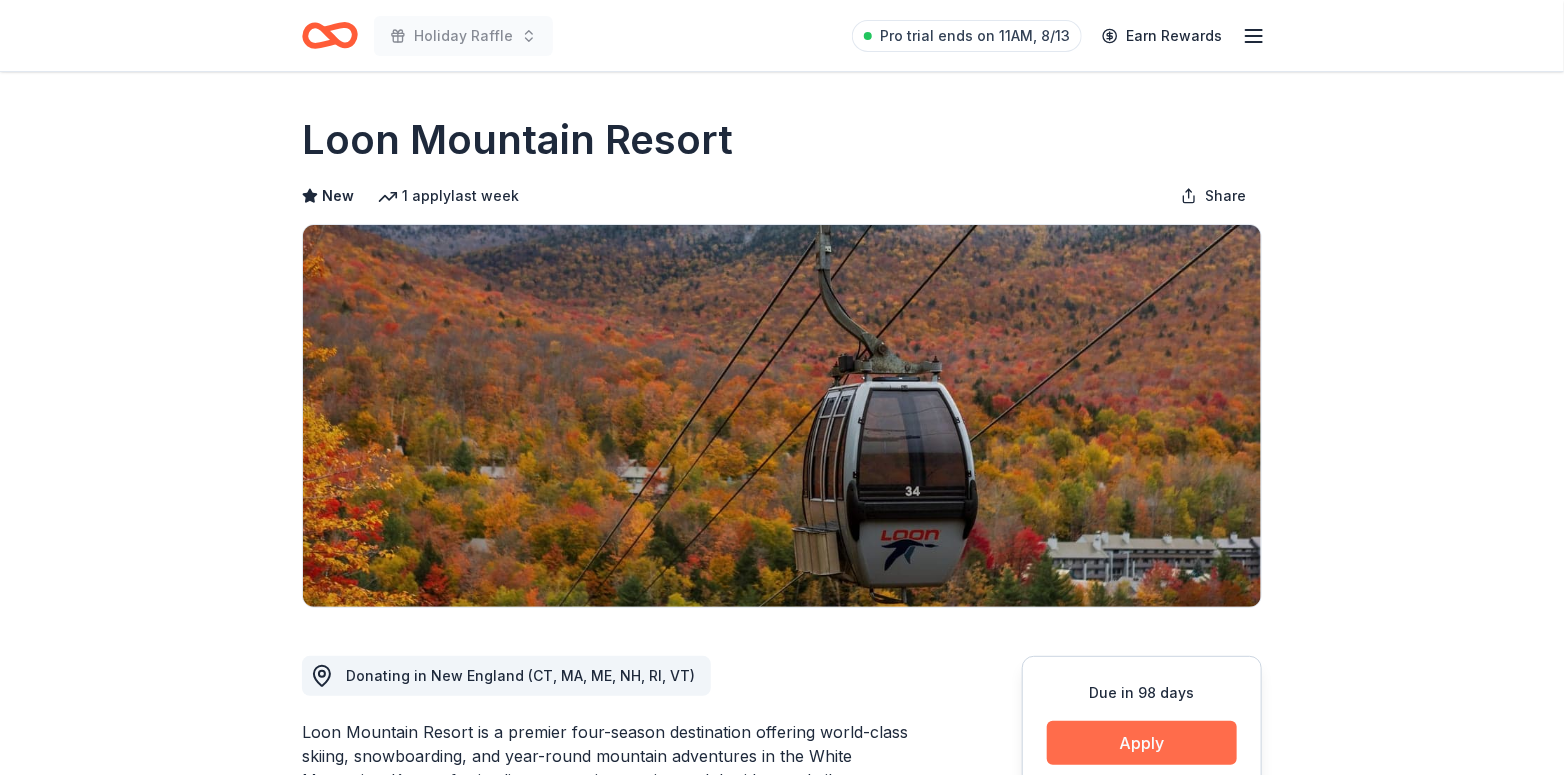 click on "Apply" at bounding box center [1142, 743] 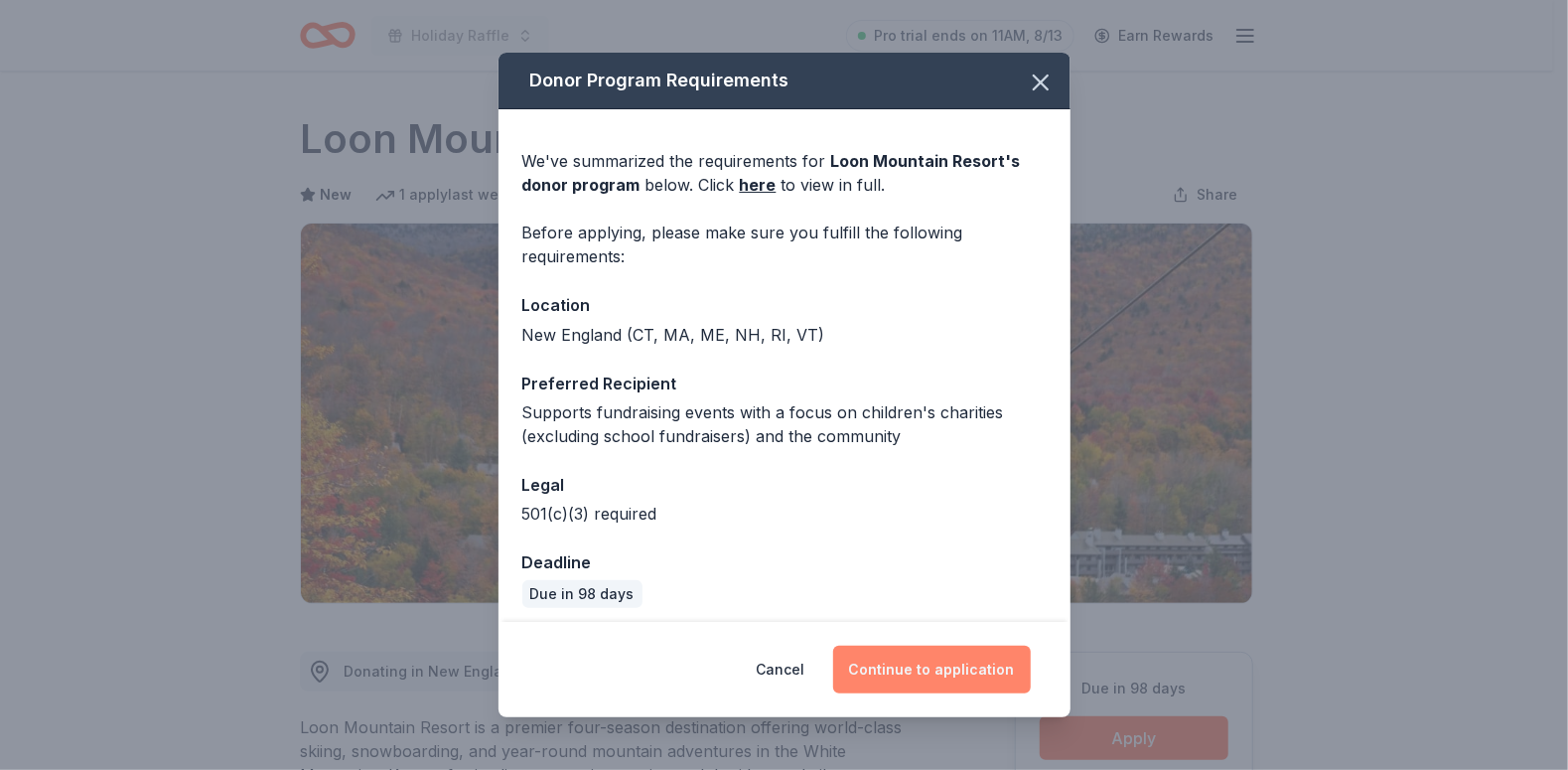 click on "Continue to application" at bounding box center [931, 670] 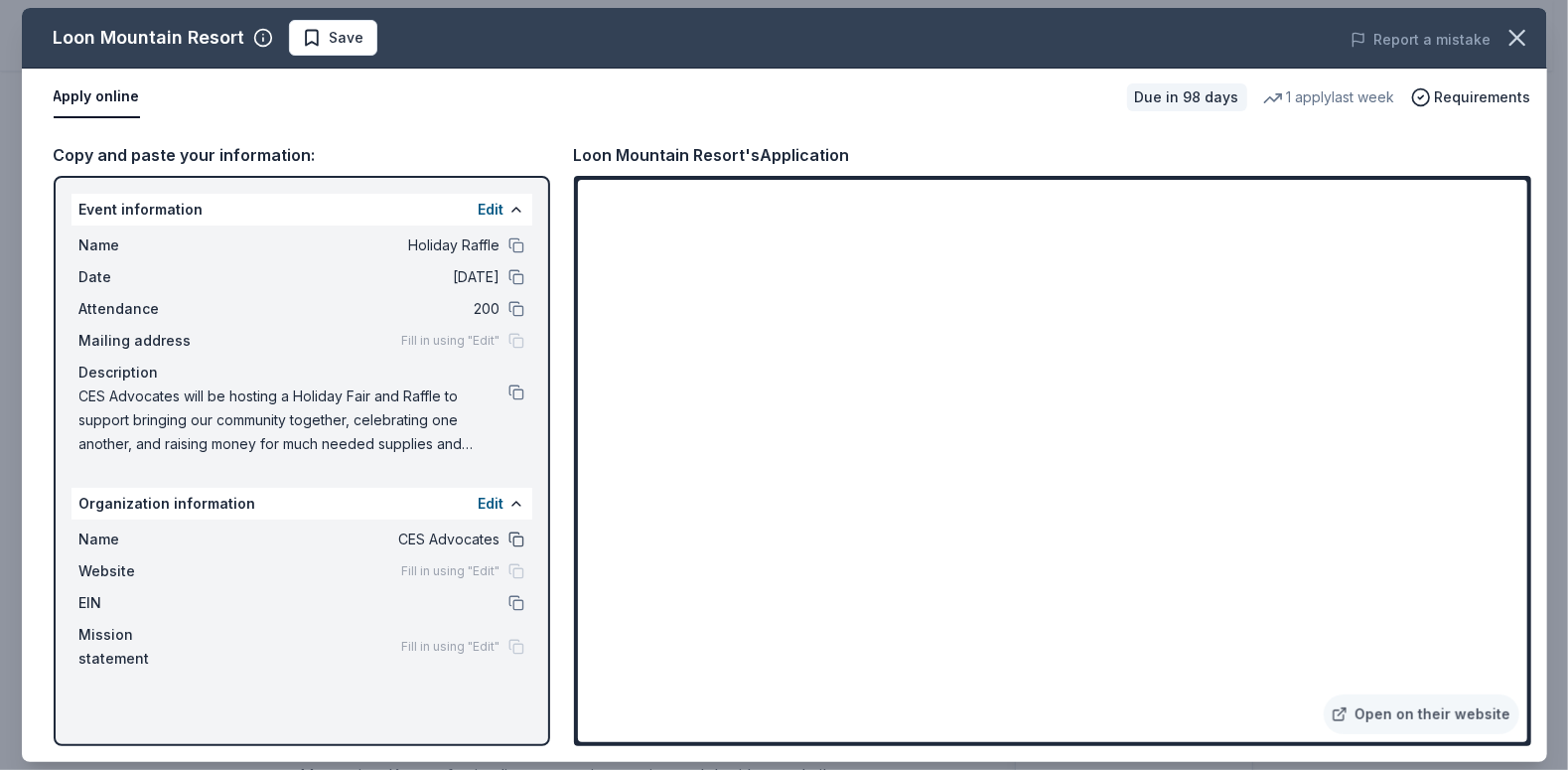 click at bounding box center (516, 539) 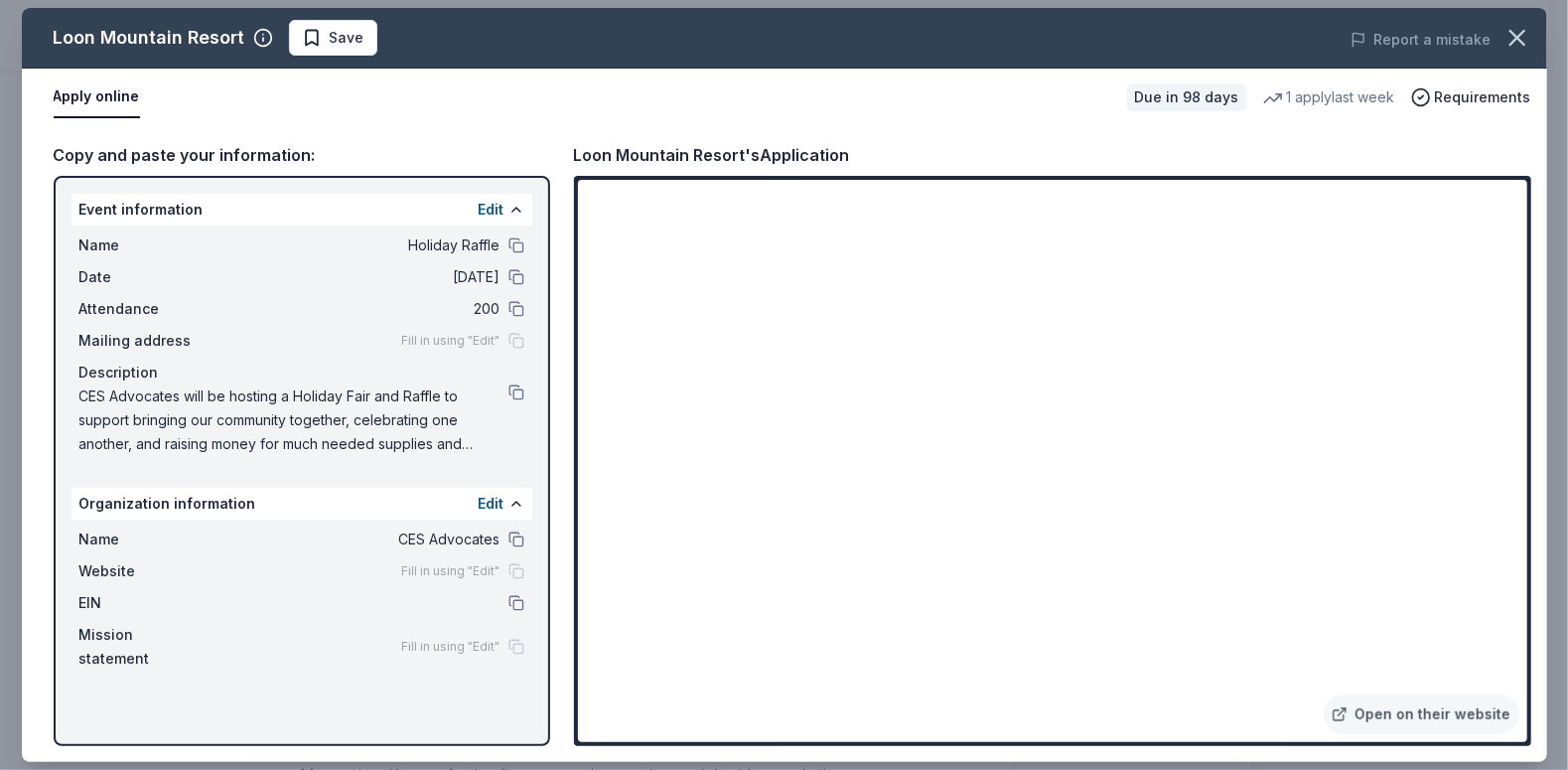 click on "CES Advocates will be hosting a Holiday Fair and Raffle to support bringing our community together, celebrating one another, and raising money for much needed supplies and activities for our town elementary school." at bounding box center (302, 420) 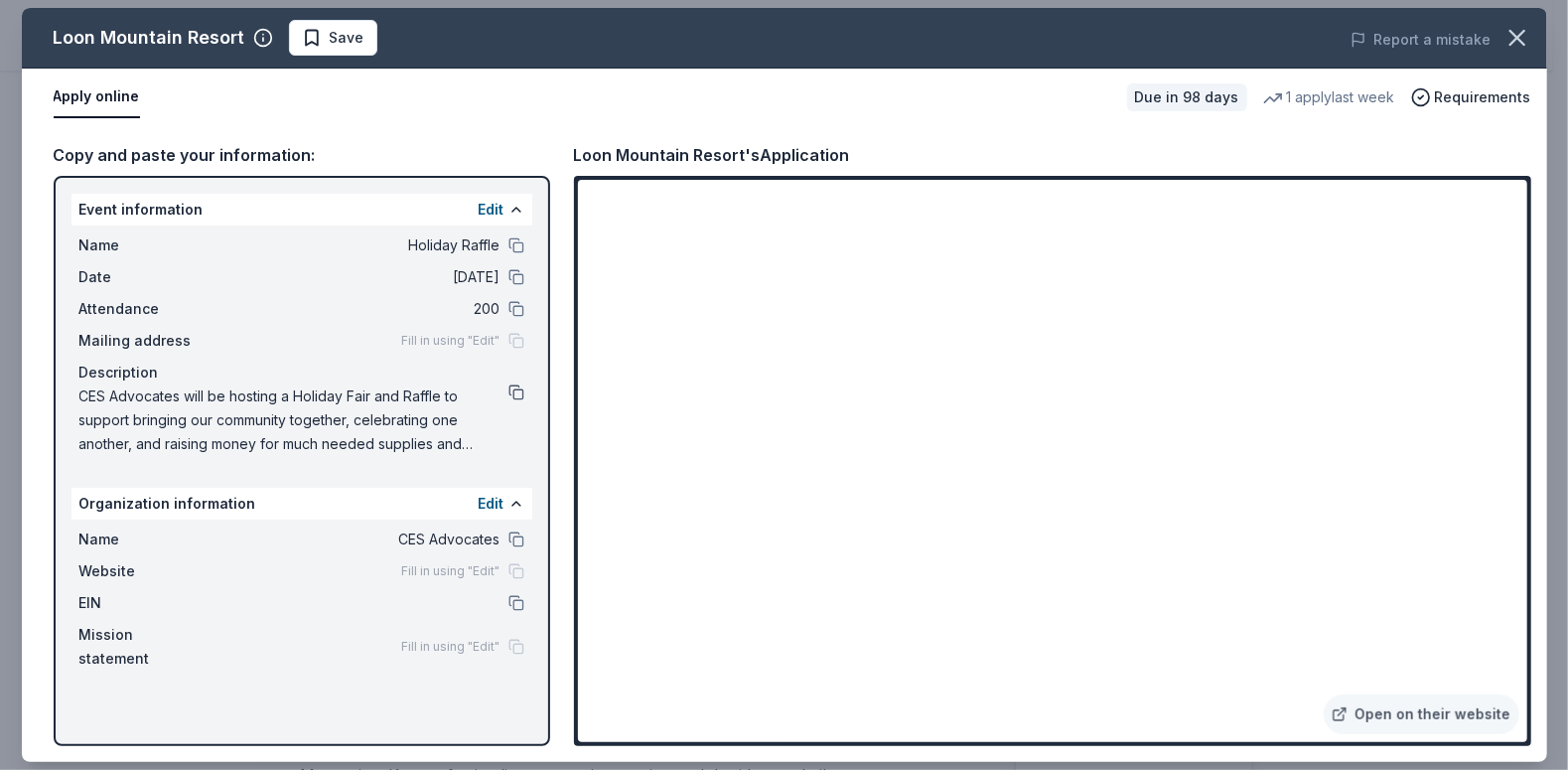 click at bounding box center [516, 392] 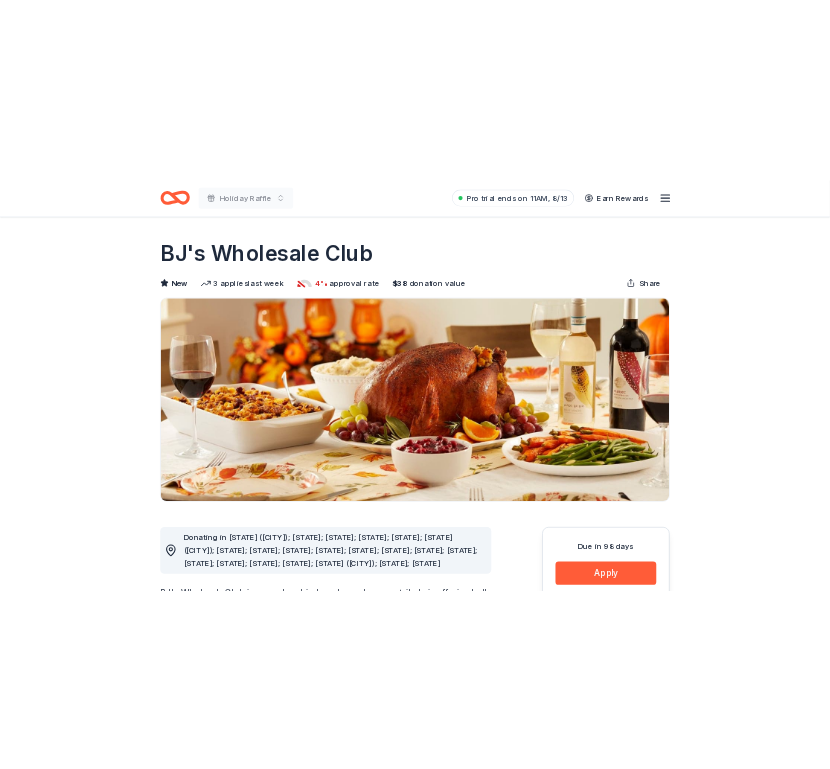 scroll, scrollTop: 299, scrollLeft: 0, axis: vertical 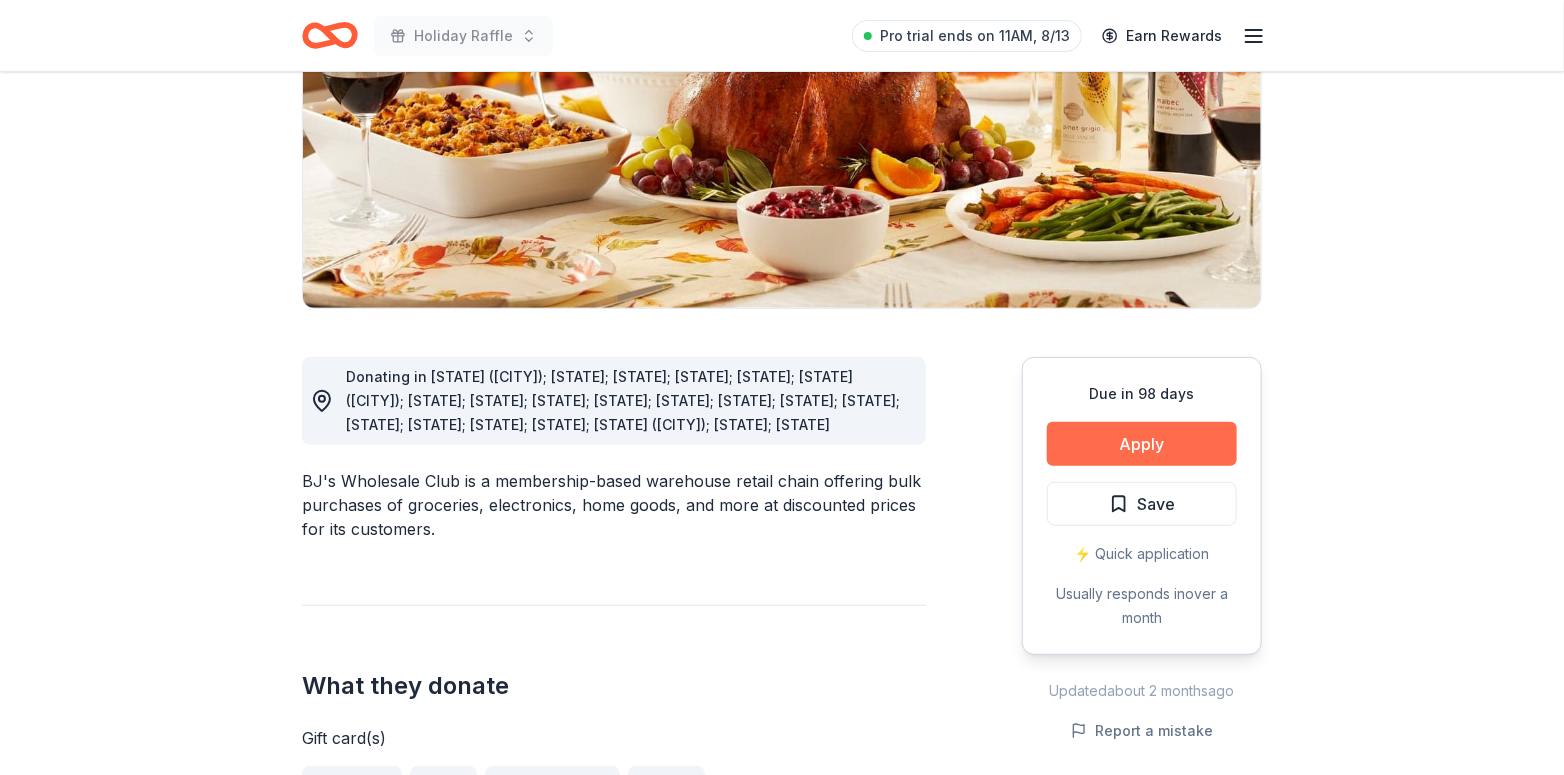 click on "Apply" at bounding box center (1142, 444) 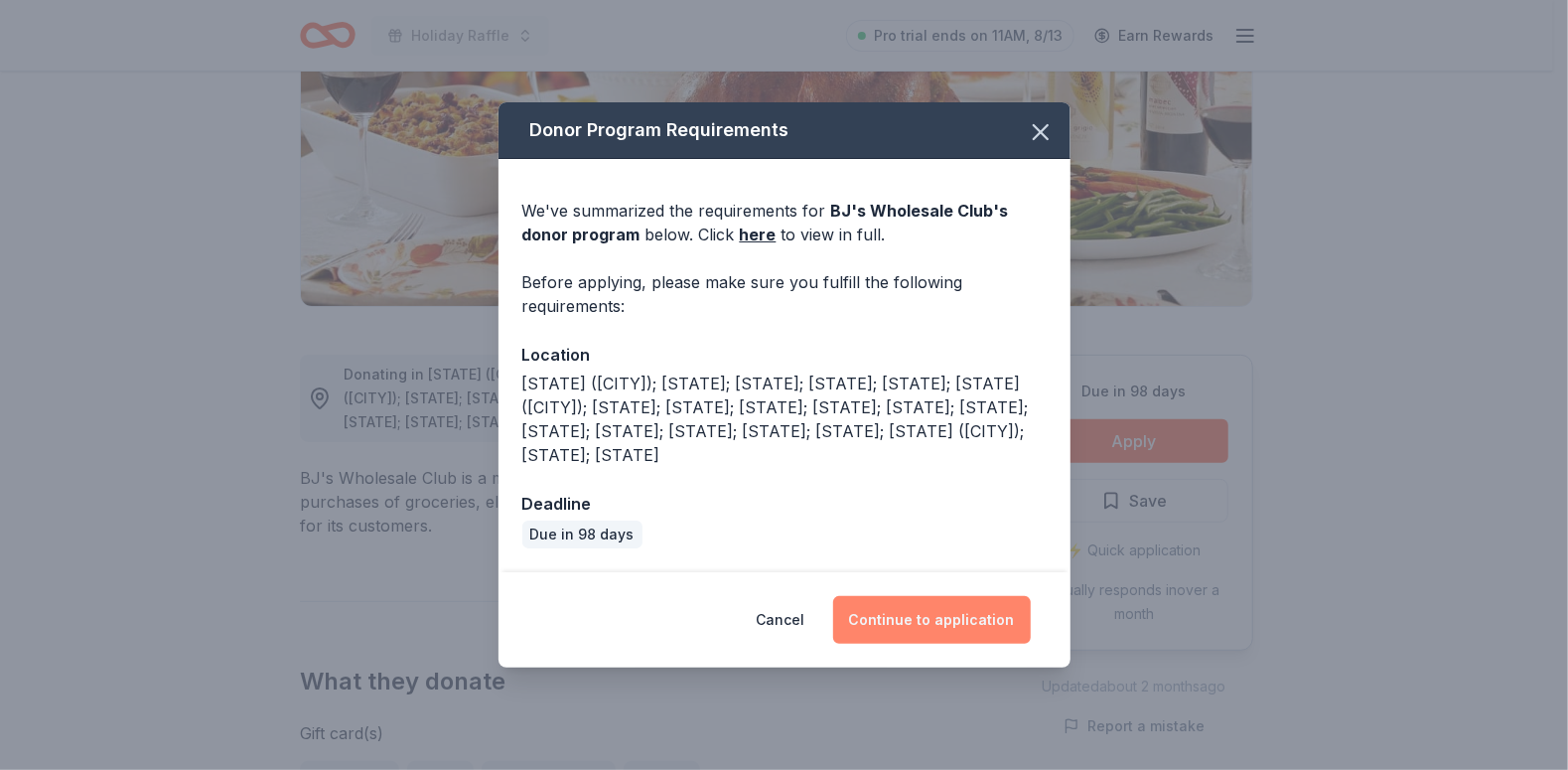 click on "Continue to application" at bounding box center (931, 620) 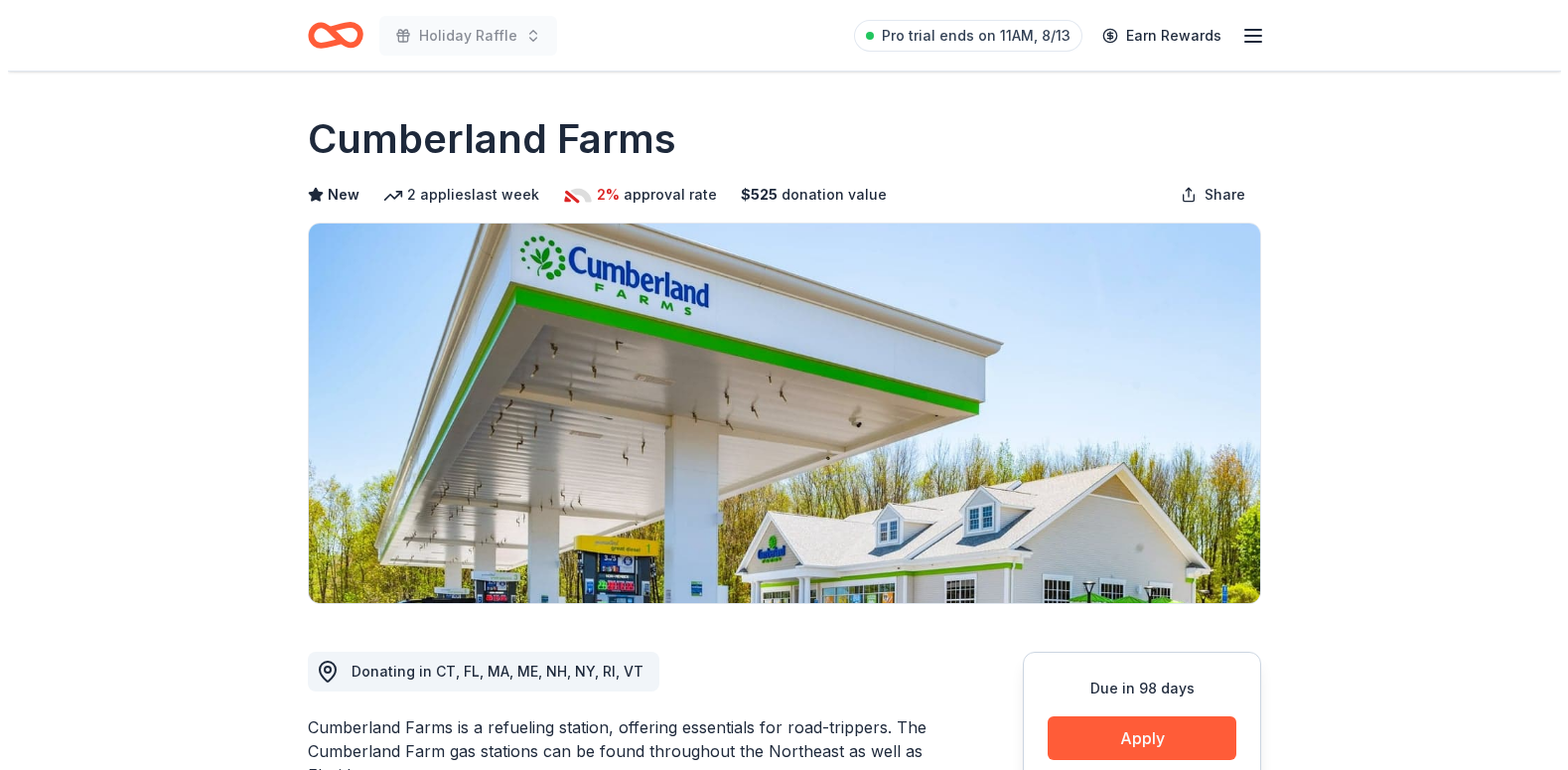 scroll, scrollTop: 0, scrollLeft: 0, axis: both 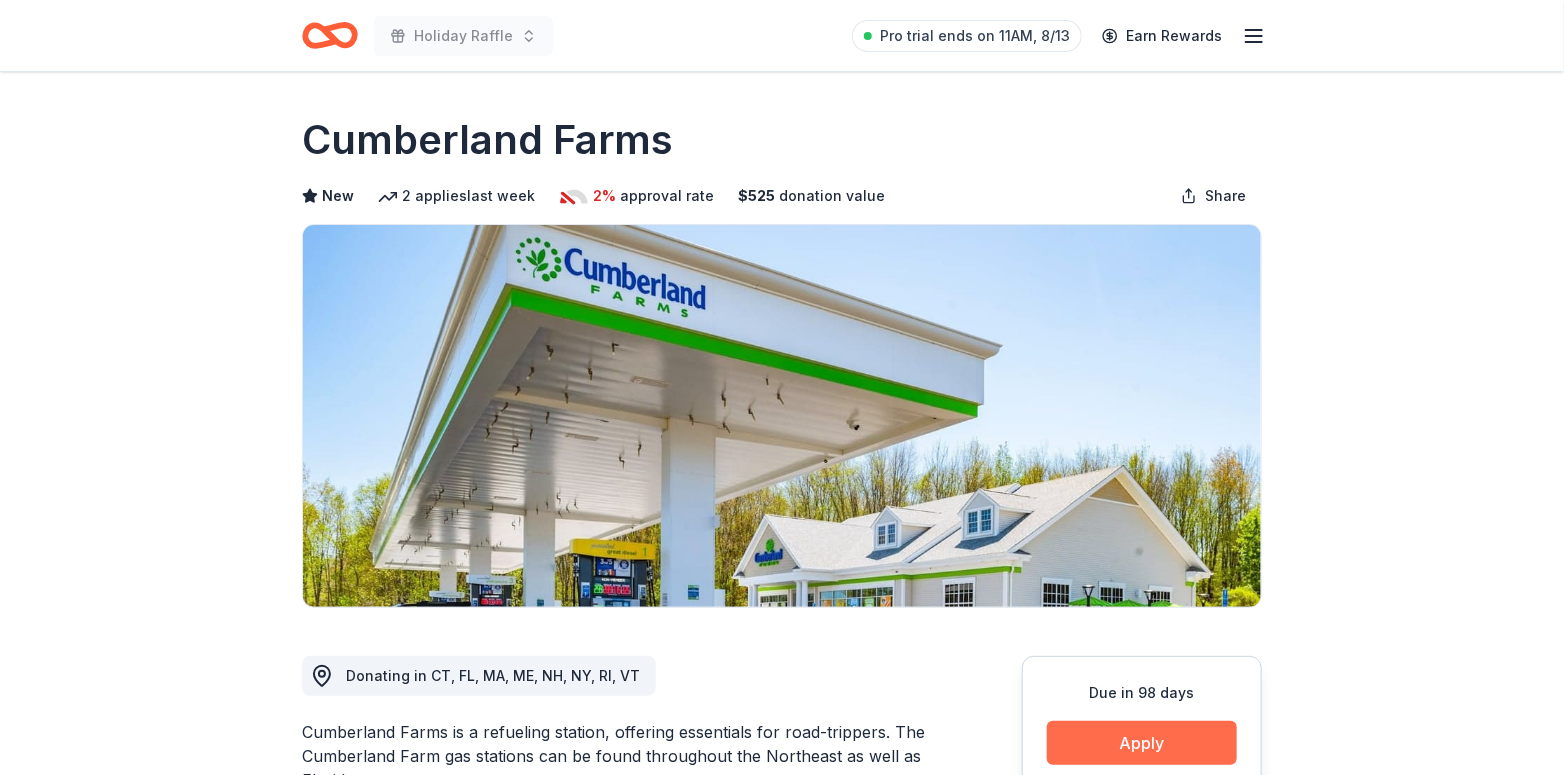 click on "Apply" at bounding box center [1142, 743] 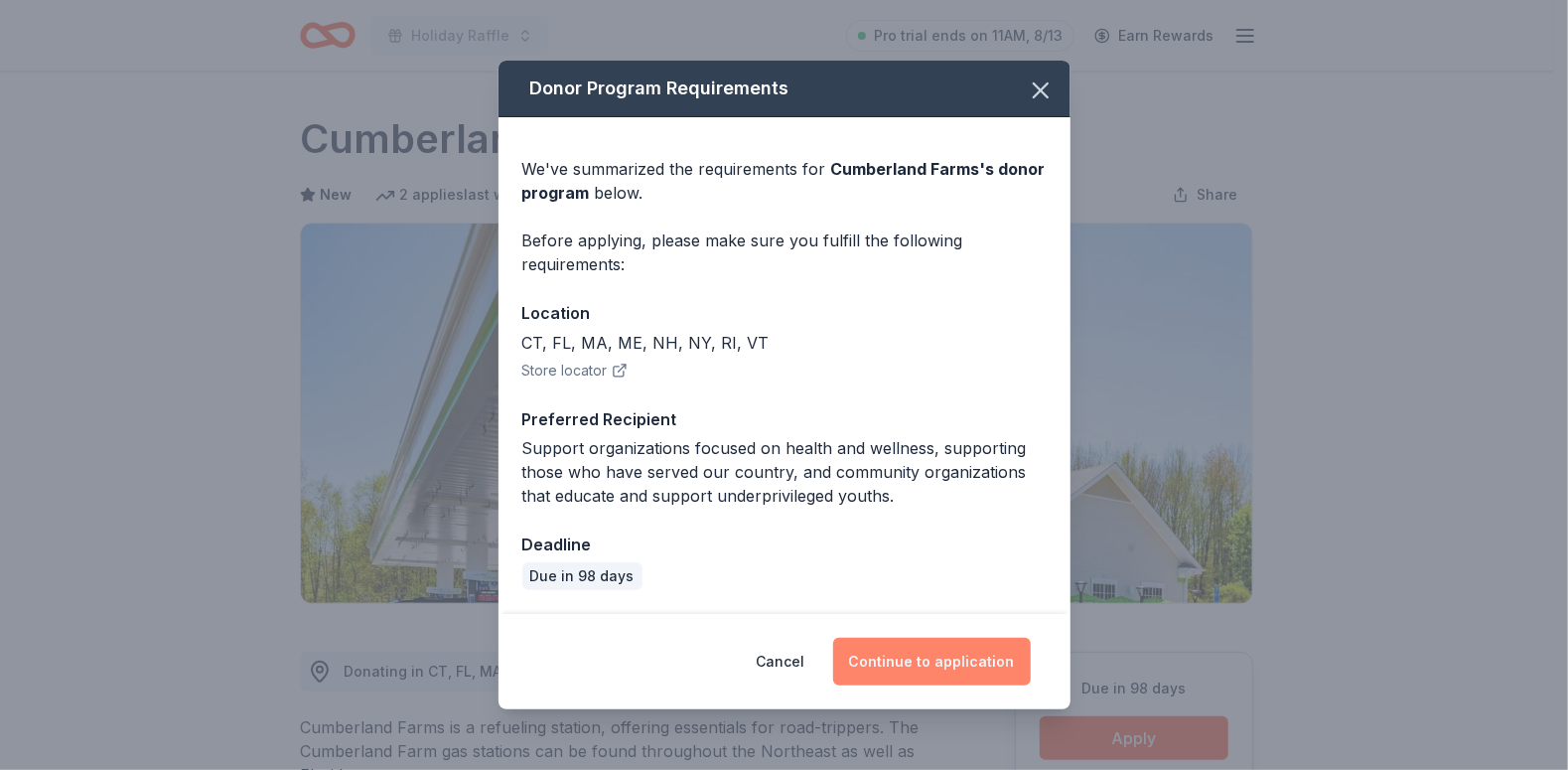 click on "Continue to application" at bounding box center [931, 662] 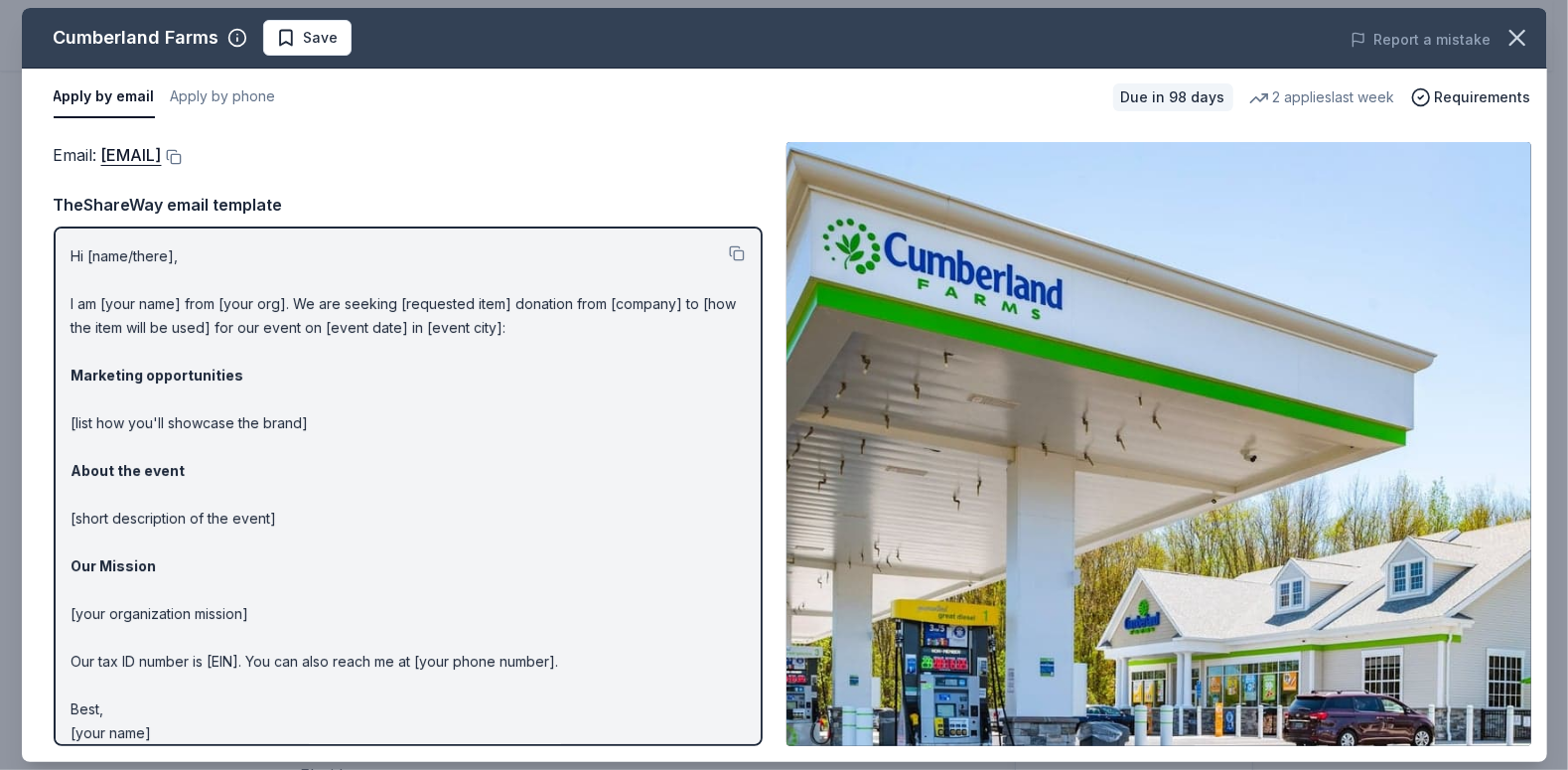 scroll, scrollTop: 15, scrollLeft: 0, axis: vertical 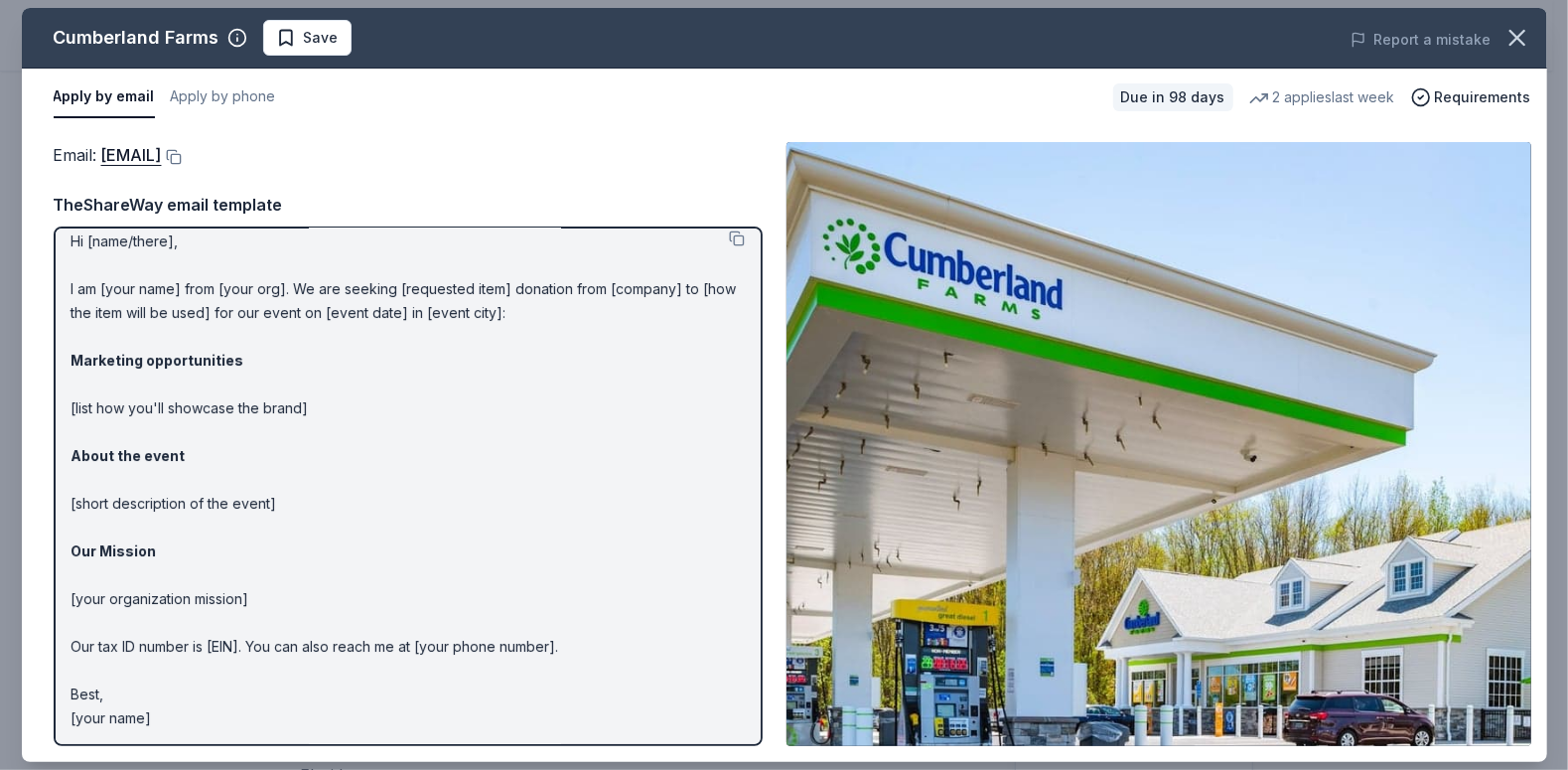 drag, startPoint x: 280, startPoint y: 151, endPoint x: 413, endPoint y: 129, distance: 134.80727 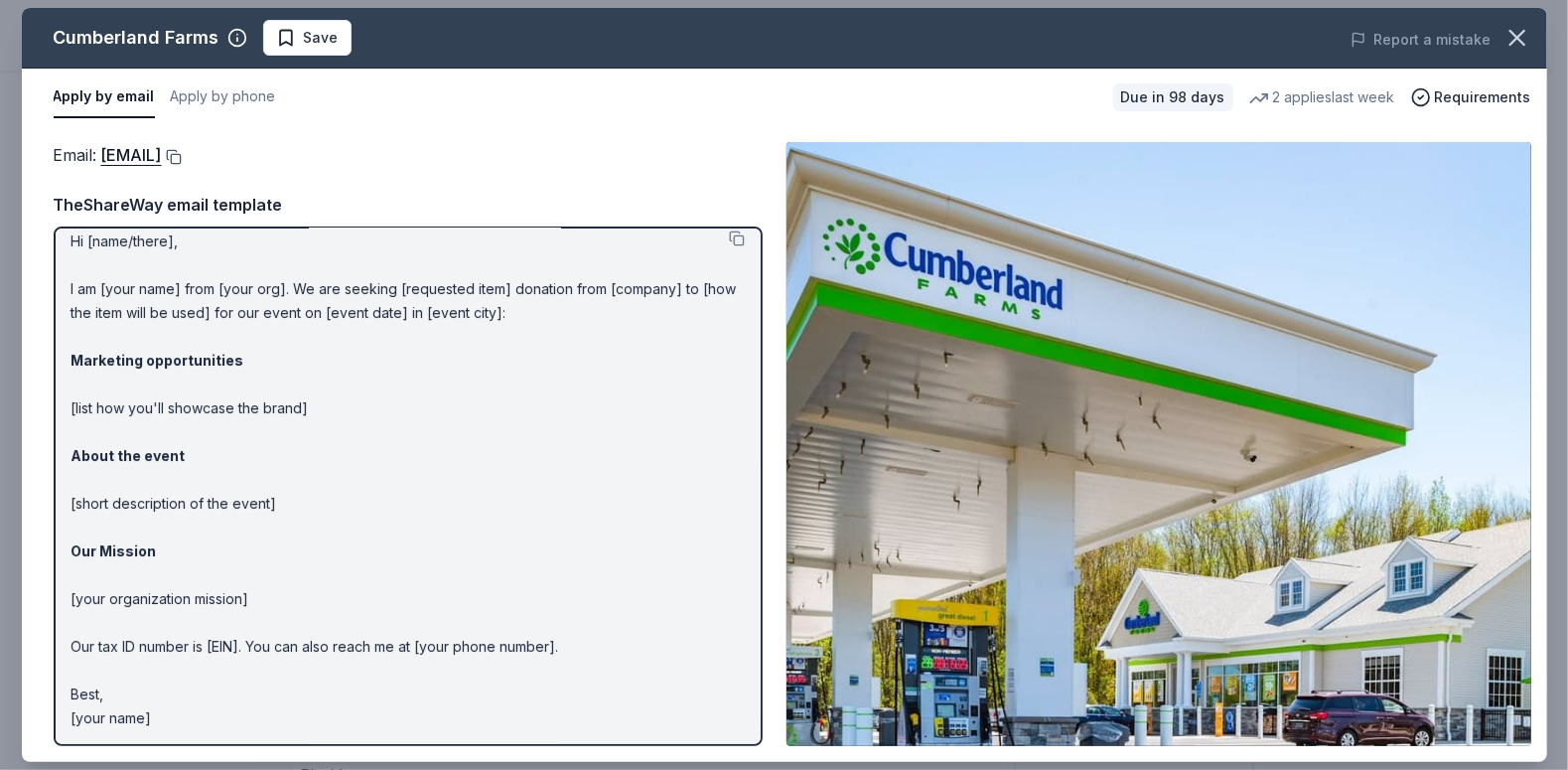 click at bounding box center [172, 157] 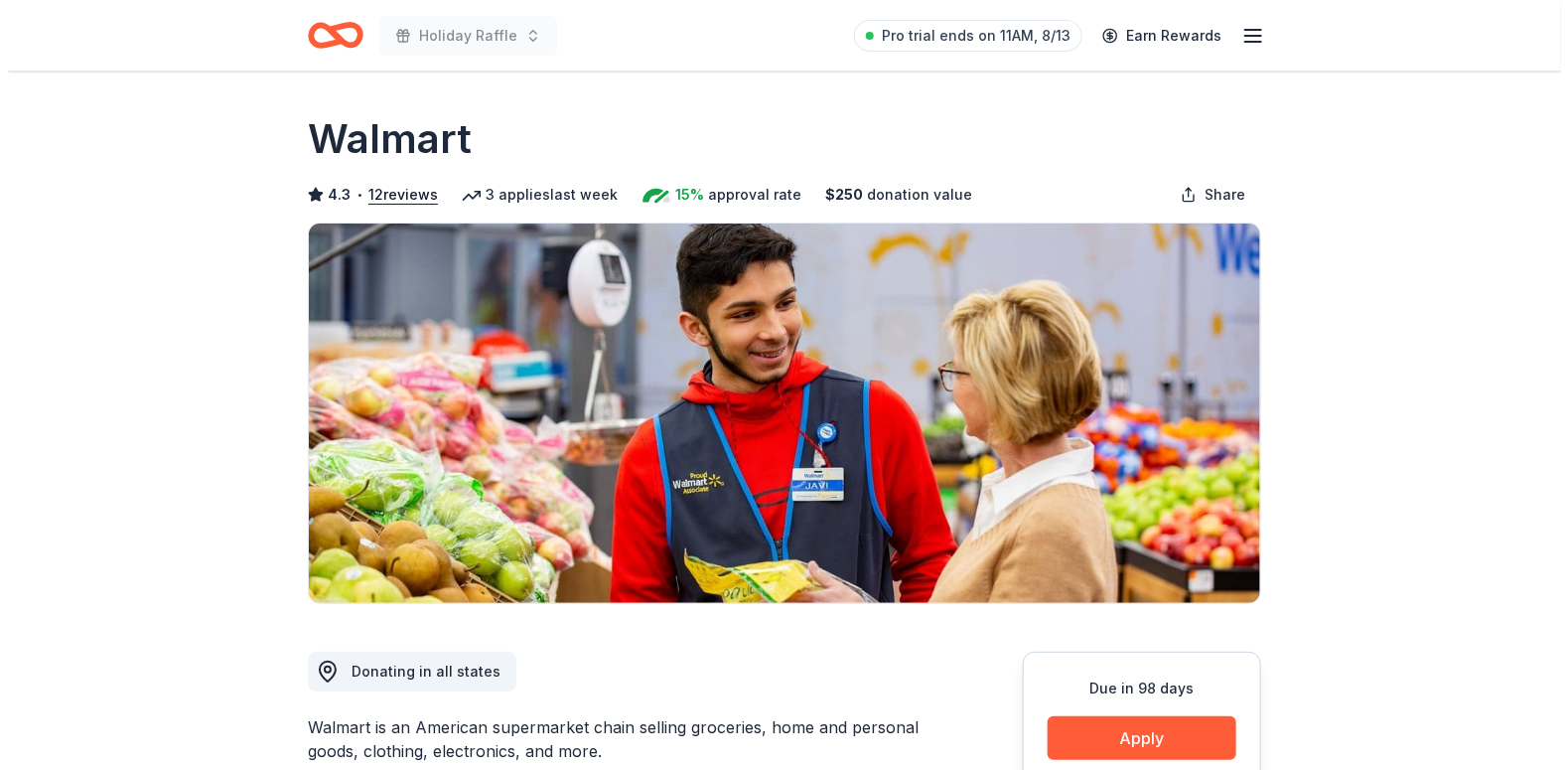scroll, scrollTop: 301, scrollLeft: 0, axis: vertical 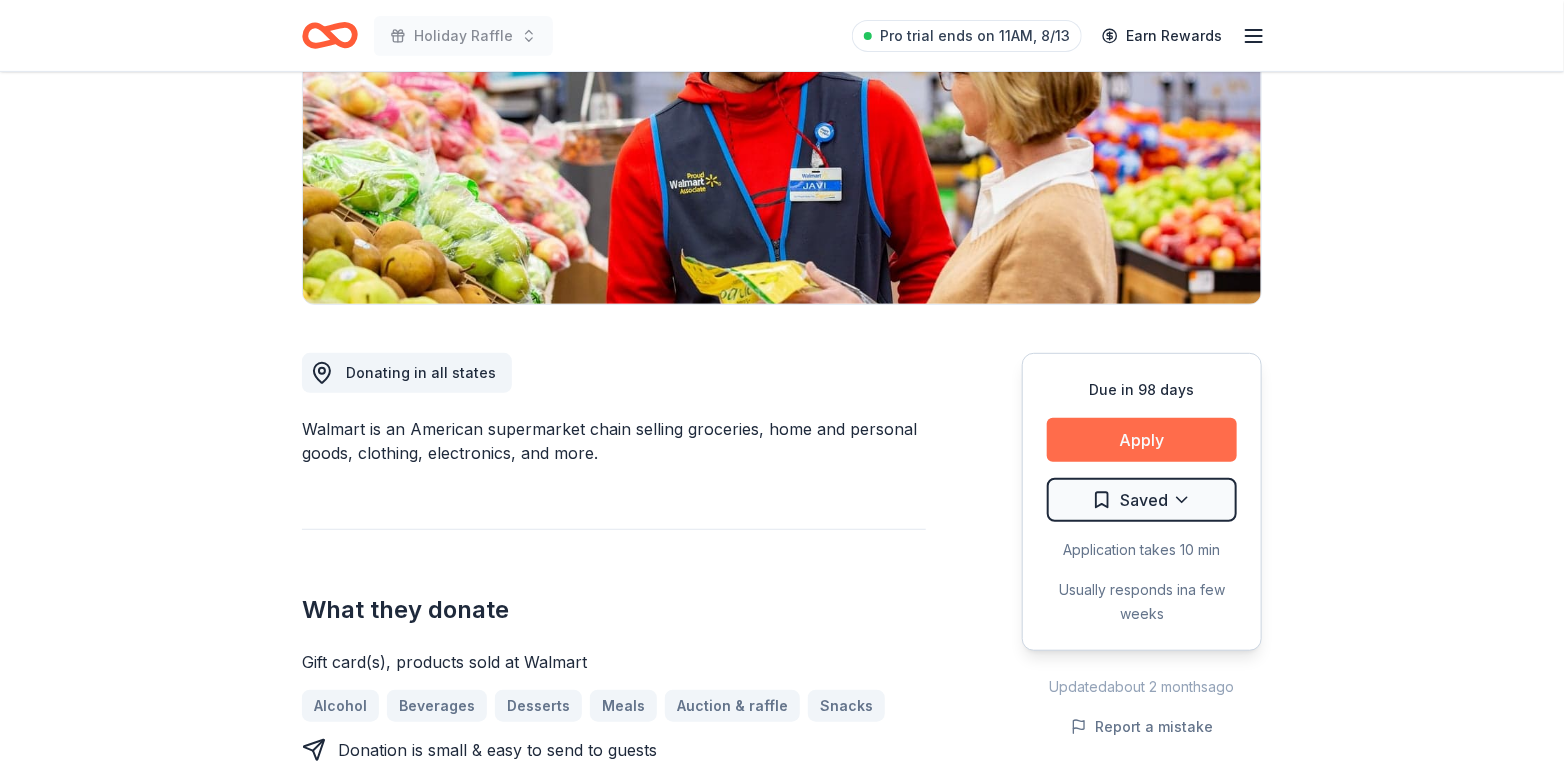 click on "Apply" at bounding box center [1142, 440] 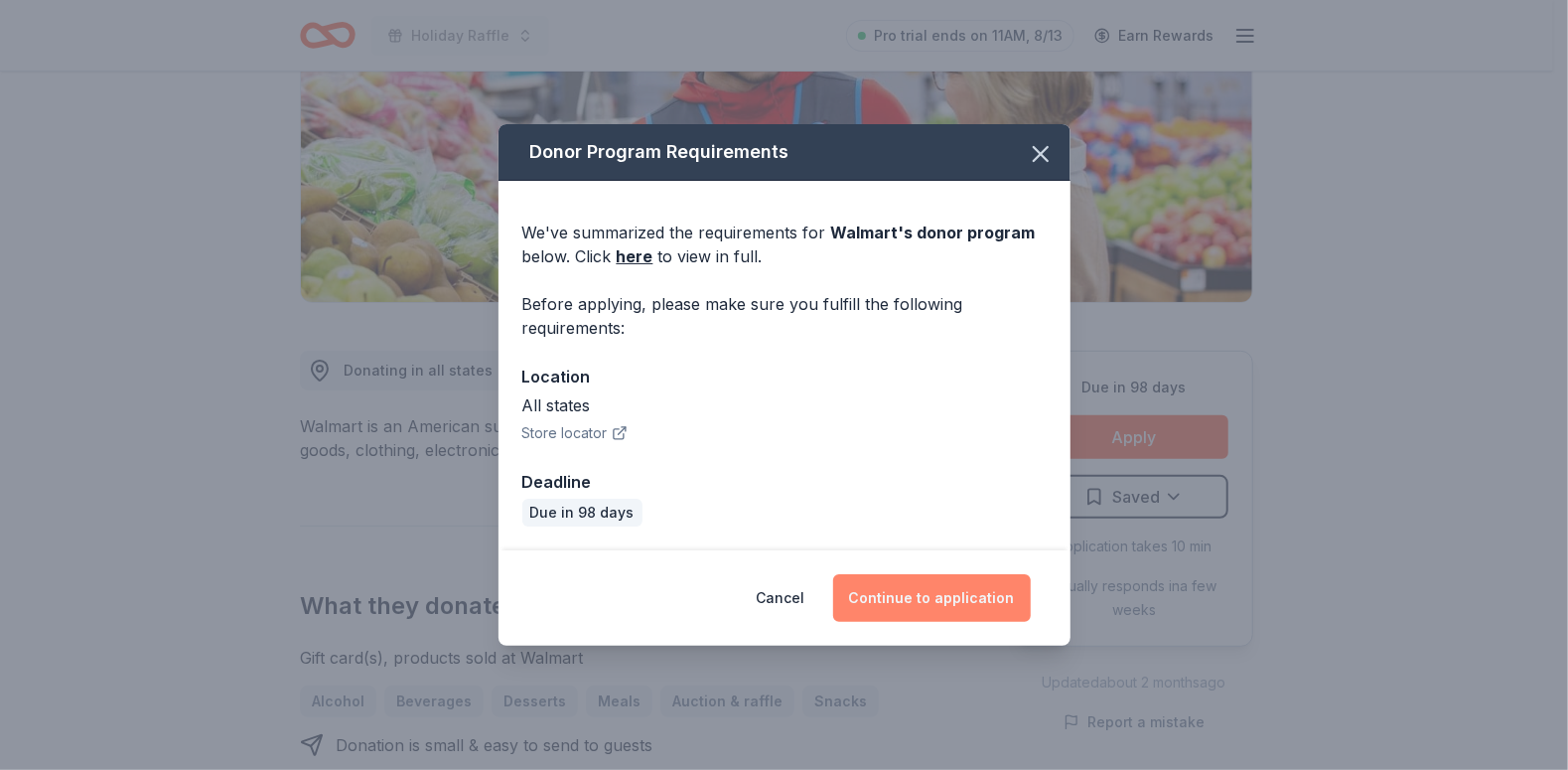click on "Continue to application" at bounding box center [931, 598] 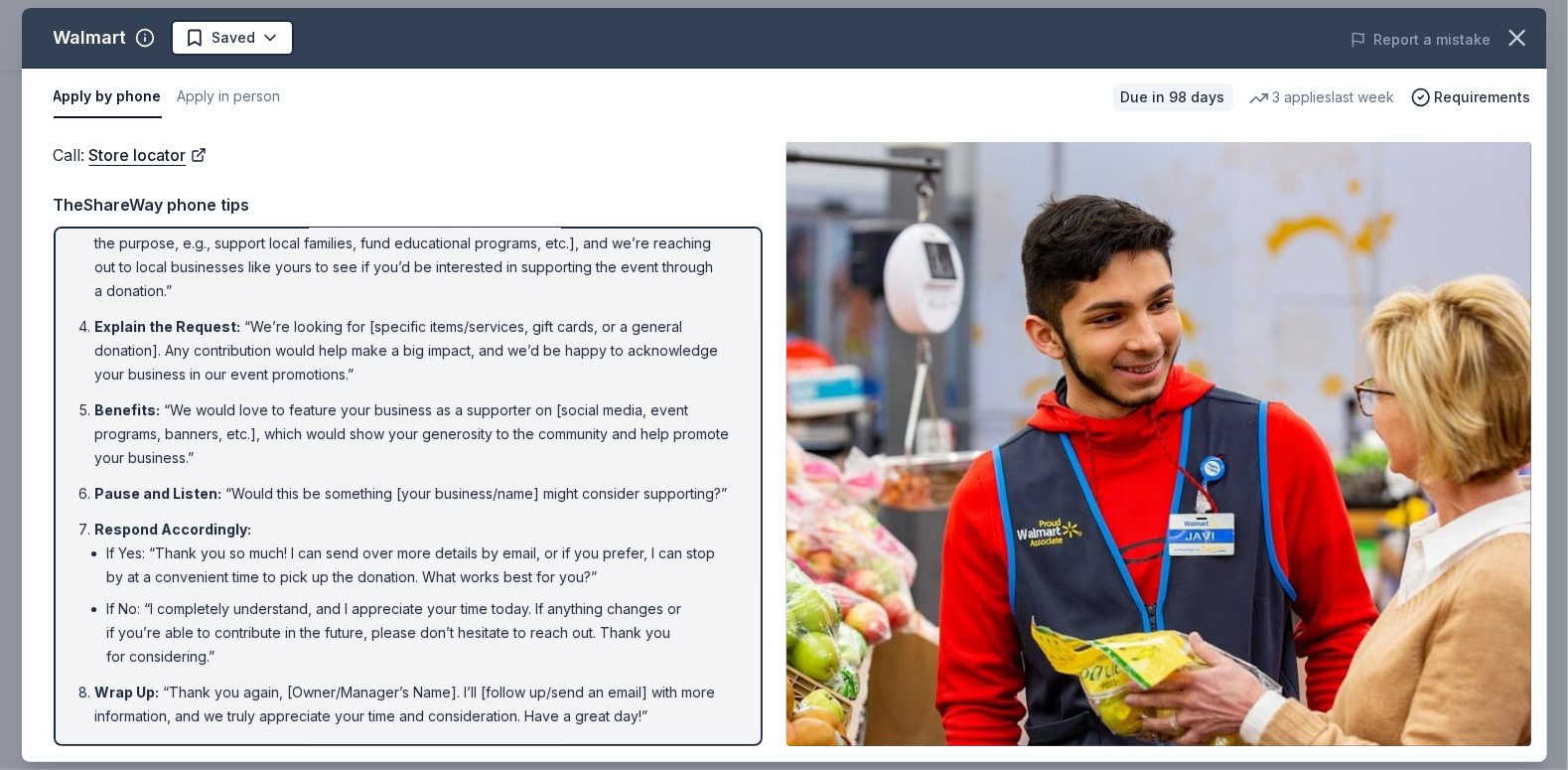 scroll, scrollTop: 177, scrollLeft: 0, axis: vertical 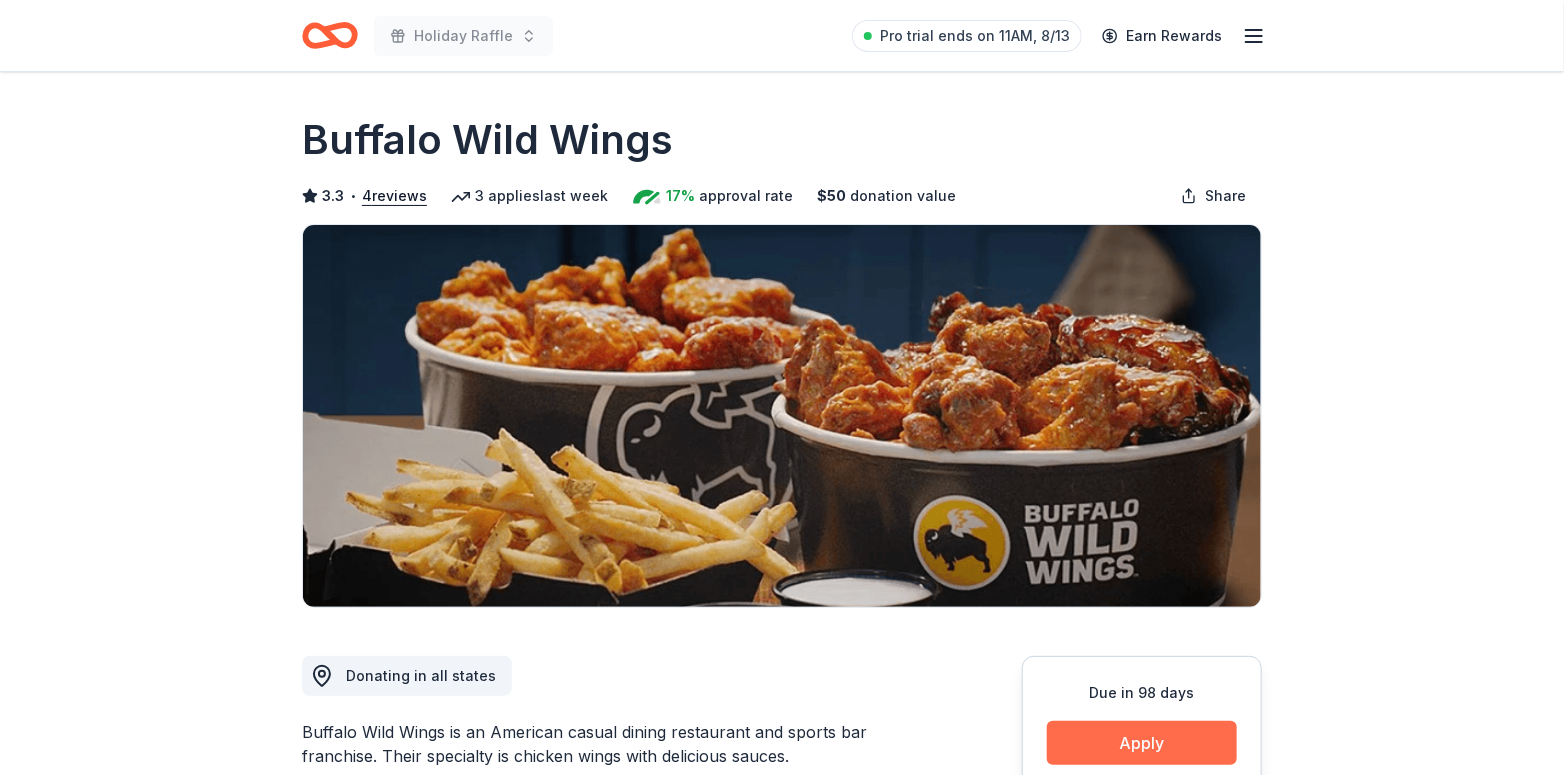 click on "Apply" at bounding box center (1142, 743) 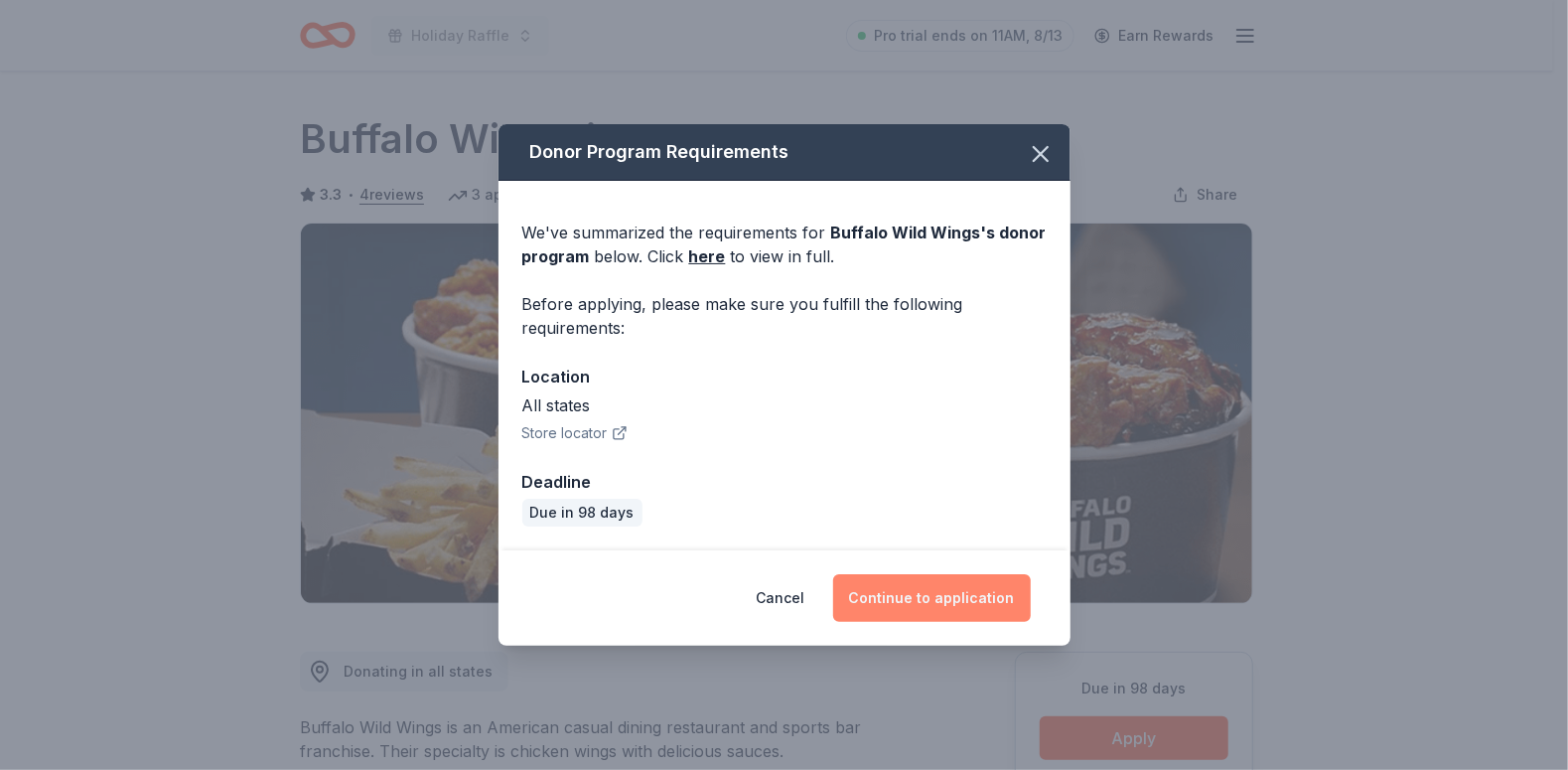 click on "Continue to application" at bounding box center [931, 598] 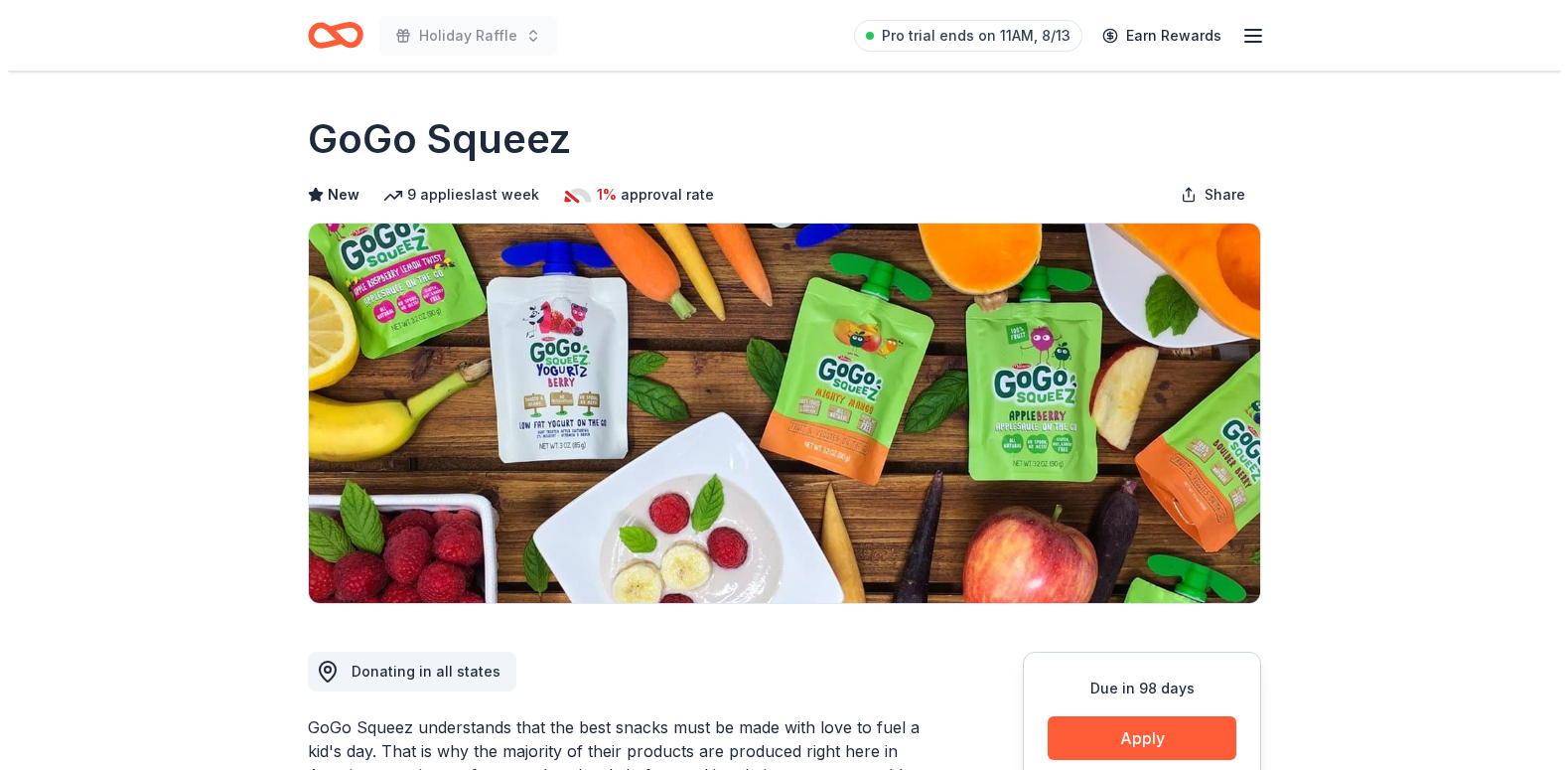 scroll, scrollTop: 0, scrollLeft: 0, axis: both 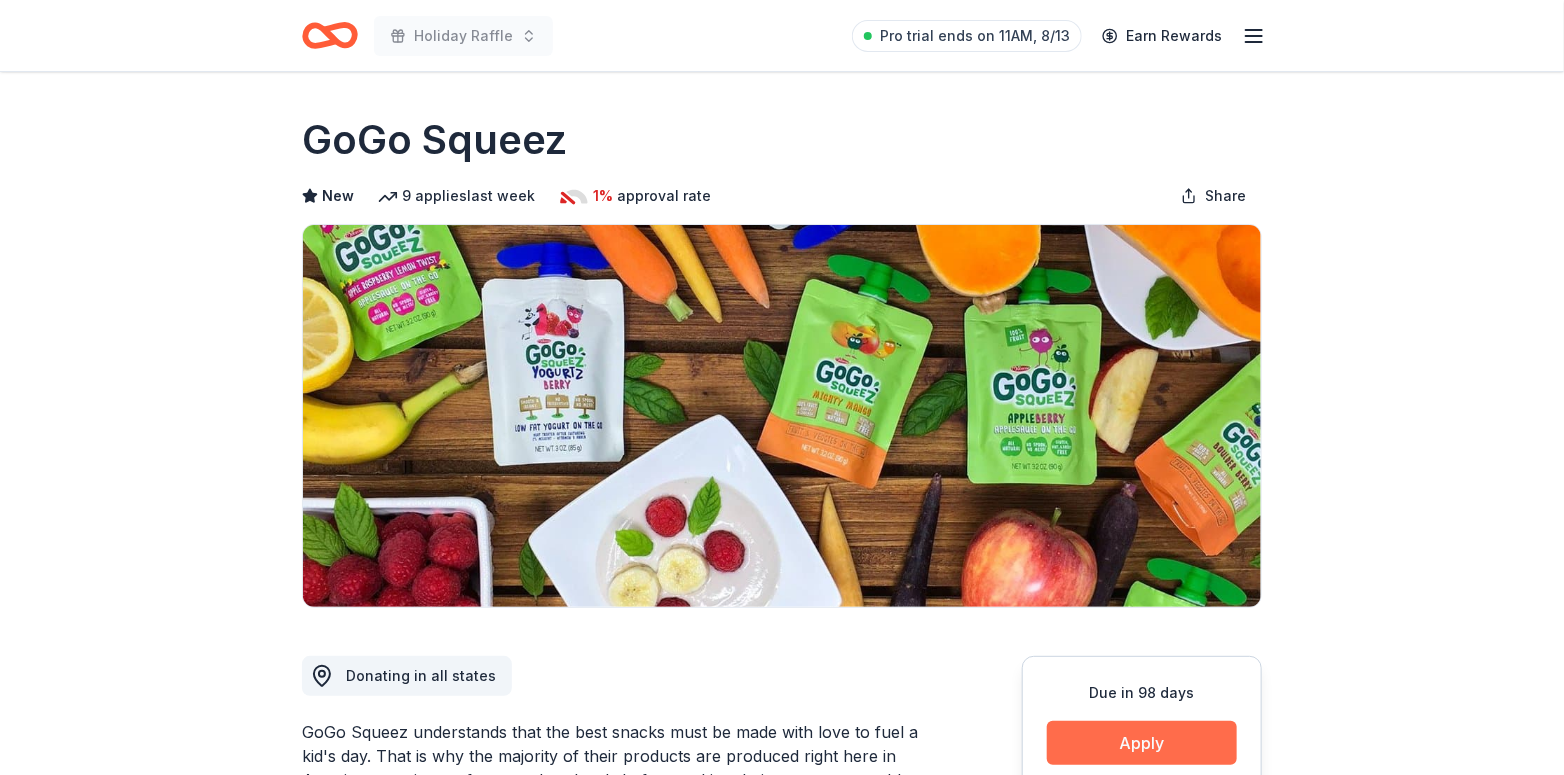 click on "Apply" at bounding box center [1142, 743] 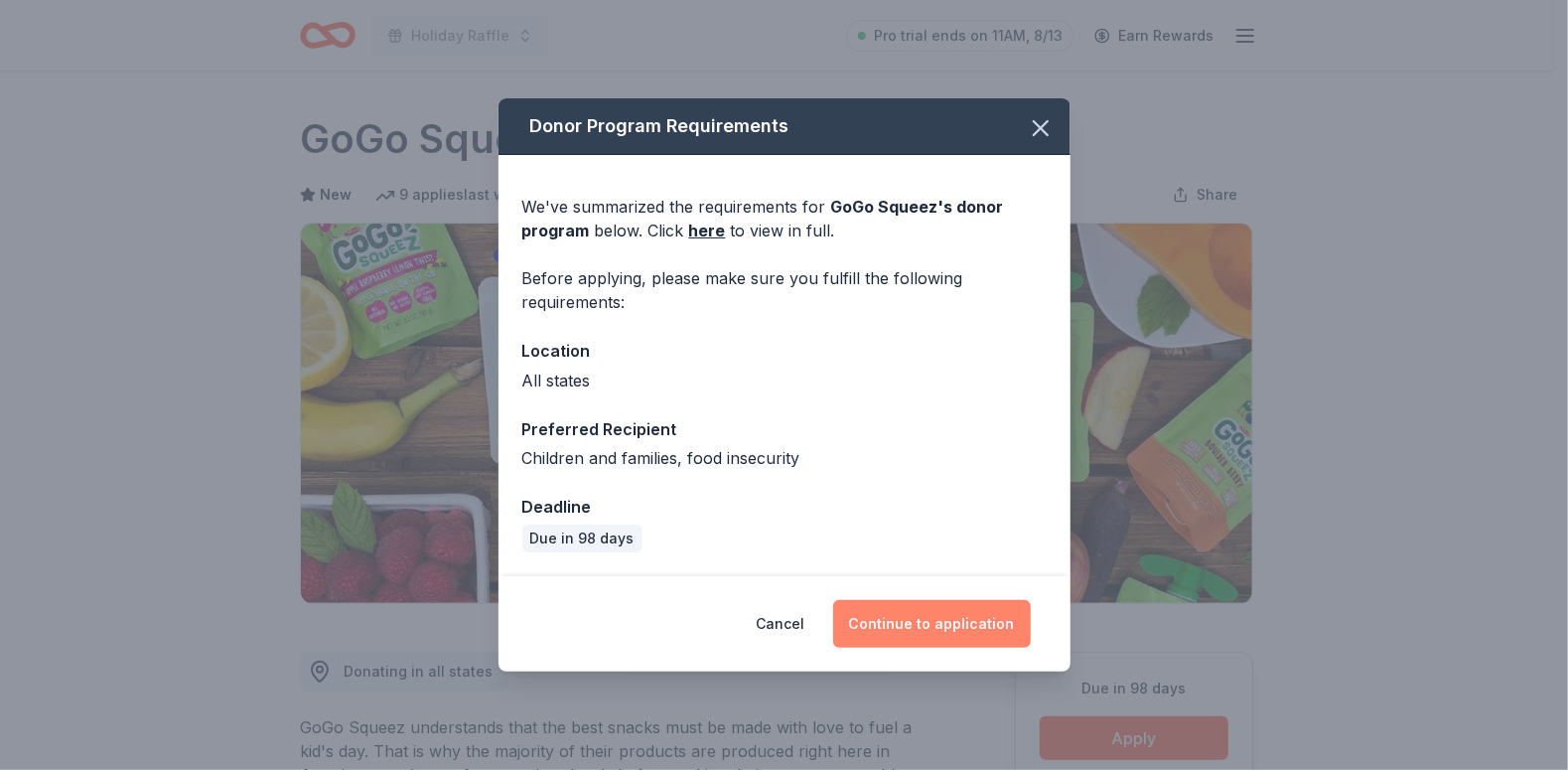 click on "Continue to application" at bounding box center [931, 624] 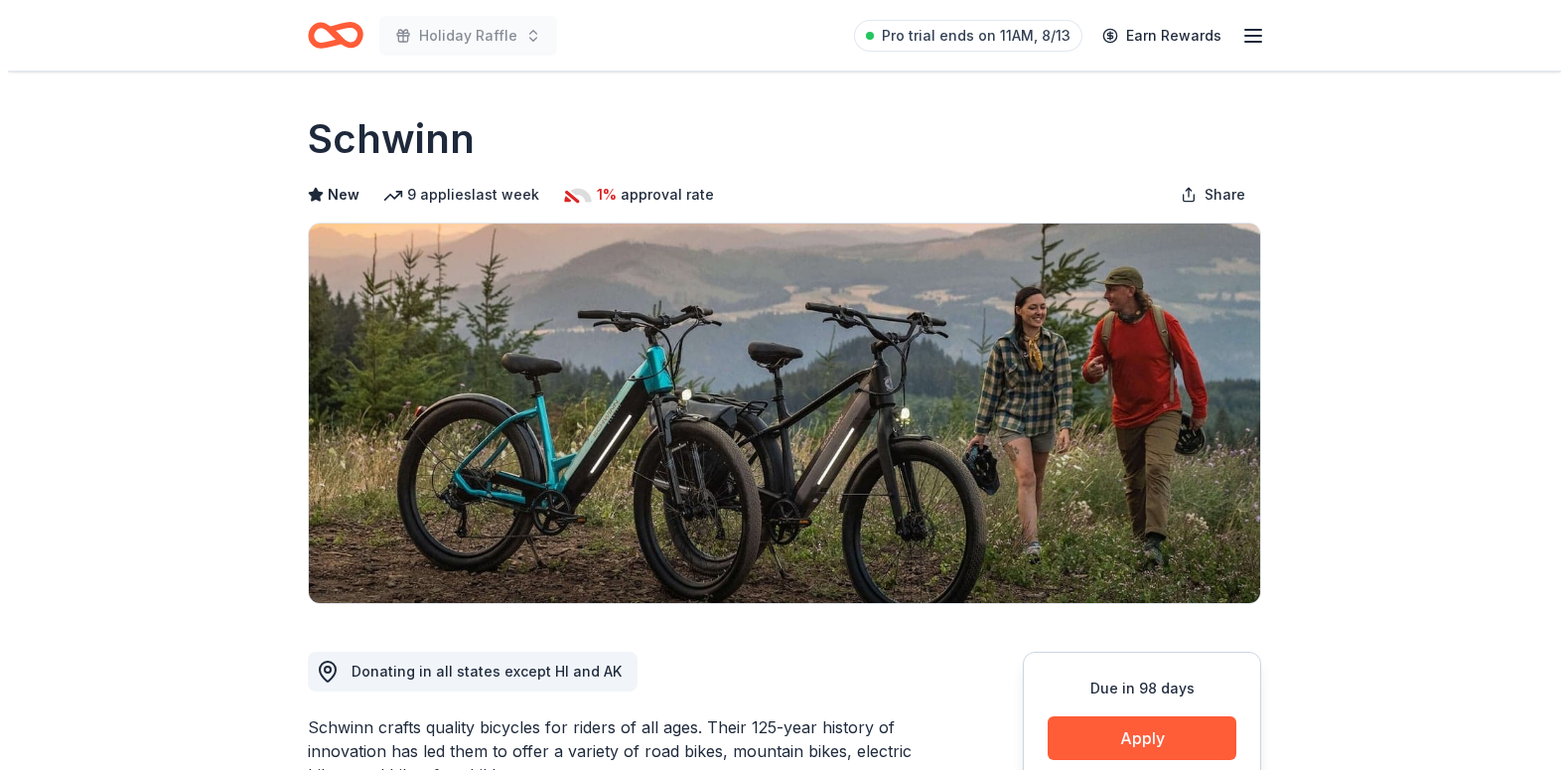 scroll, scrollTop: 0, scrollLeft: 0, axis: both 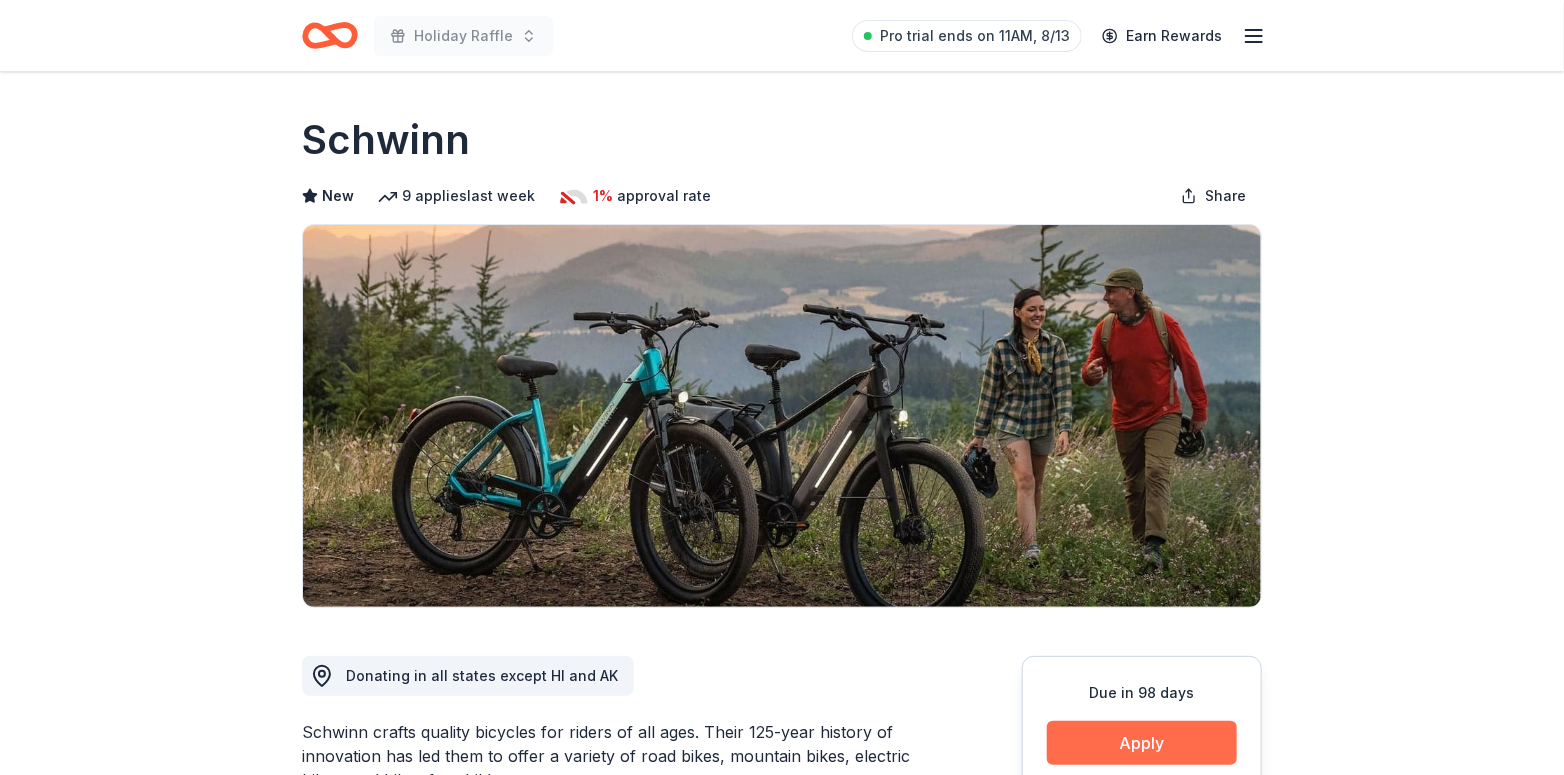 click on "Apply" at bounding box center [1142, 743] 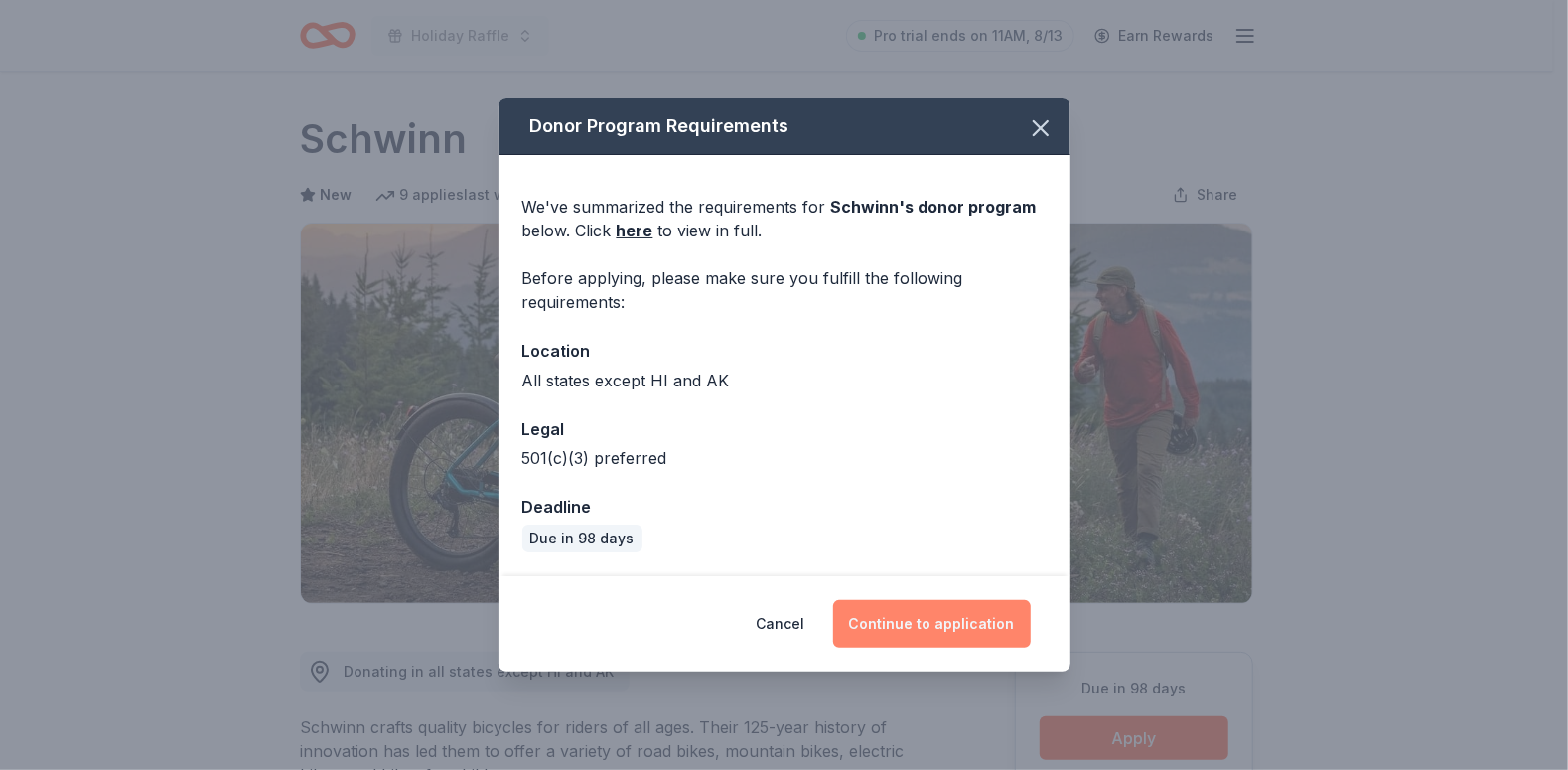click on "Continue to application" at bounding box center (931, 624) 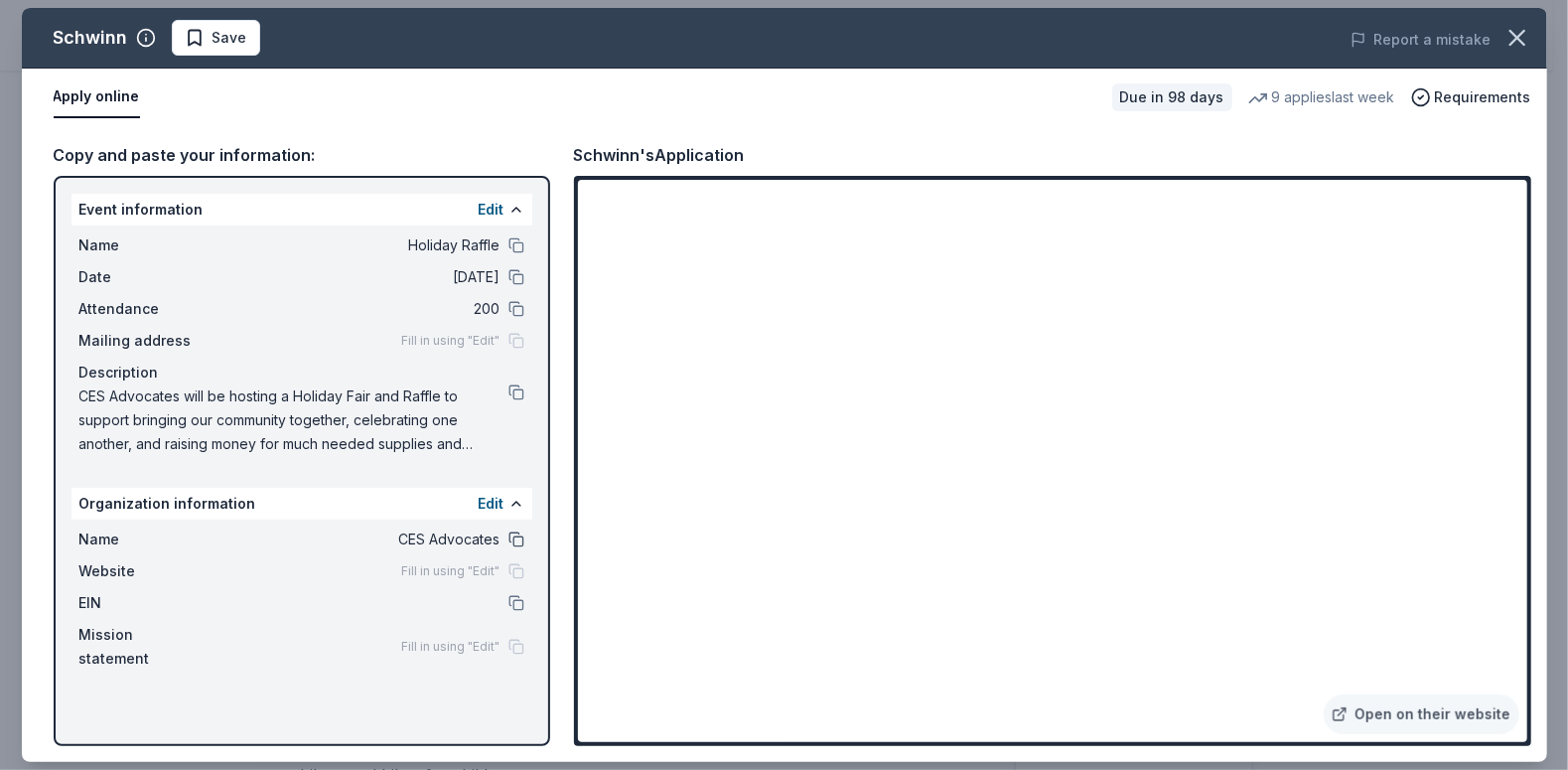 click at bounding box center (516, 539) 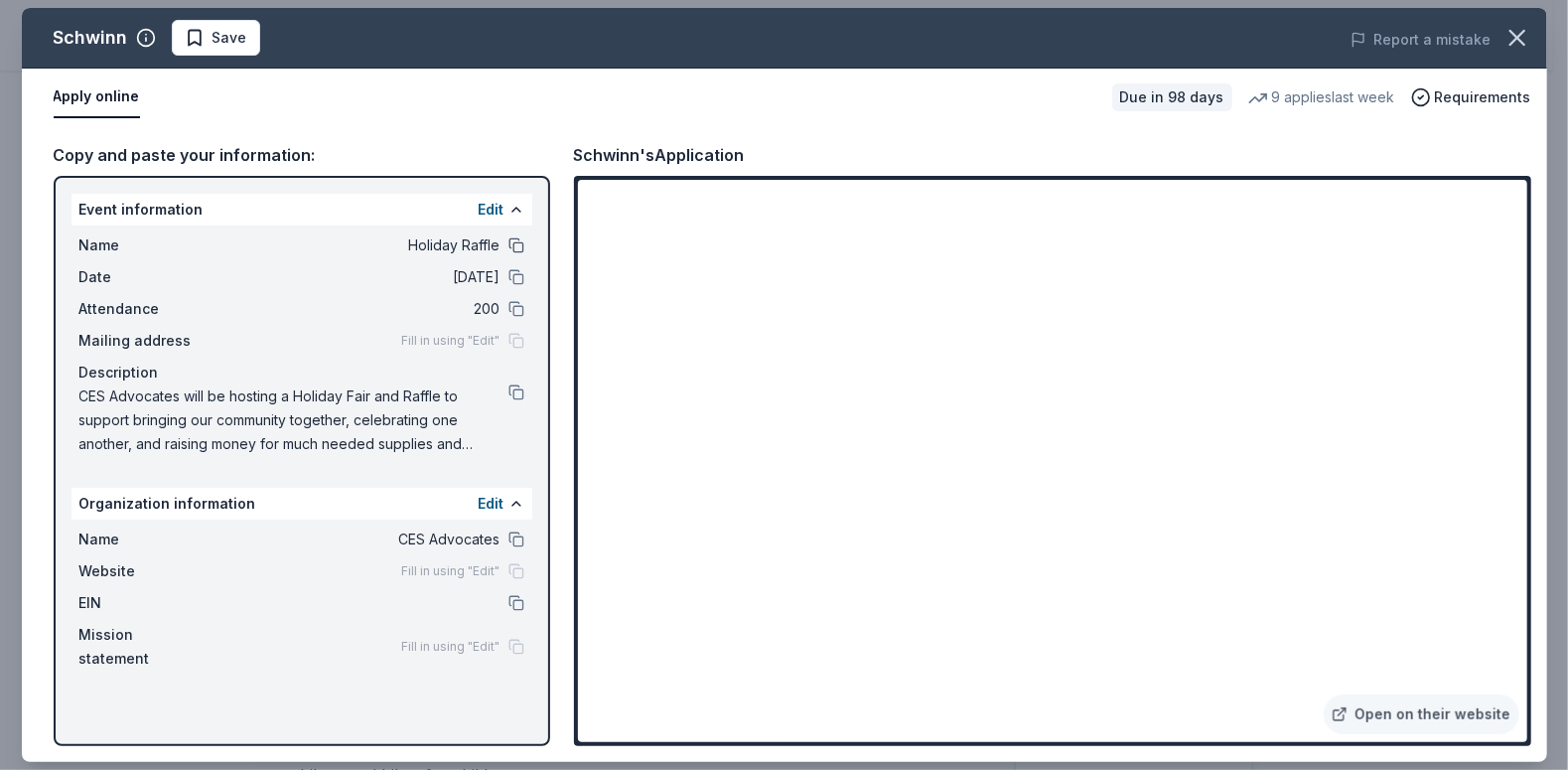 click at bounding box center [516, 245] 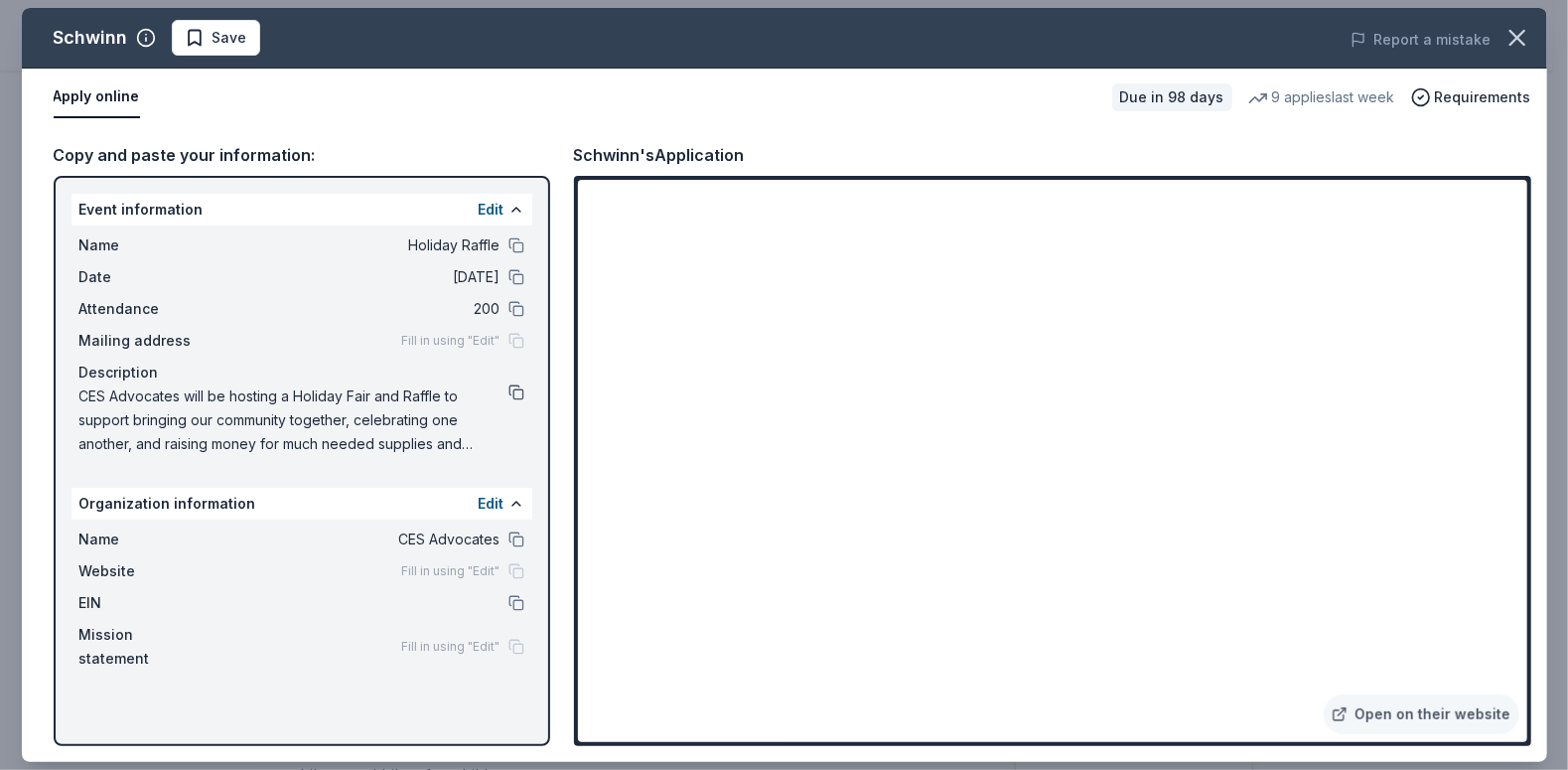 click at bounding box center (516, 392) 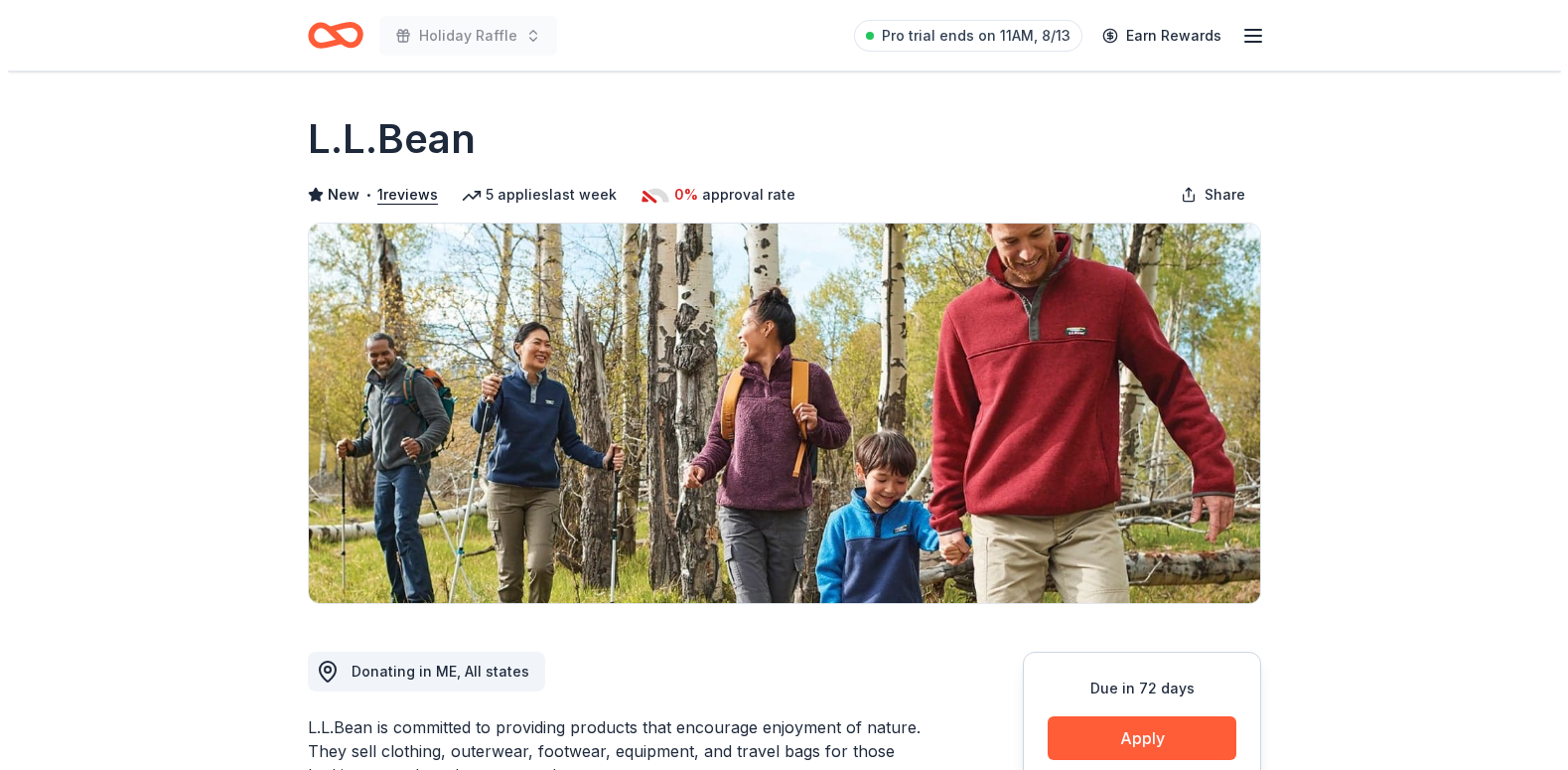 scroll, scrollTop: 0, scrollLeft: 0, axis: both 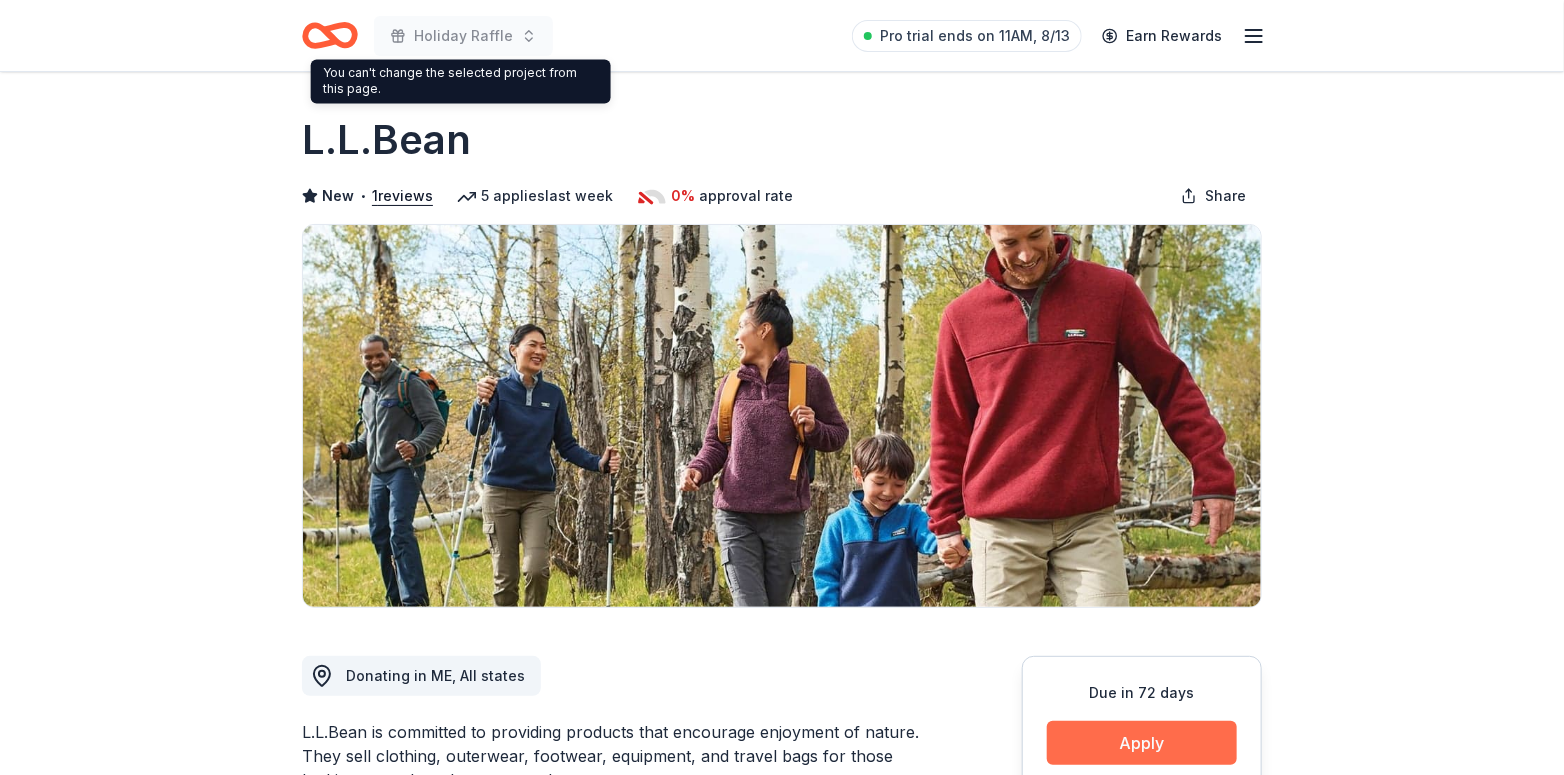 click on "Apply" at bounding box center [1142, 743] 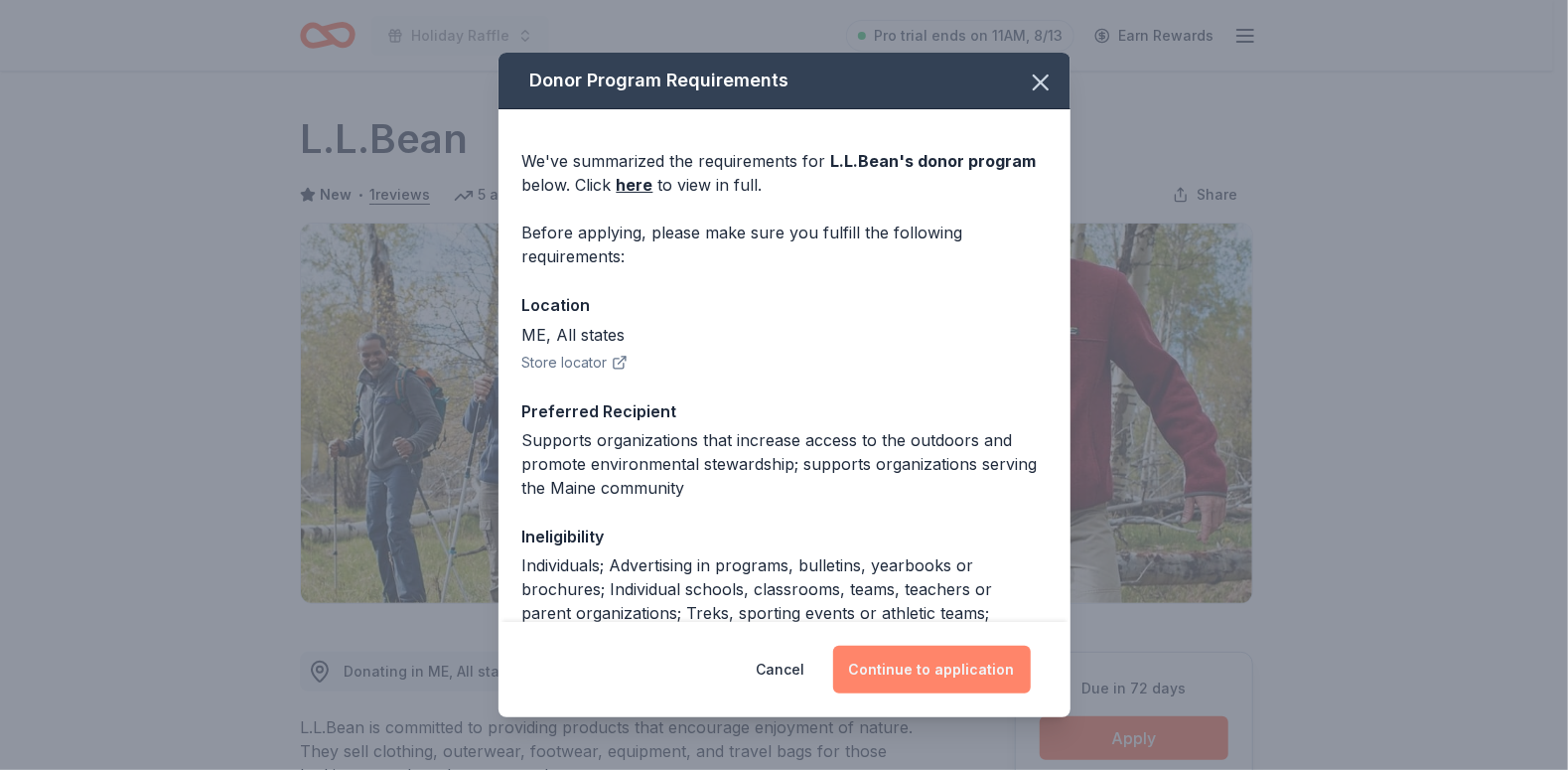 click on "Continue to application" at bounding box center [931, 670] 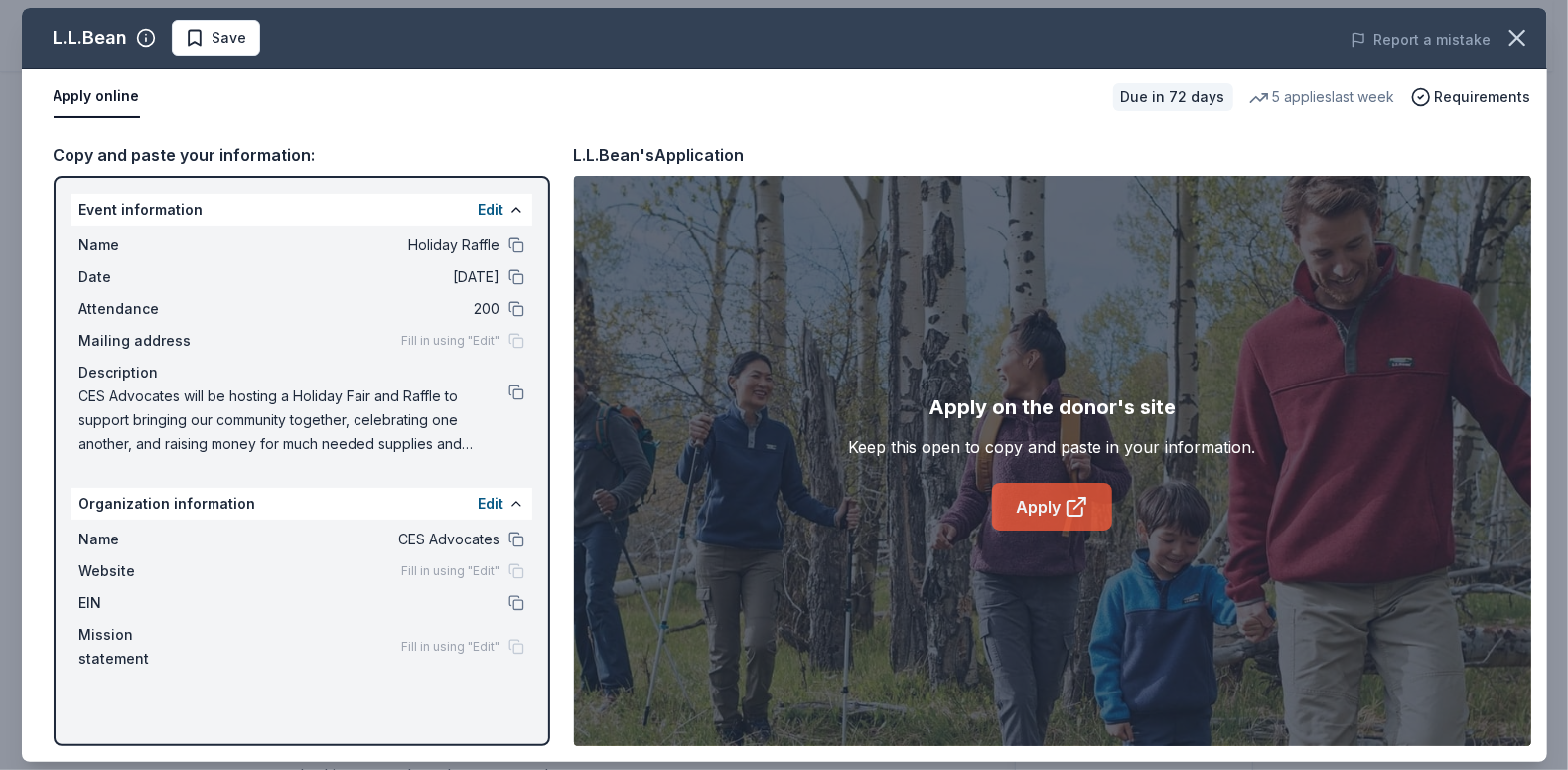 click on "Apply" at bounding box center [1052, 507] 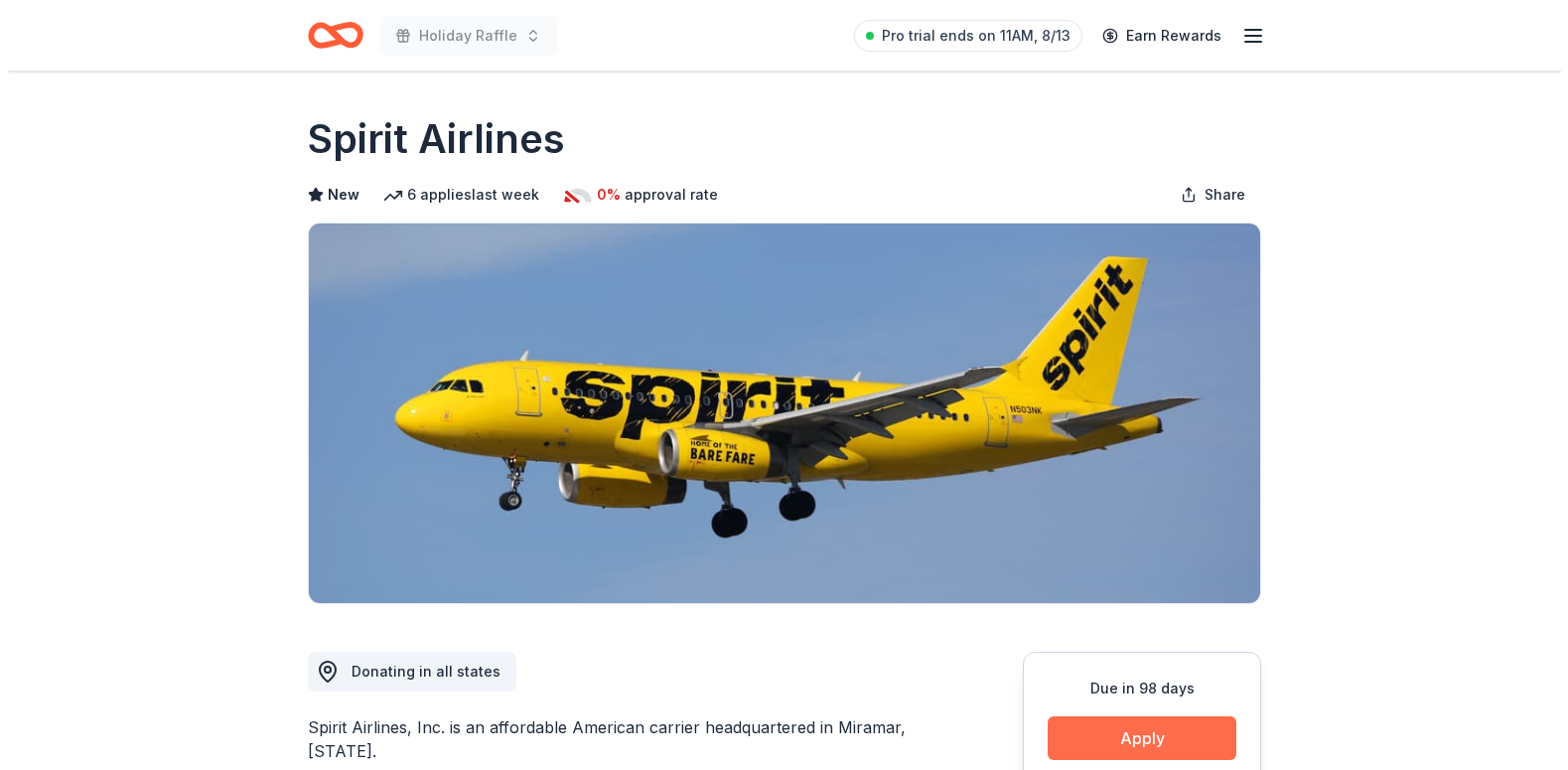 scroll, scrollTop: 0, scrollLeft: 0, axis: both 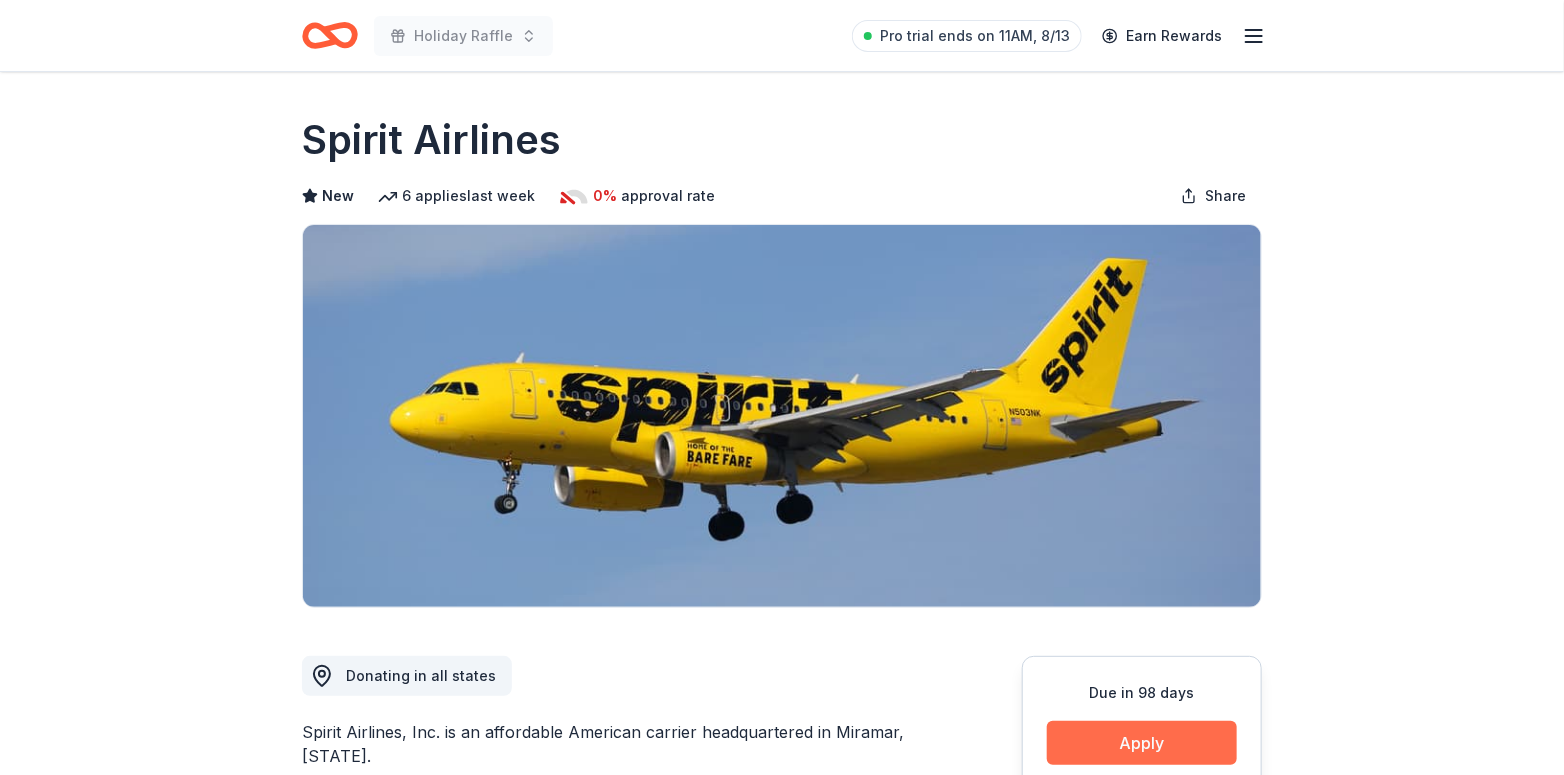 click on "Apply" at bounding box center (1142, 743) 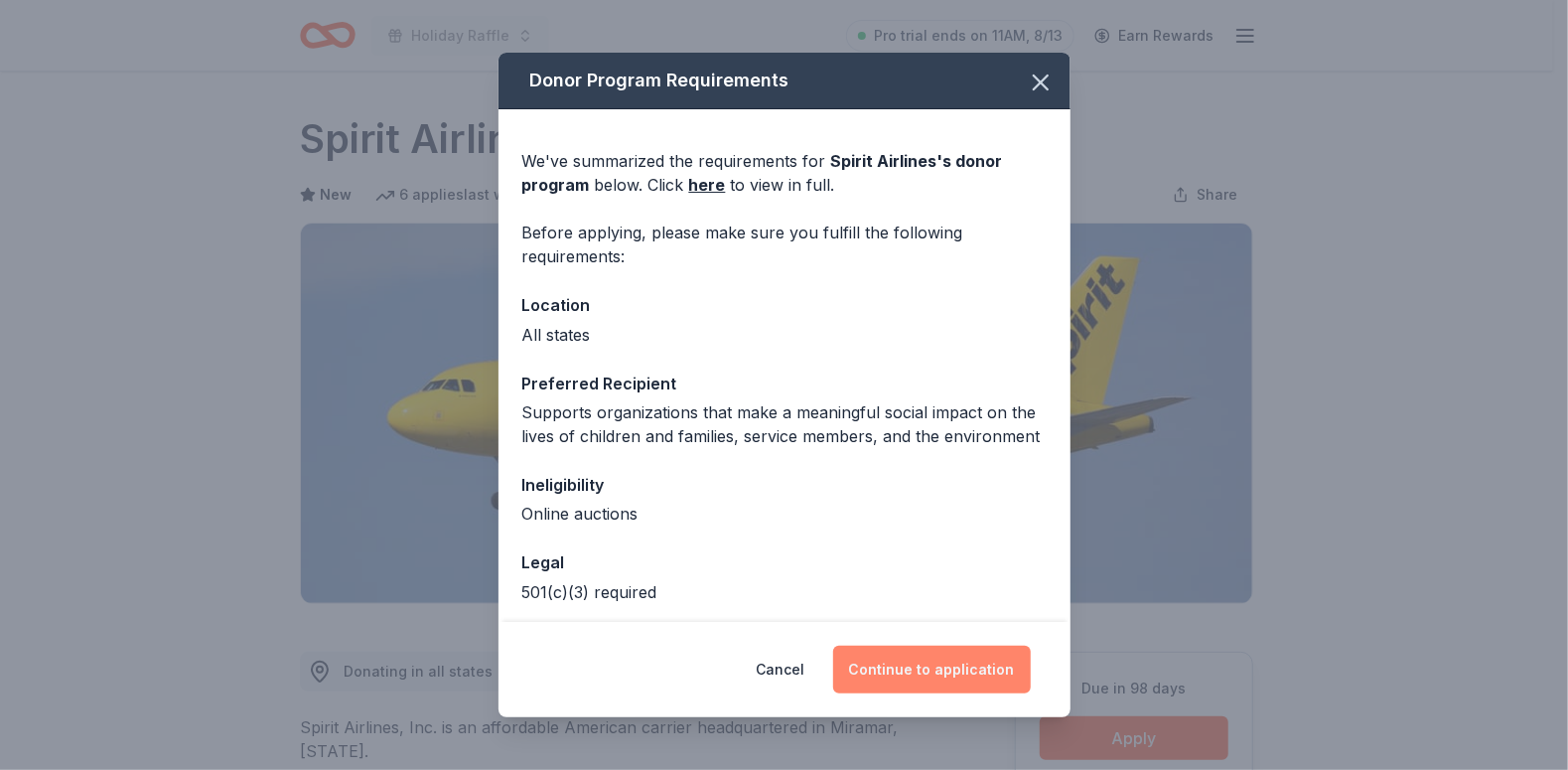click on "Continue to application" at bounding box center (931, 670) 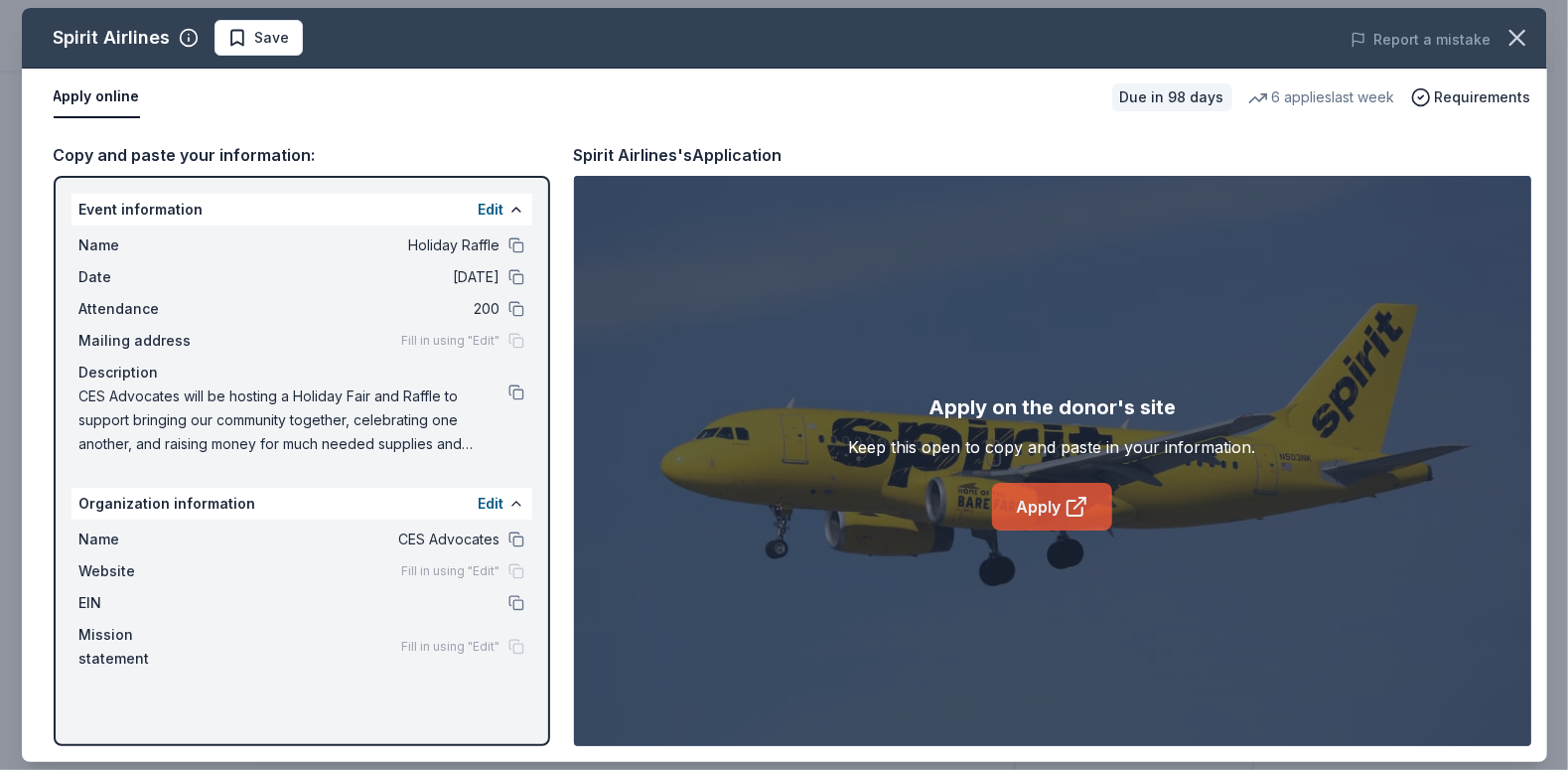 click on "Apply" at bounding box center [1052, 507] 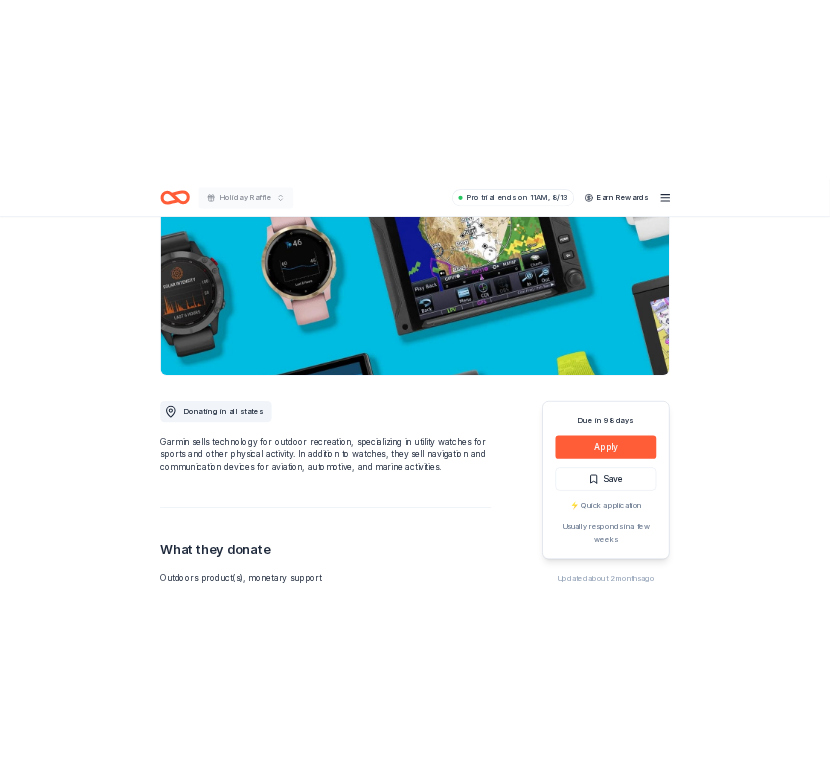 scroll, scrollTop: 241, scrollLeft: 0, axis: vertical 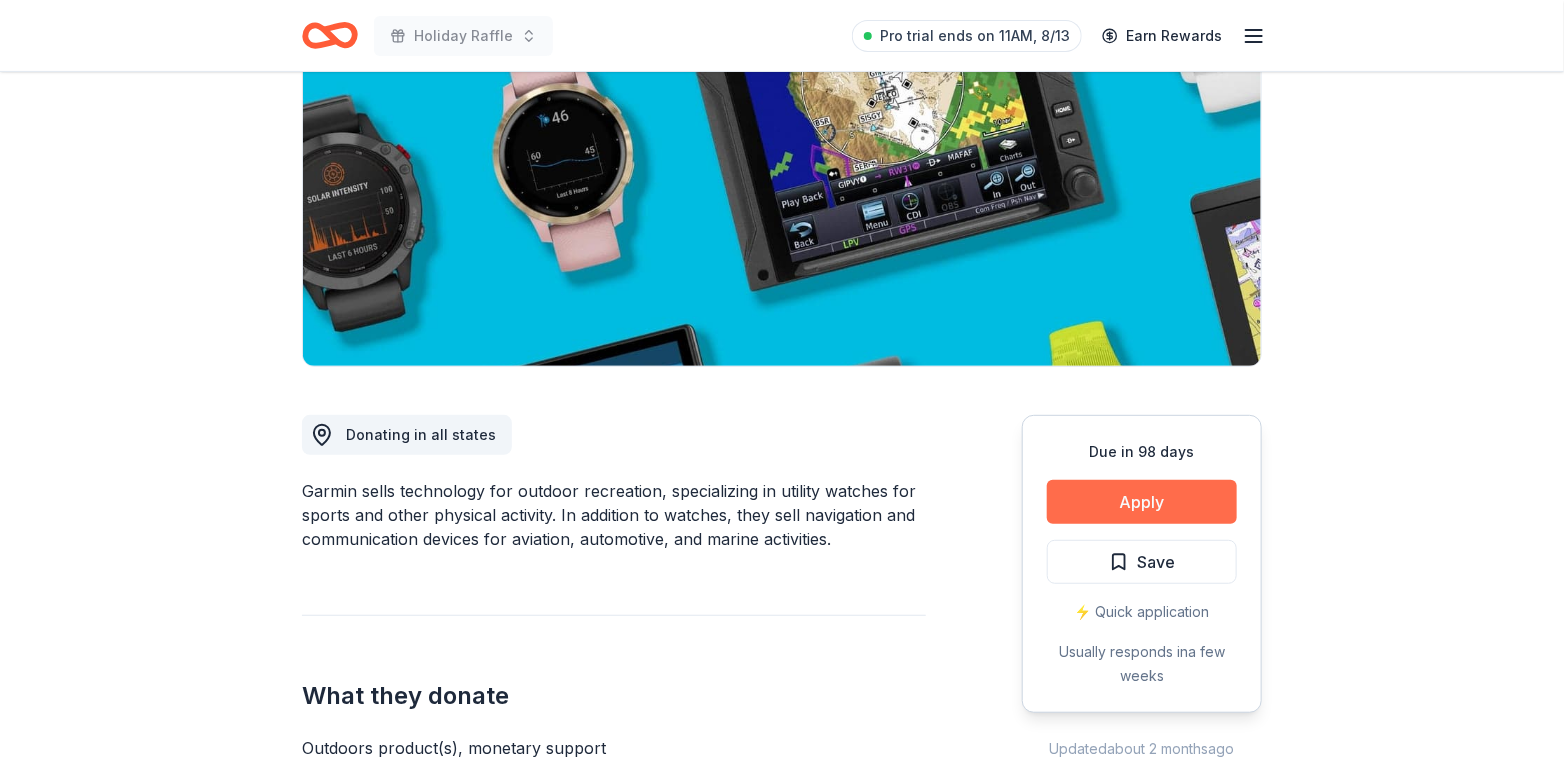 click on "Apply" at bounding box center [1142, 502] 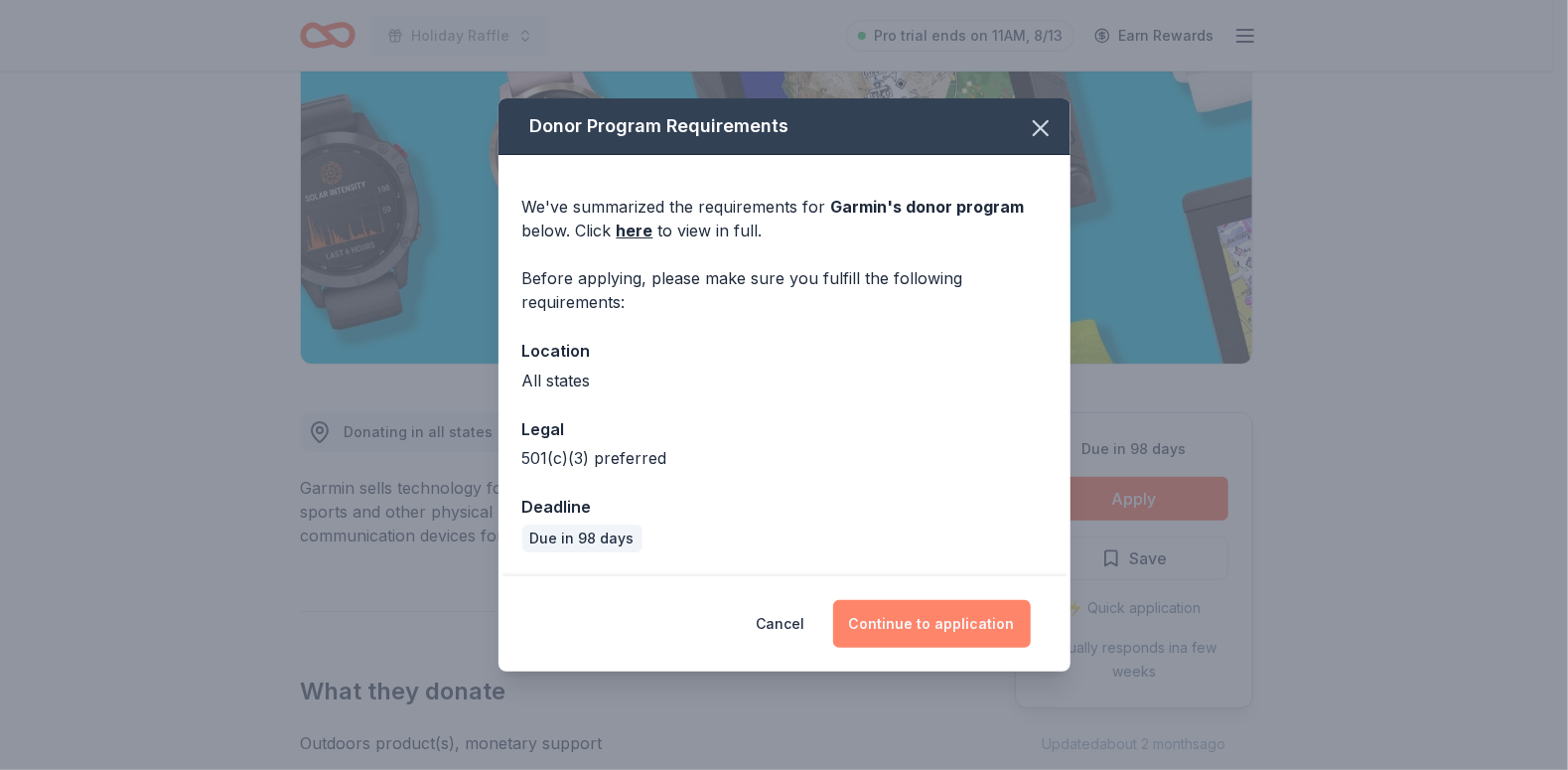 click on "Continue to application" at bounding box center [931, 624] 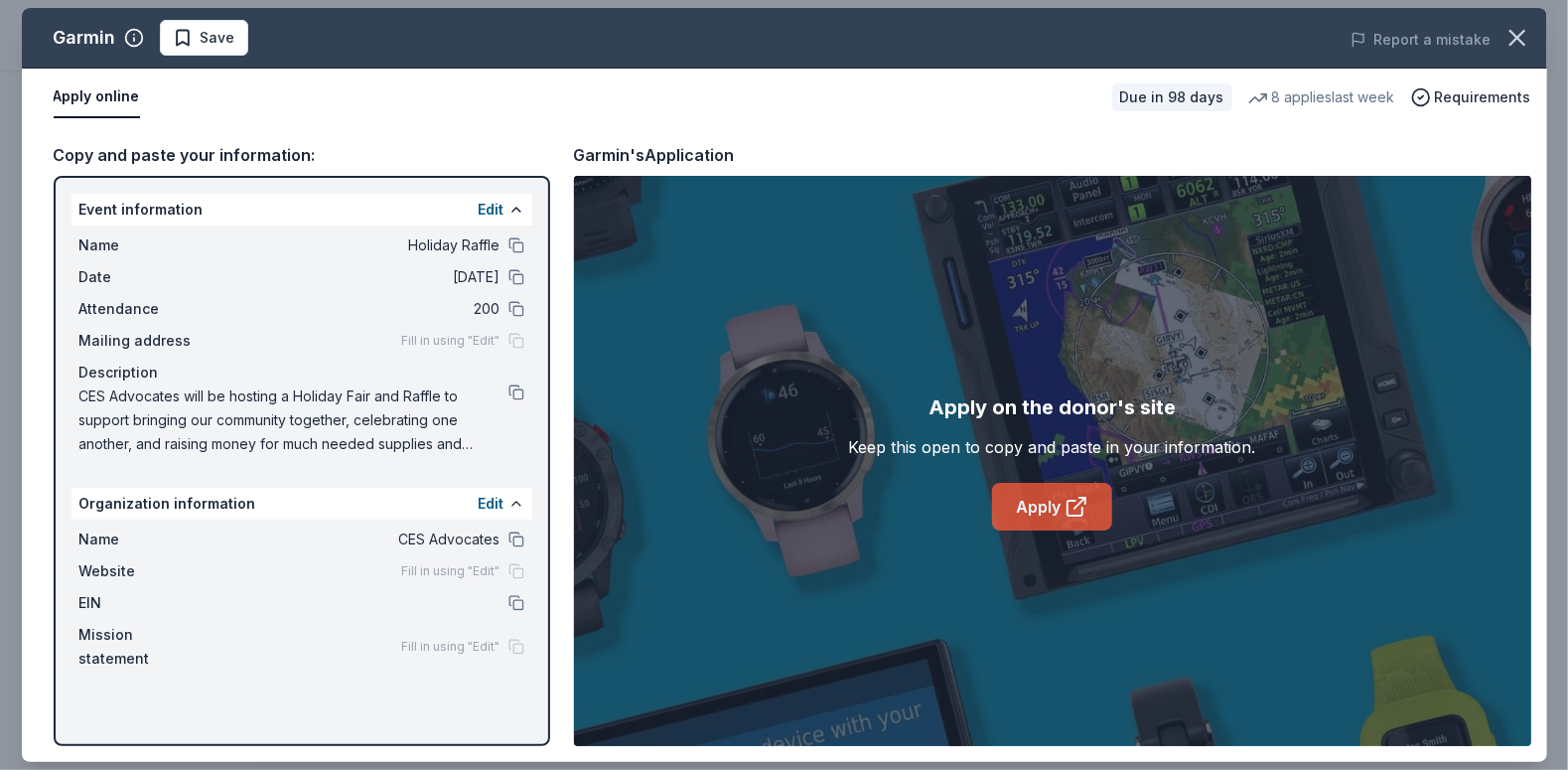 click on "Apply" at bounding box center (1052, 507) 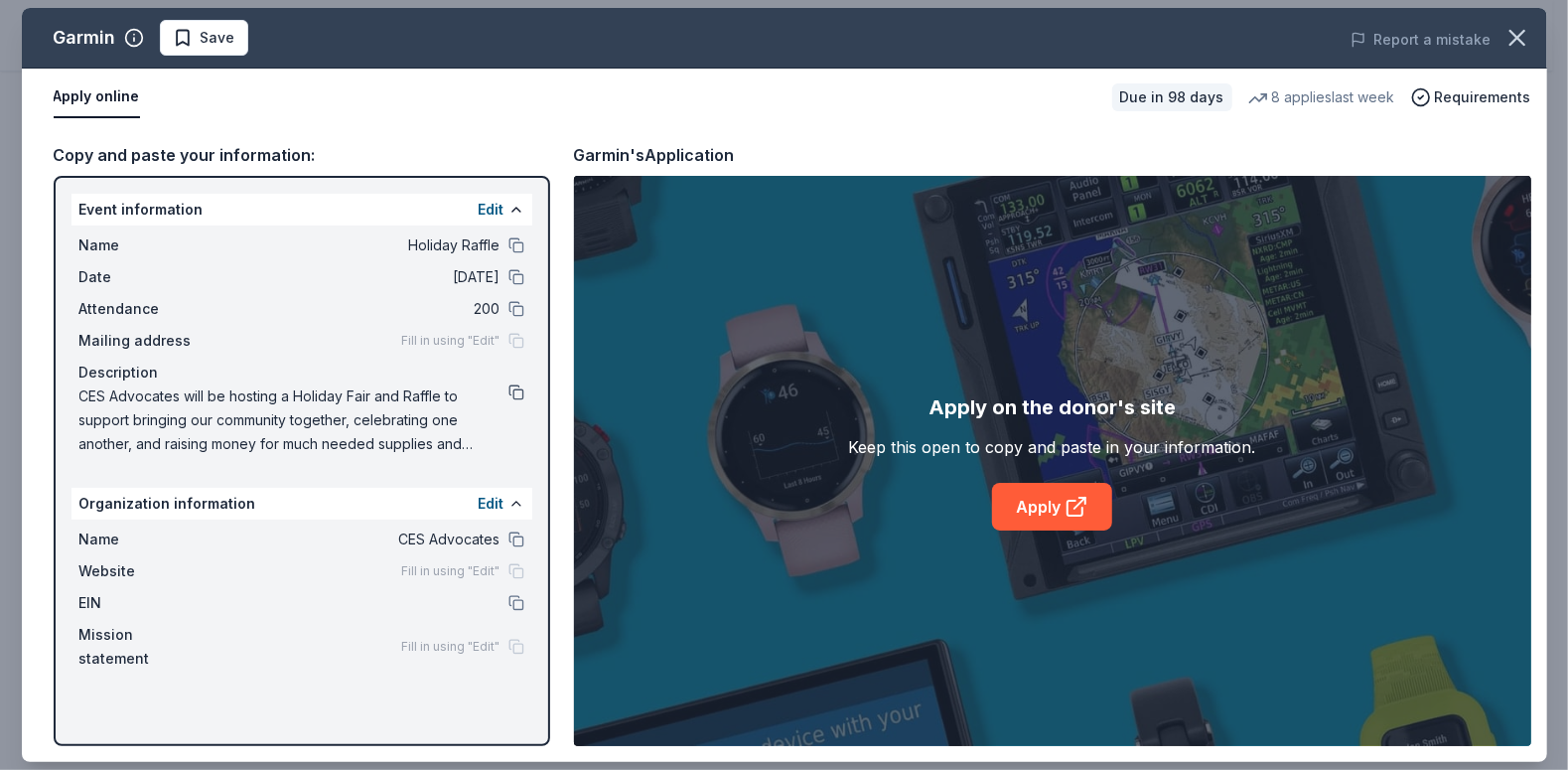 click at bounding box center (516, 392) 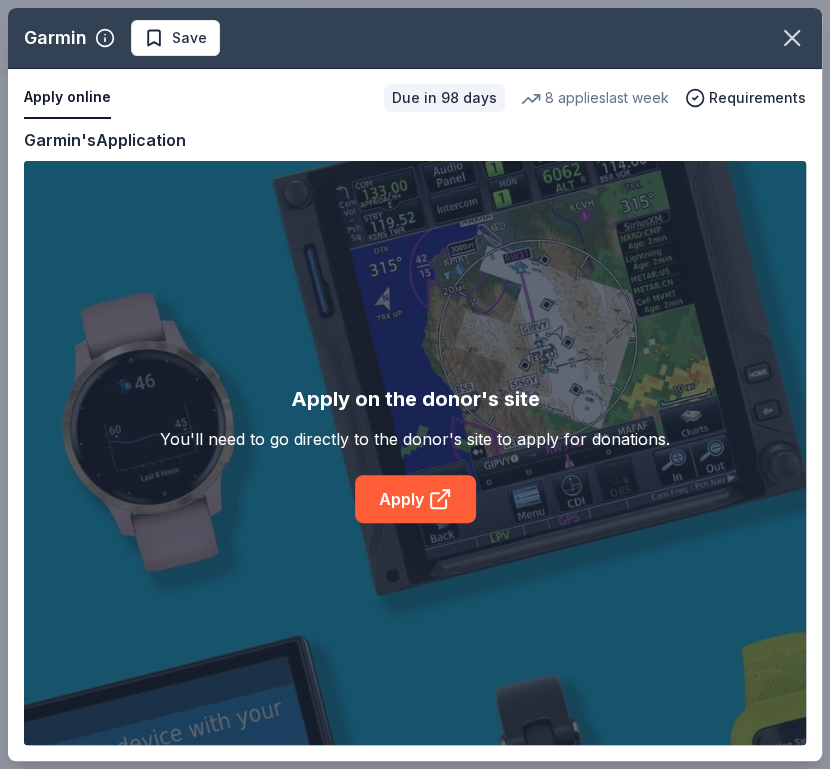 click on "Apply online" at bounding box center (196, 98) 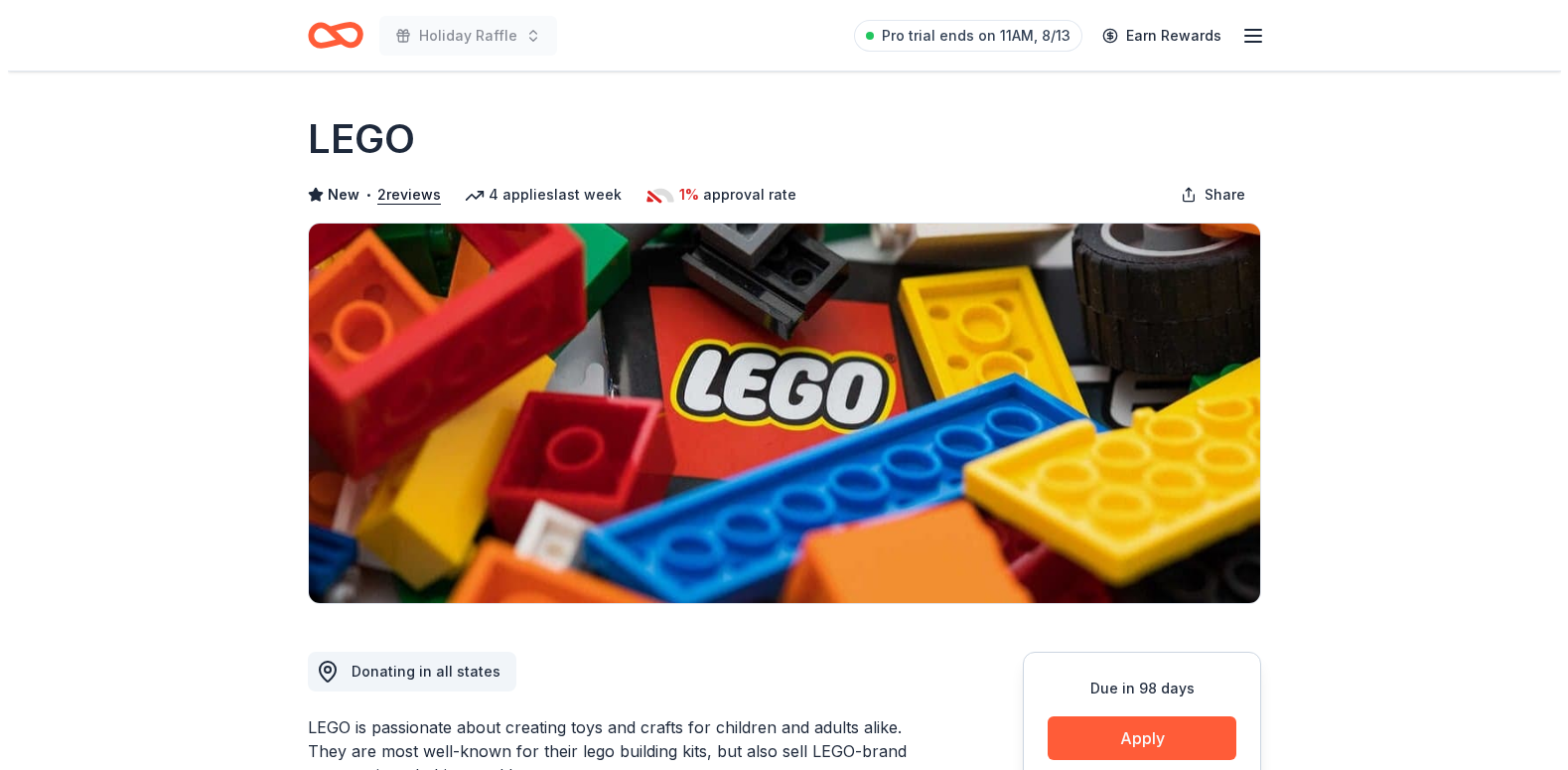 scroll, scrollTop: 0, scrollLeft: 0, axis: both 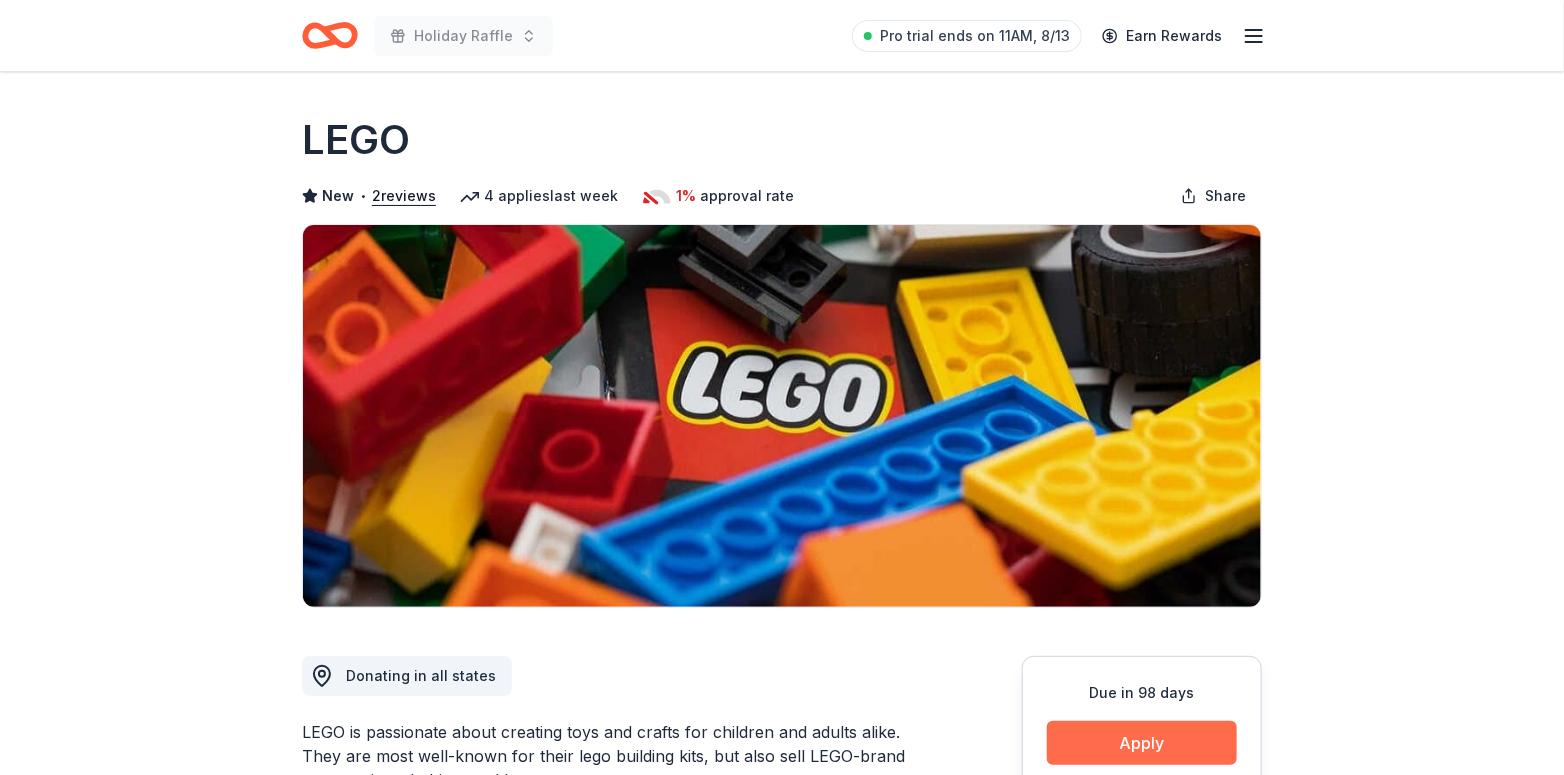 click on "Apply" at bounding box center [1142, 743] 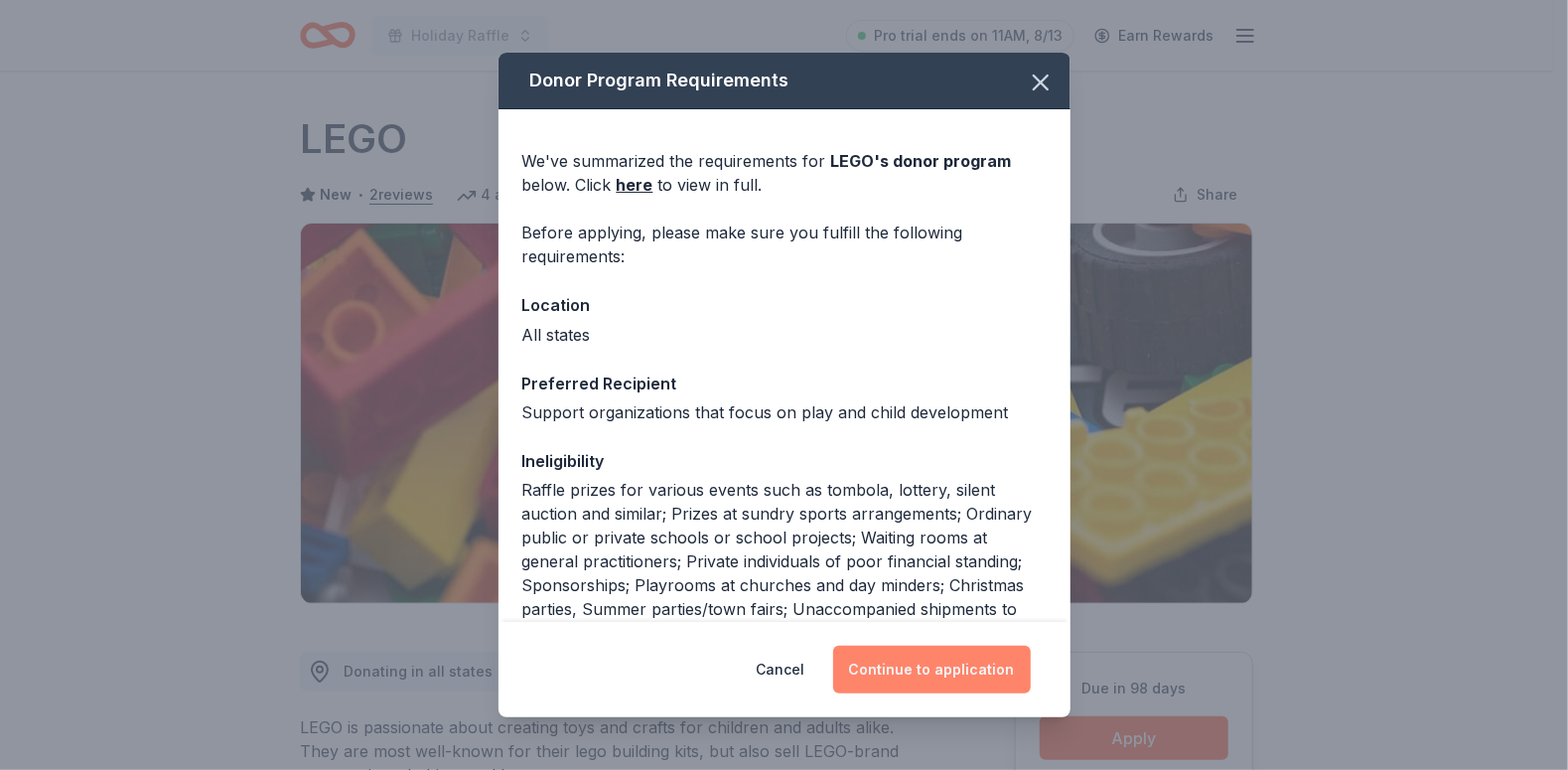 click on "Continue to application" at bounding box center (931, 670) 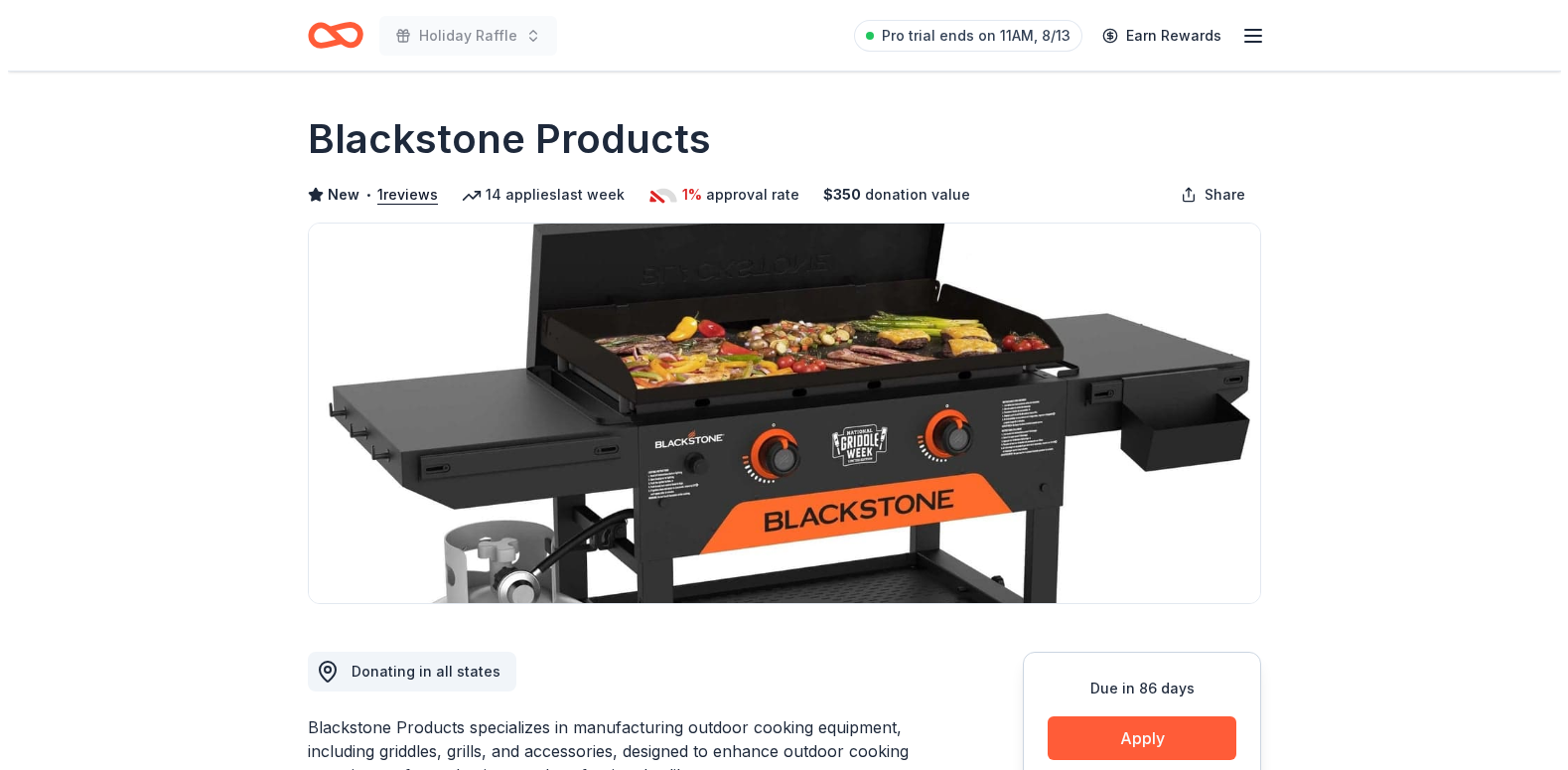 scroll, scrollTop: 0, scrollLeft: 0, axis: both 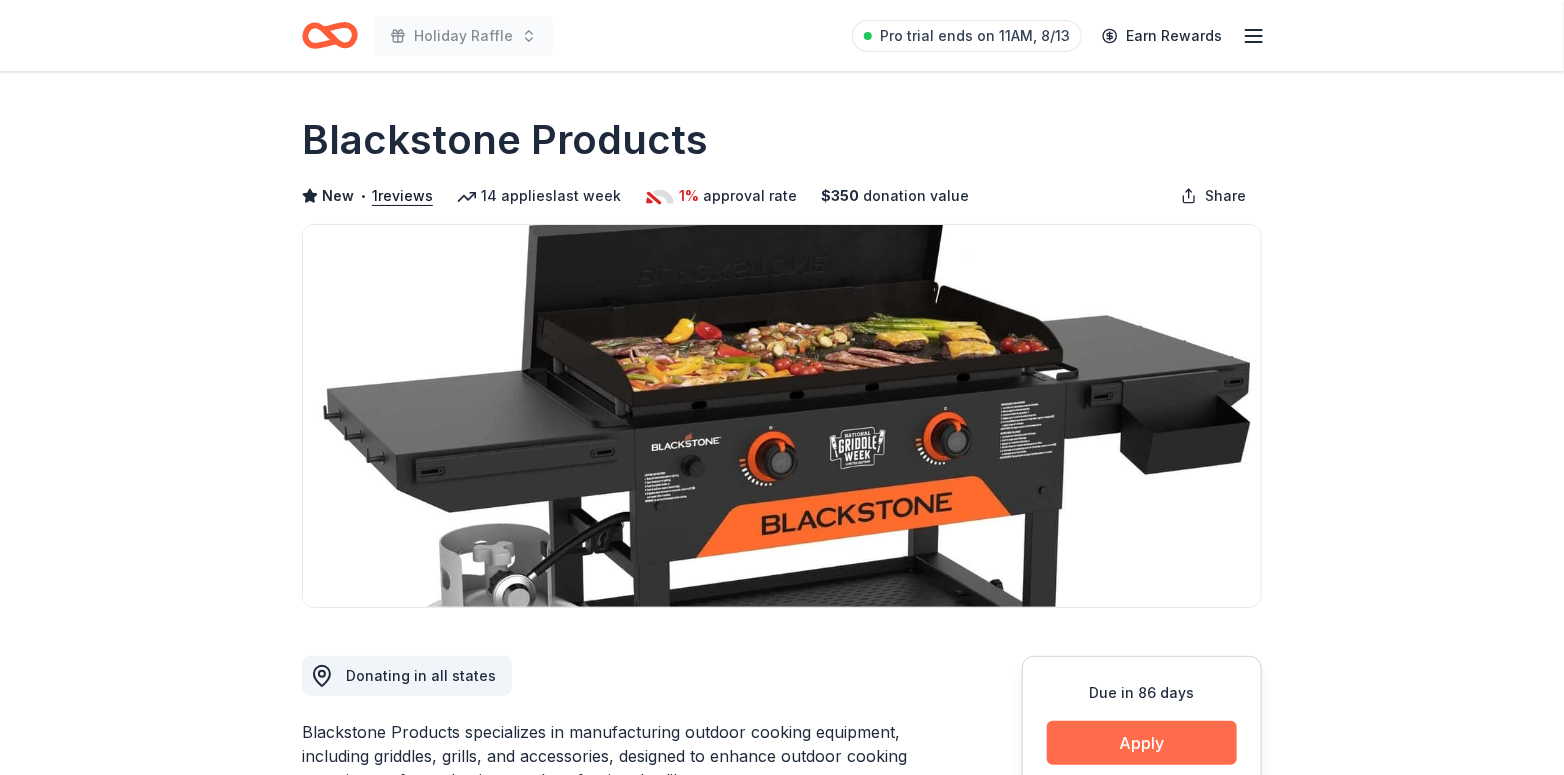 click on "Apply" at bounding box center (1142, 743) 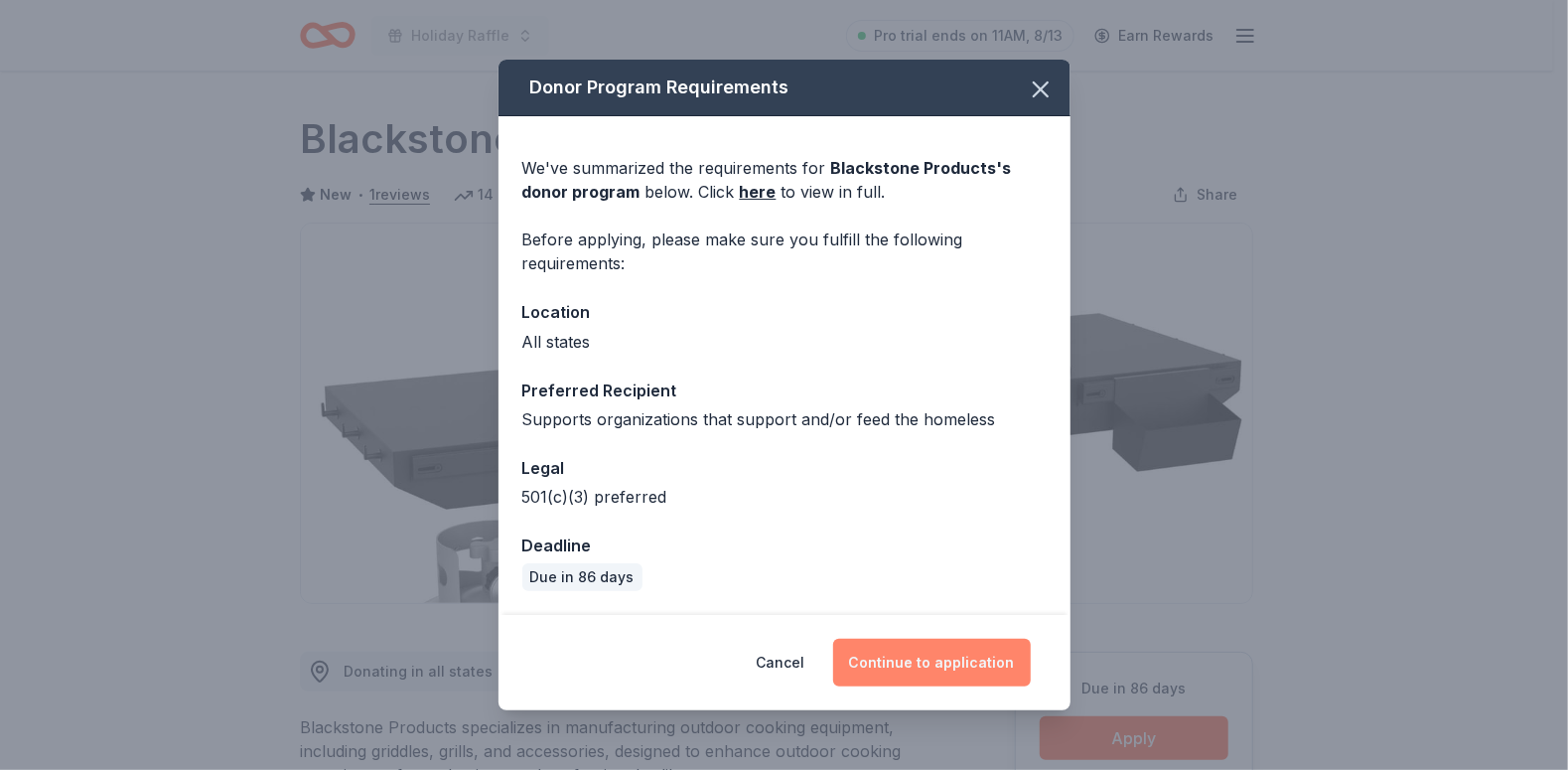 click on "Continue to application" at bounding box center [931, 663] 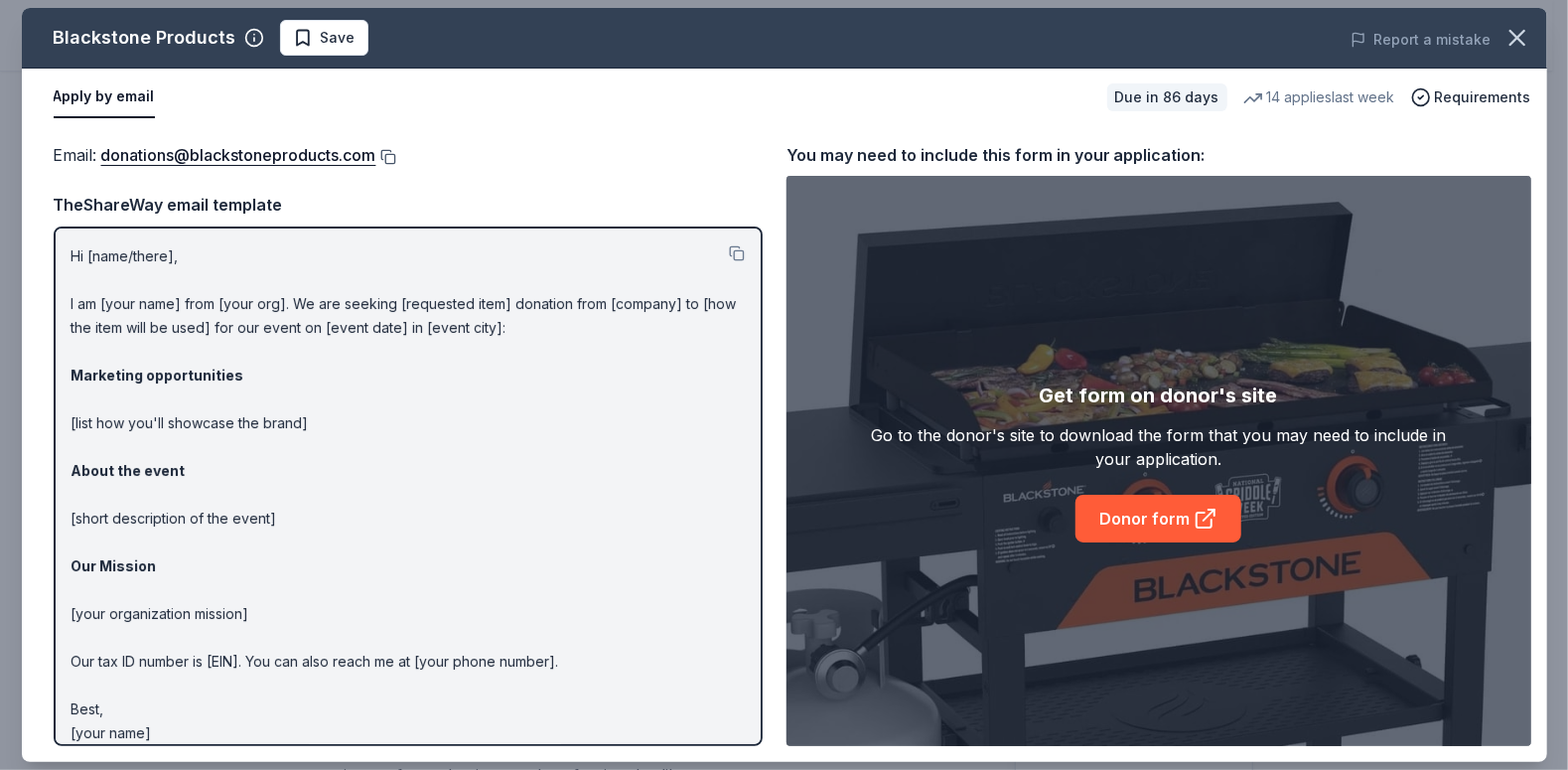 click at bounding box center [386, 157] 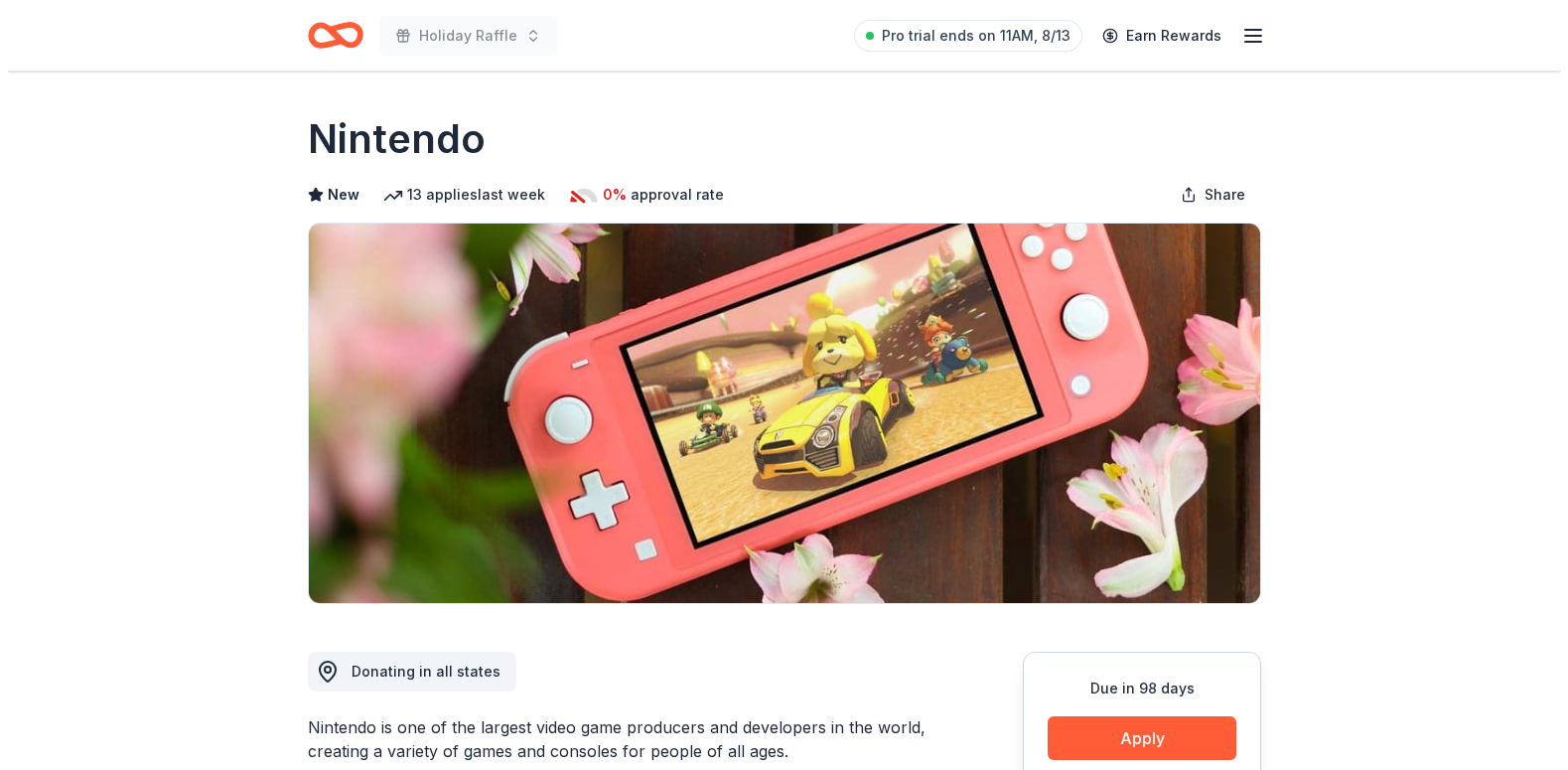 scroll, scrollTop: 0, scrollLeft: 0, axis: both 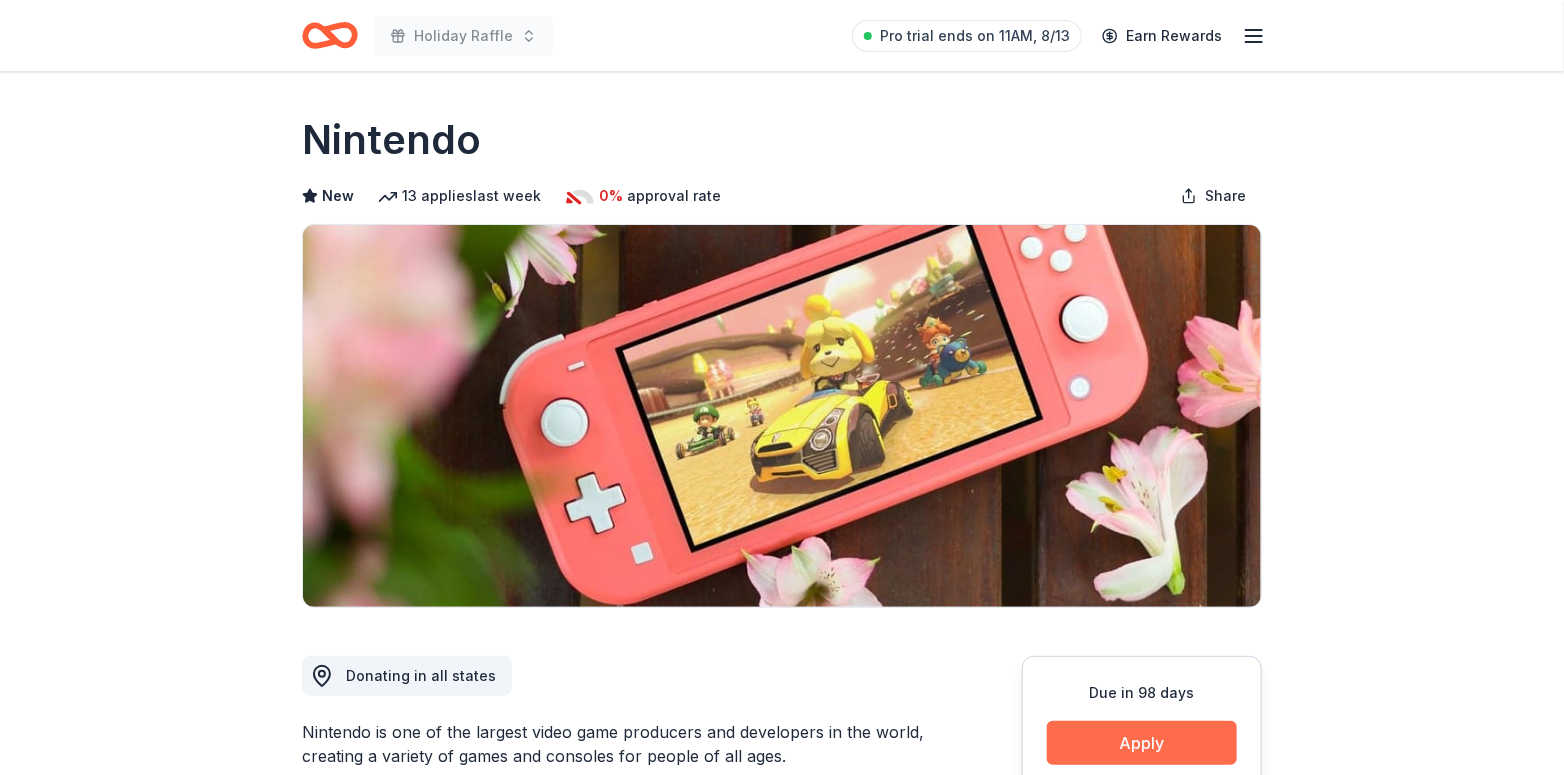 click on "Apply" at bounding box center (1142, 743) 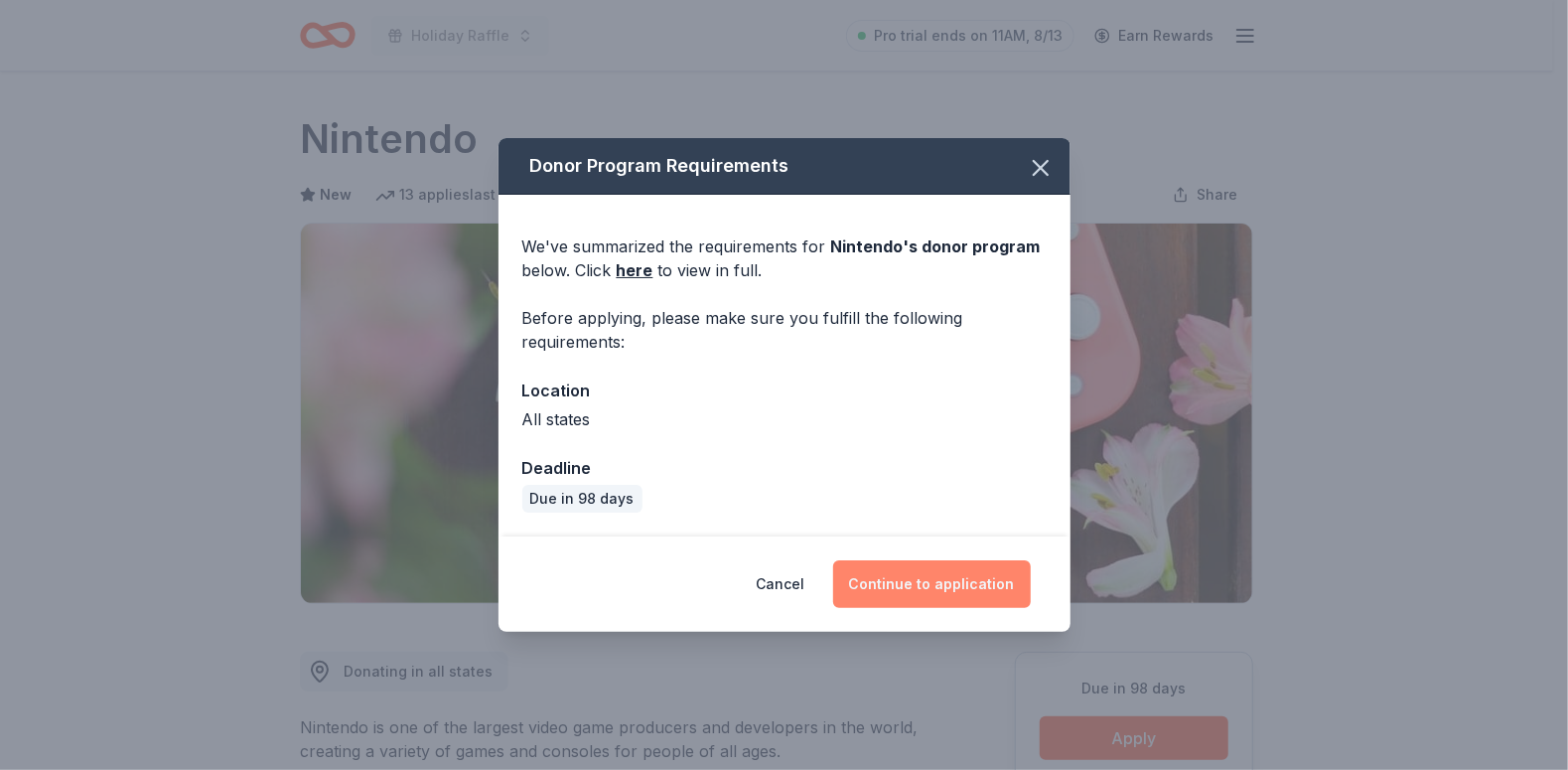 click on "Continue to application" at bounding box center (931, 584) 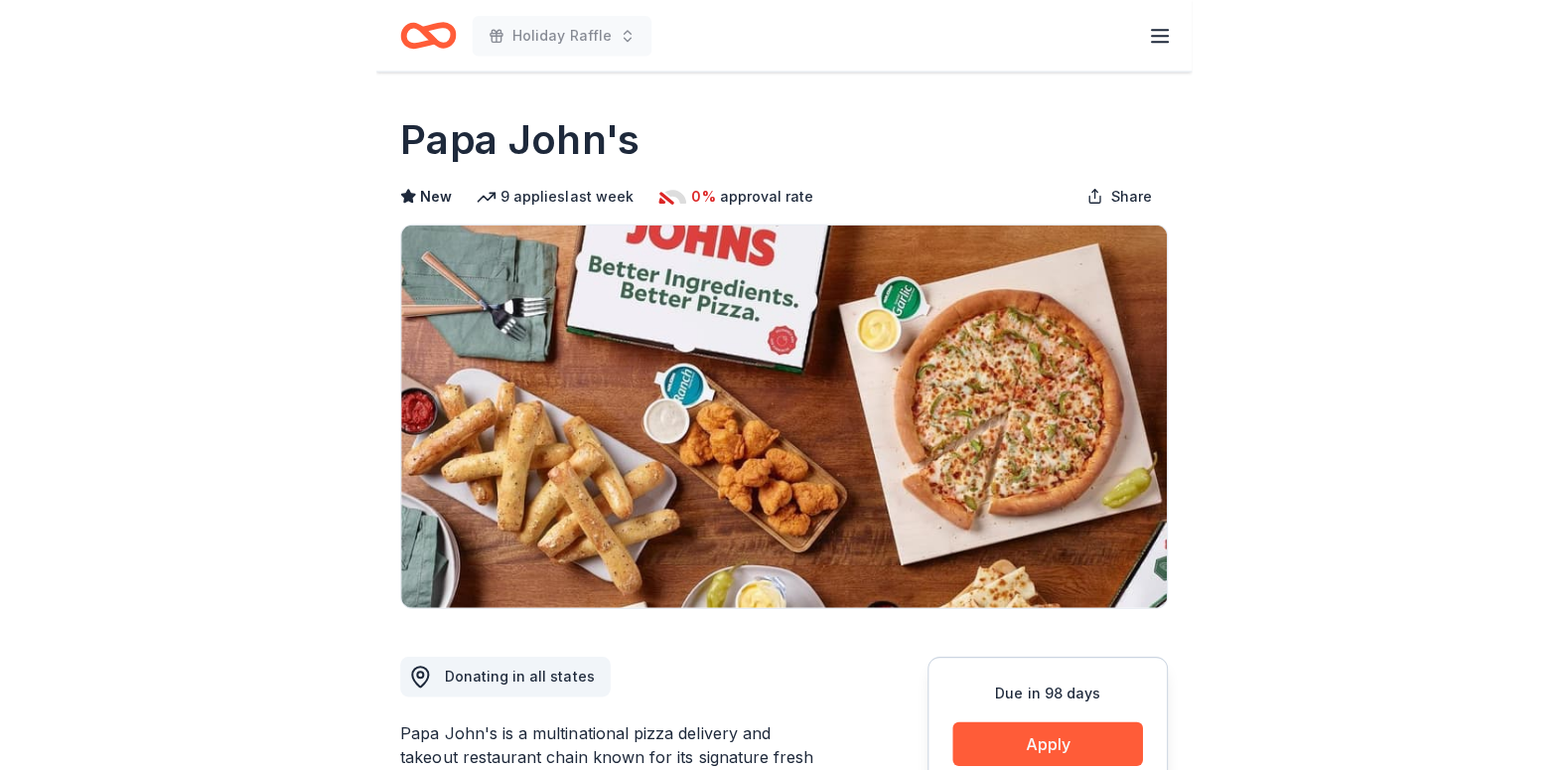scroll, scrollTop: 0, scrollLeft: 0, axis: both 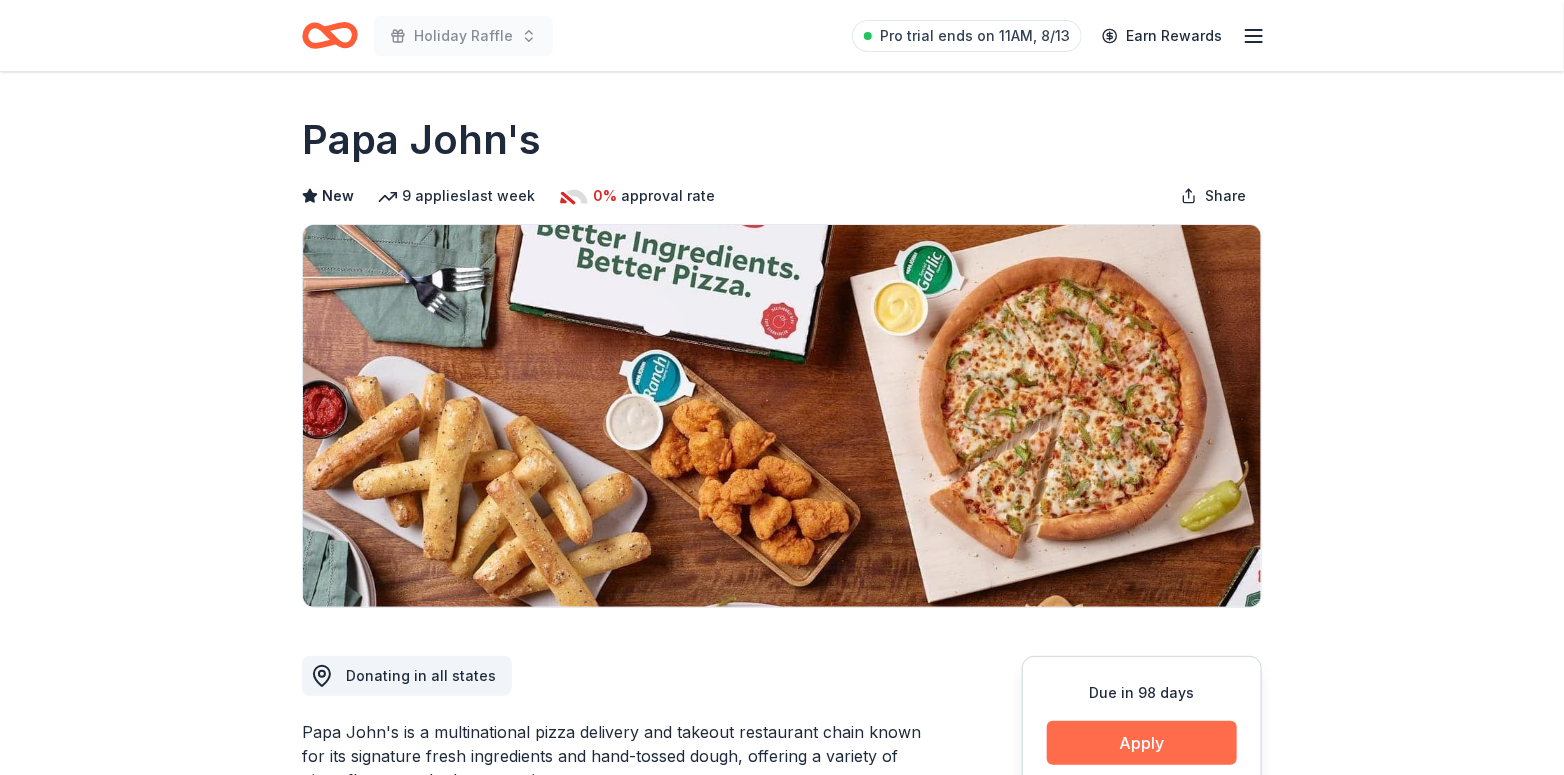 click on "Apply" at bounding box center (1142, 743) 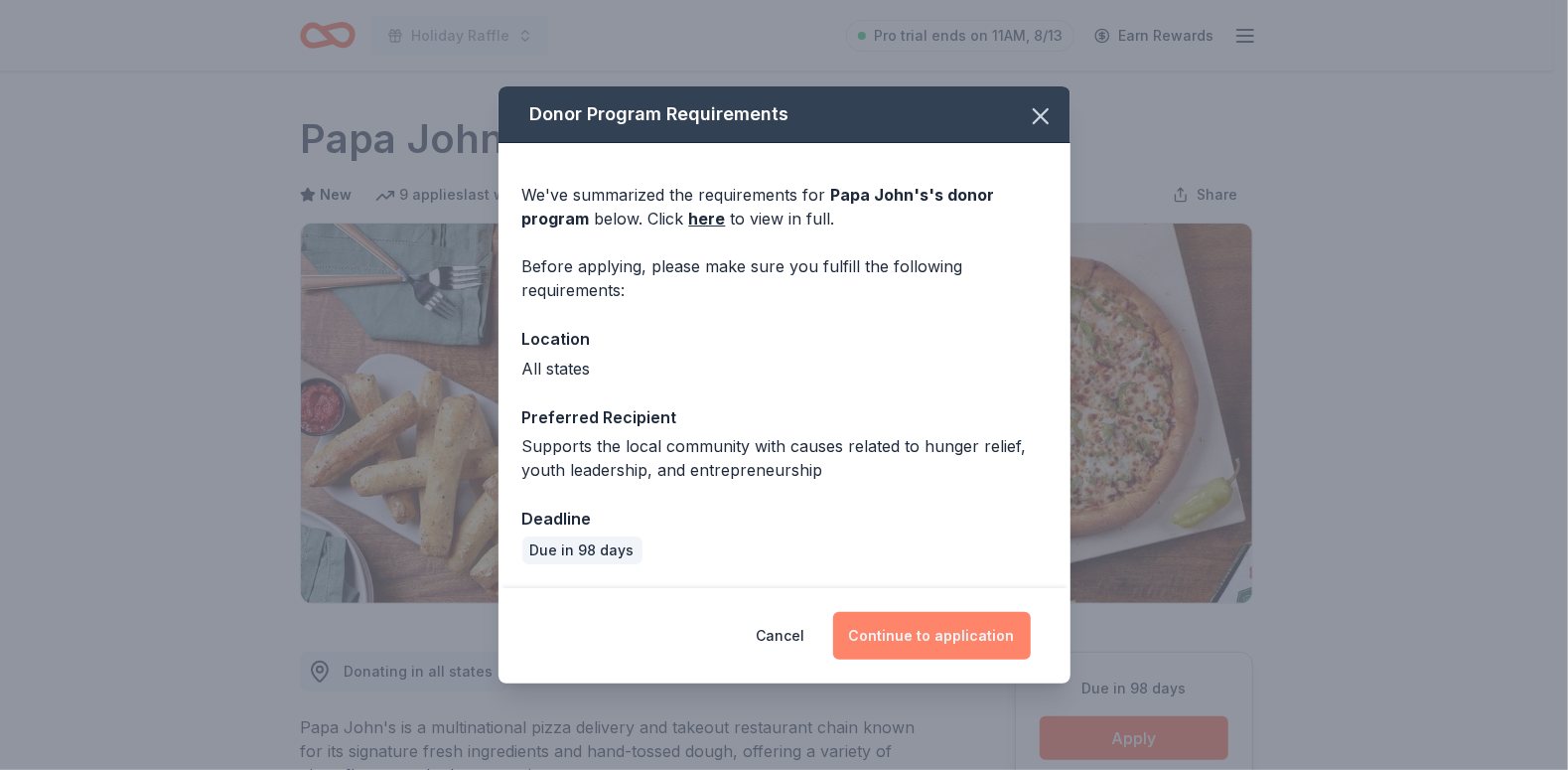 click on "Continue to application" at bounding box center (931, 636) 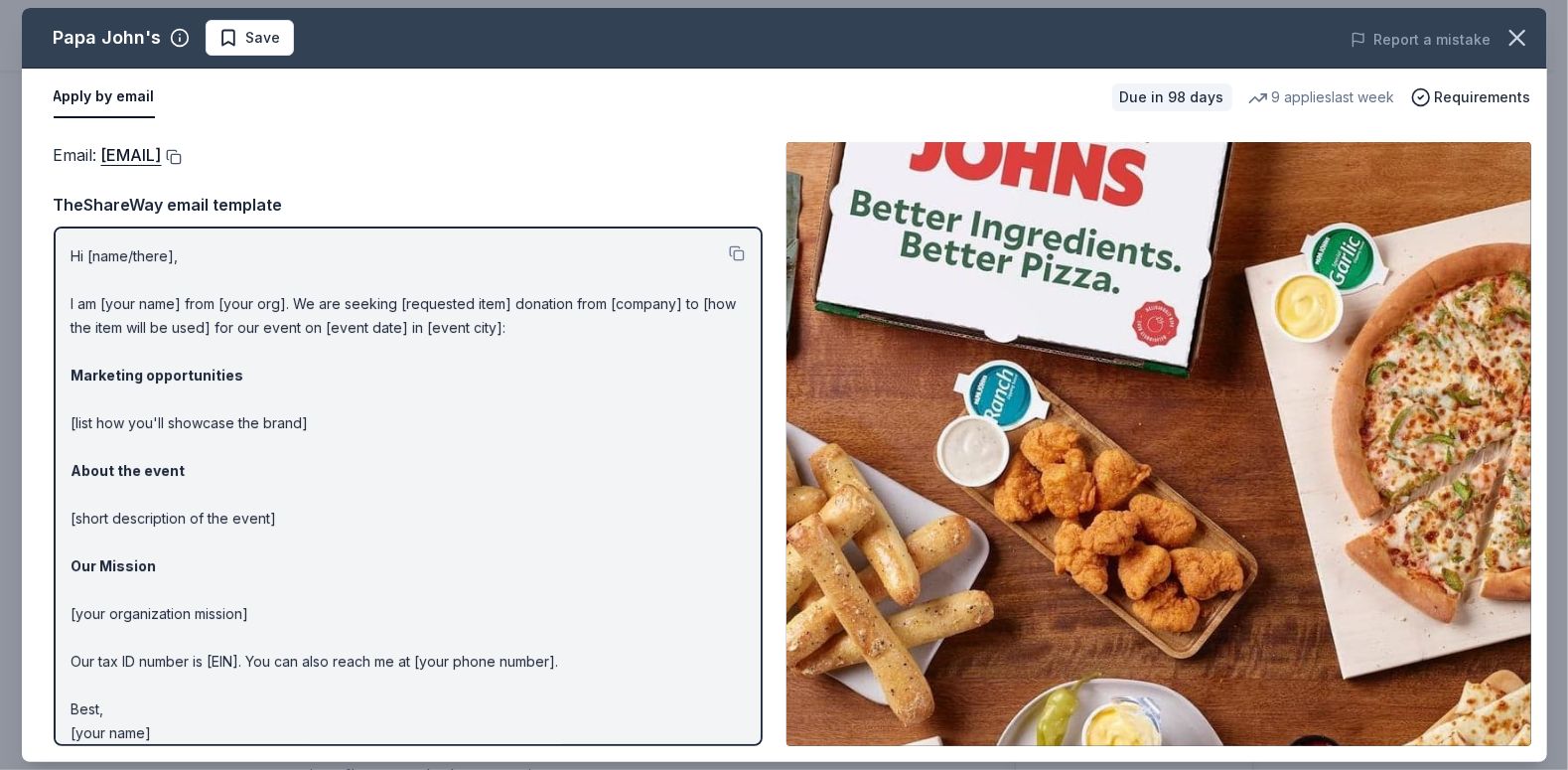 click at bounding box center (172, 157) 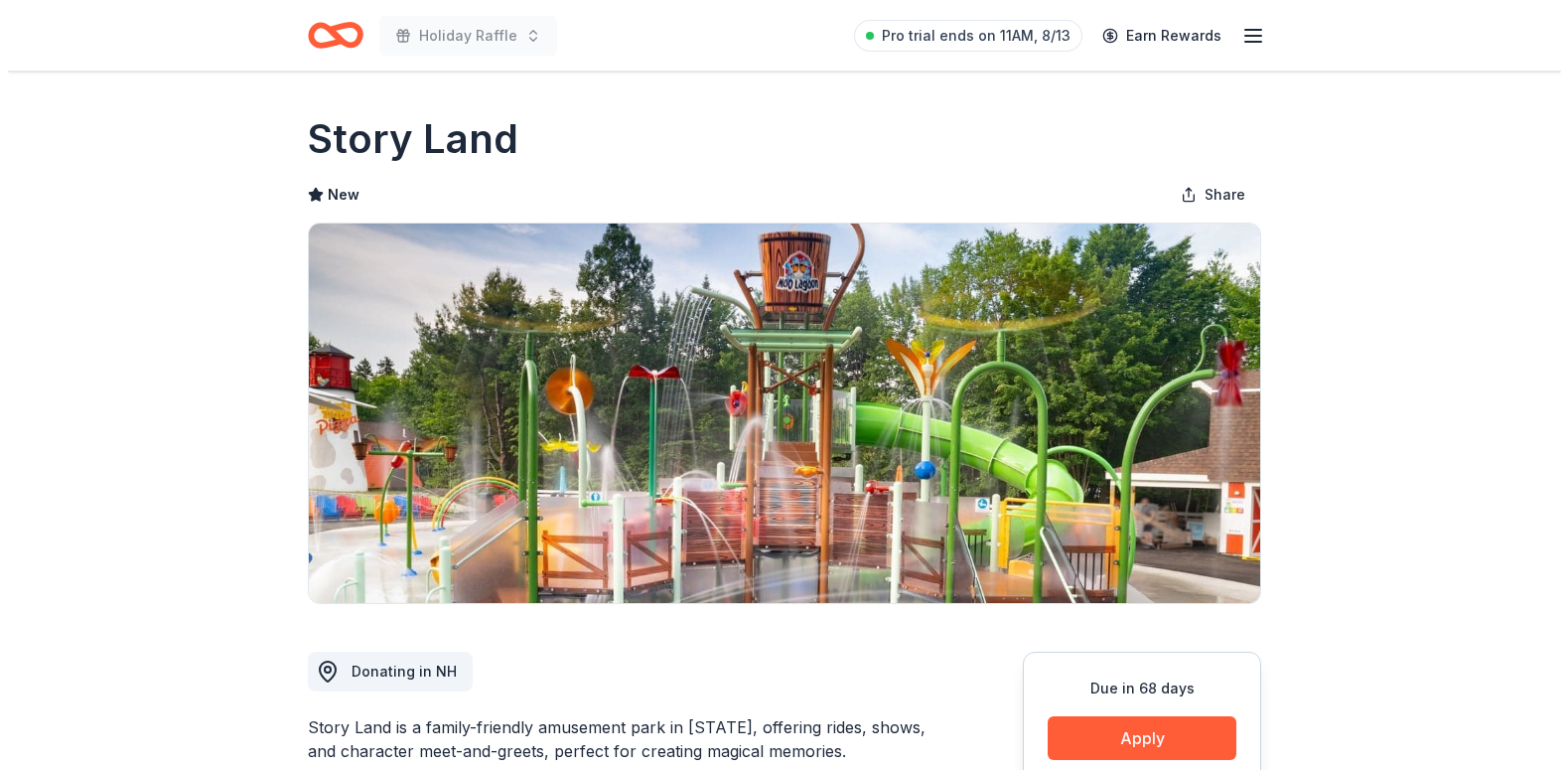 scroll, scrollTop: 0, scrollLeft: 0, axis: both 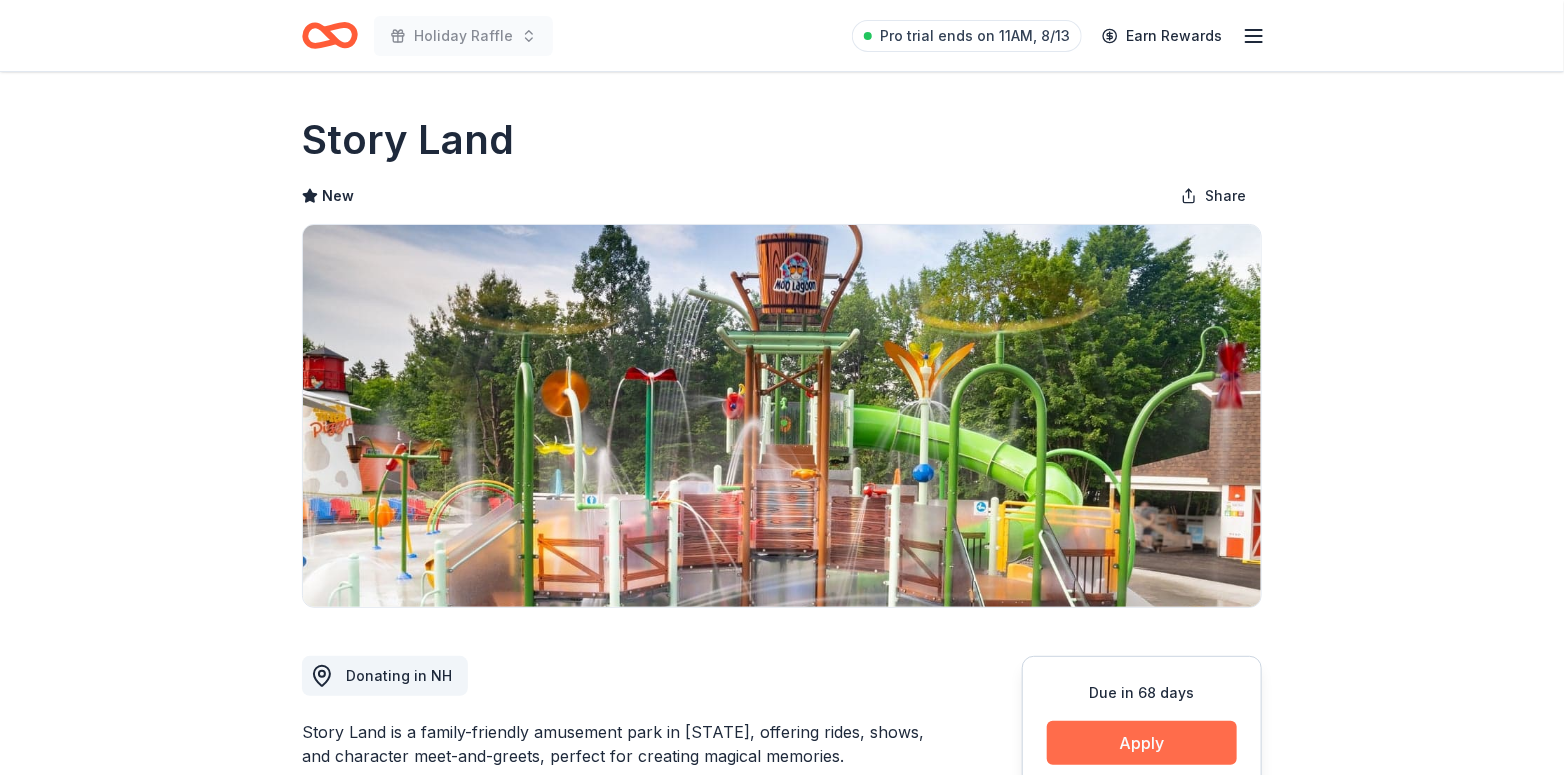 click on "Apply" at bounding box center [1142, 743] 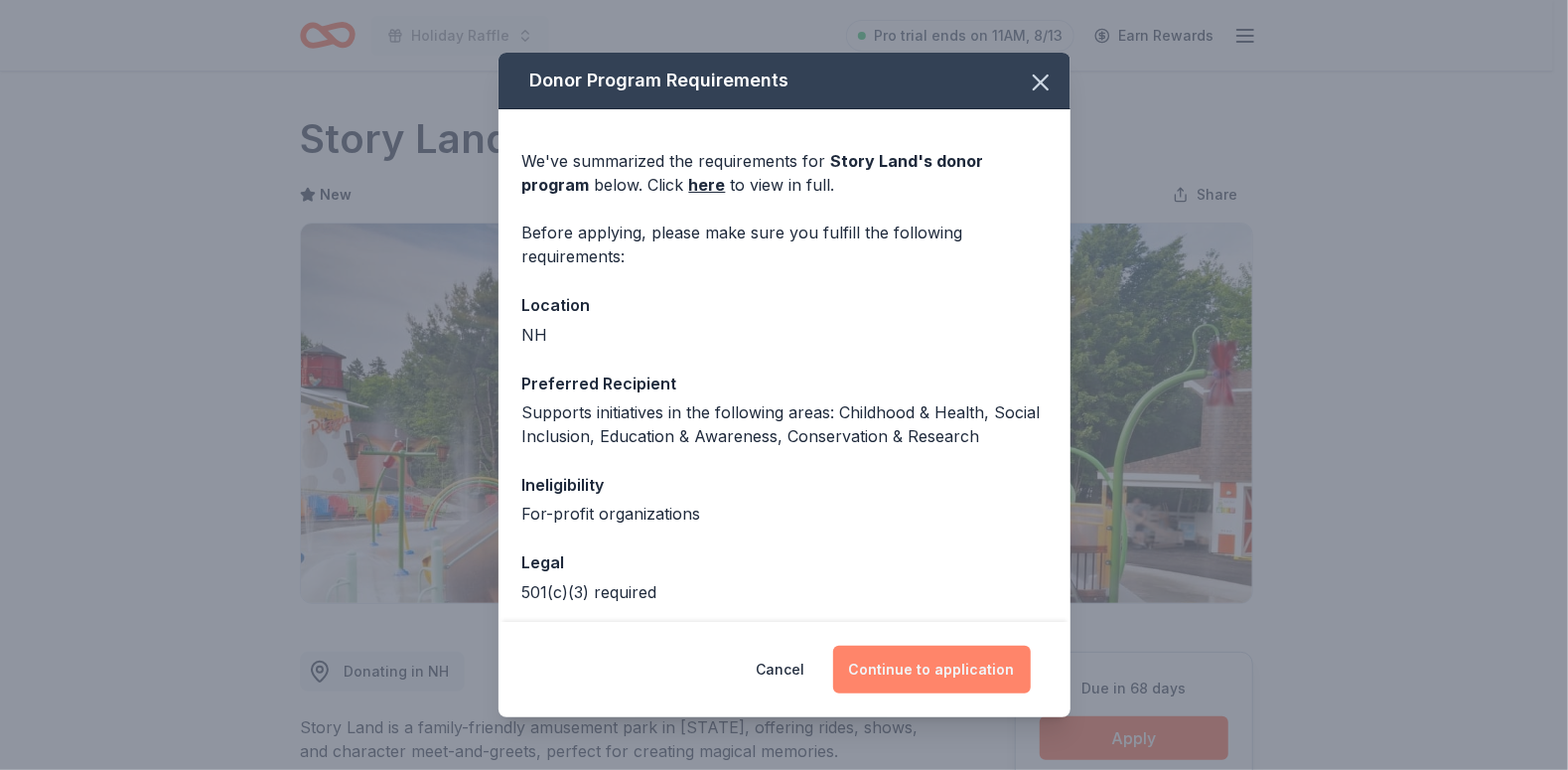 click on "Continue to application" at bounding box center (931, 670) 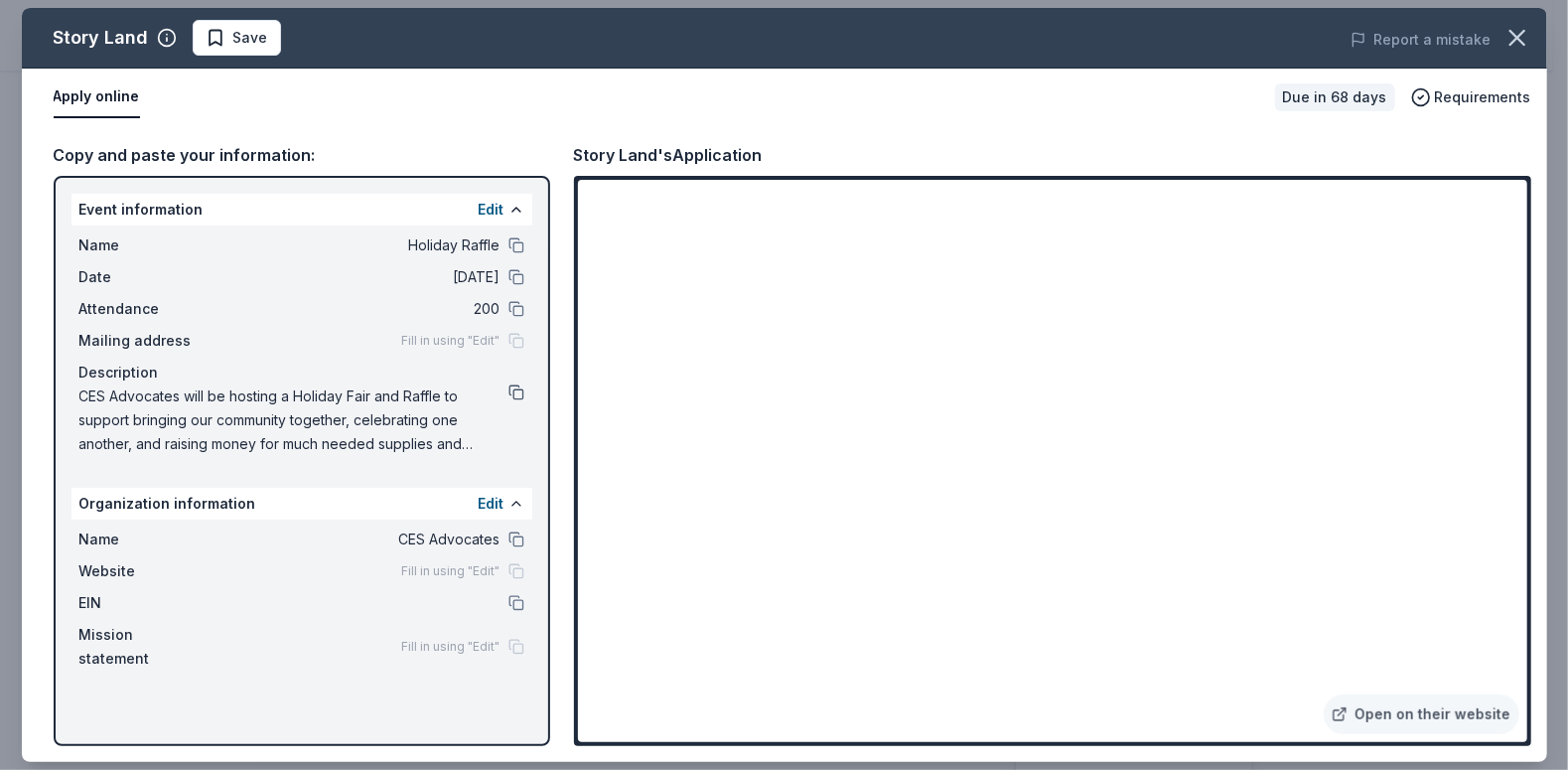 click at bounding box center (516, 392) 